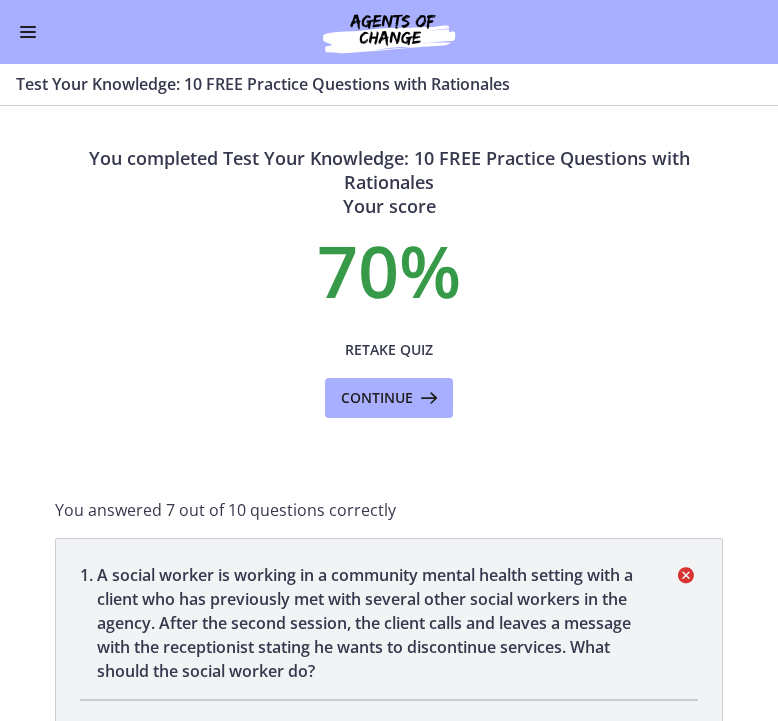 scroll, scrollTop: 0, scrollLeft: 0, axis: both 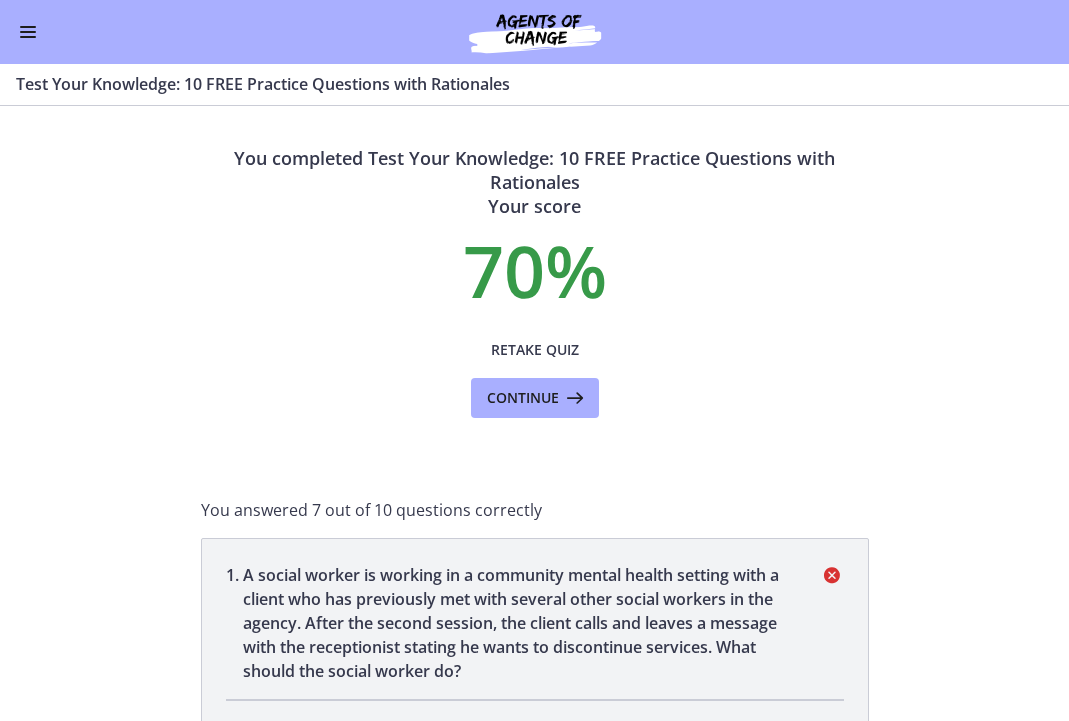 click at bounding box center (28, 32) 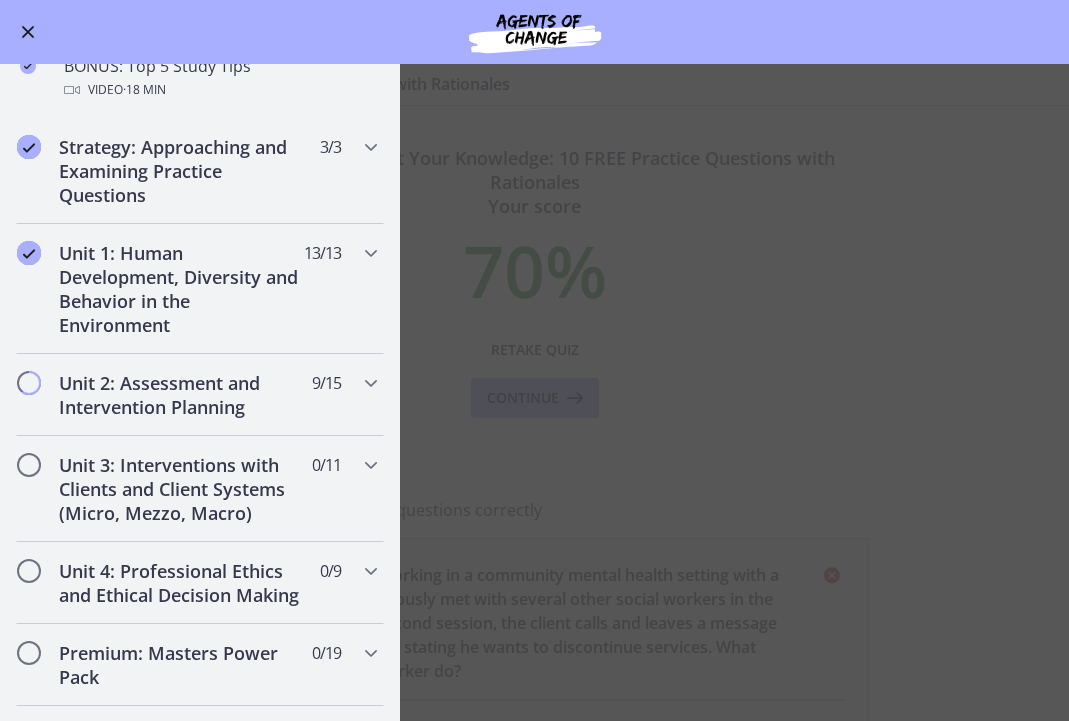 scroll, scrollTop: 1070, scrollLeft: 0, axis: vertical 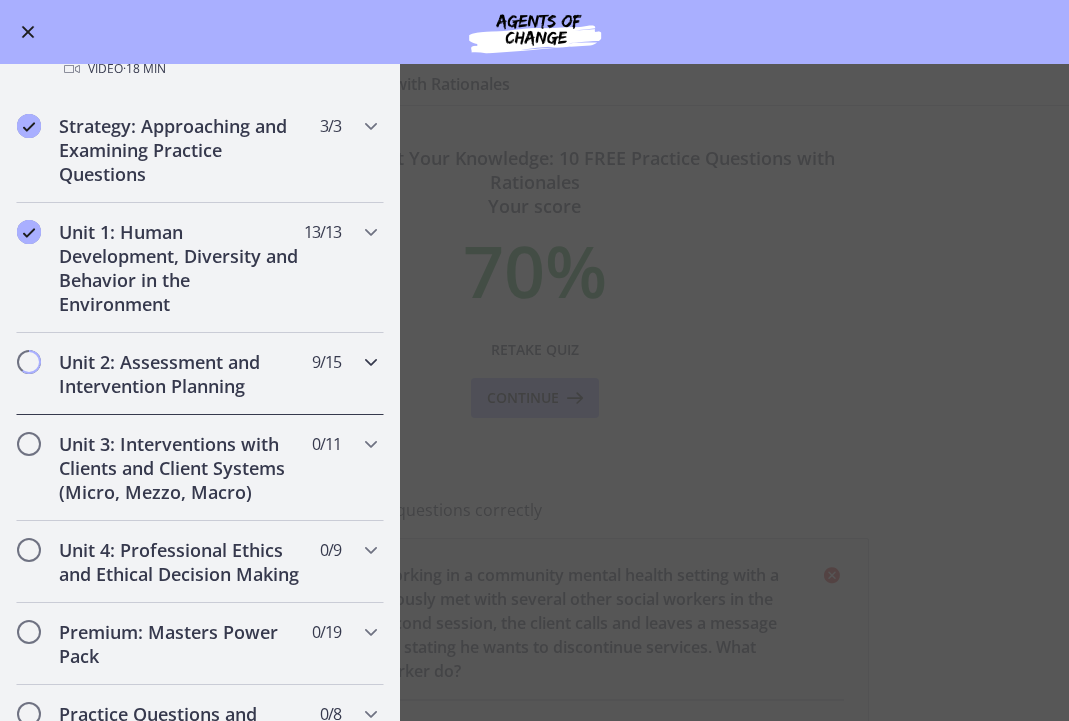 click at bounding box center [371, 362] 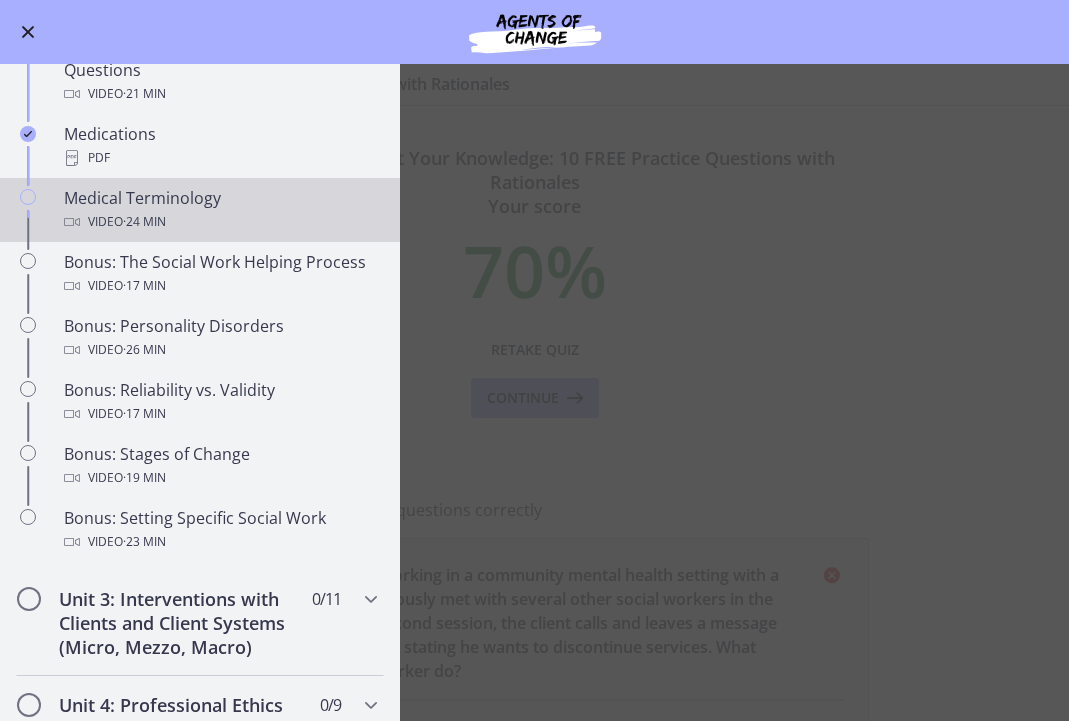 scroll, scrollTop: 1357, scrollLeft: 0, axis: vertical 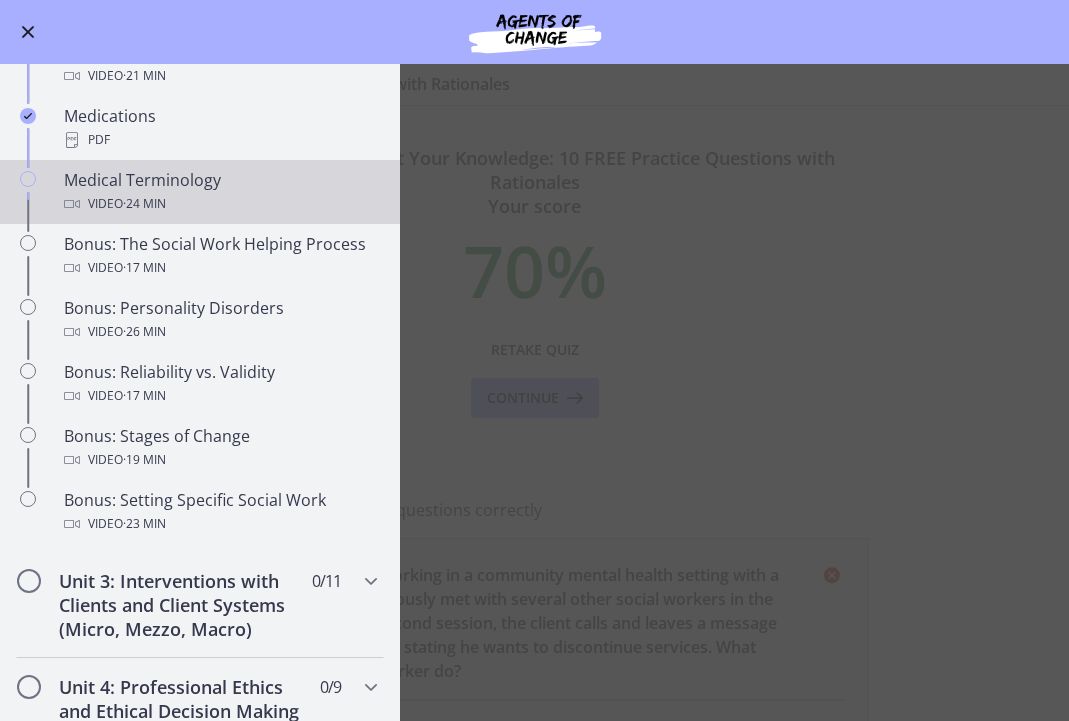 click on "Video
·  24 min" at bounding box center (220, 204) 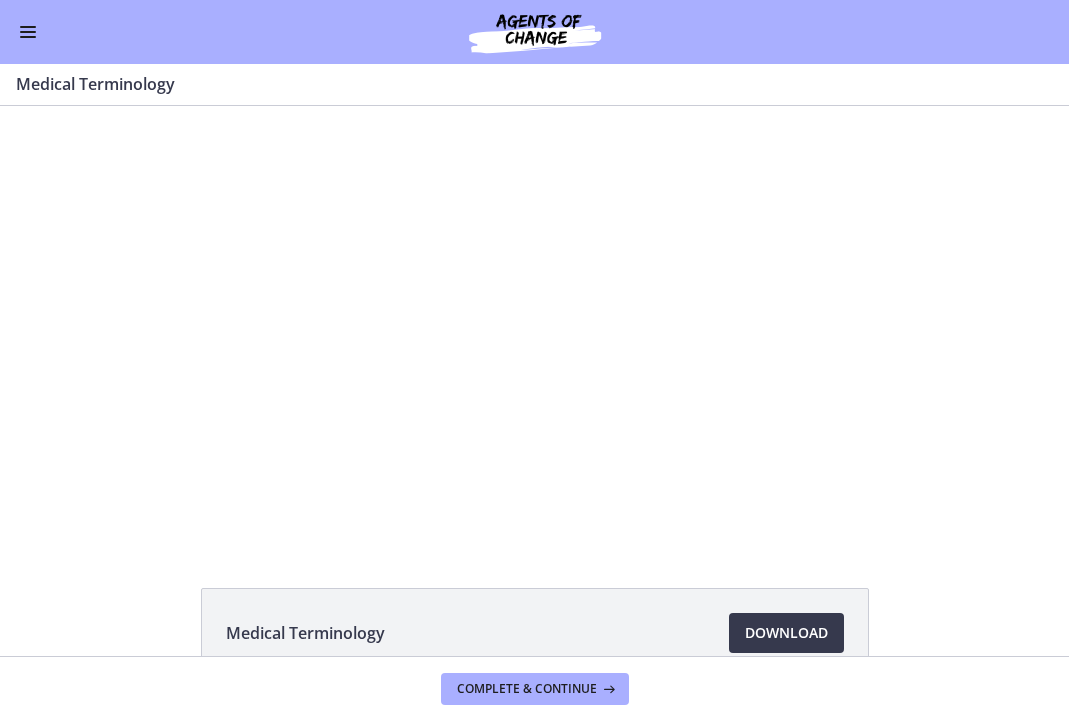 scroll, scrollTop: 0, scrollLeft: 0, axis: both 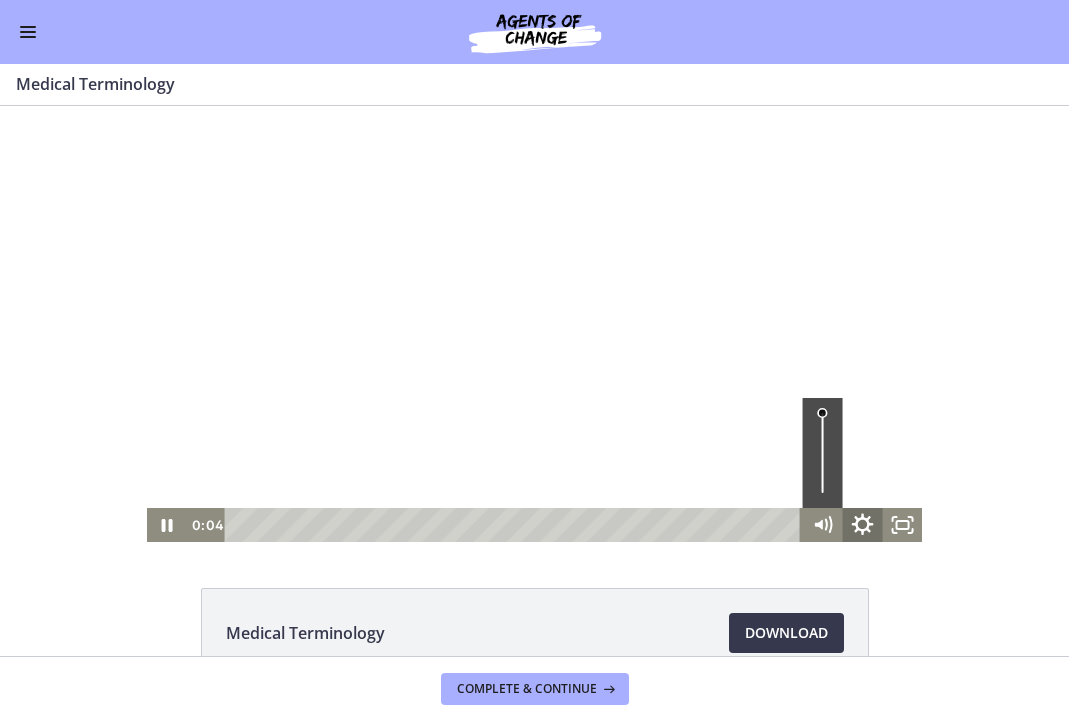 click 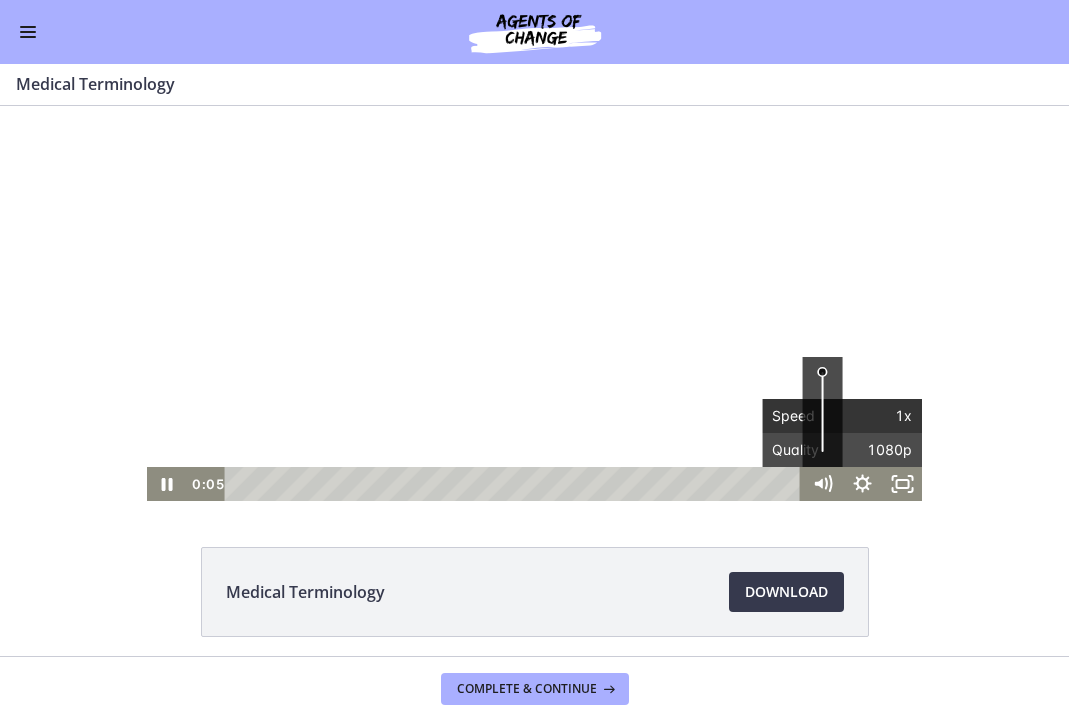 scroll, scrollTop: 53, scrollLeft: 0, axis: vertical 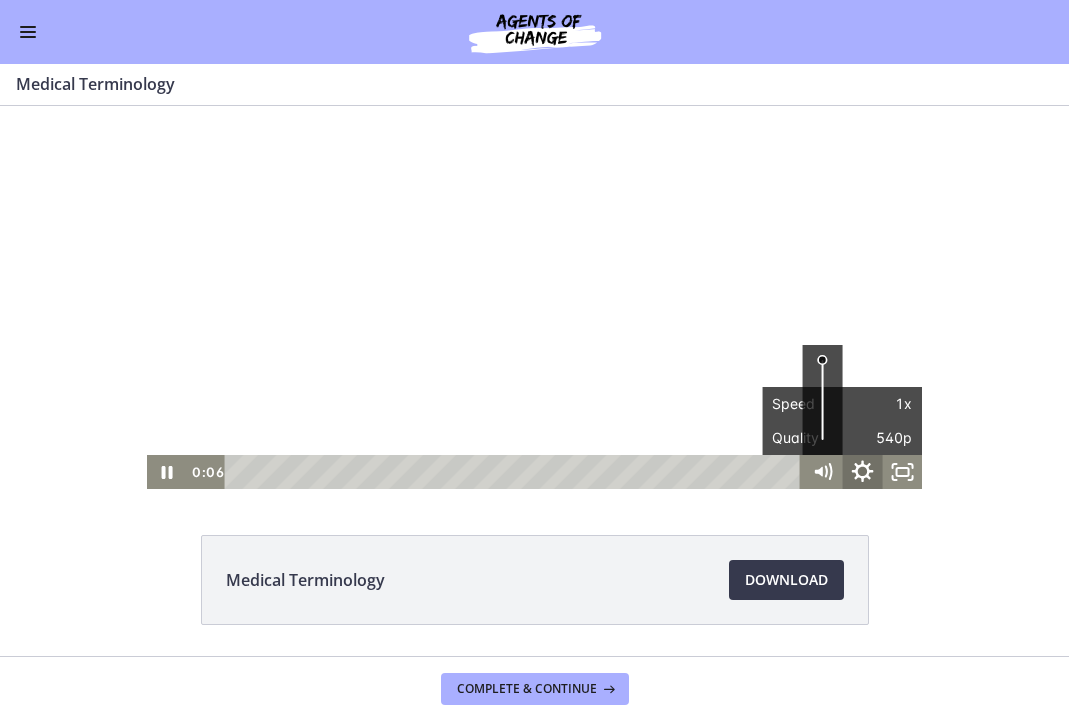click 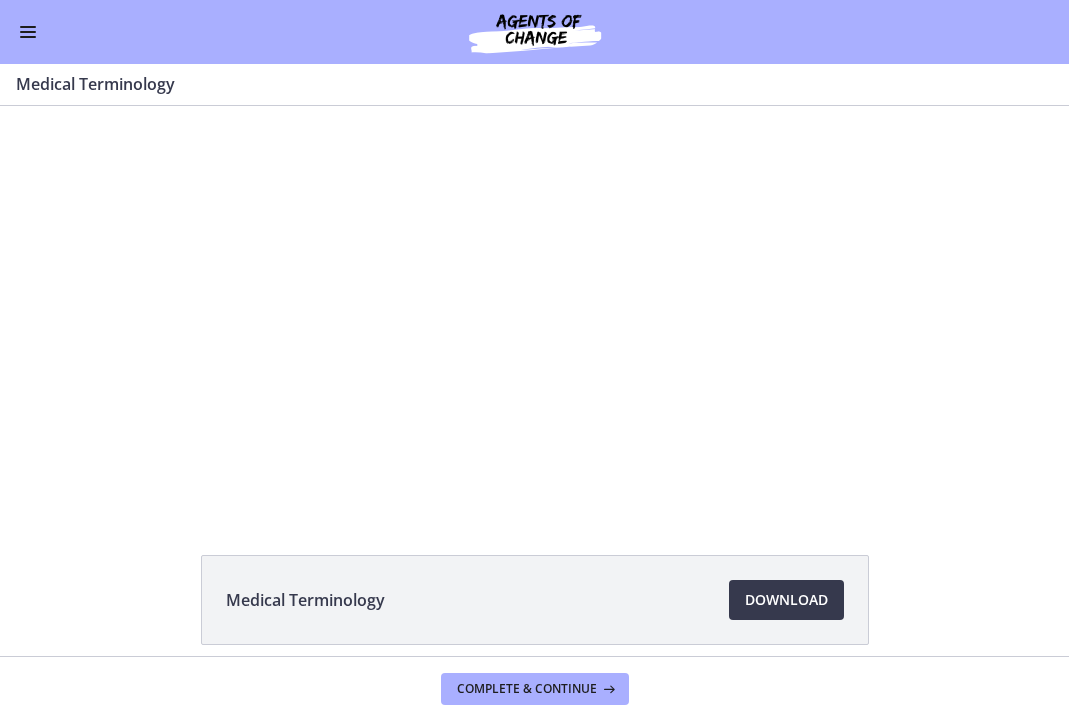 scroll, scrollTop: 0, scrollLeft: 0, axis: both 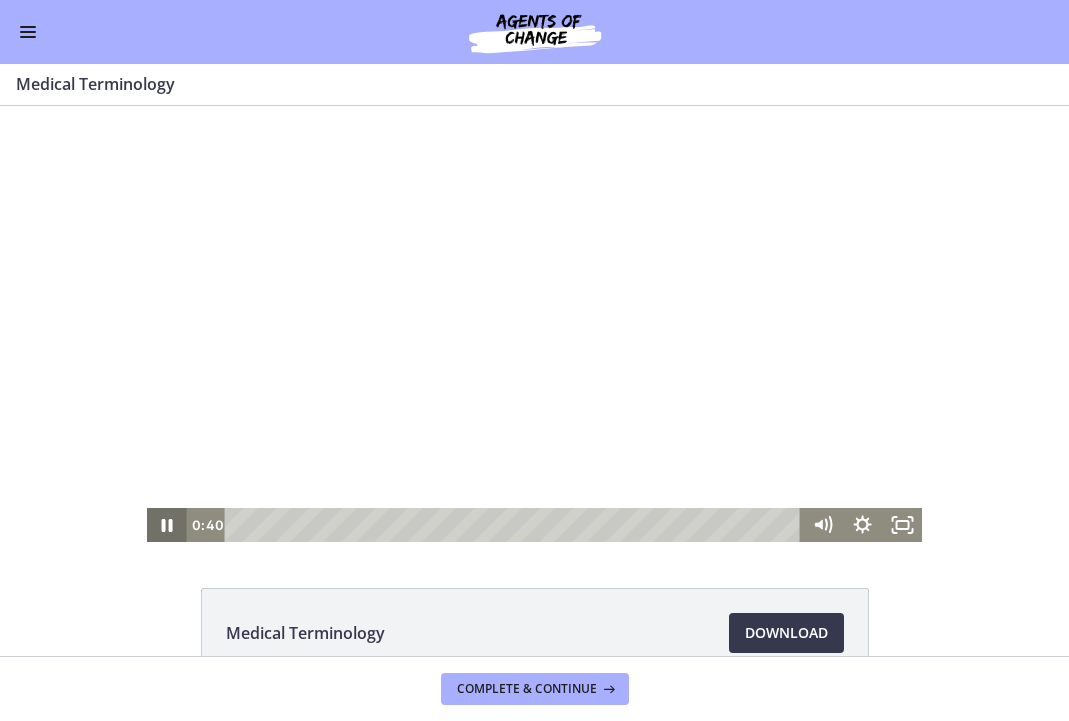 click 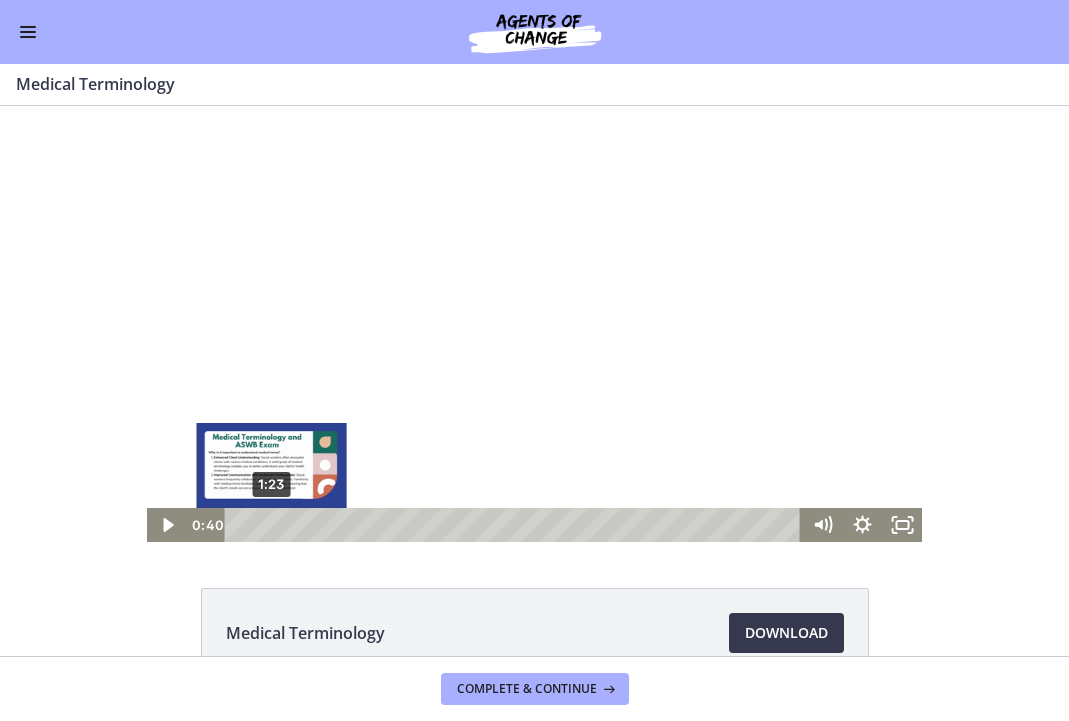 click on "1:23" at bounding box center [516, 525] 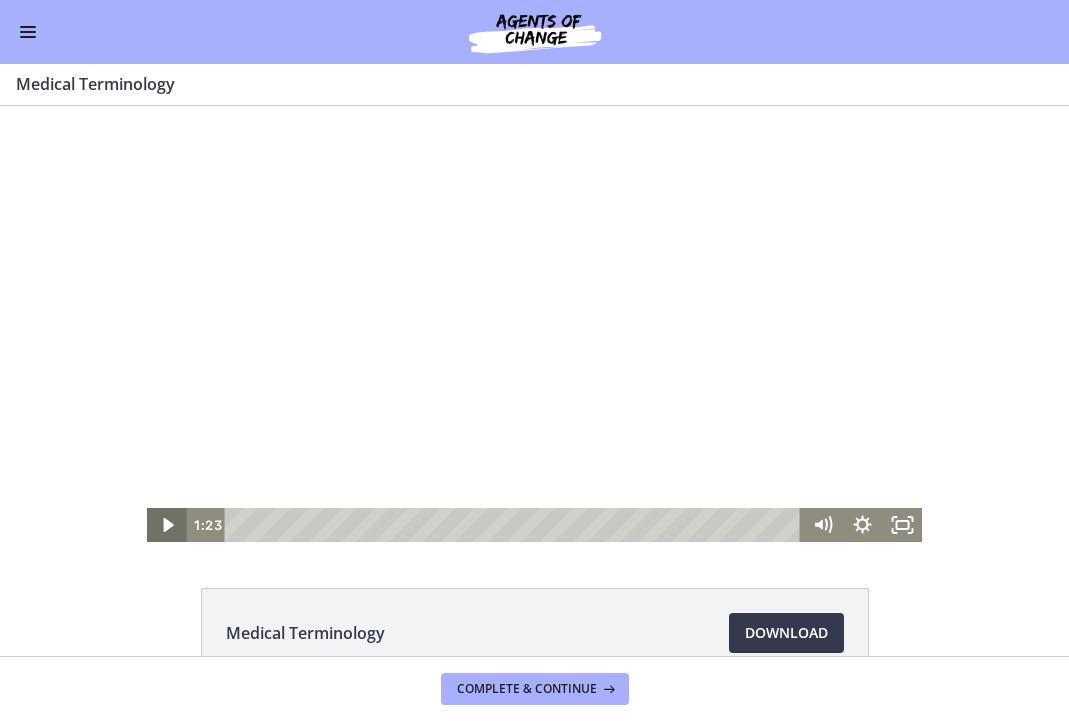 click 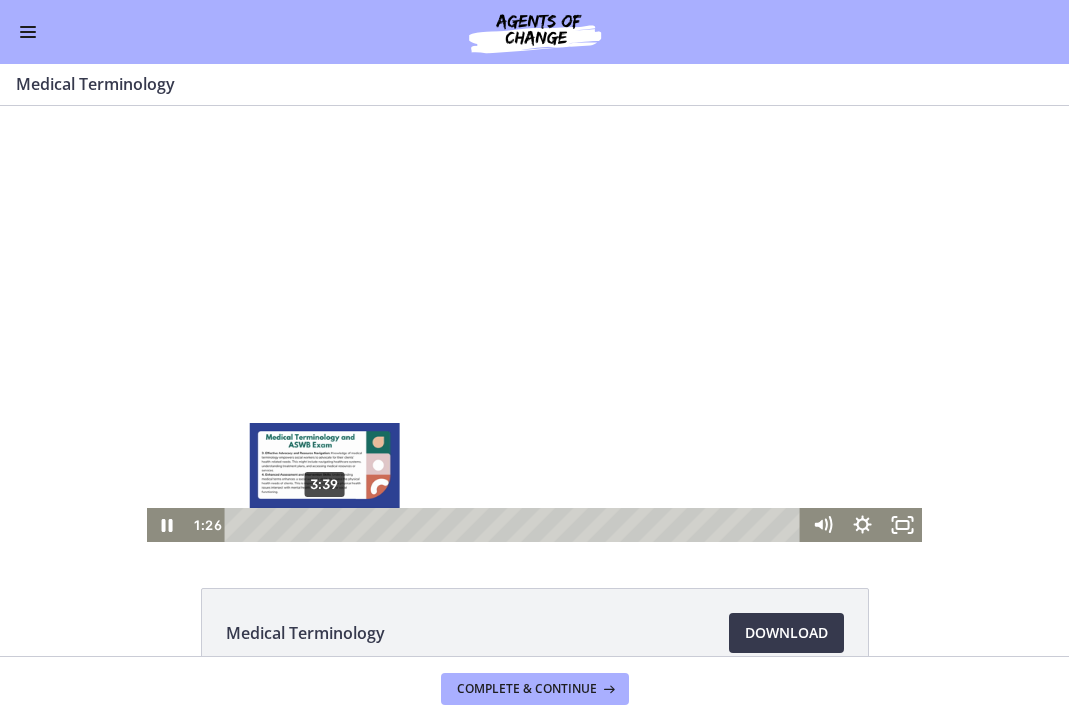 click on "3:39" at bounding box center (516, 525) 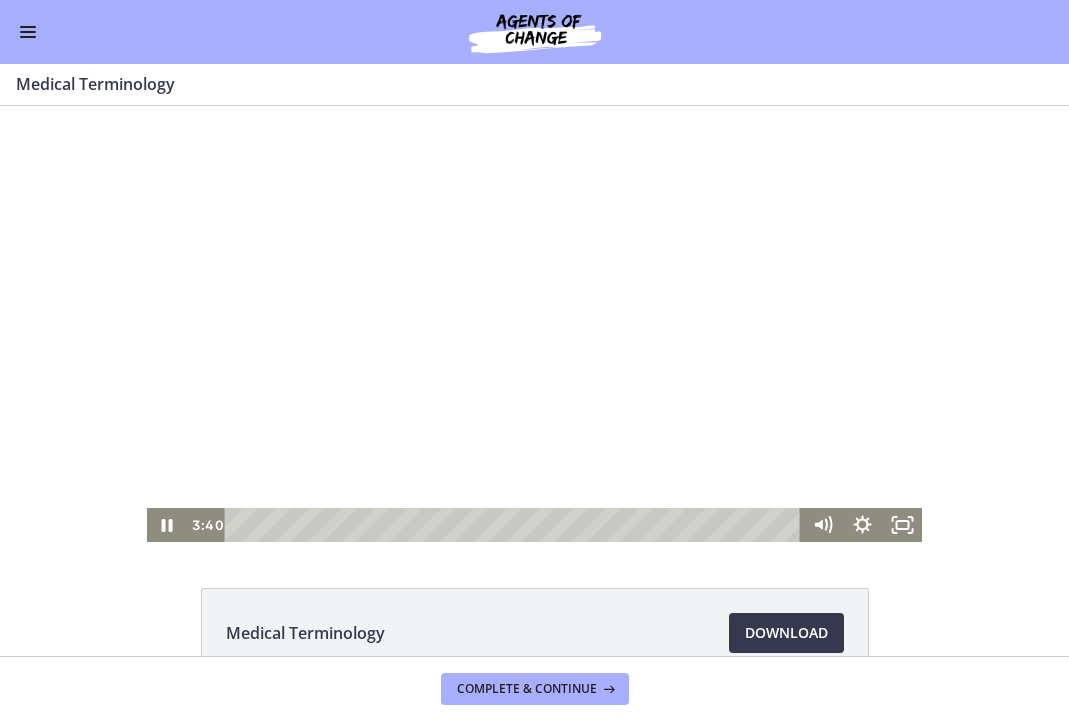 click at bounding box center (534, 324) 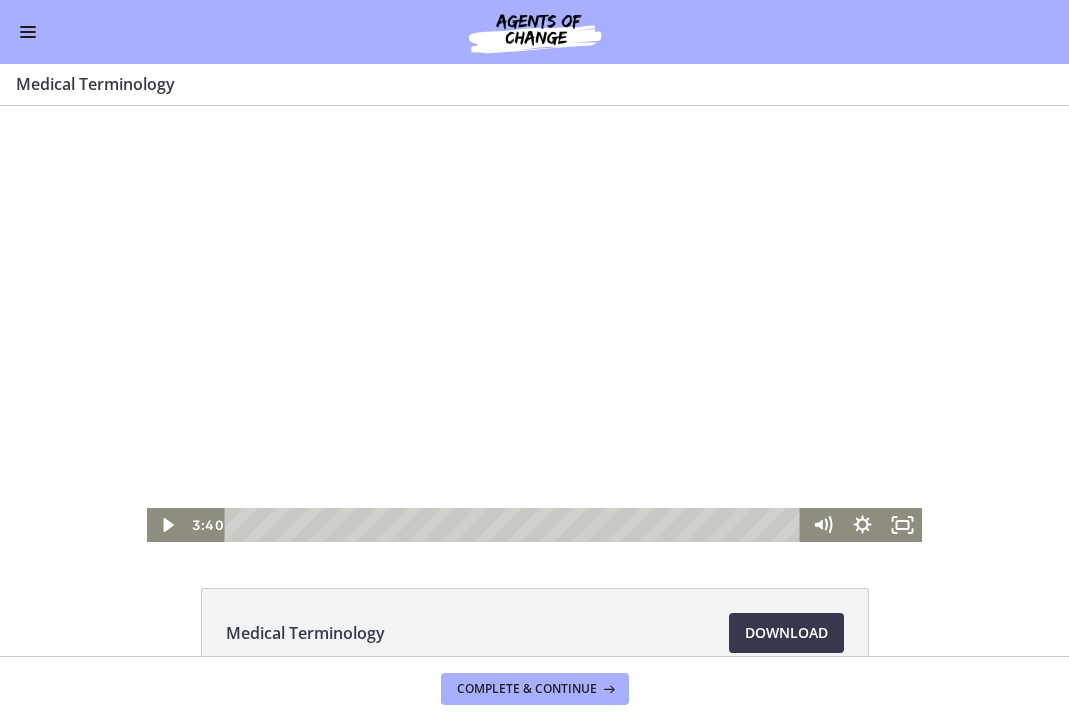 click at bounding box center (534, 324) 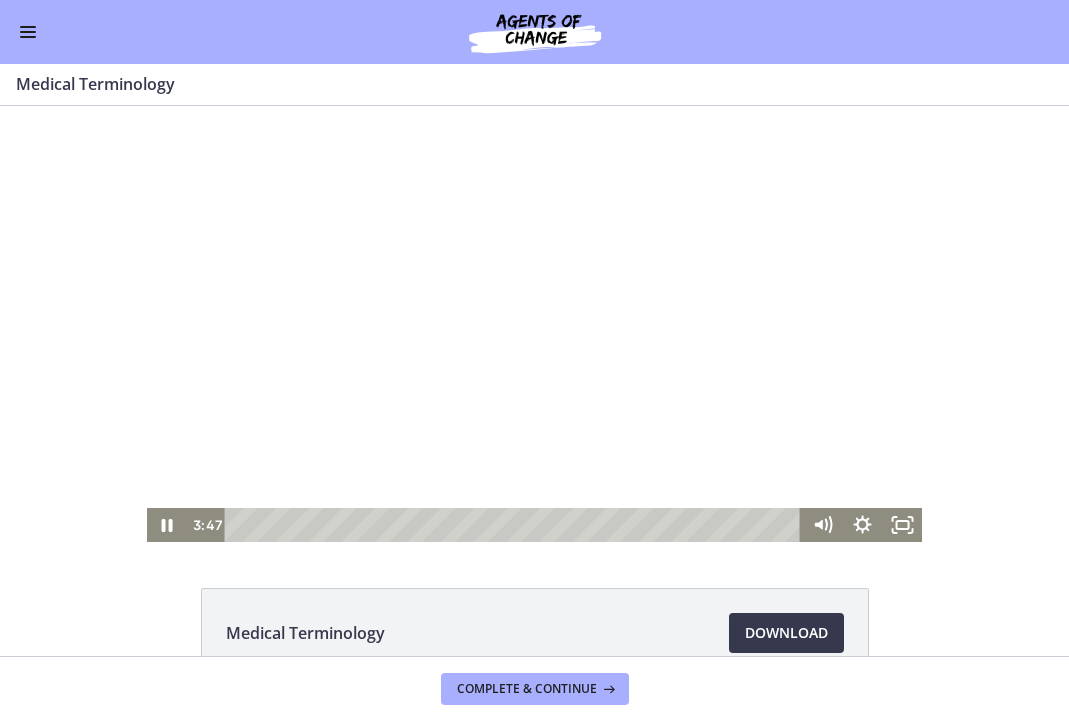 click at bounding box center (534, 324) 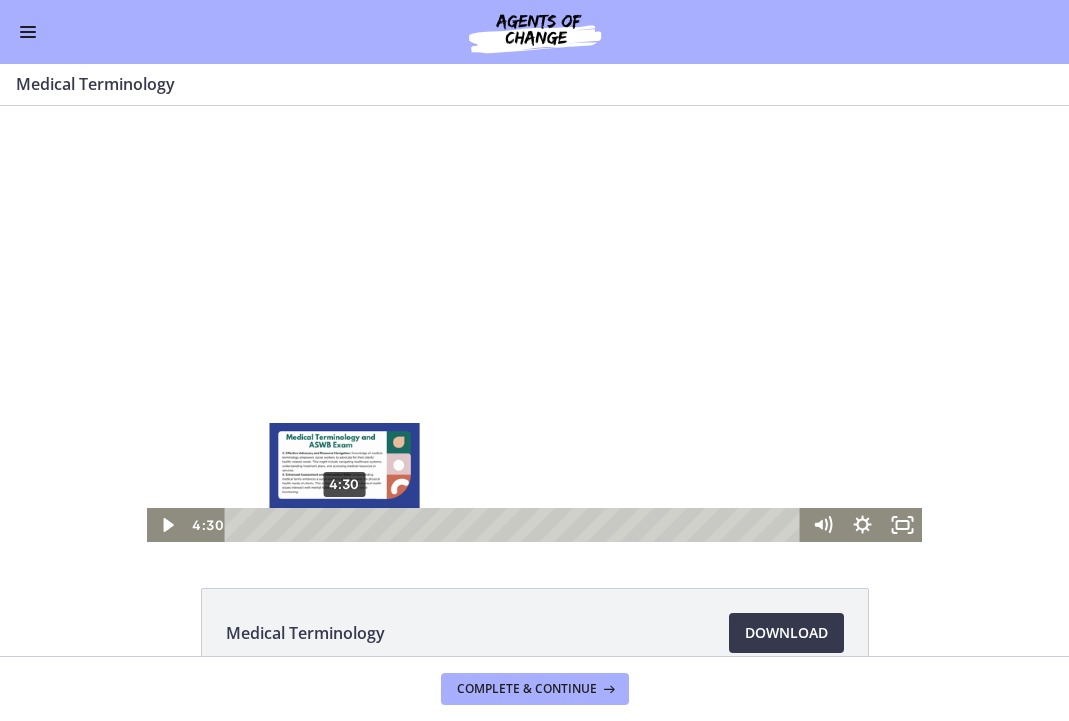 click on "4:30" at bounding box center (516, 525) 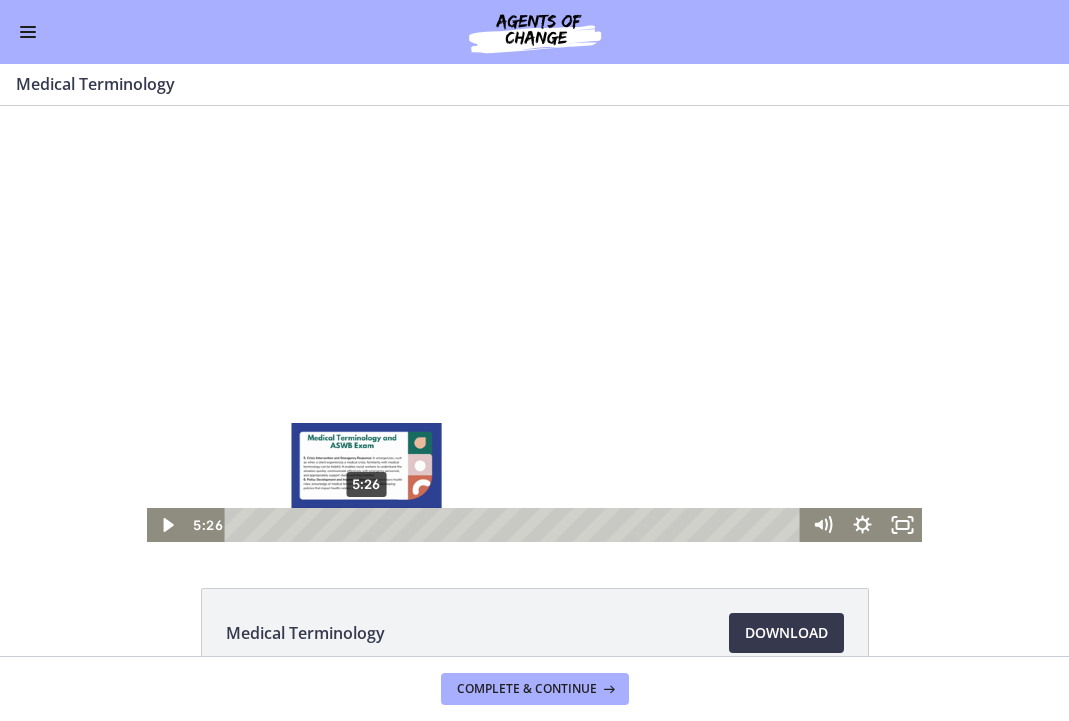click on "5:26" at bounding box center (516, 525) 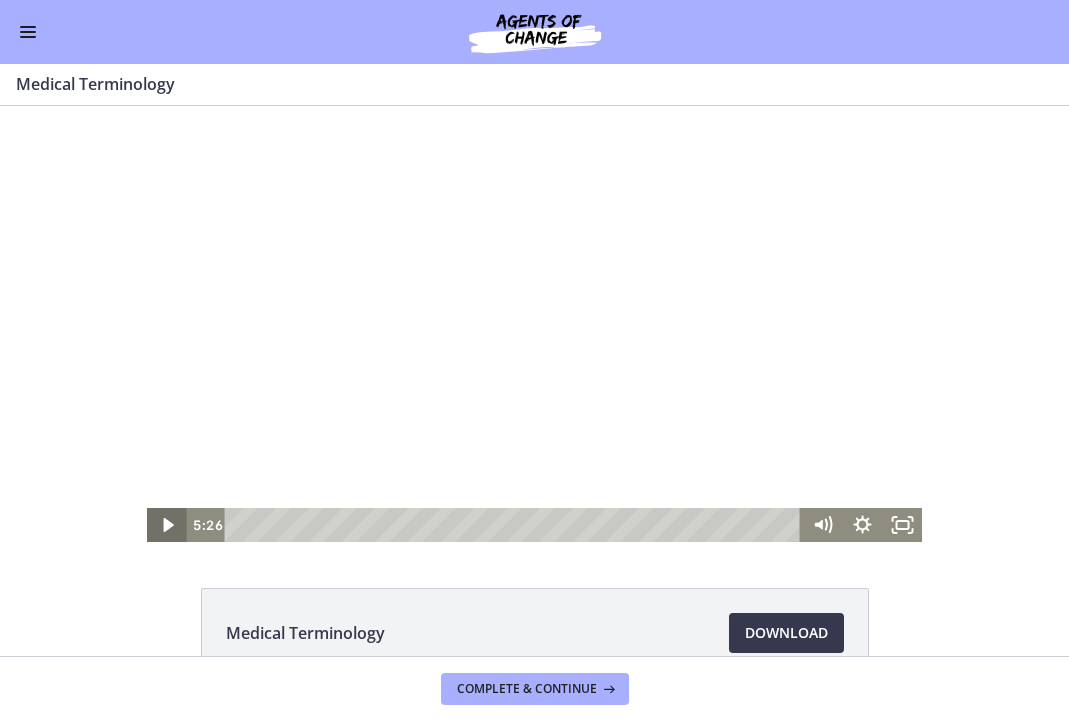 click 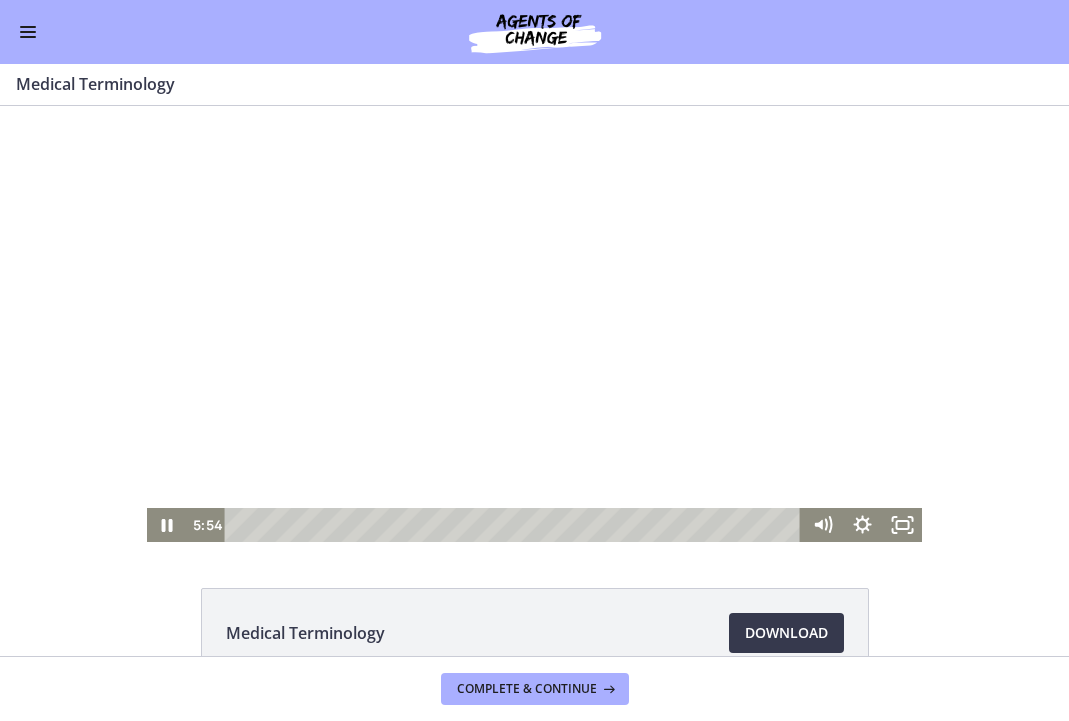 click at bounding box center [534, 324] 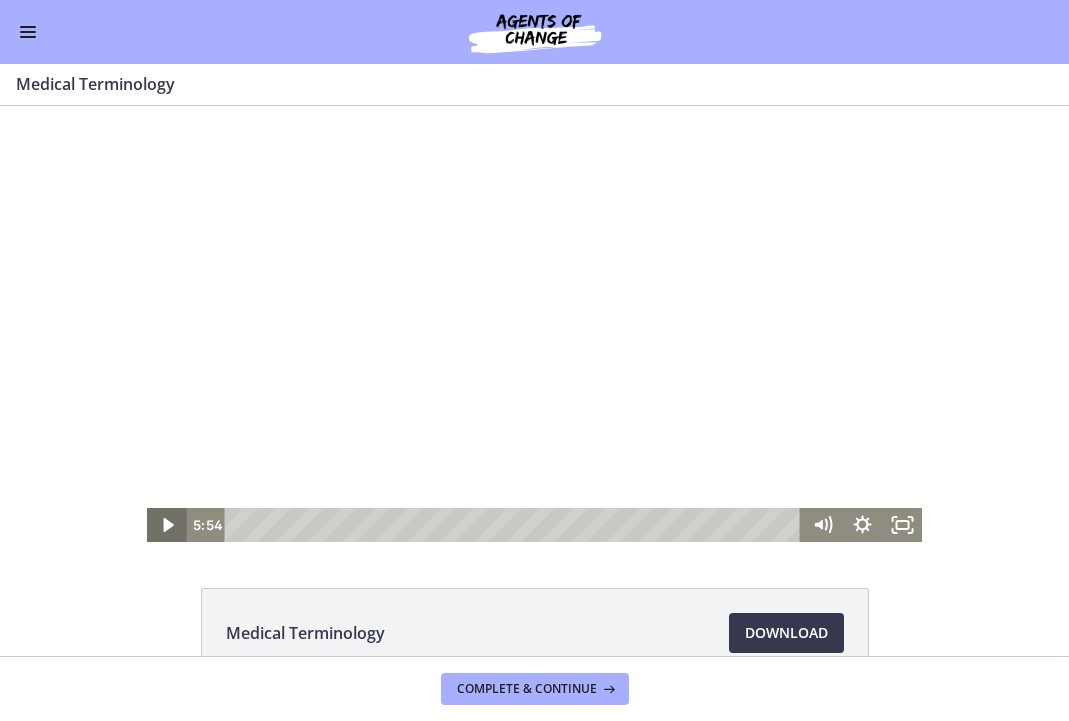 click 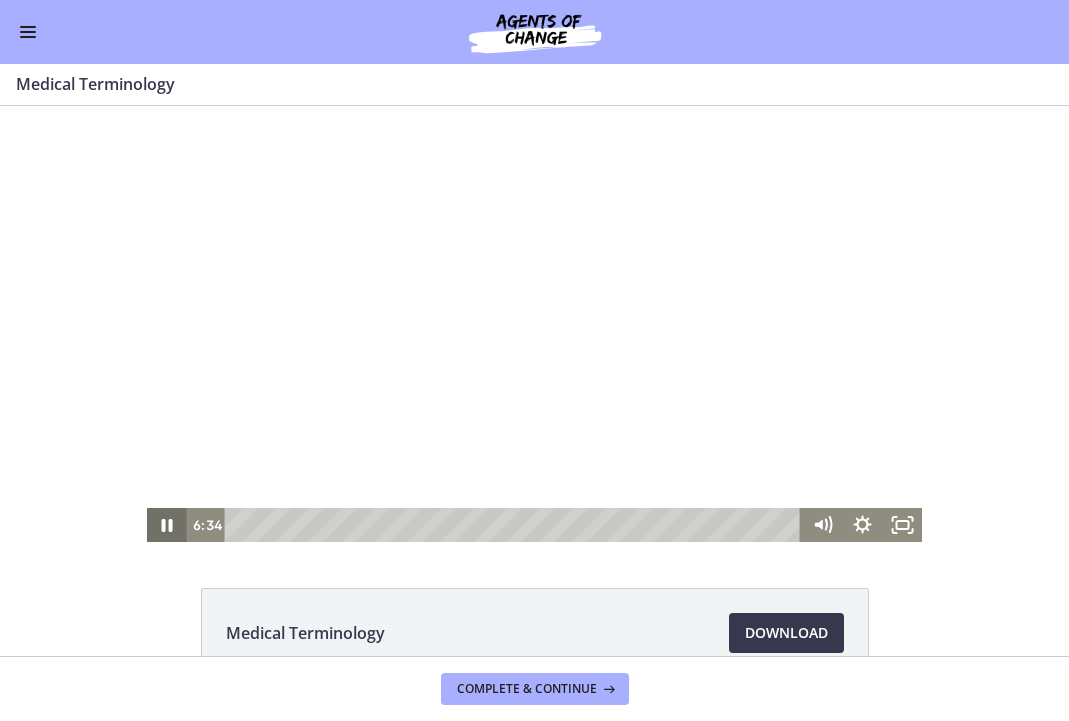 click 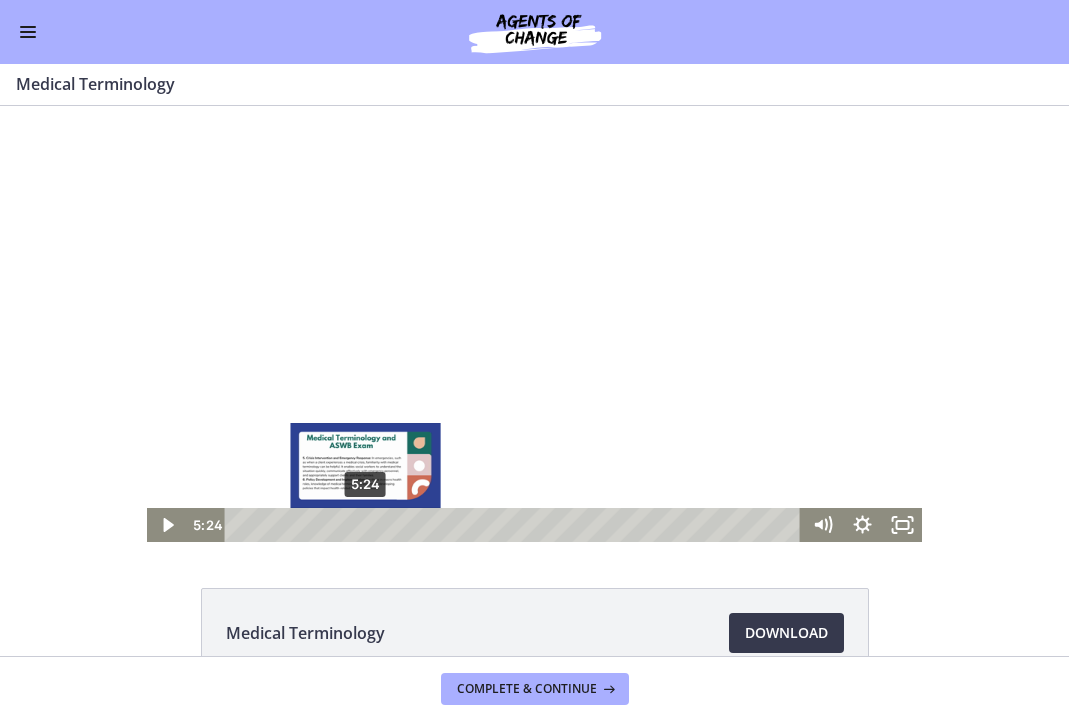 click on "5:24" at bounding box center (516, 525) 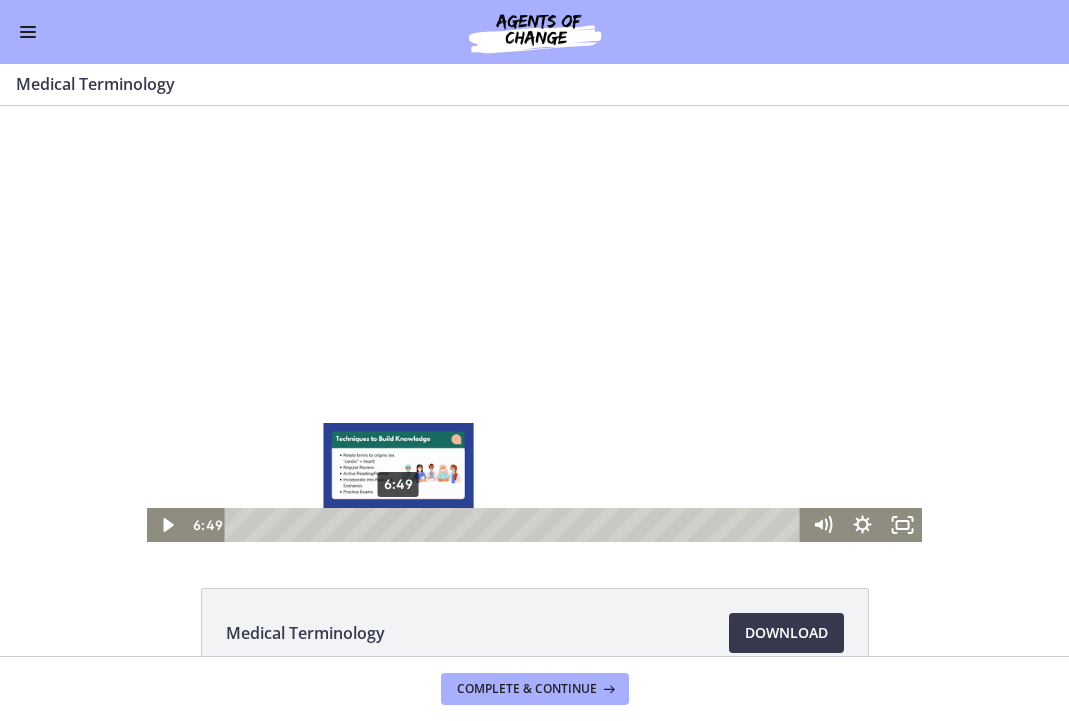 click on "6:49" at bounding box center (516, 525) 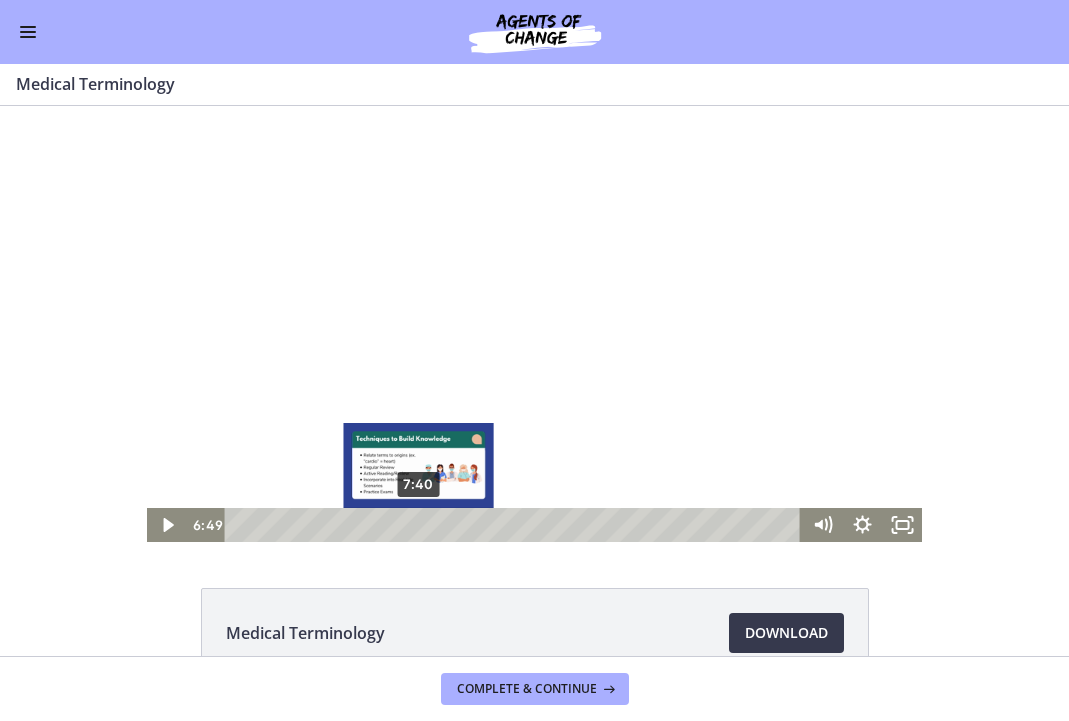 click on "7:40" at bounding box center [516, 525] 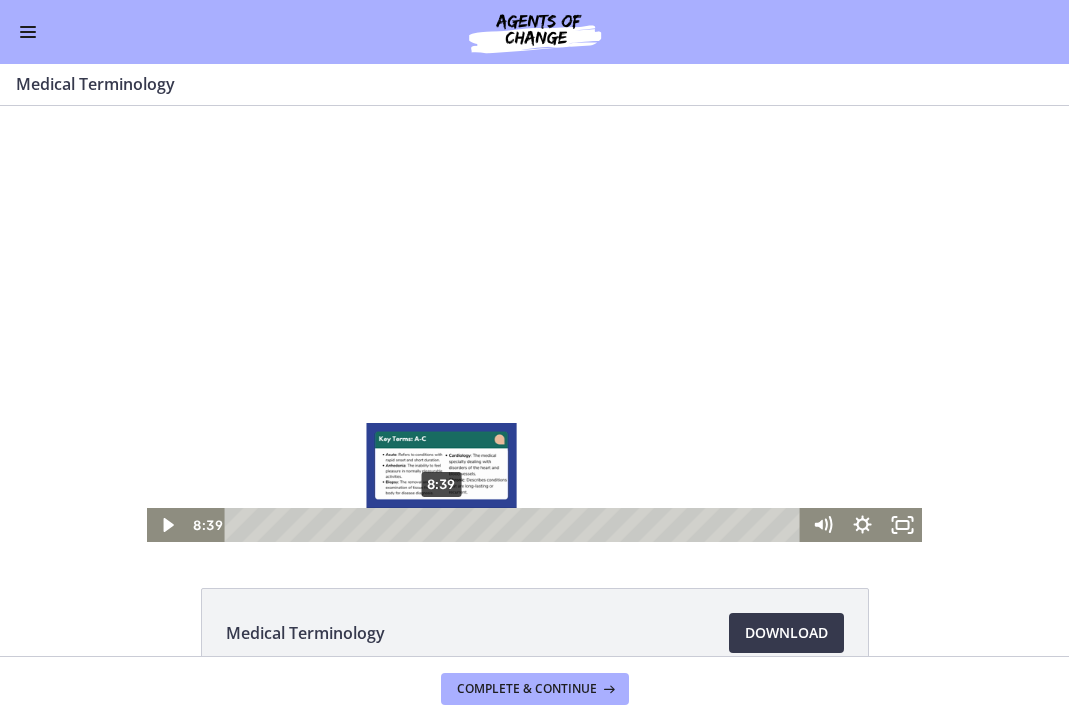 click on "8:39" at bounding box center [516, 525] 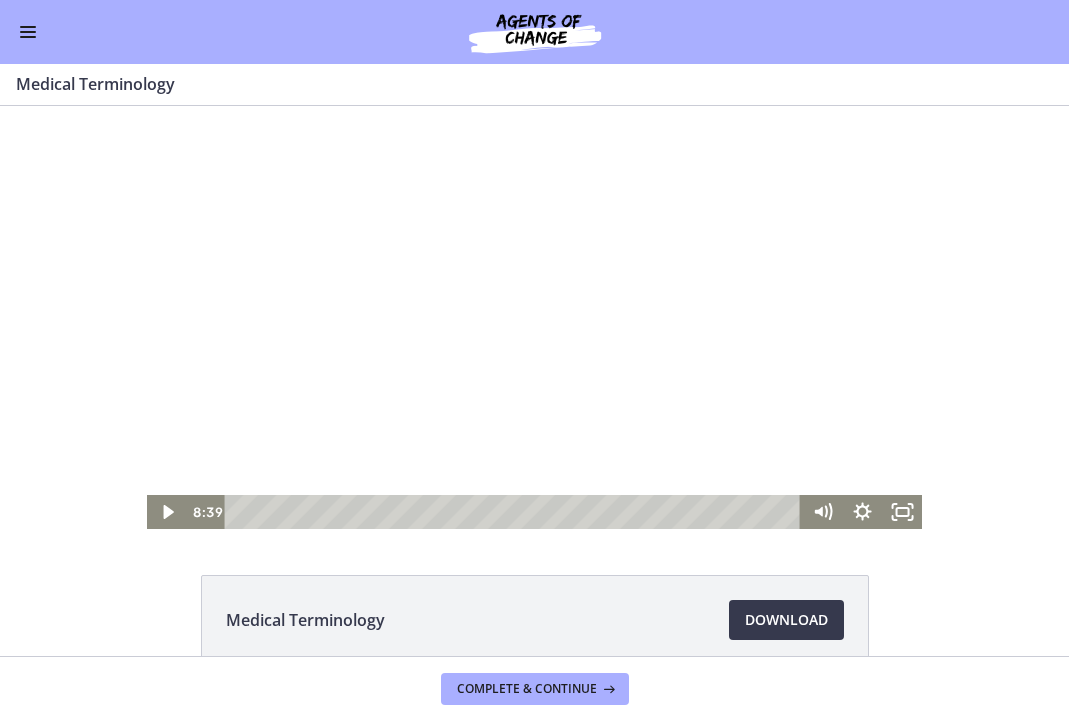 scroll, scrollTop: 11, scrollLeft: 0, axis: vertical 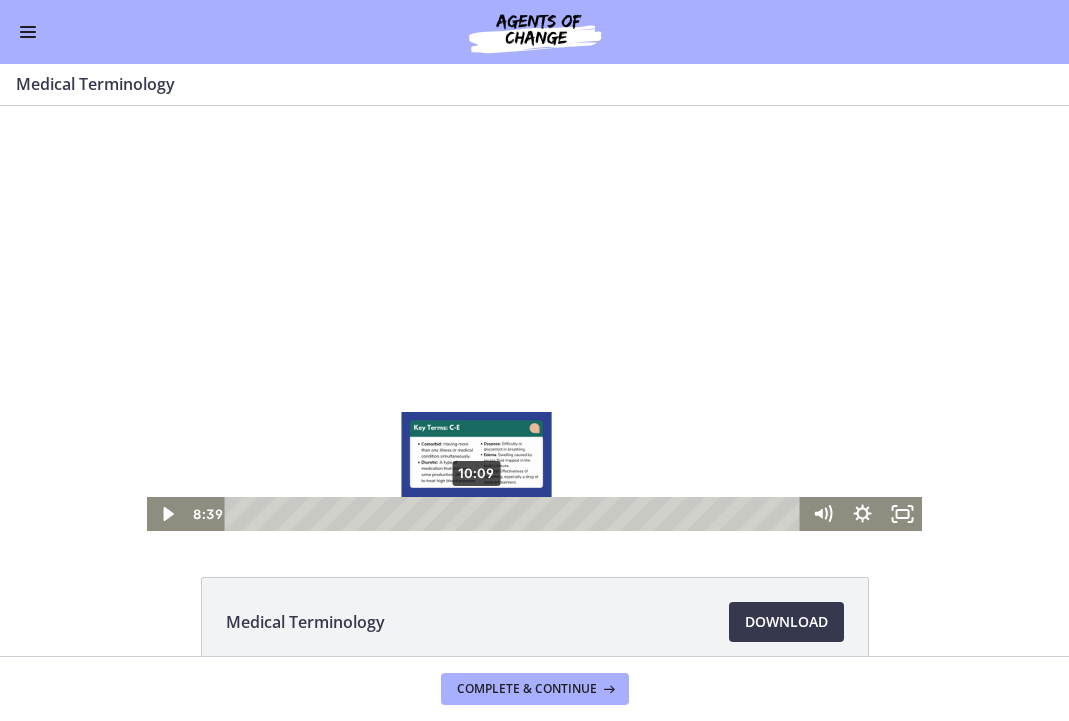 click on "10:09" at bounding box center (516, 514) 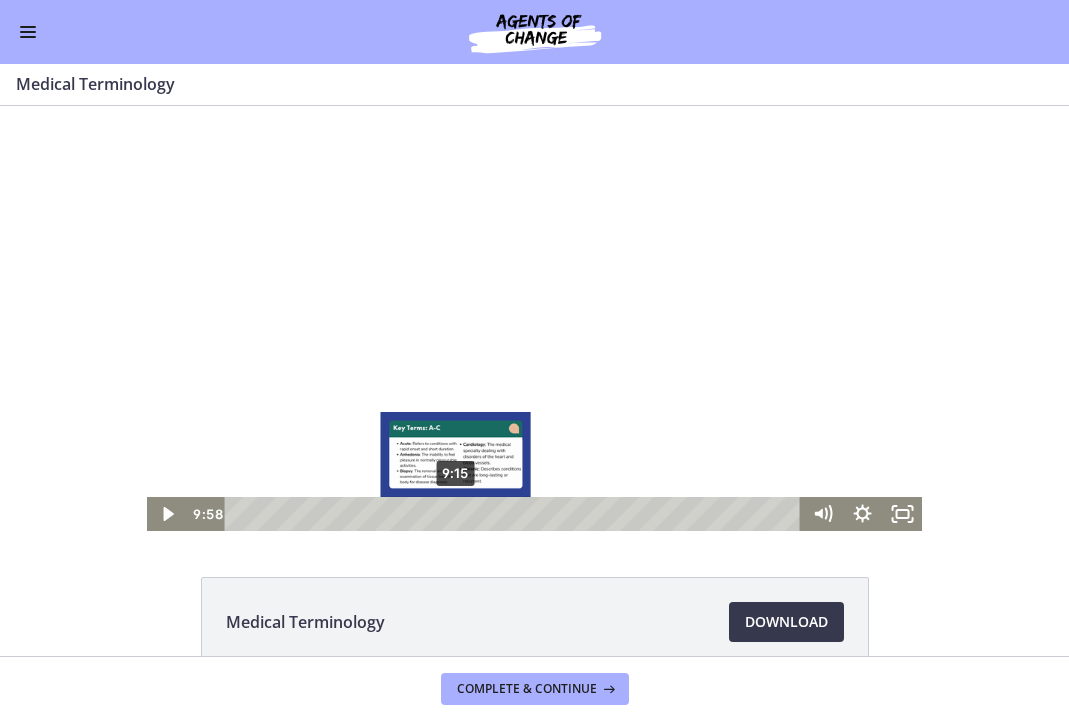 click on "9:15" at bounding box center [516, 514] 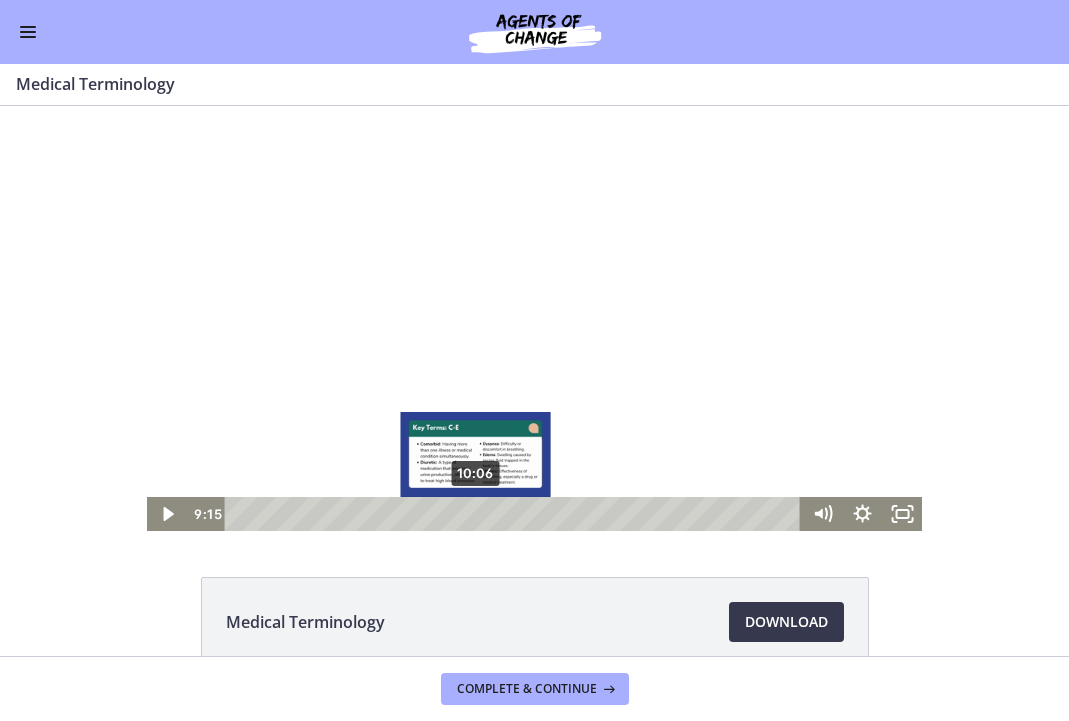 click on "10:06" at bounding box center [516, 514] 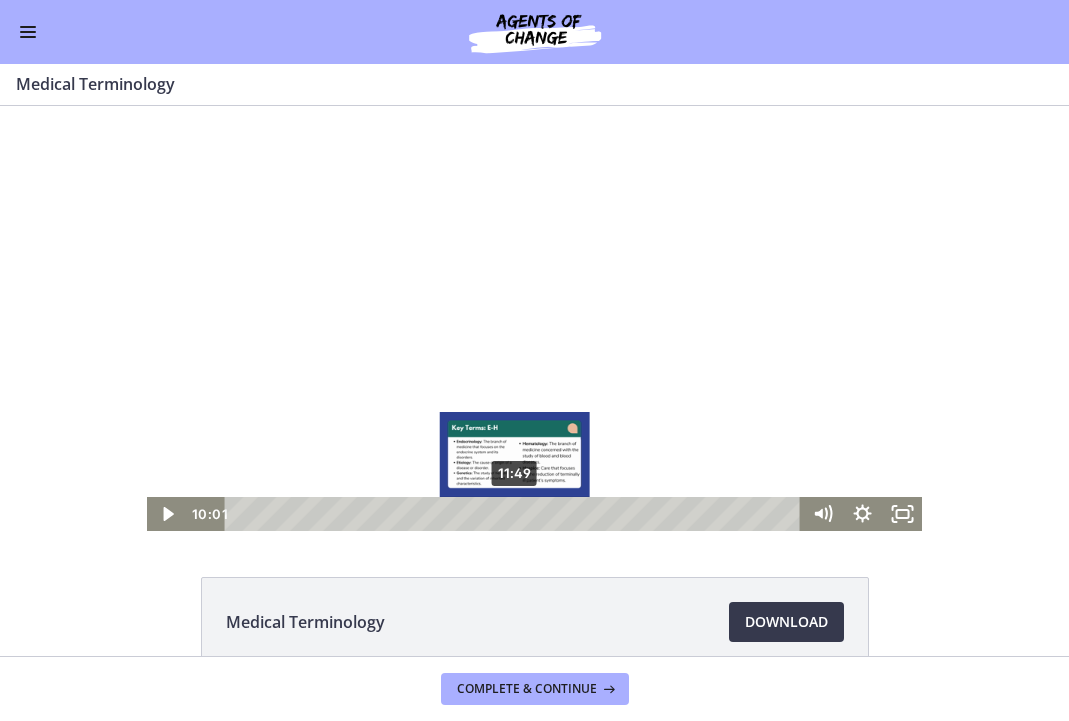 click on "11:49" at bounding box center (516, 514) 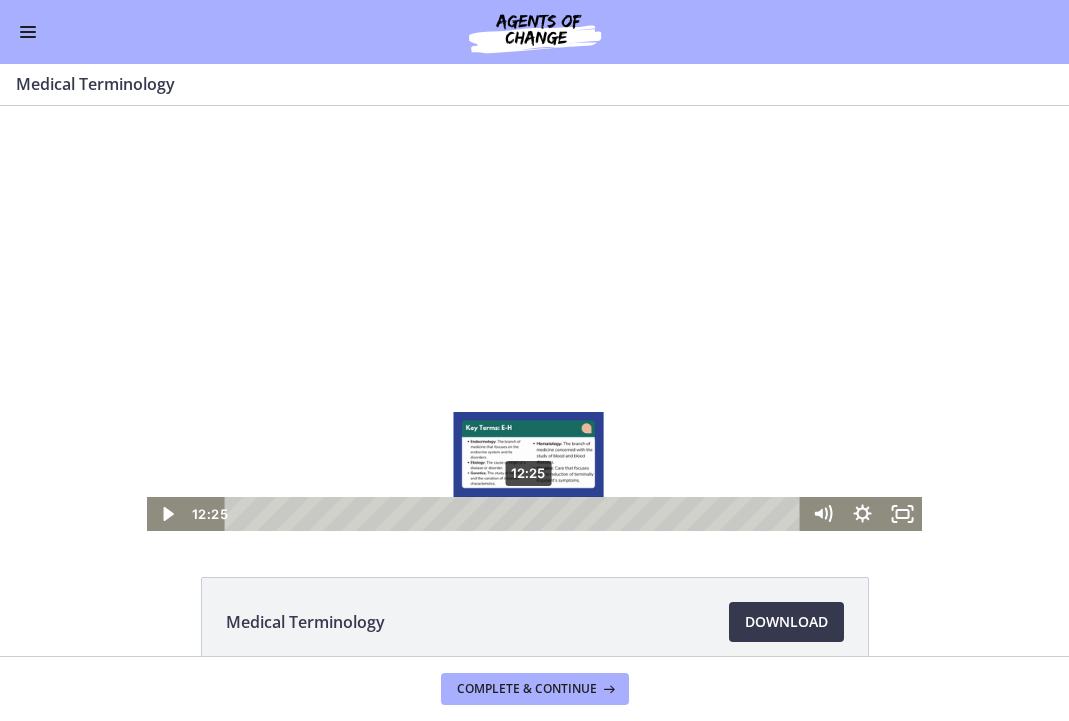 click on "12:25" at bounding box center (516, 514) 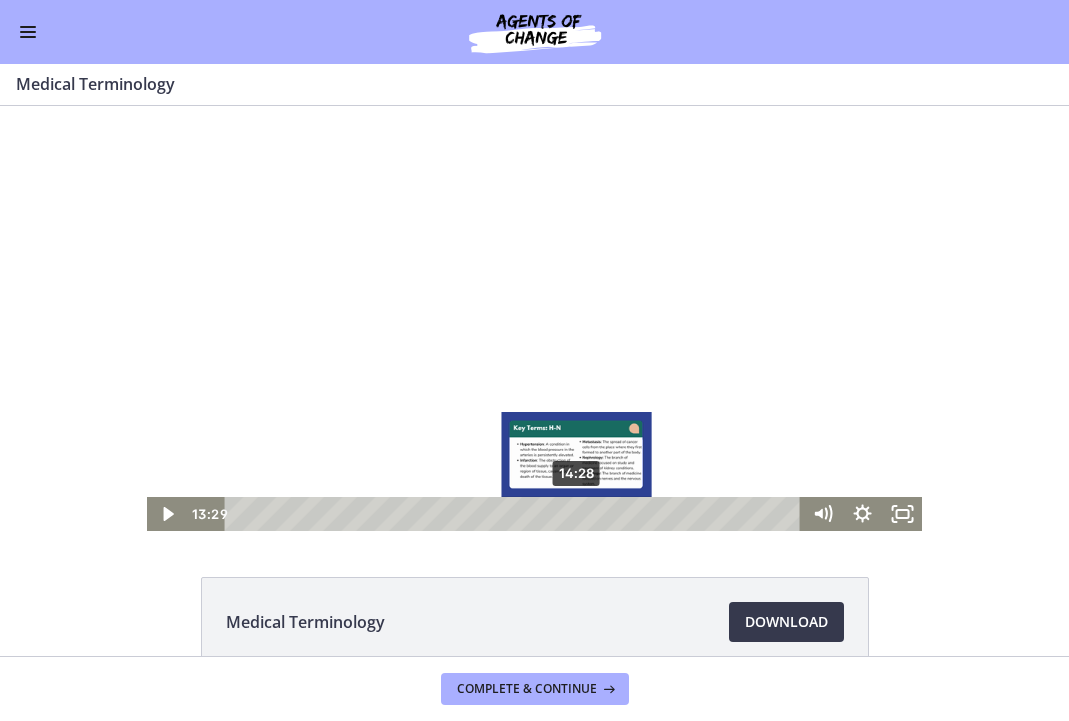 click on "14:28" at bounding box center [516, 514] 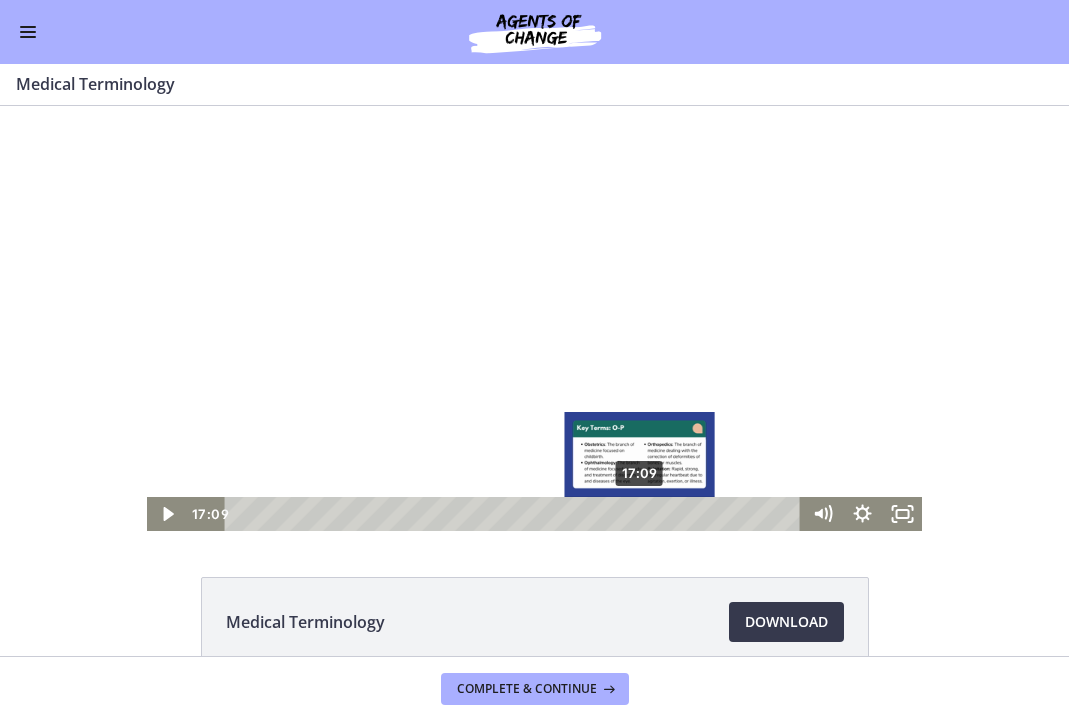 click on "17:09" at bounding box center [516, 514] 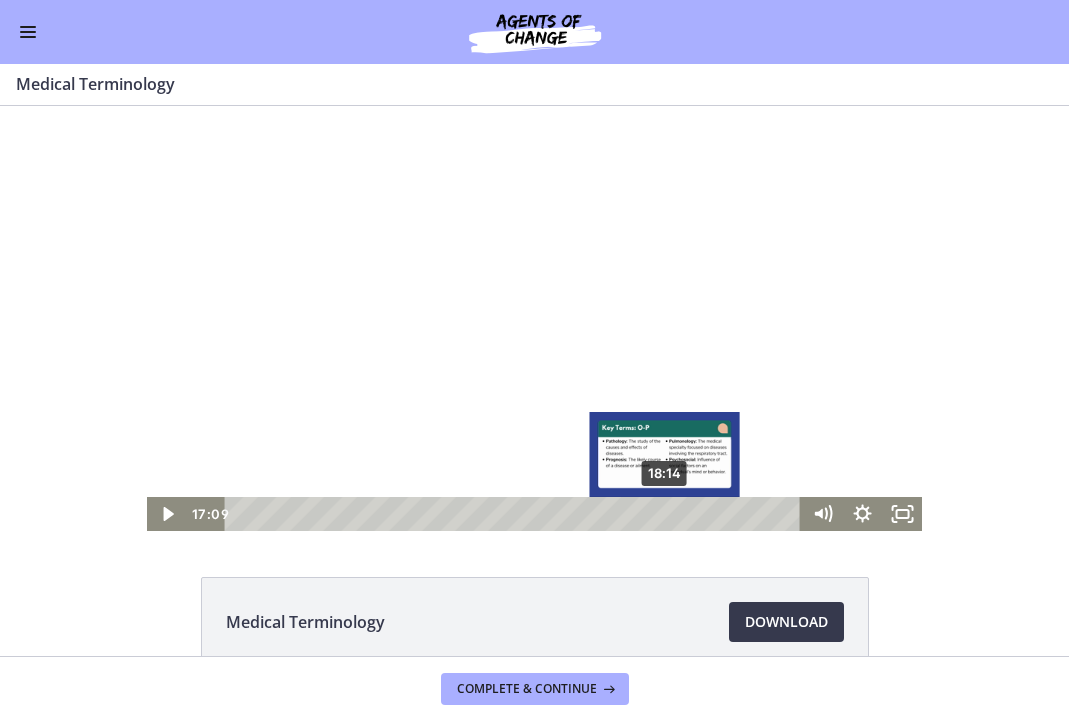 click on "18:14" at bounding box center [516, 514] 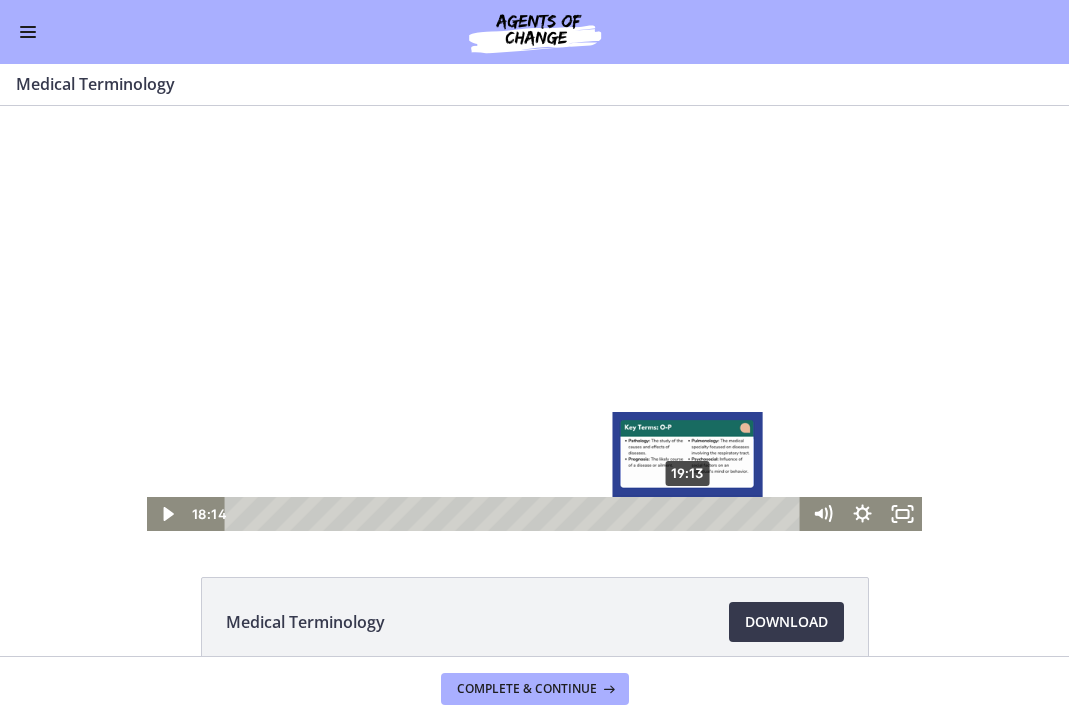 click on "19:13" at bounding box center (516, 514) 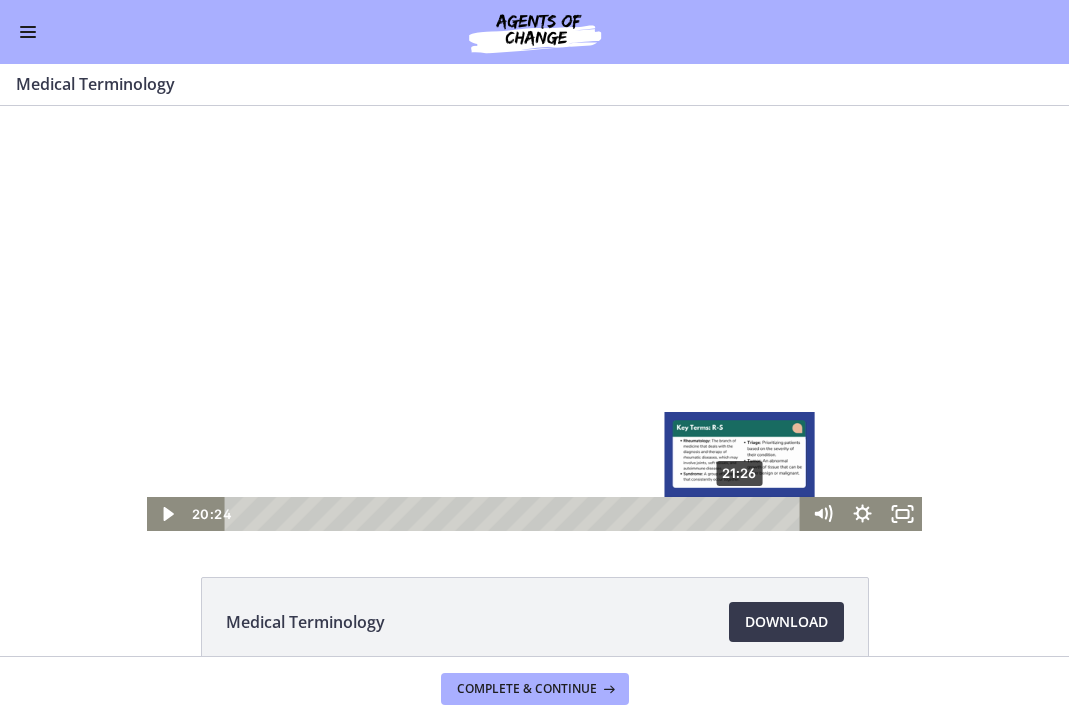 click on "21:26" at bounding box center [516, 514] 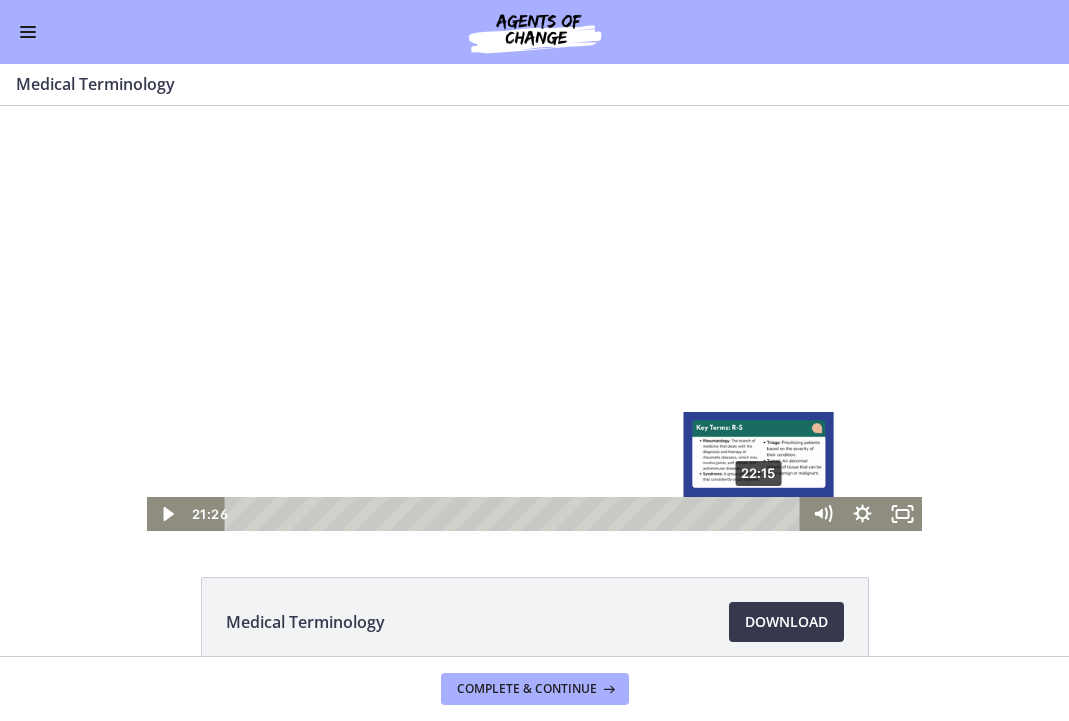 click on "22:15" at bounding box center (516, 514) 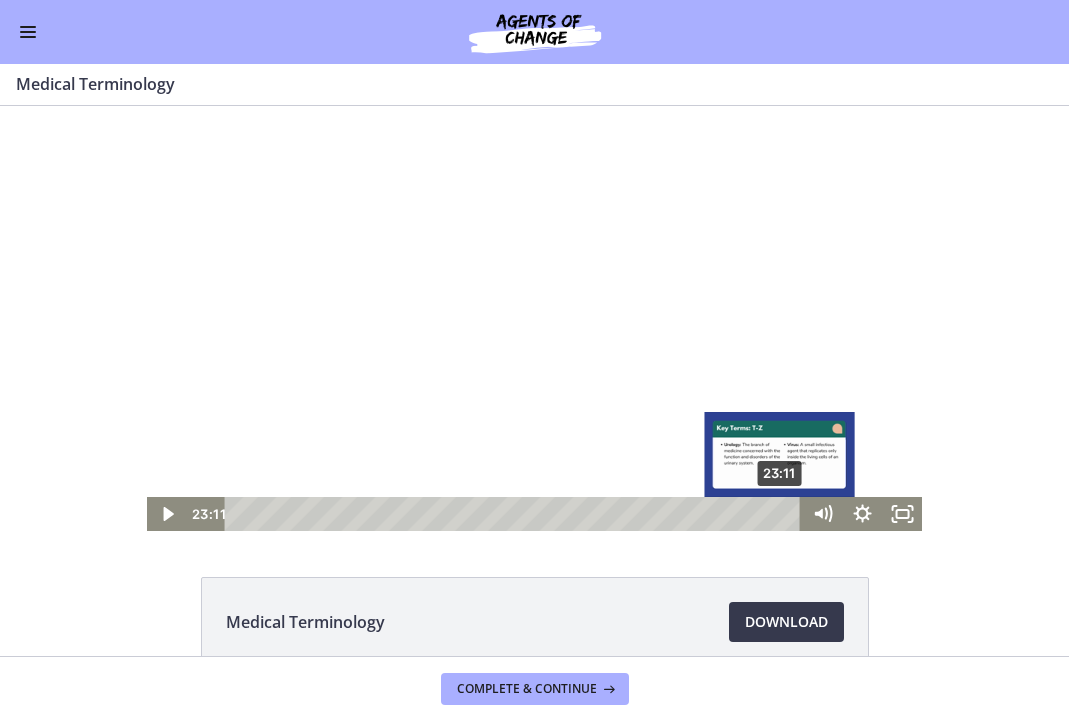 click on "23:11" at bounding box center (516, 514) 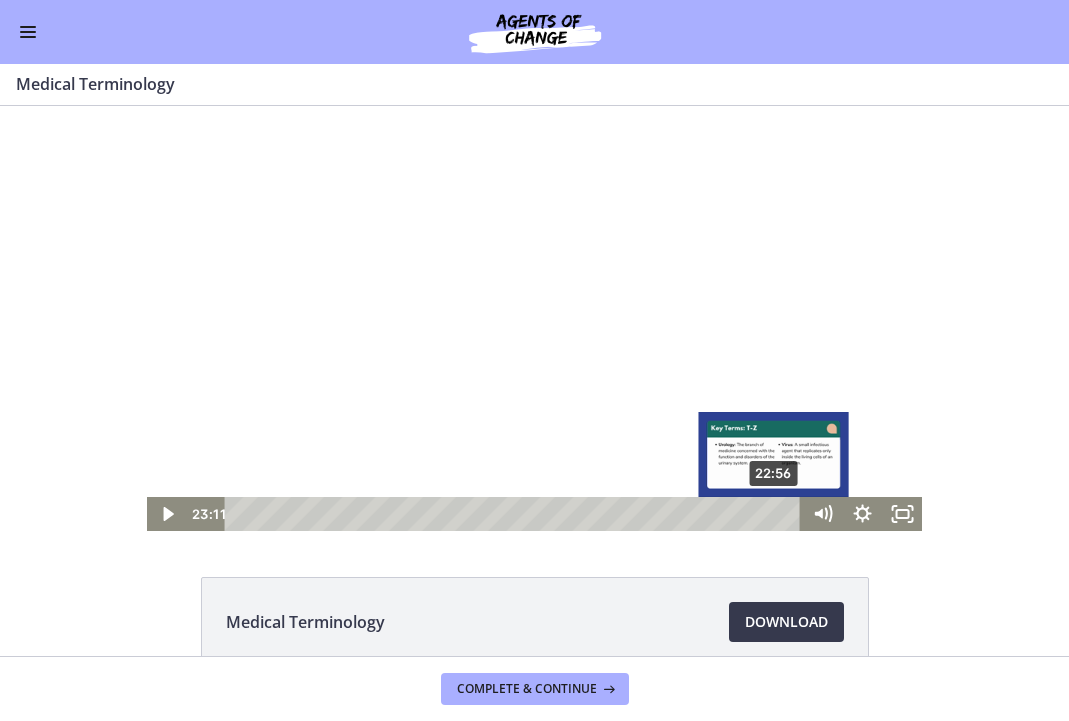 click on "22:56" at bounding box center [516, 514] 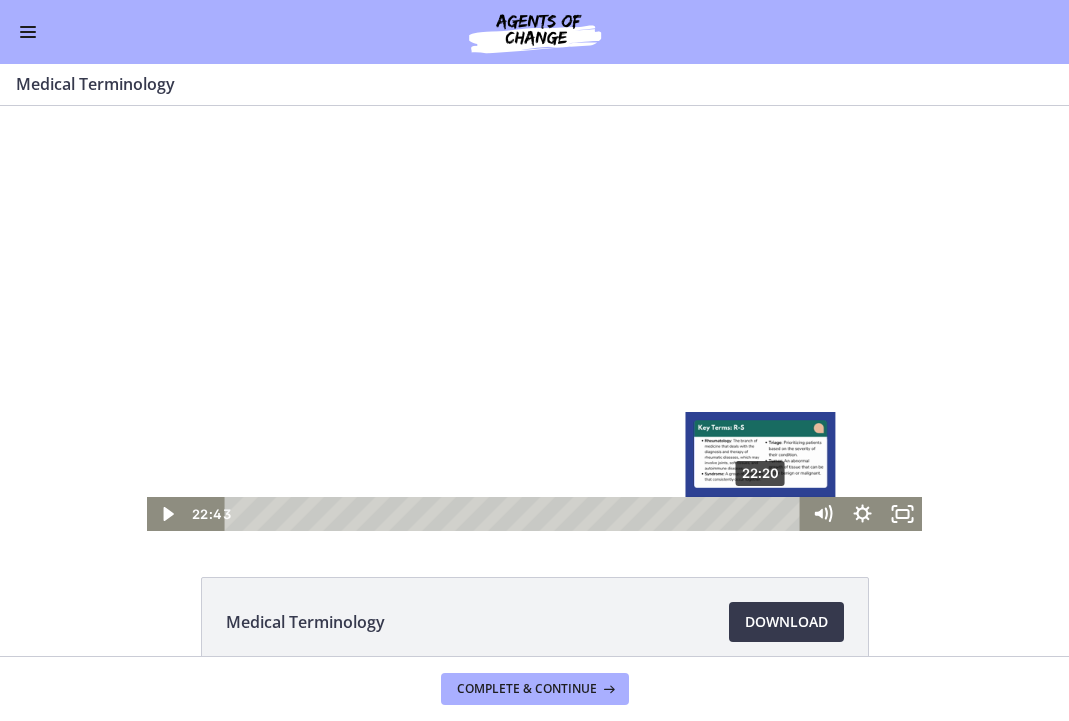 click on "22:20" at bounding box center [516, 514] 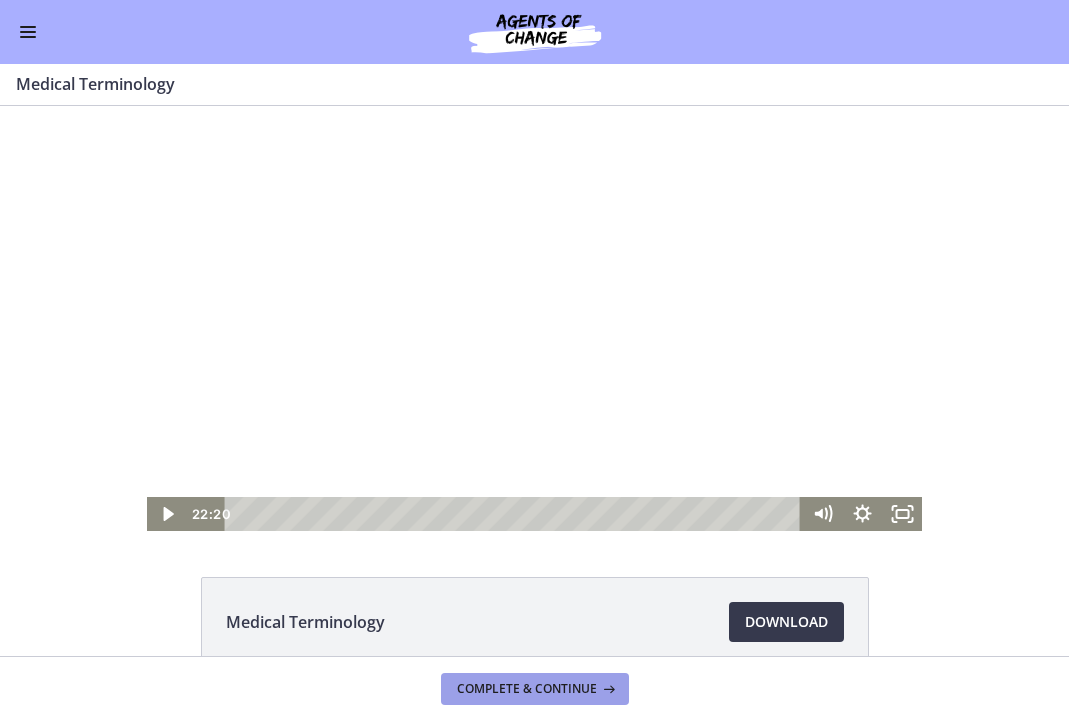 click on "Complete & continue" at bounding box center [527, 689] 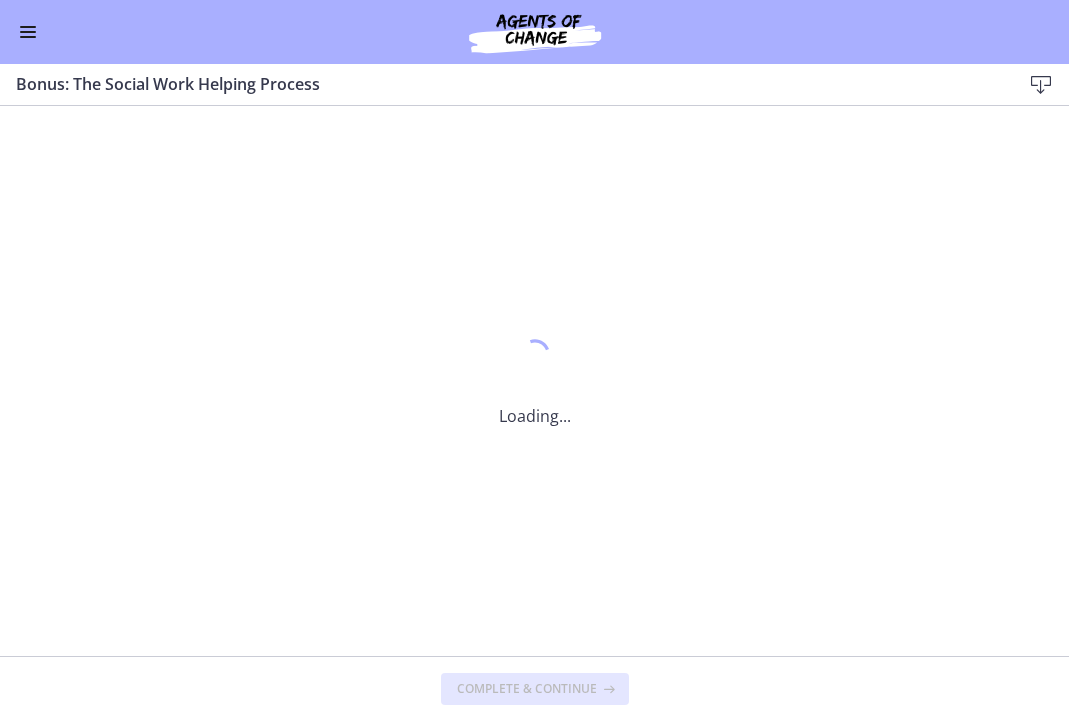 scroll, scrollTop: 0, scrollLeft: 0, axis: both 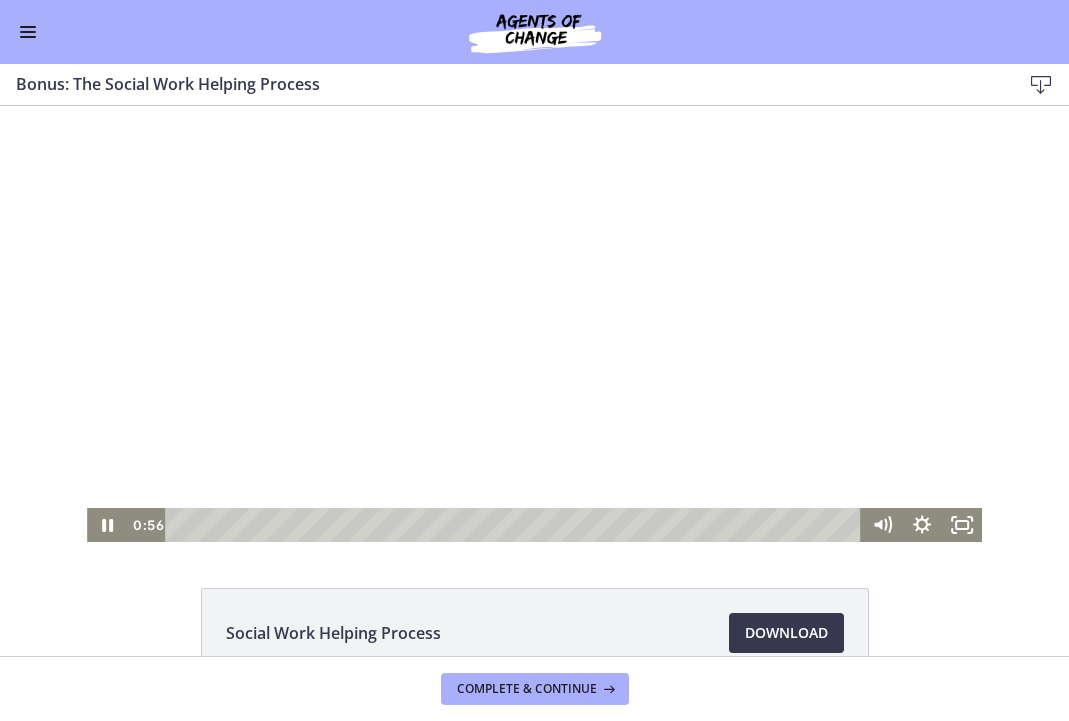 click at bounding box center [534, 324] 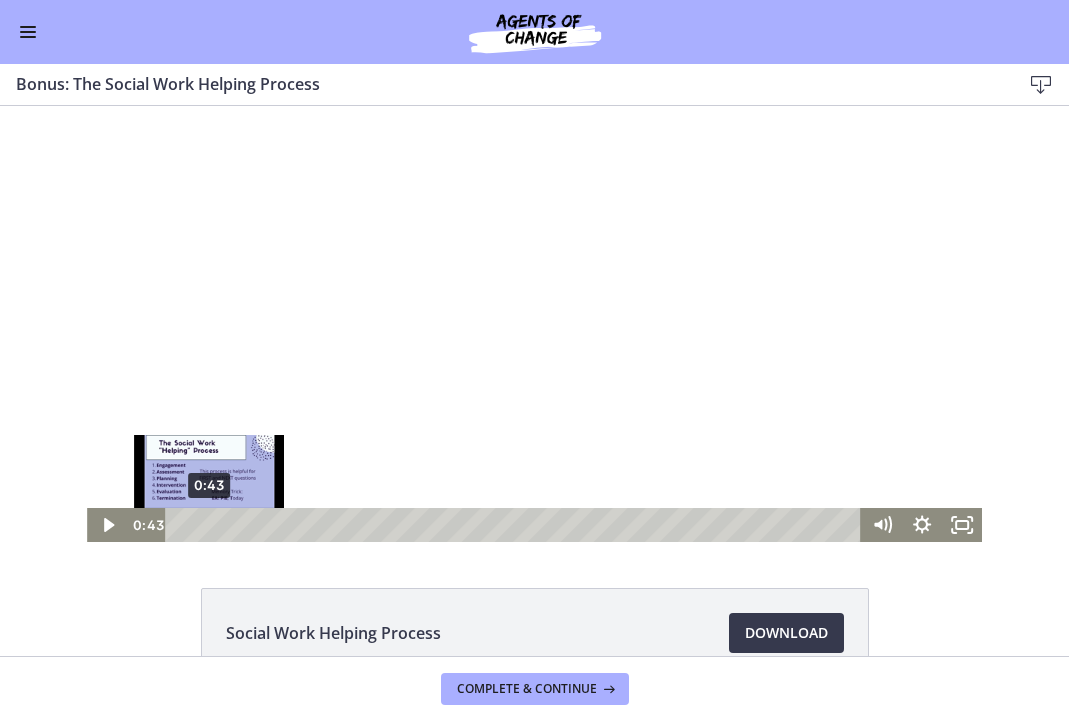 click on "0:43" at bounding box center [516, 525] 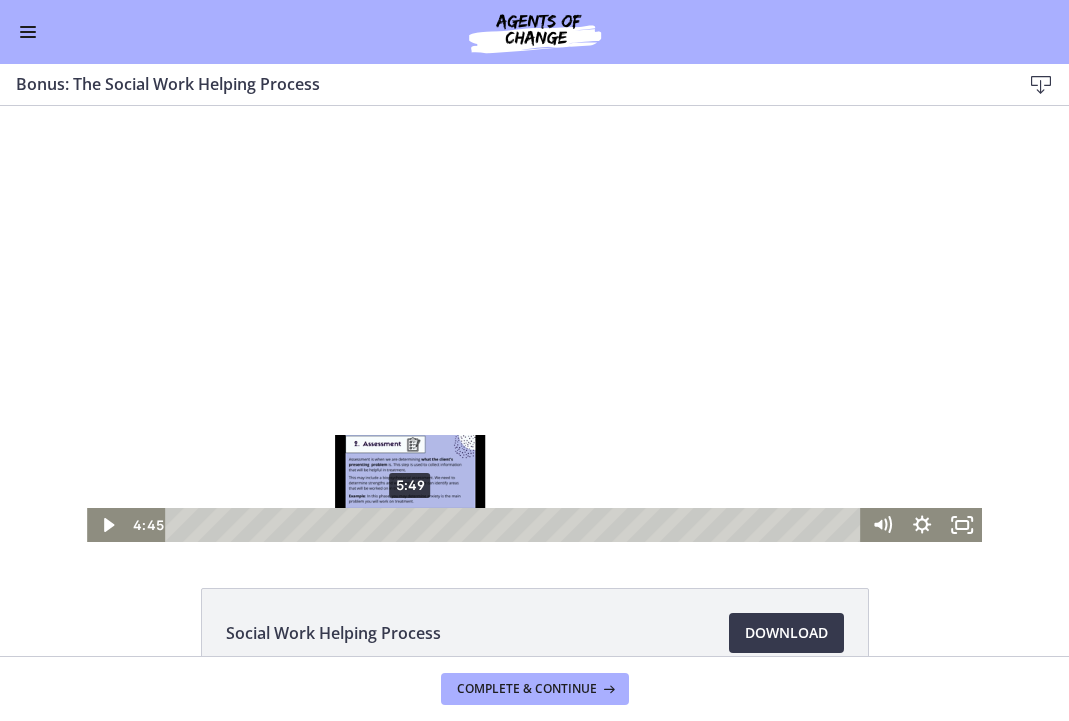 click on "5:49" at bounding box center [516, 525] 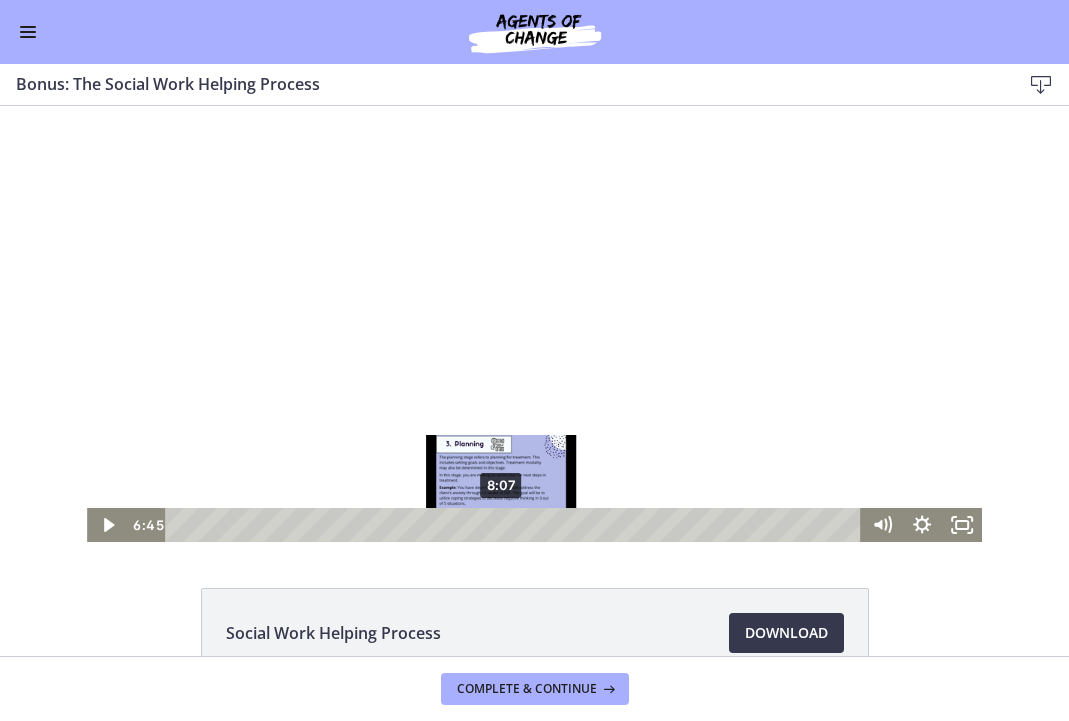 click on "8:07" at bounding box center [516, 525] 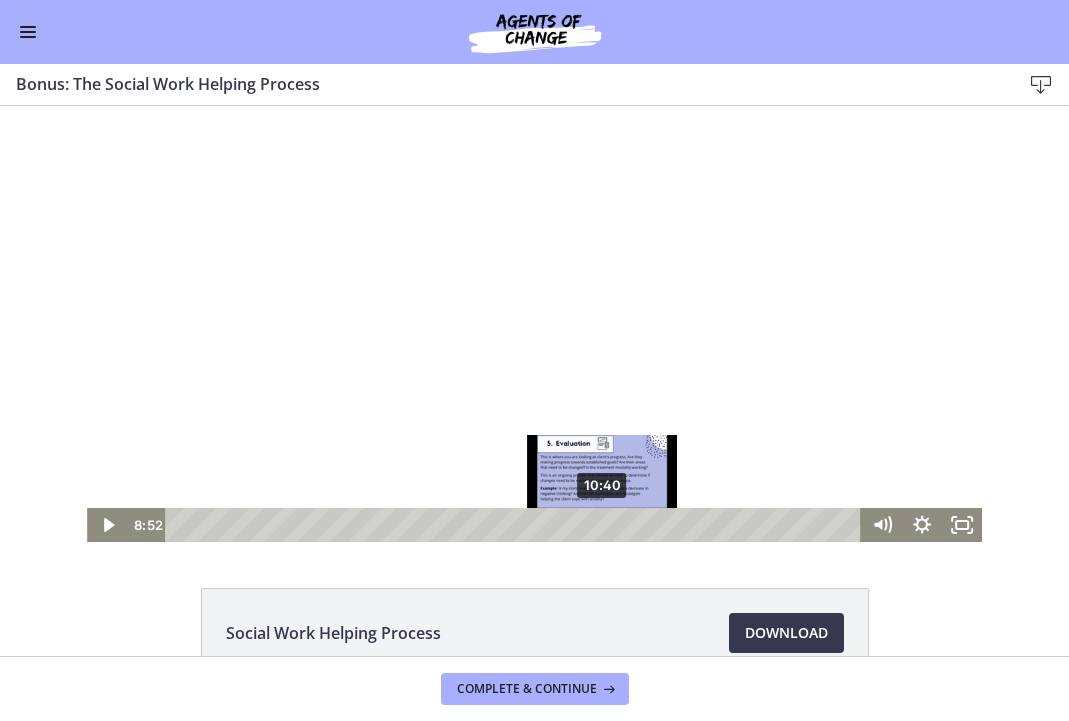 click on "10:40" at bounding box center [516, 525] 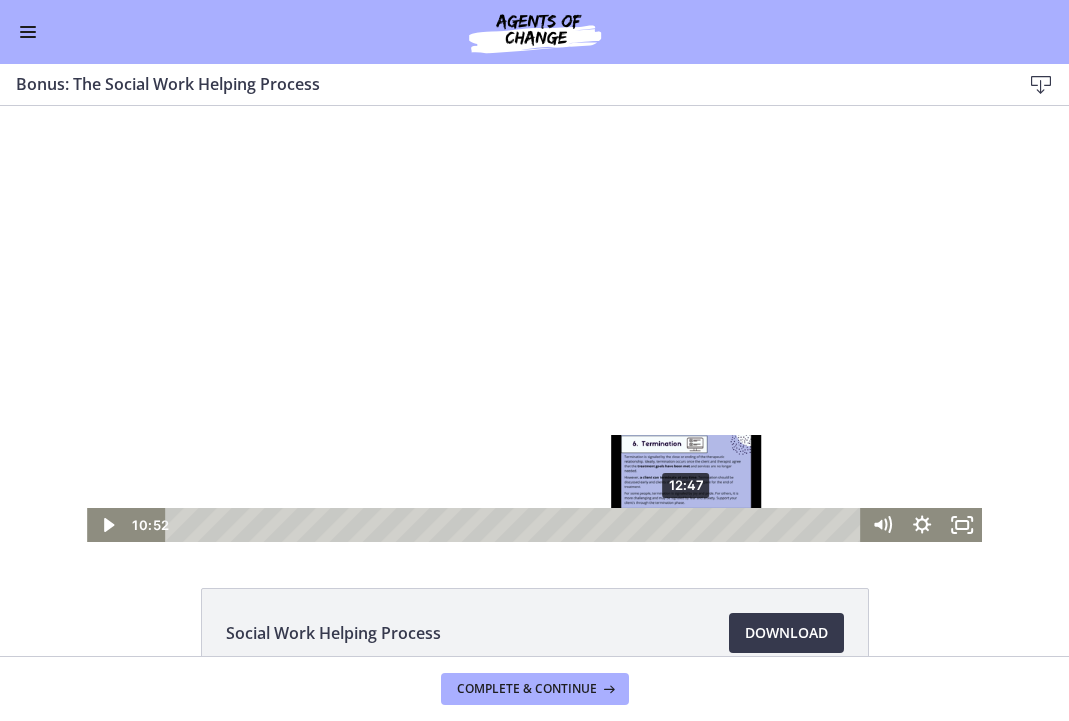 click on "12:47" at bounding box center [516, 525] 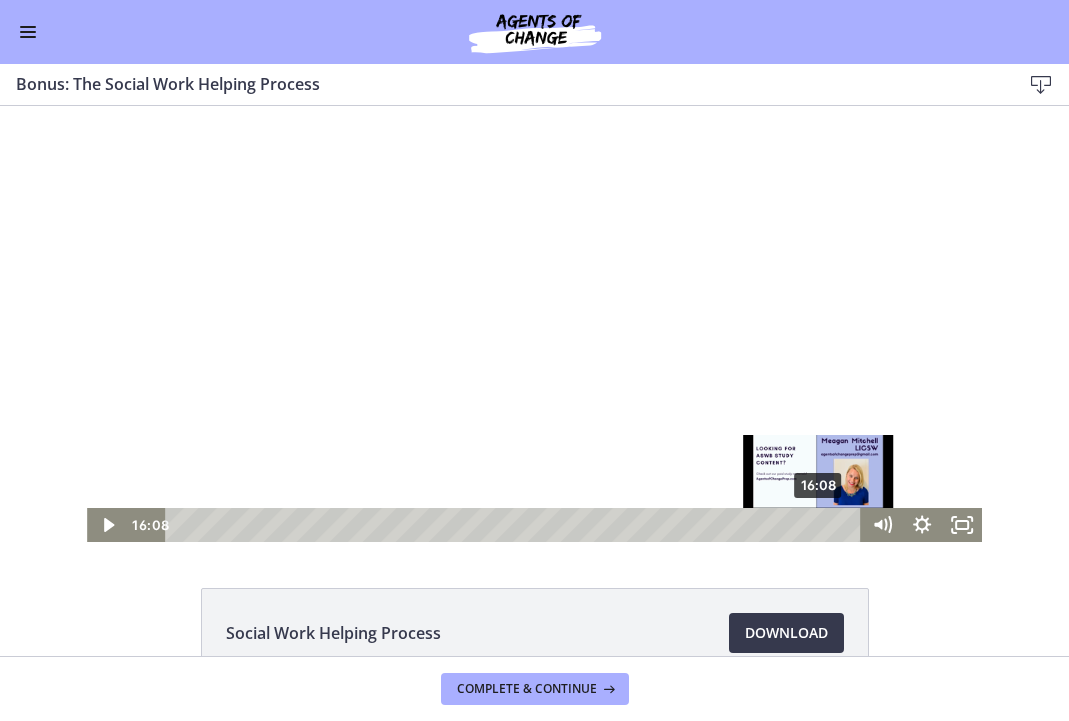 click on "16:08" at bounding box center (516, 525) 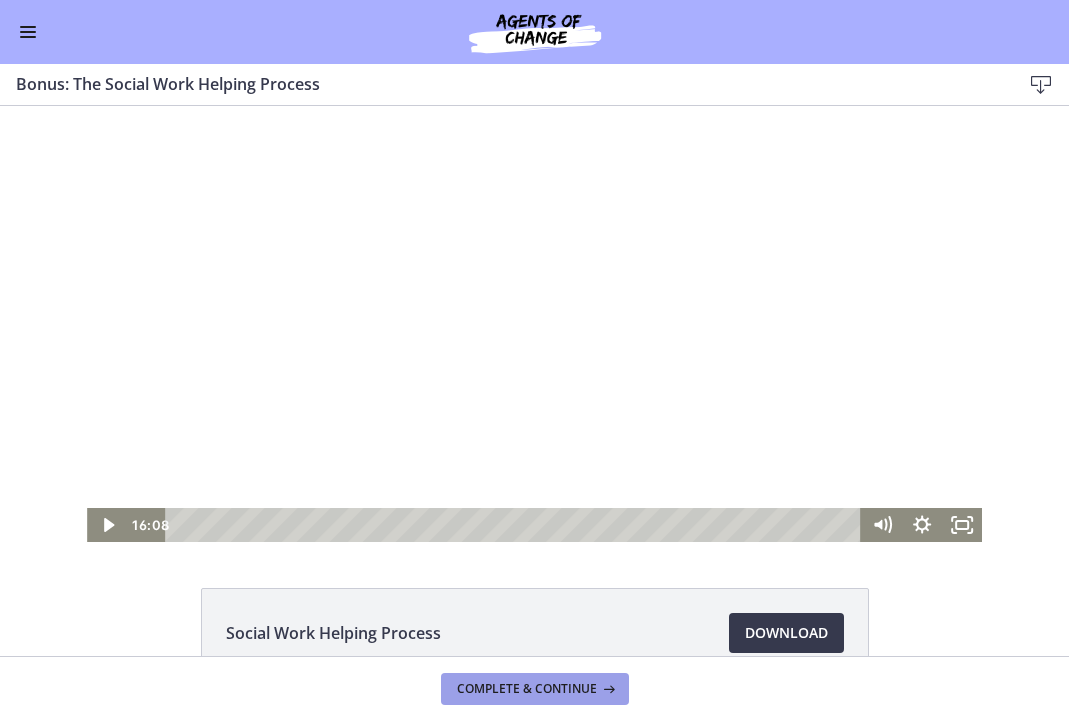 click on "Complete & continue" at bounding box center [527, 689] 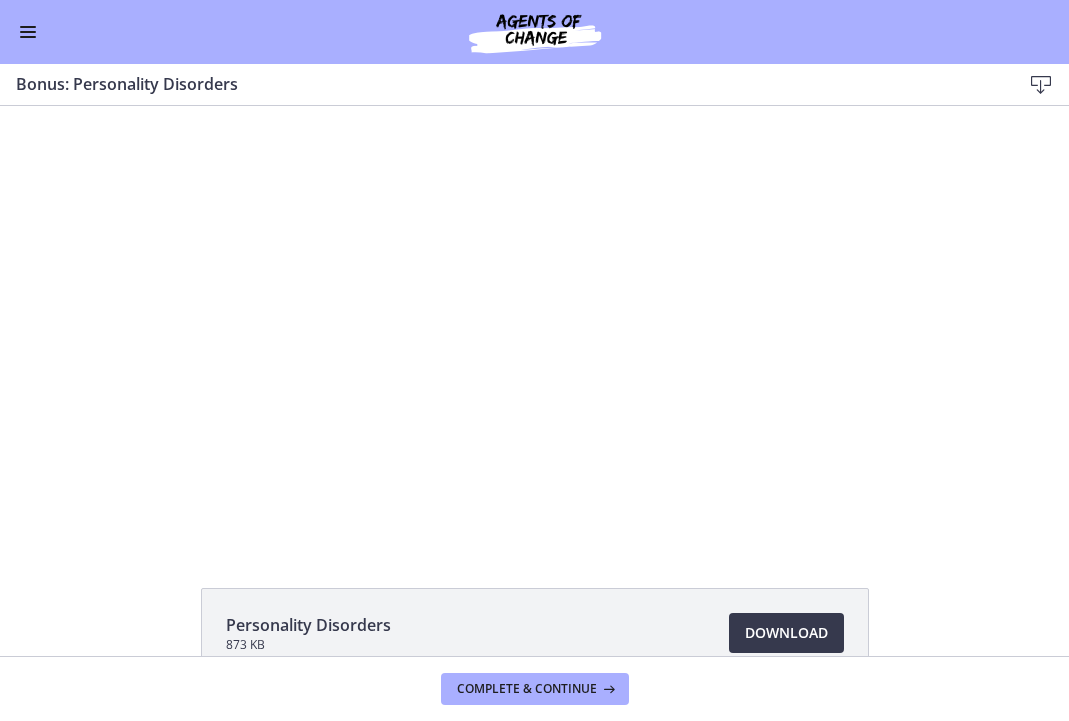 scroll, scrollTop: 0, scrollLeft: 0, axis: both 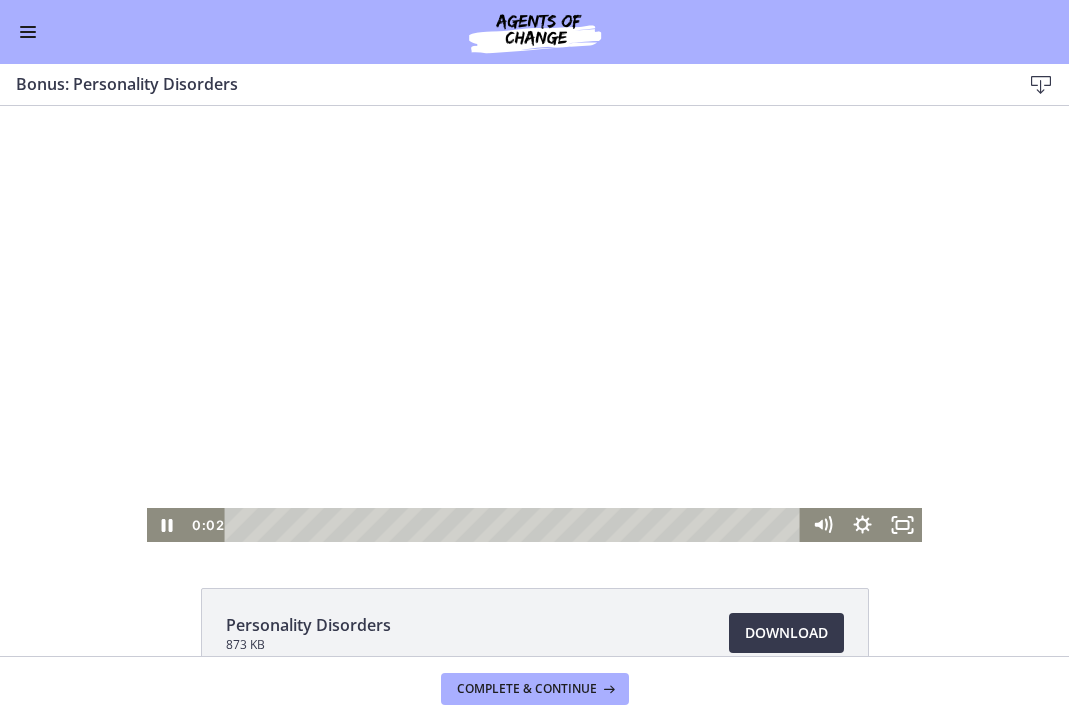 click at bounding box center (516, 525) 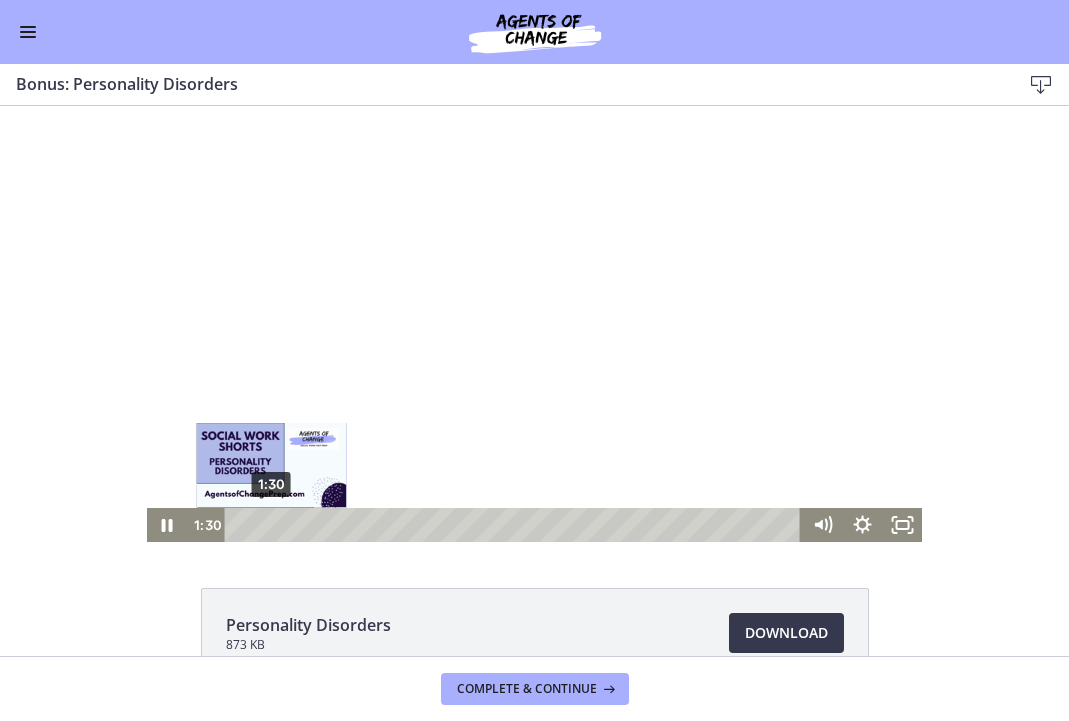 click on "1:30" at bounding box center (516, 525) 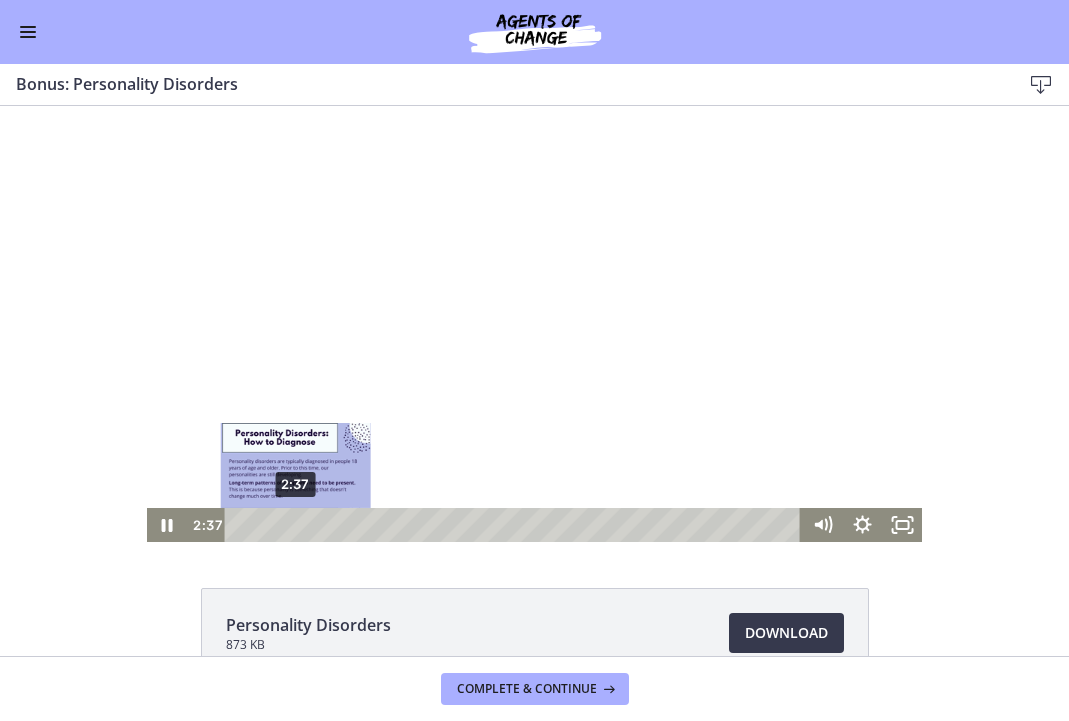 click on "2:37" at bounding box center (516, 525) 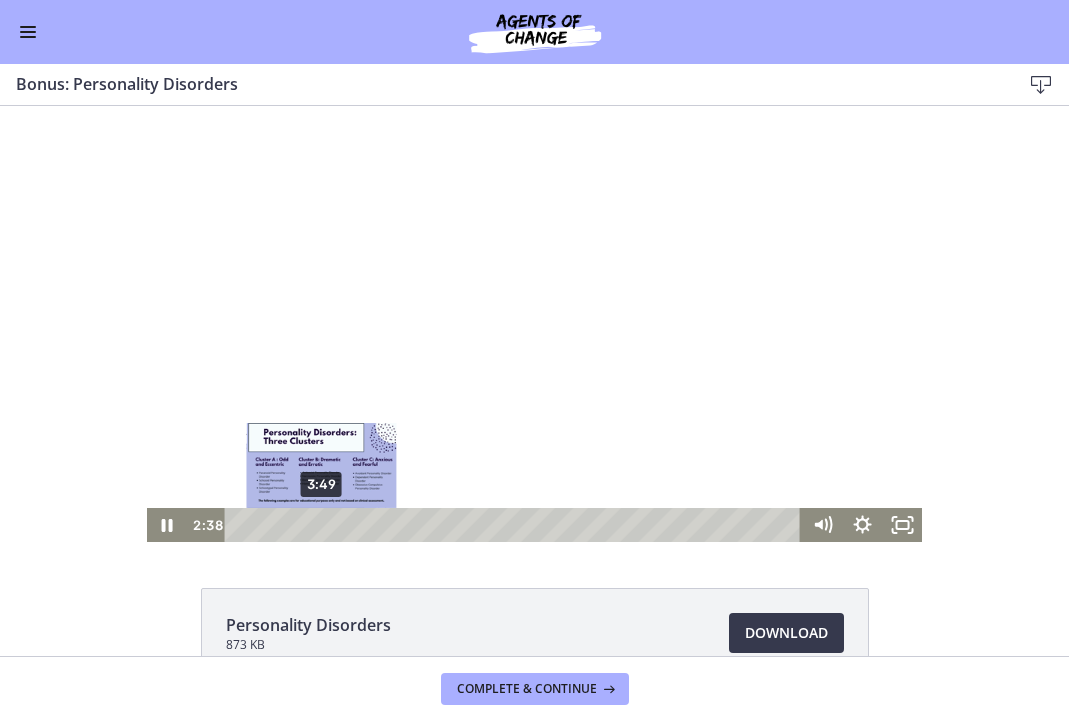 click on "3:49" at bounding box center [516, 525] 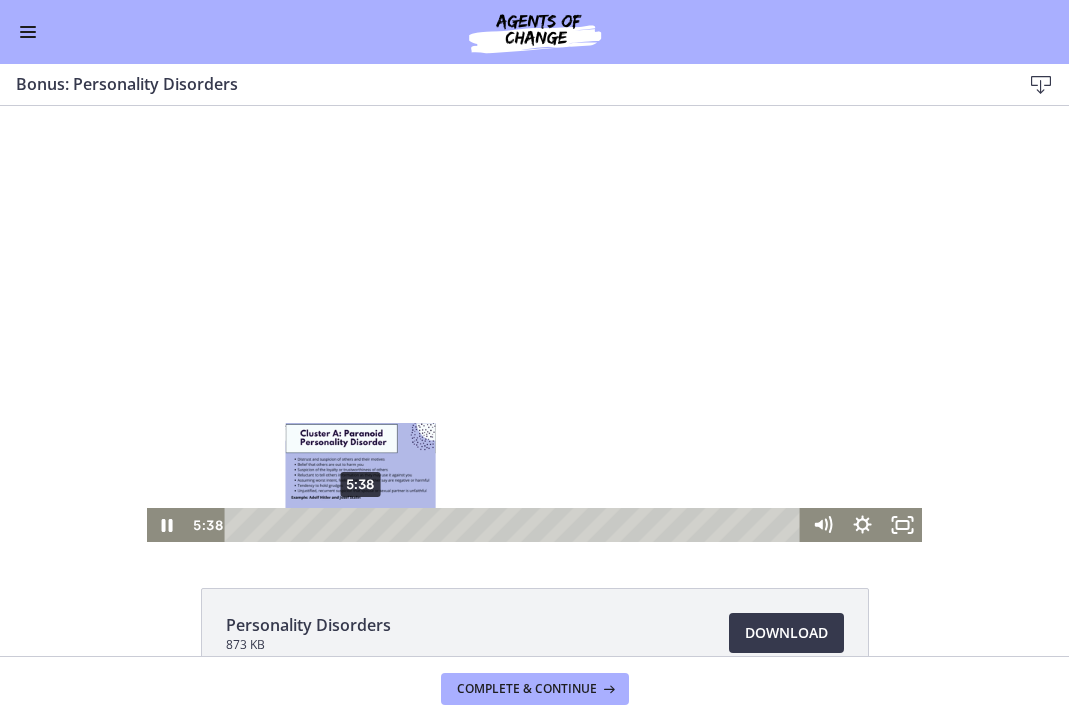 click on "5:38" at bounding box center [516, 525] 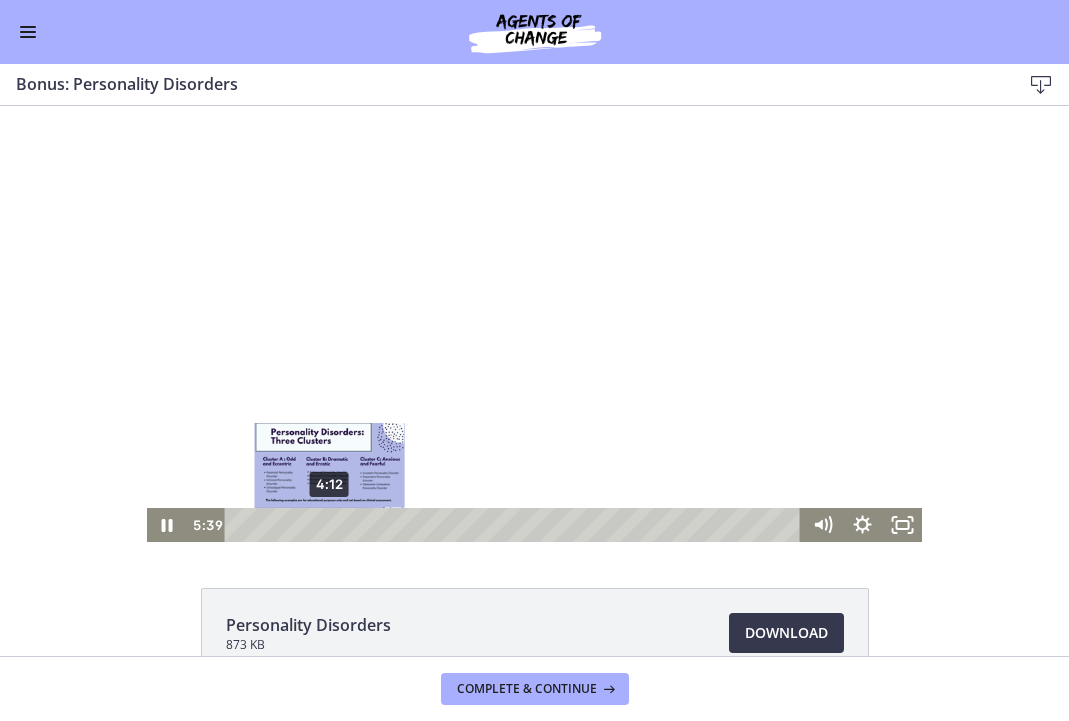 click on "4:12" at bounding box center [516, 525] 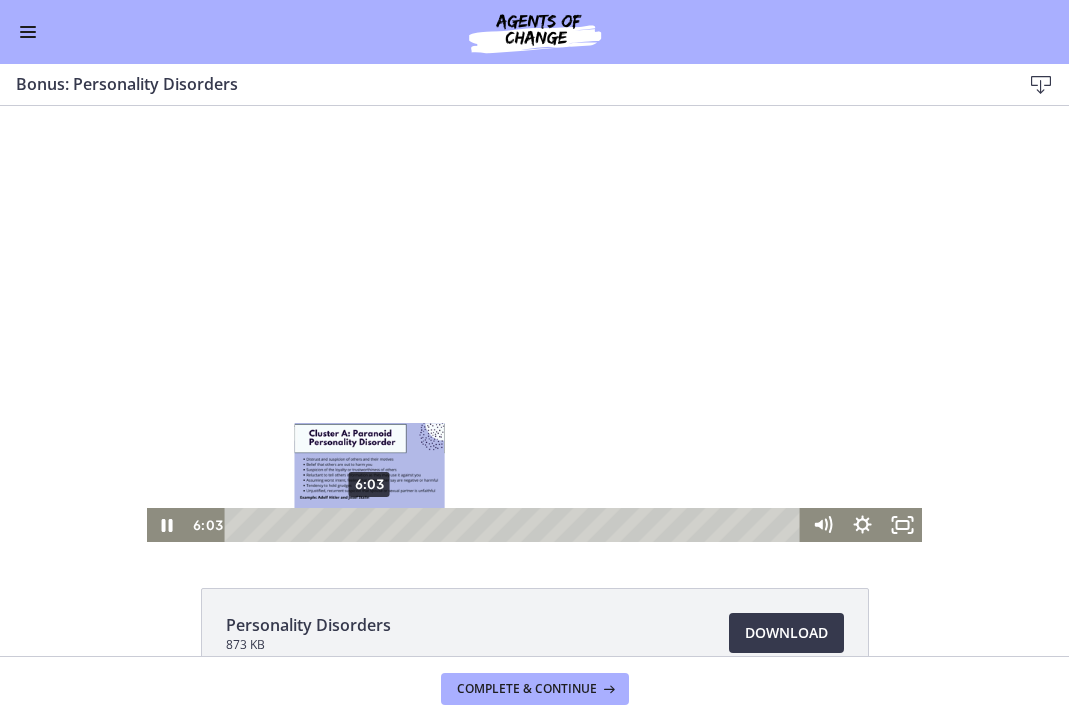 click on "6:03" at bounding box center (516, 525) 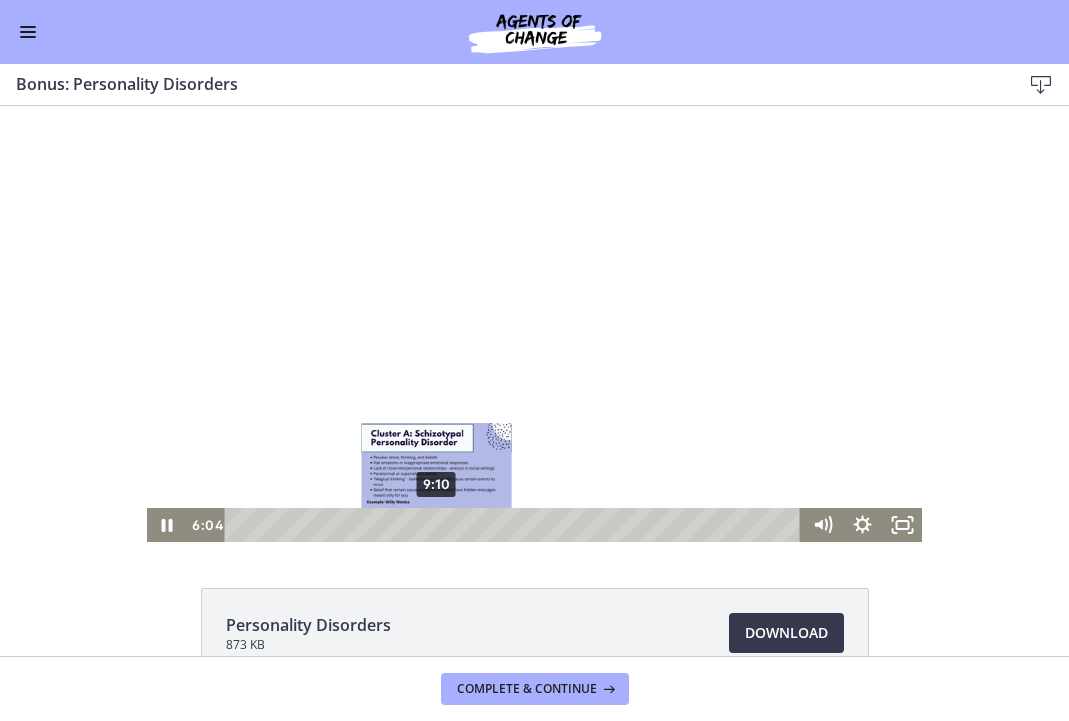 click on "9:10" at bounding box center (516, 525) 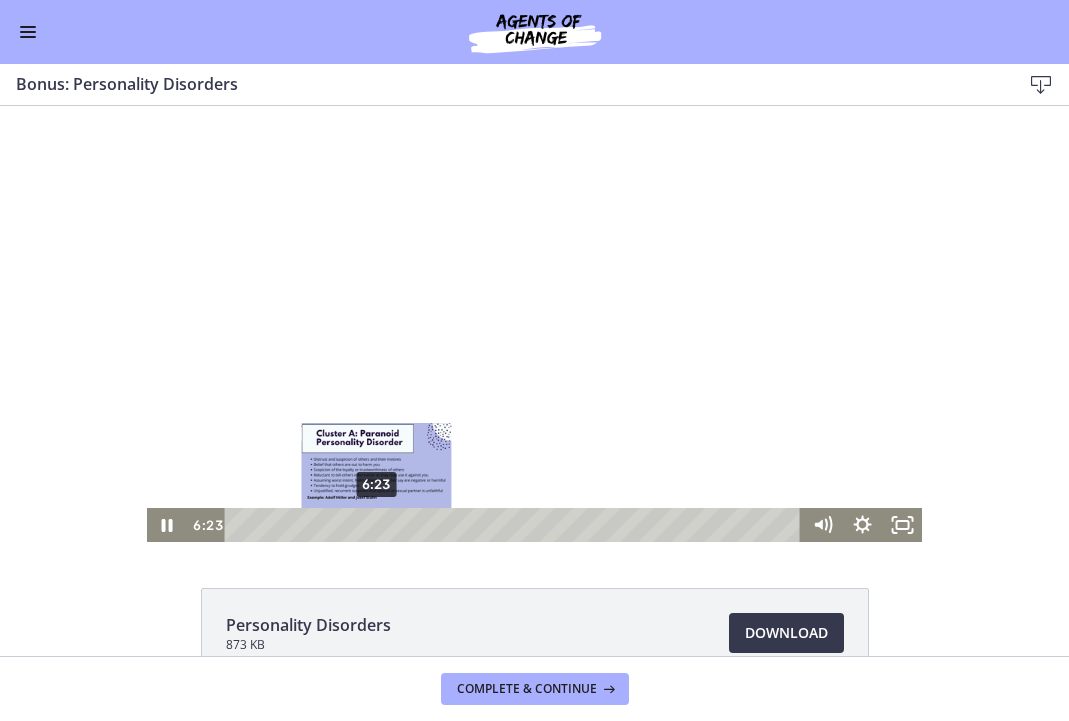 click on "6:23" at bounding box center (516, 525) 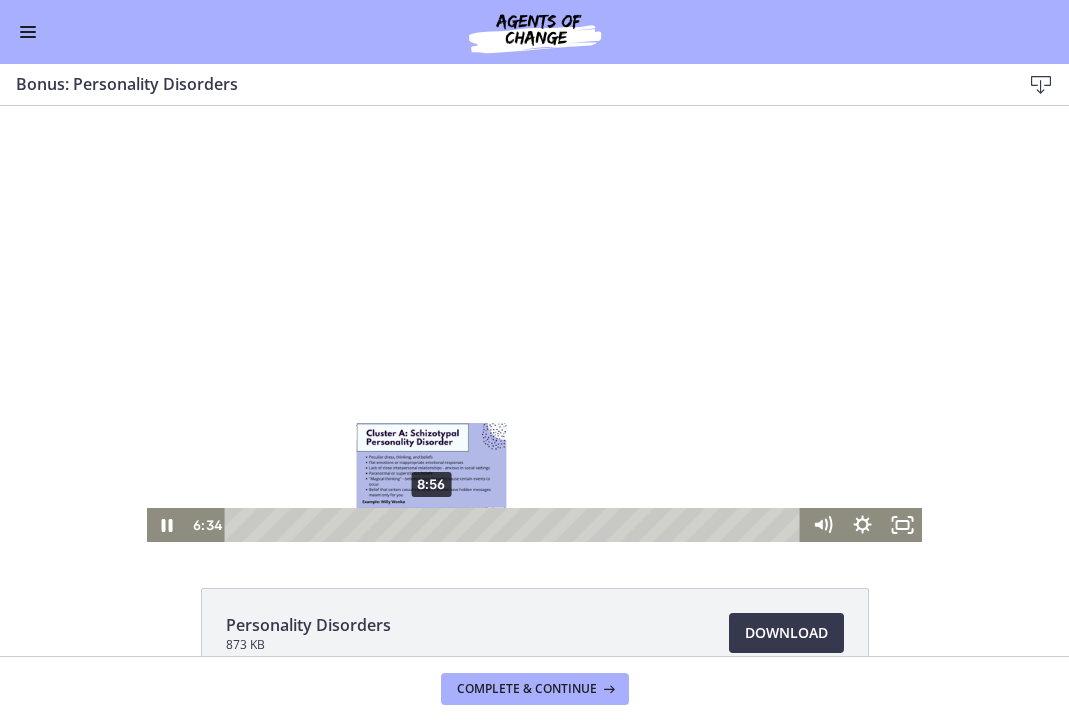 click on "8:56" at bounding box center [516, 525] 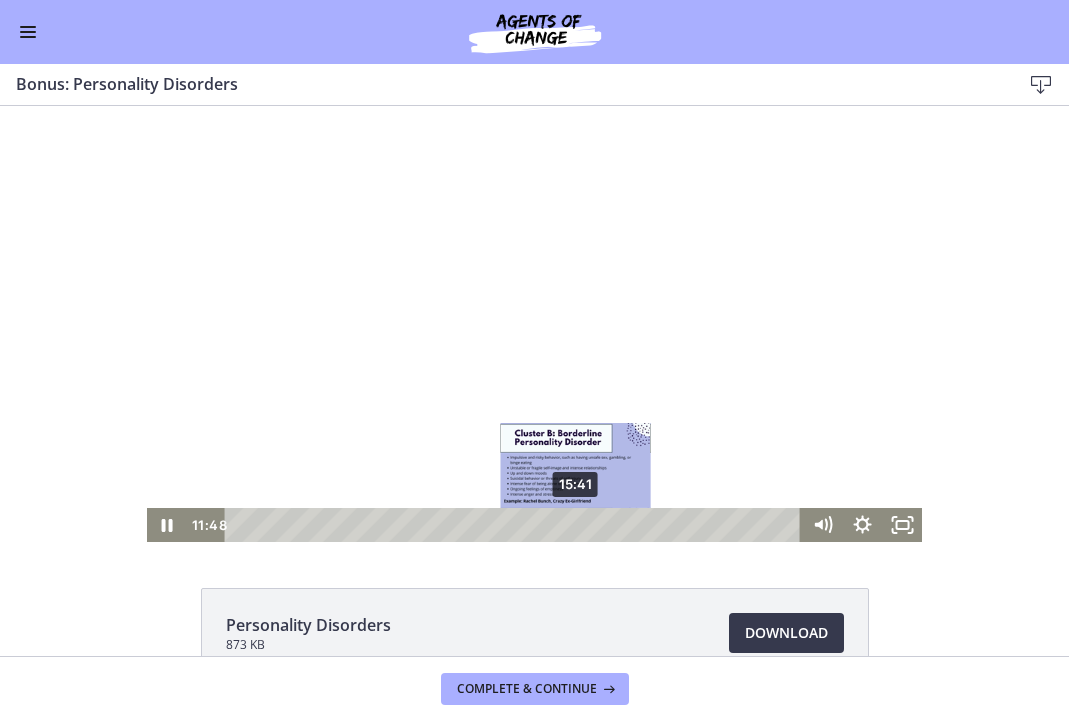 click on "15:41" at bounding box center (516, 525) 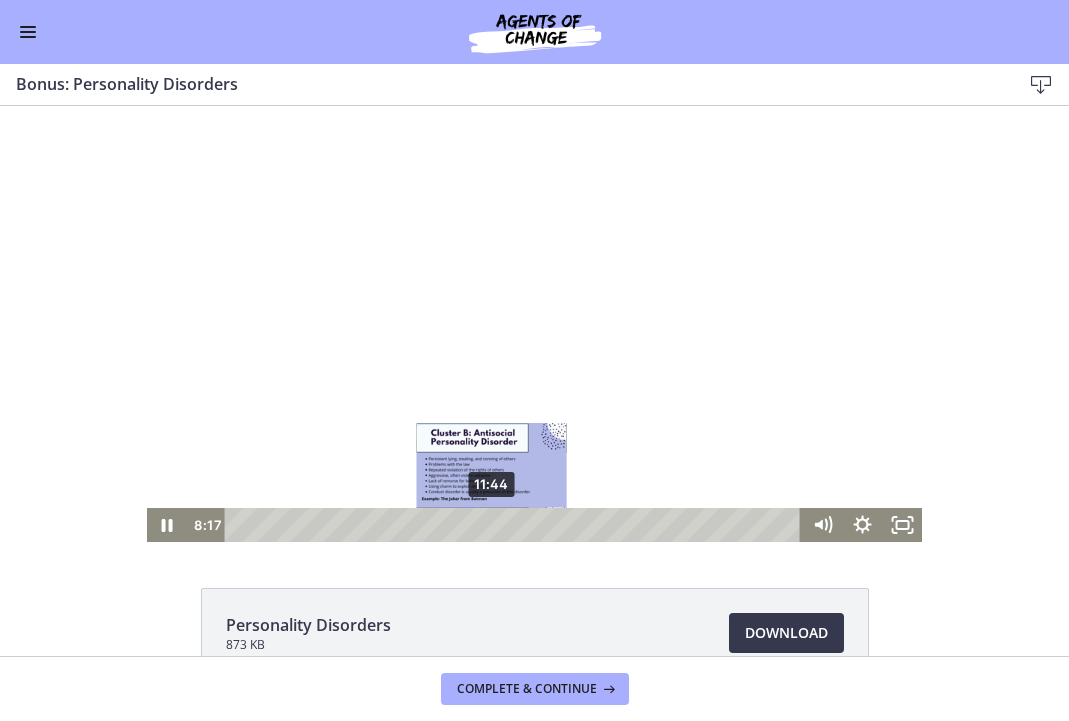 click on "11:44" at bounding box center (516, 525) 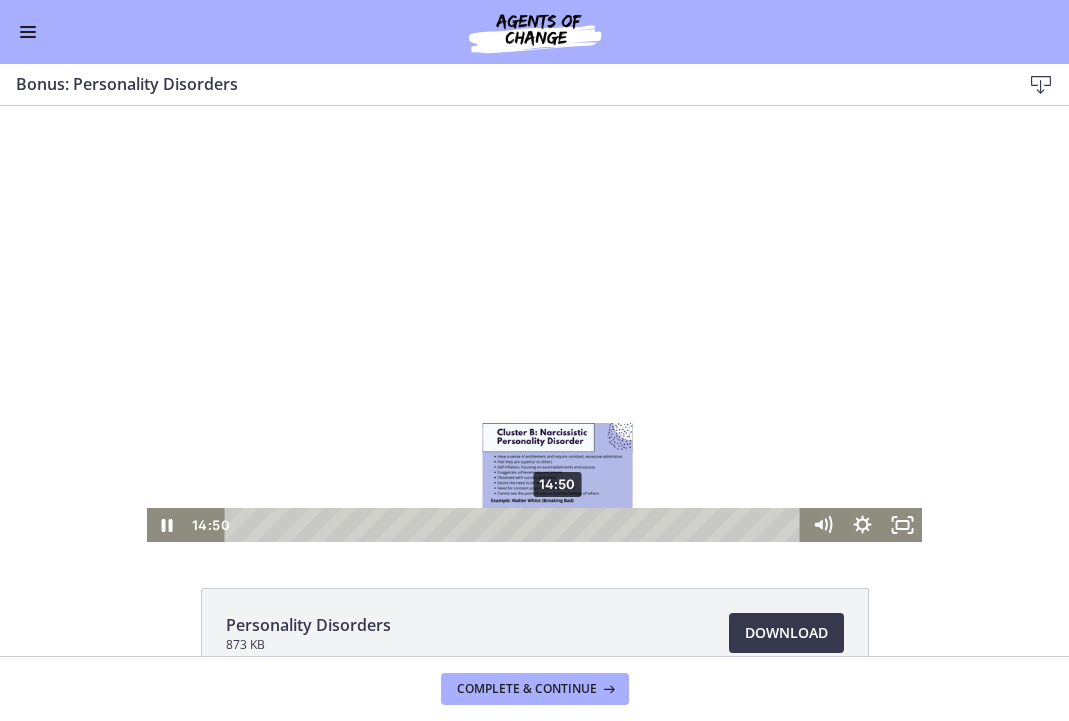 click on "14:50" at bounding box center [516, 525] 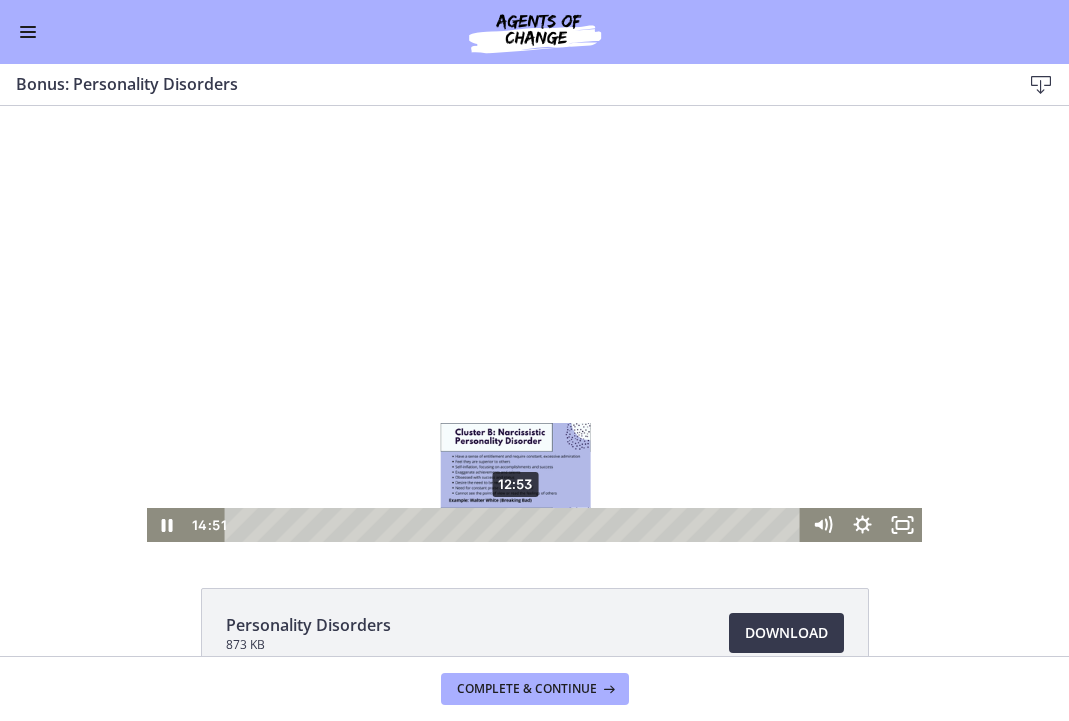 click on "12:53" at bounding box center [516, 525] 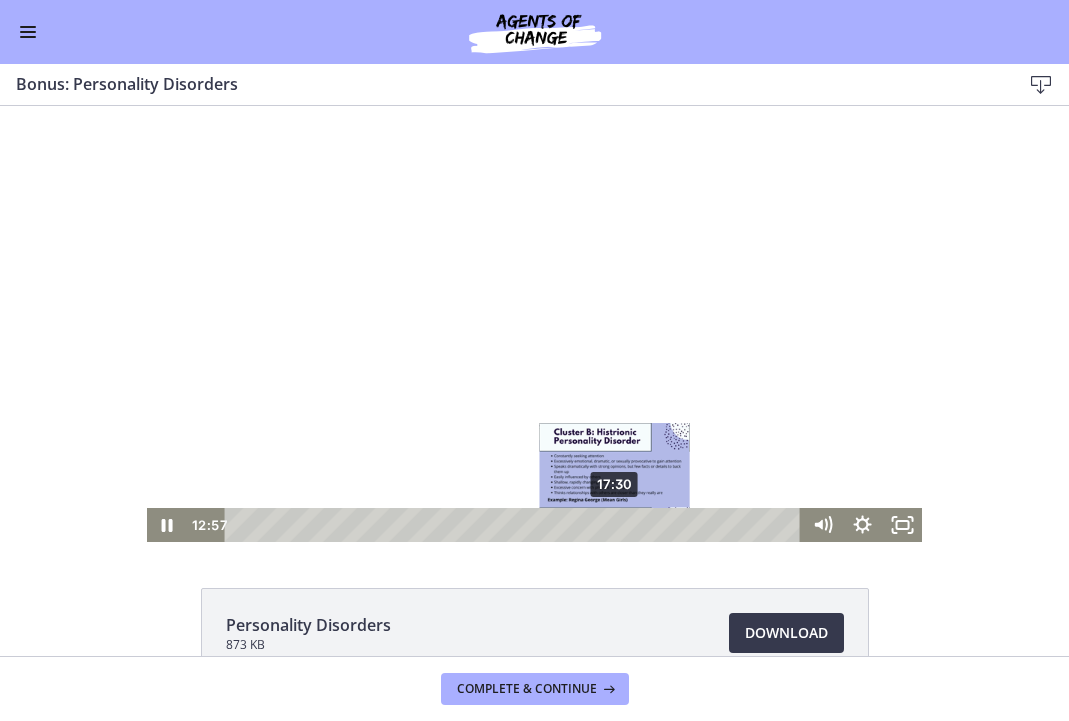 click on "17:30" at bounding box center [516, 525] 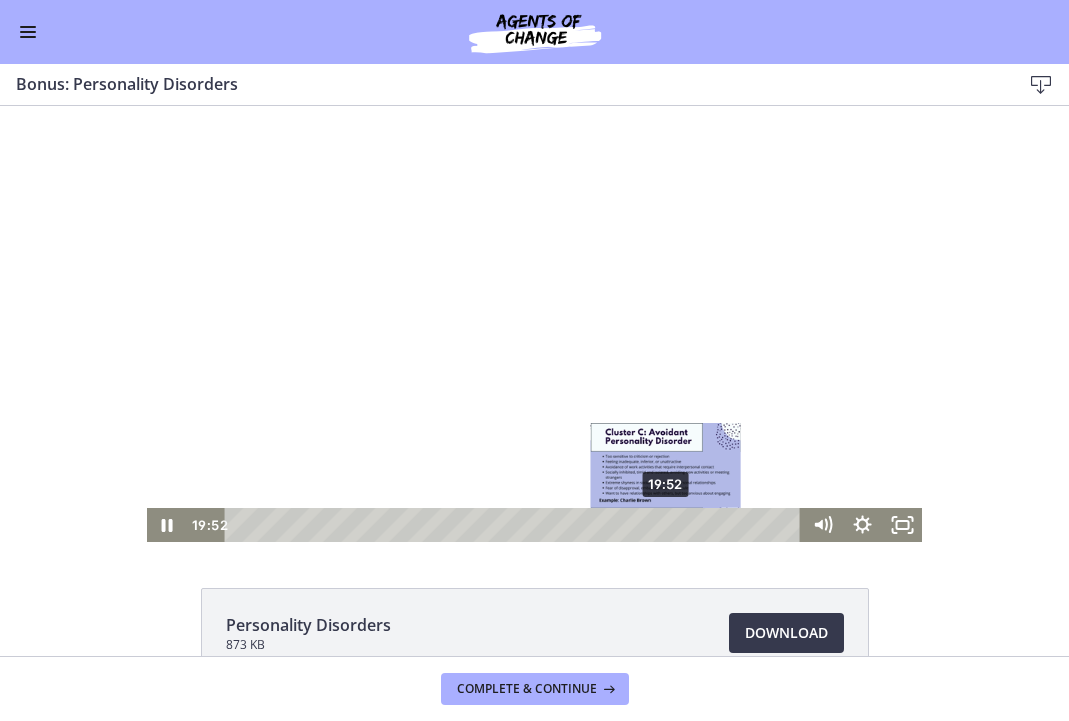 click on "19:52" at bounding box center (516, 525) 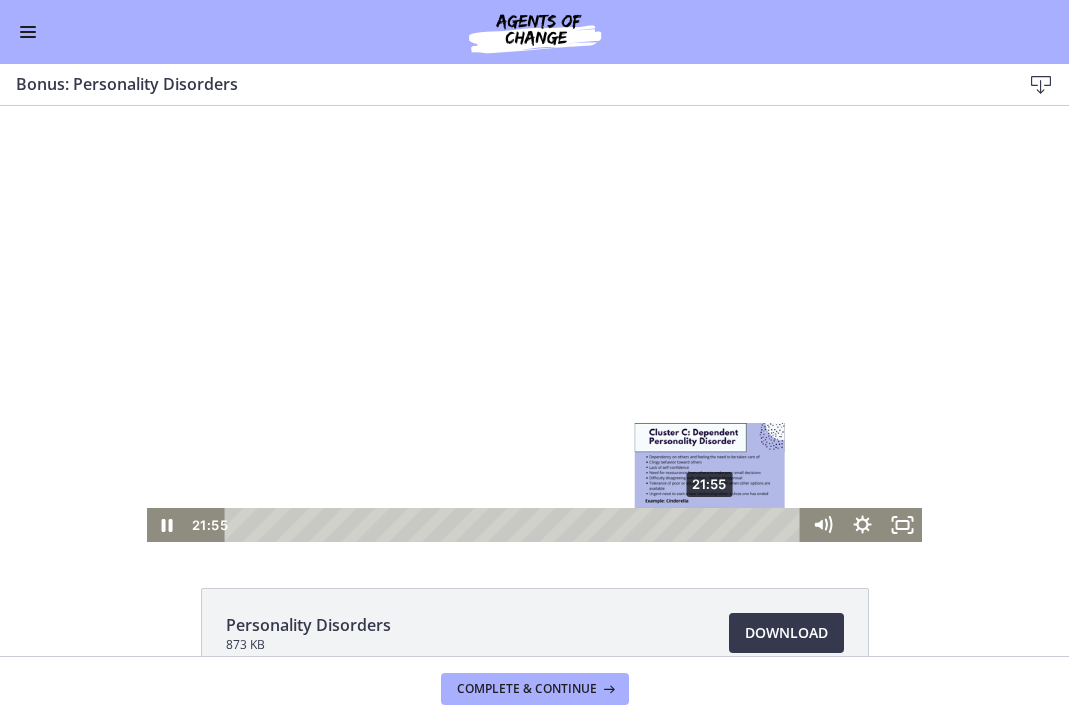 click on "21:55" at bounding box center (516, 525) 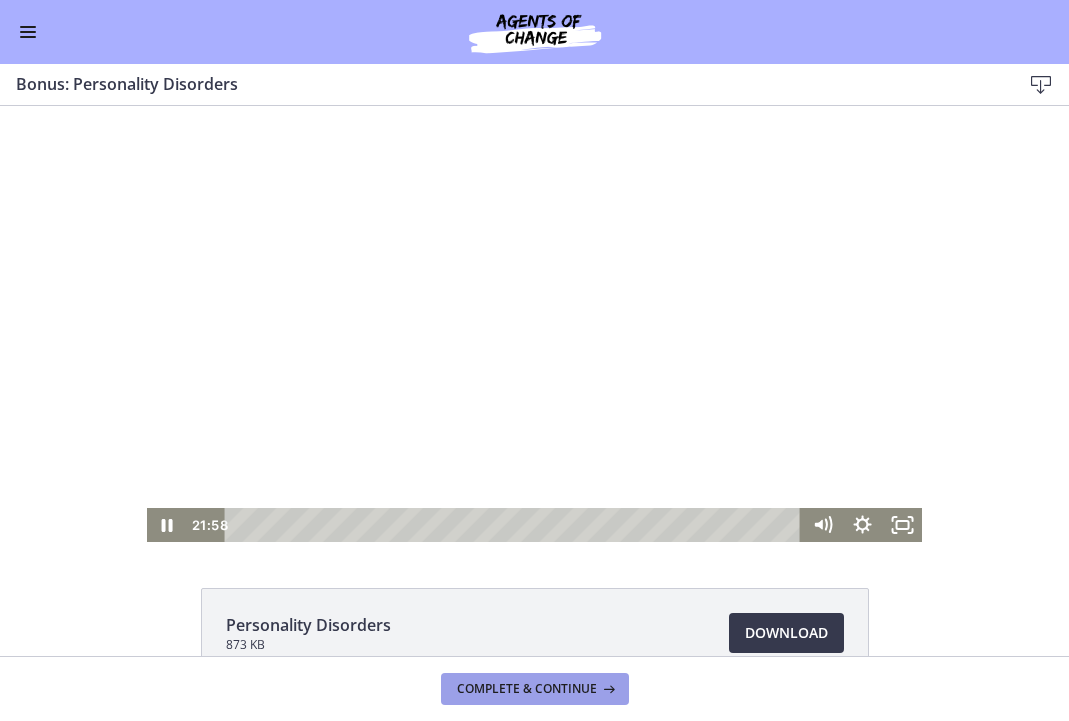 click on "Complete & continue" at bounding box center [527, 689] 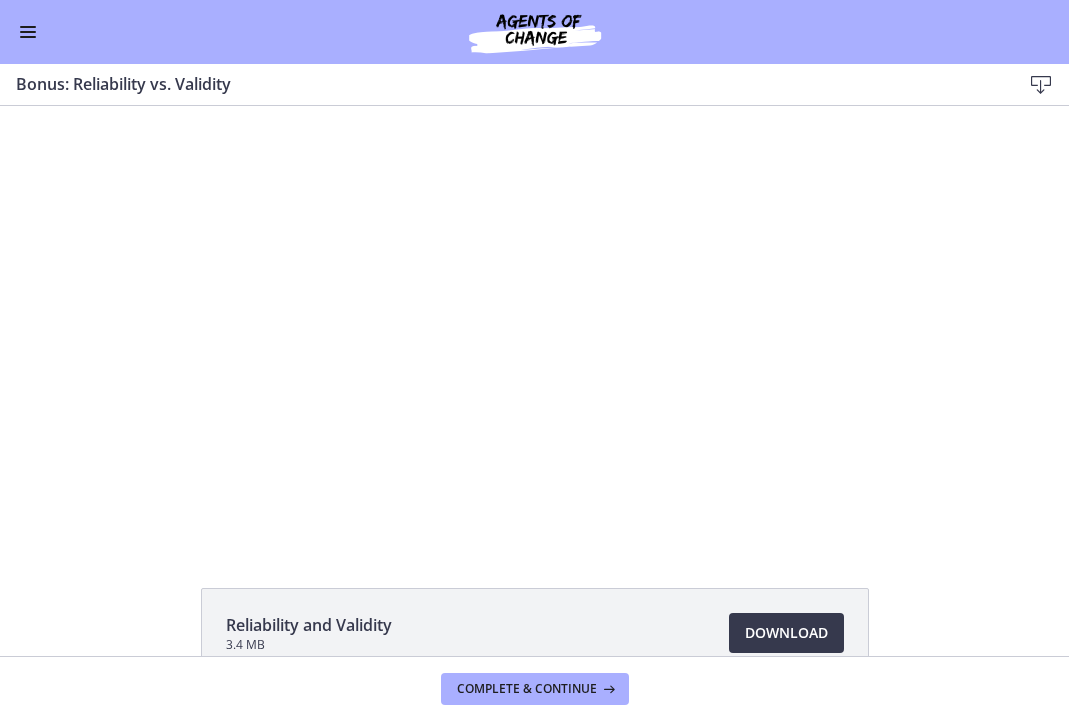 scroll, scrollTop: 0, scrollLeft: 0, axis: both 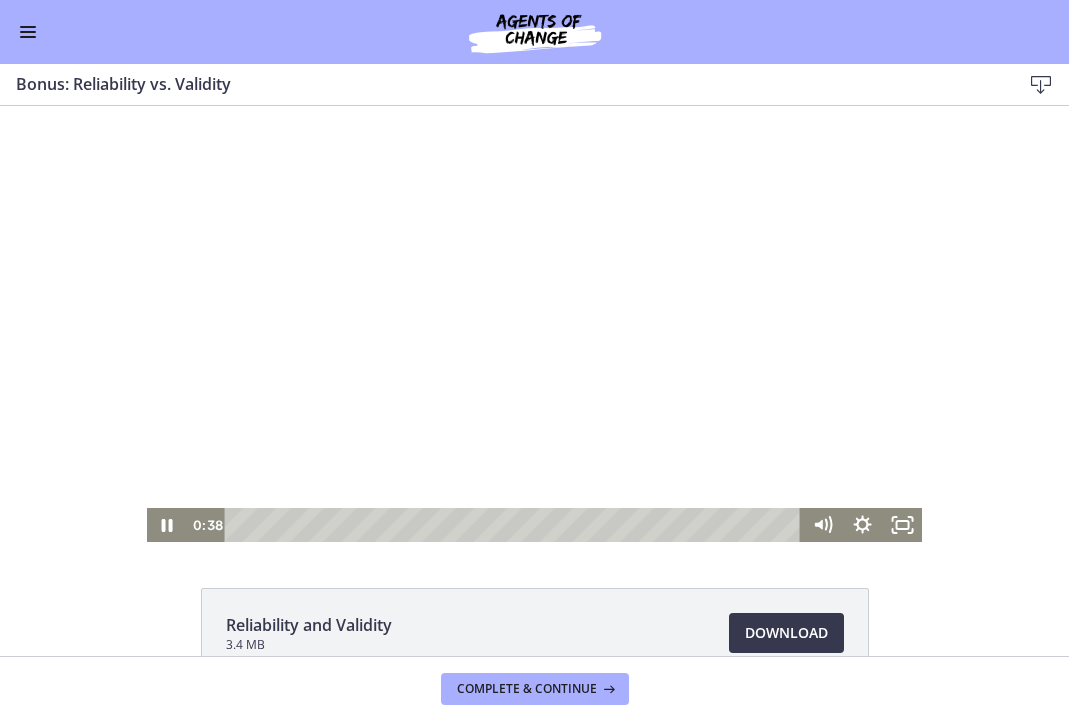 click at bounding box center (516, 525) 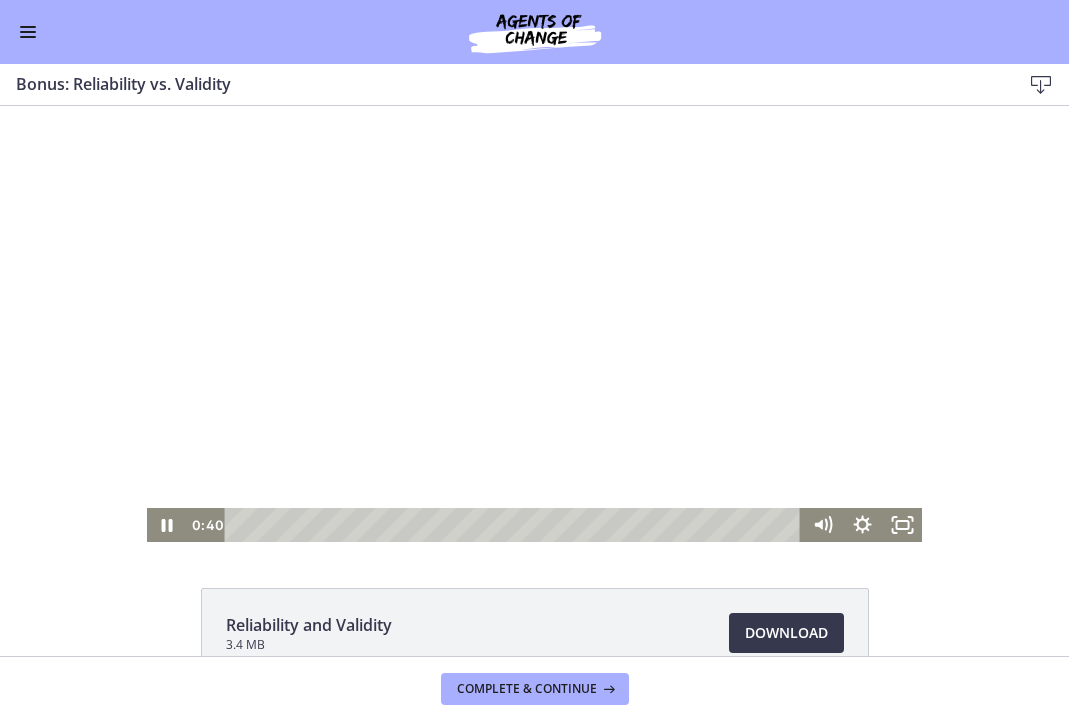 click at bounding box center (534, 324) 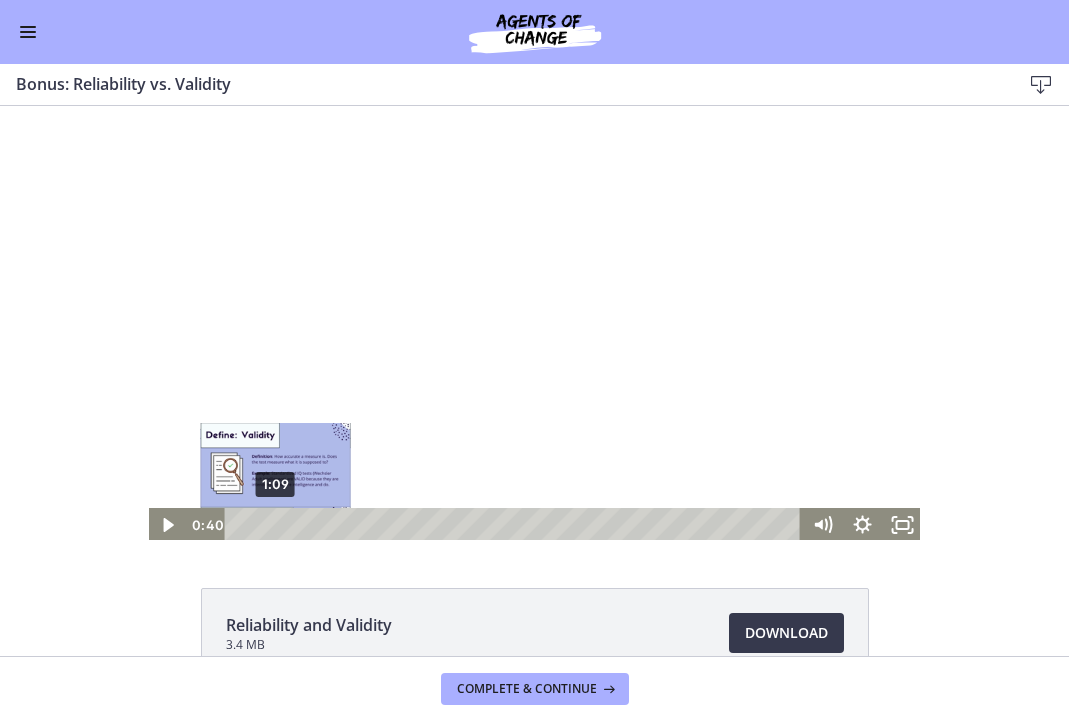 click on "1:09" at bounding box center (516, 525) 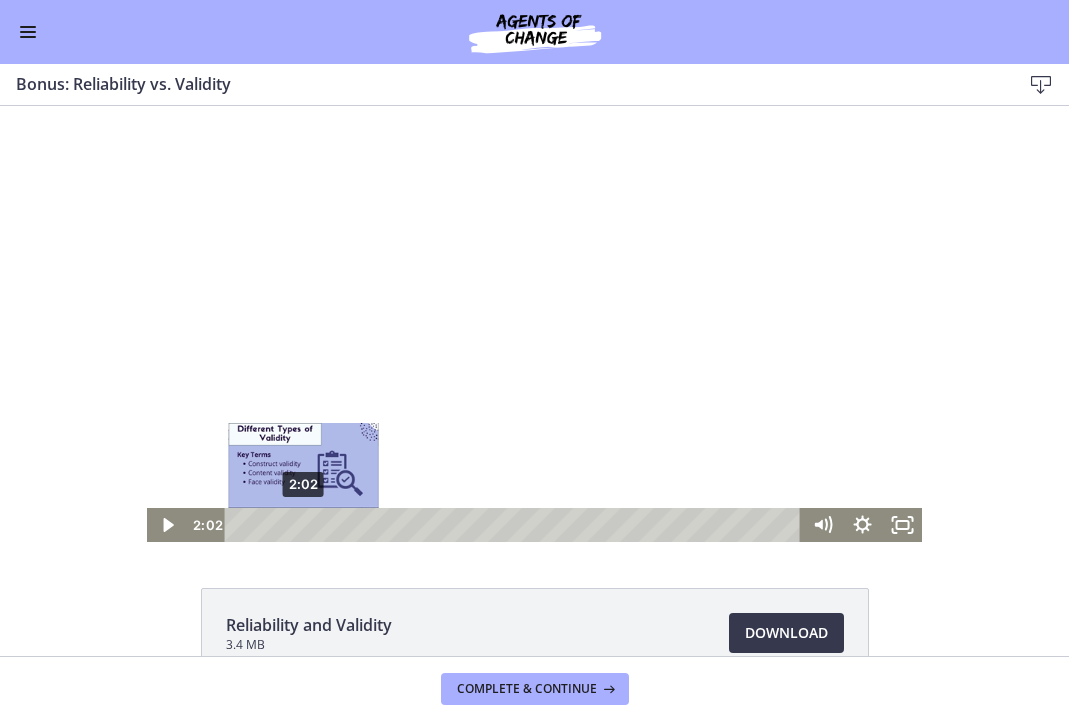 click on "2:02" at bounding box center [516, 525] 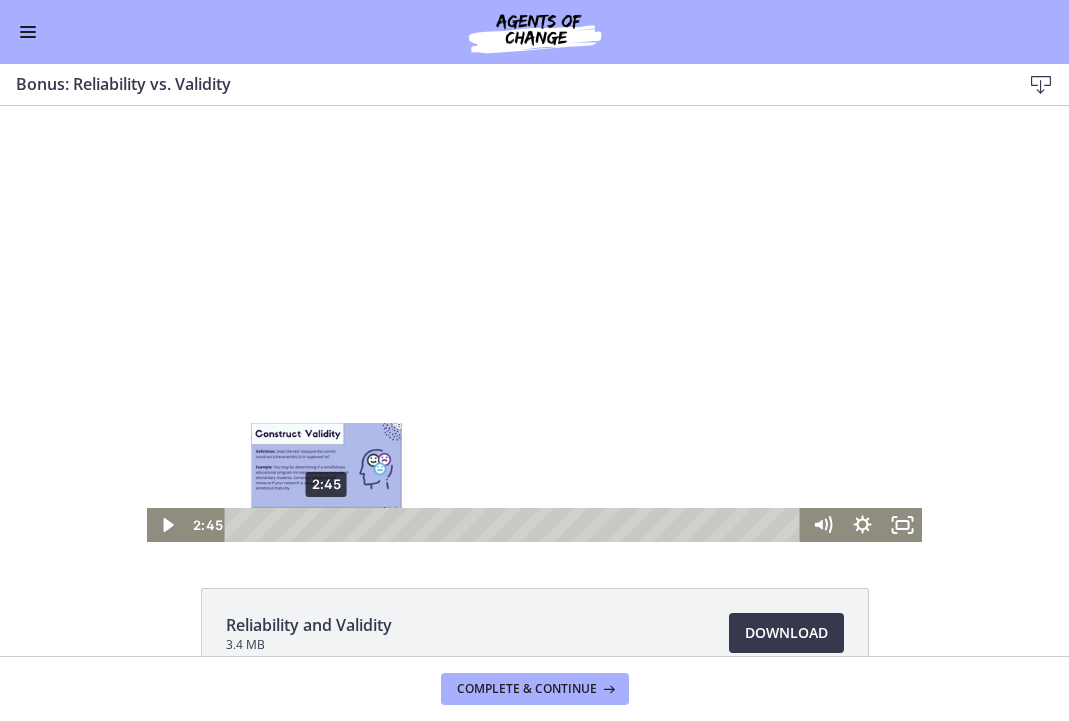 click on "2:45" at bounding box center [516, 525] 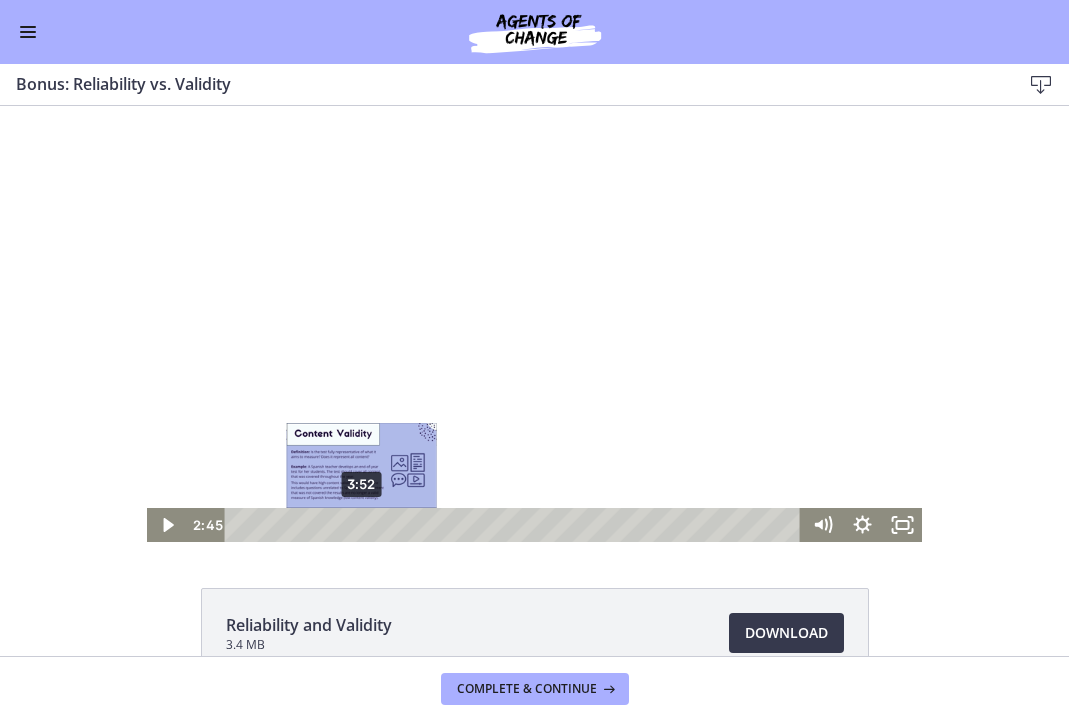 click on "3:52" at bounding box center [516, 525] 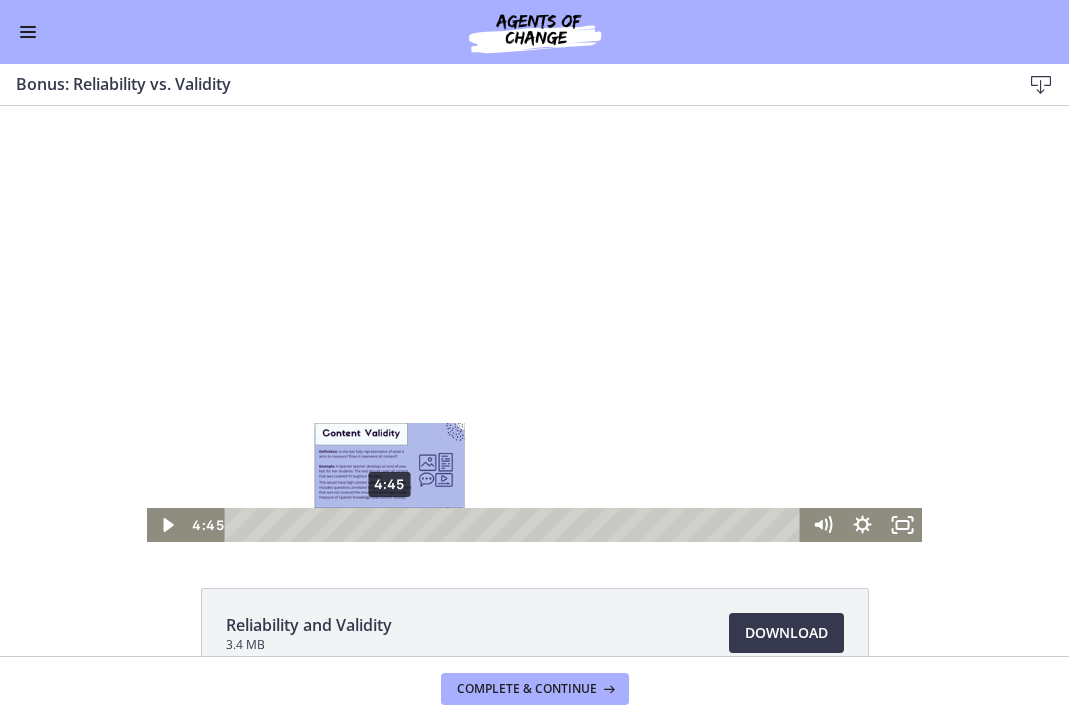 click on "4:45" at bounding box center (516, 525) 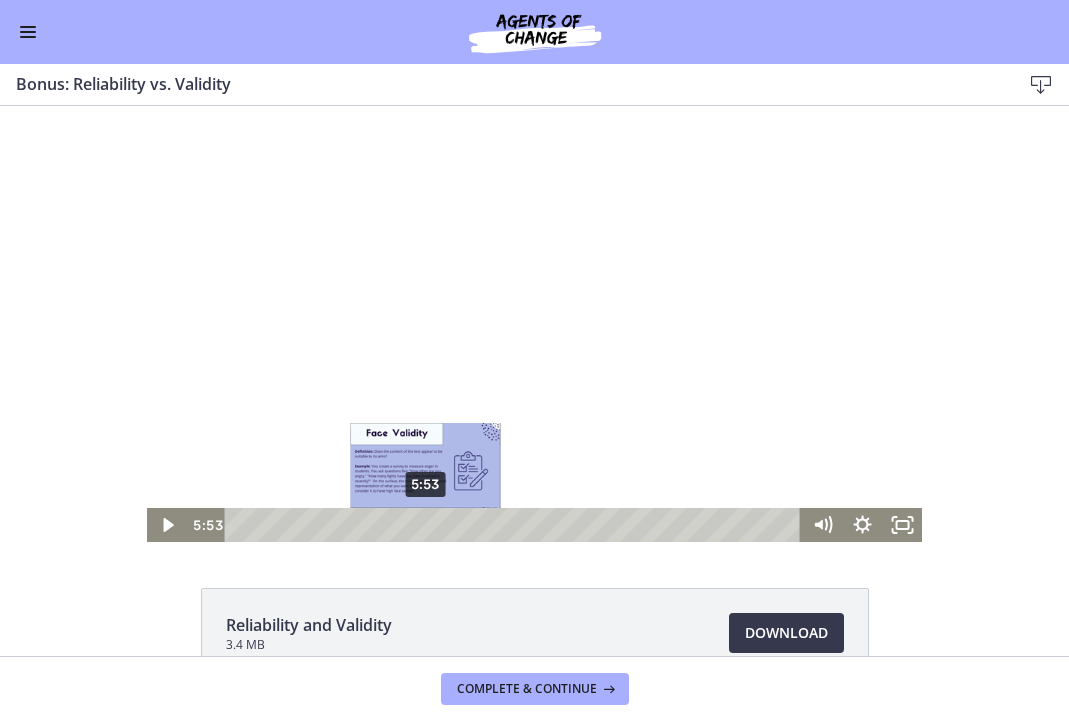 click on "5:53" at bounding box center (516, 525) 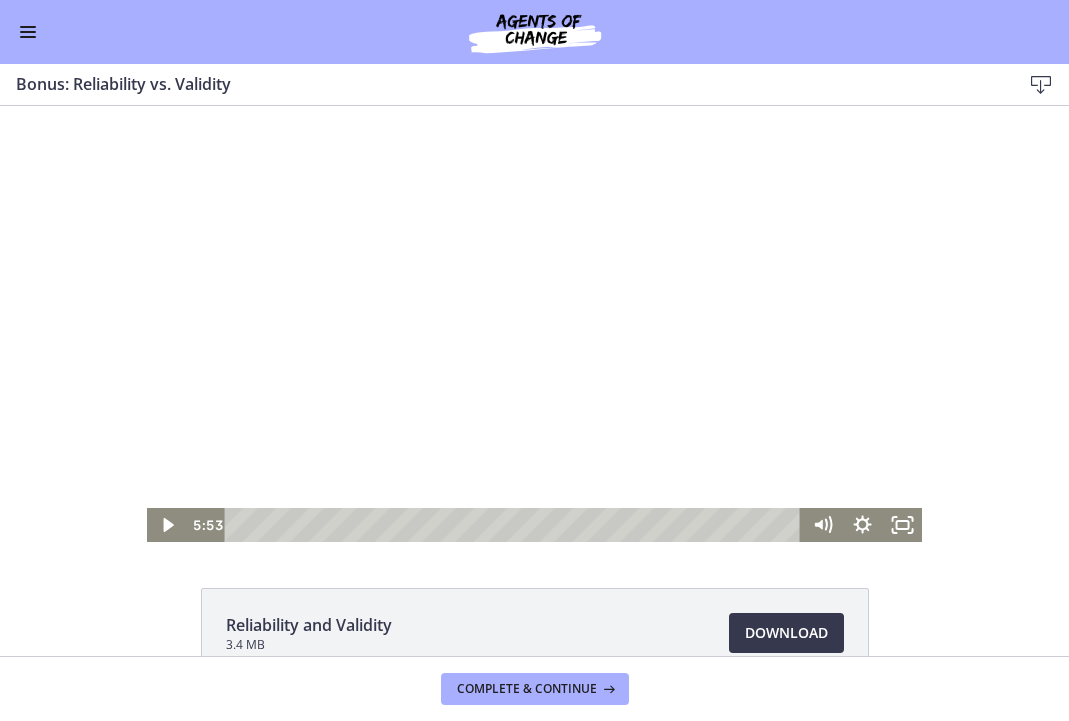 click on "Click for sound
@keyframes VOLUME_SMALL_WAVE_FLASH {
0% { opacity: 0; }
33% { opacity: 1; }
66% { opacity: 1; }
100% { opacity: 0; }
}
@keyframes VOLUME_LARGE_WAVE_FLASH {
0% { opacity: 0; }
33% { opacity: 1; }
66% { opacity: 1; }
100% { opacity: 0; }
}
.volume__small-wave {
animation: VOLUME_SMALL_WAVE_FLASH 2s infinite;
opacity: 0;
}
.volume__large-wave {
animation: VOLUME_LARGE_WAVE_FLASH 2s infinite .3s;
opacity: 0;
}
[TIME] [TIME]" at bounding box center [534, 324] 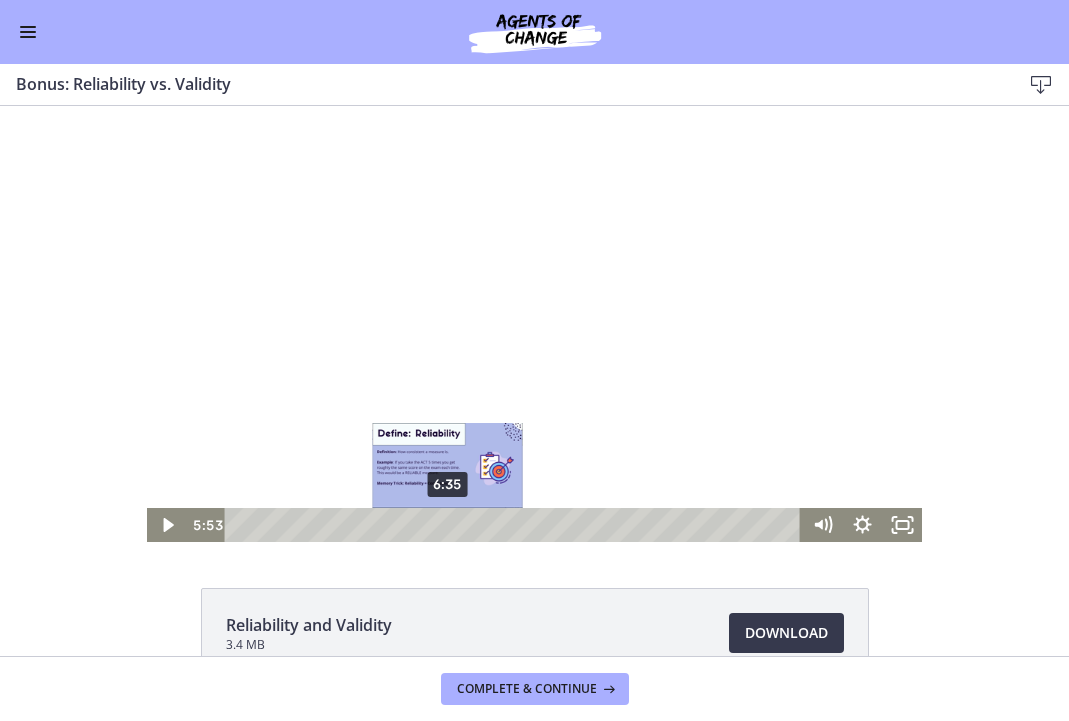click on "6:35" at bounding box center [516, 525] 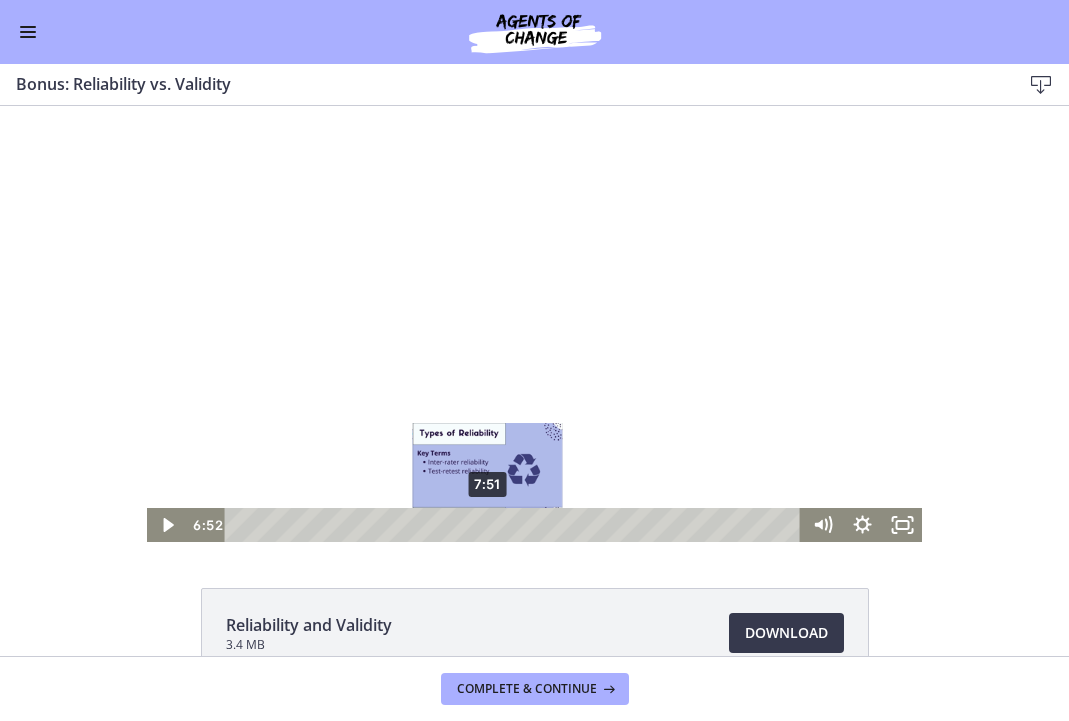 click on "7:51" at bounding box center [516, 525] 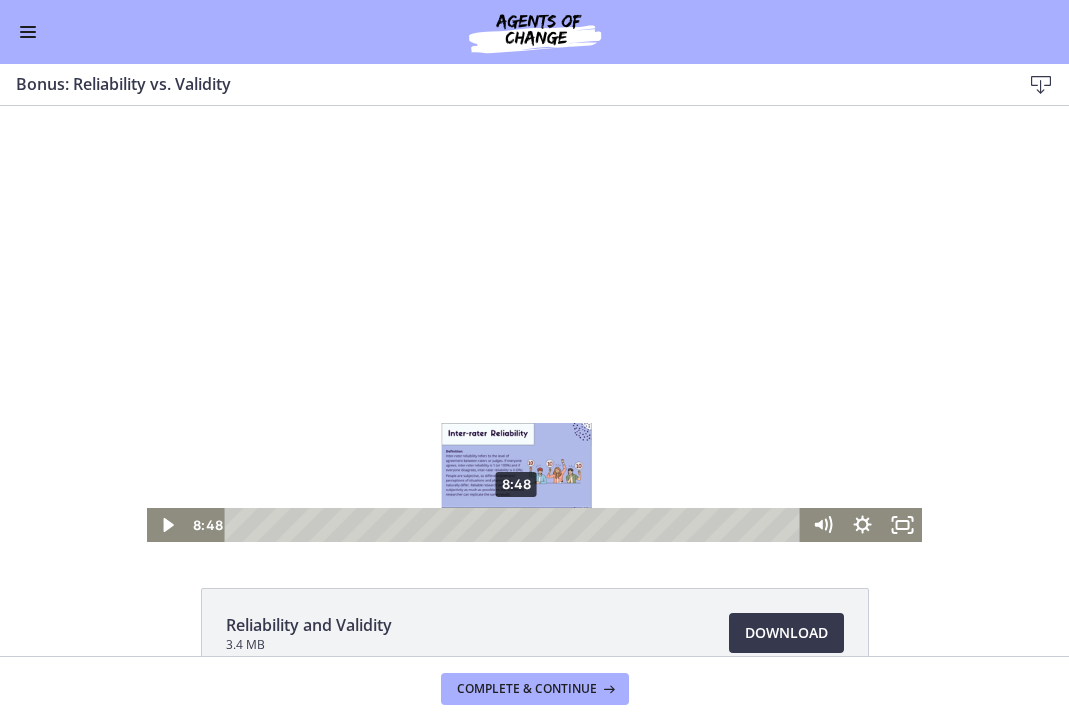 click on "8:48" at bounding box center [516, 525] 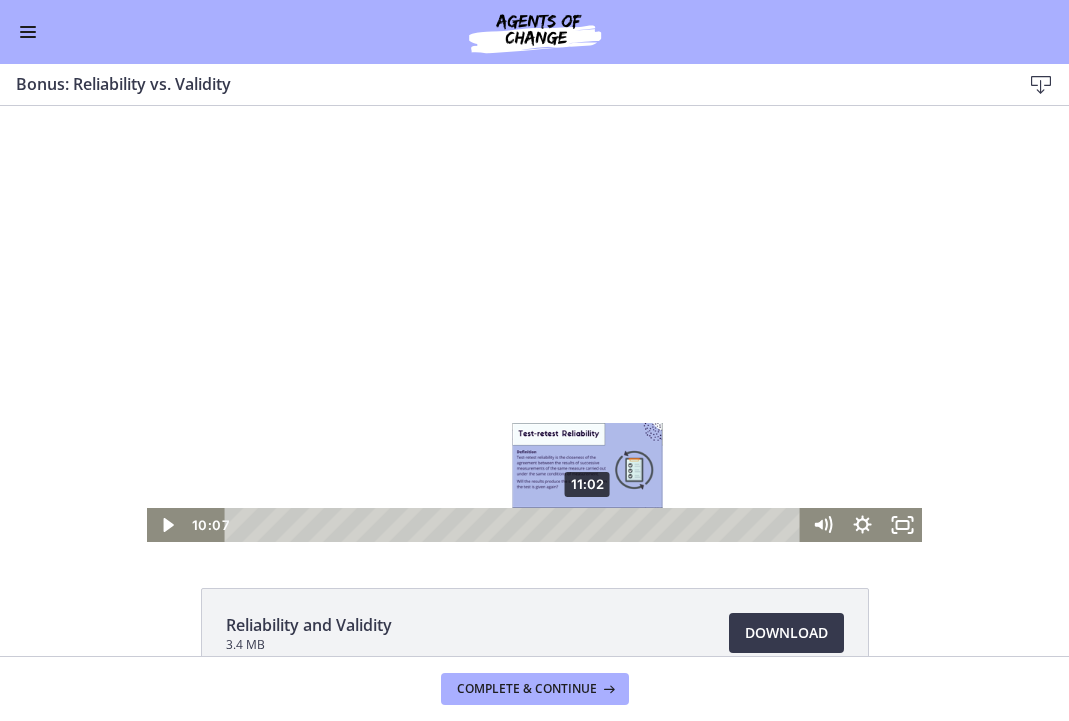 click on "11:02" at bounding box center [516, 525] 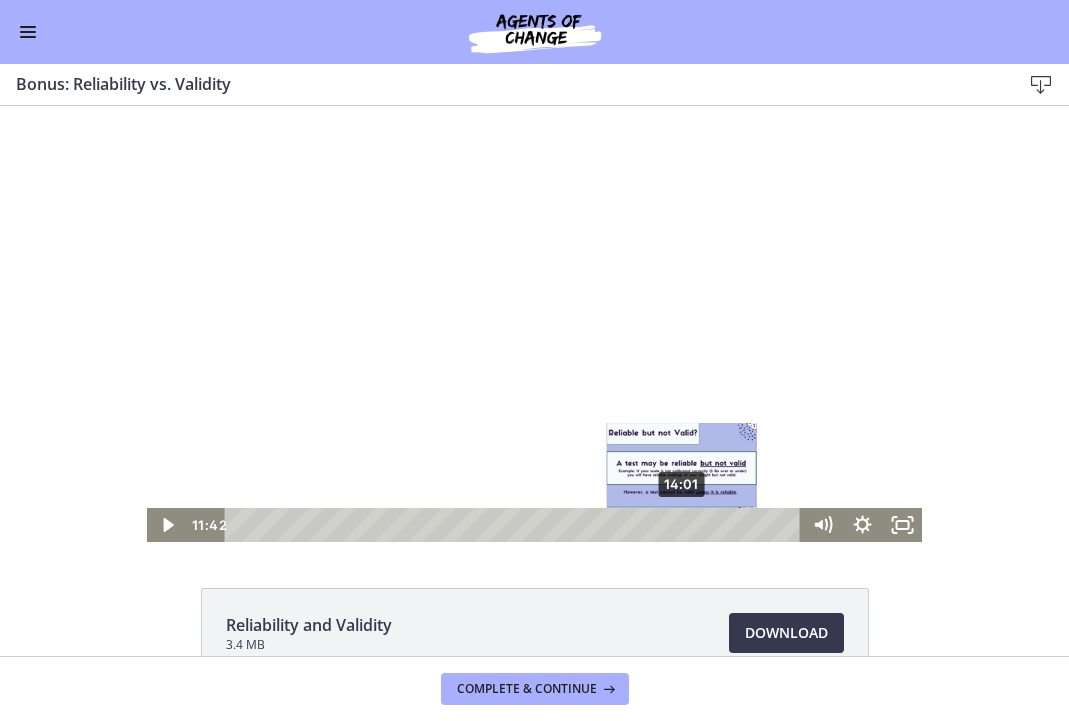 click on "14:01" at bounding box center [516, 525] 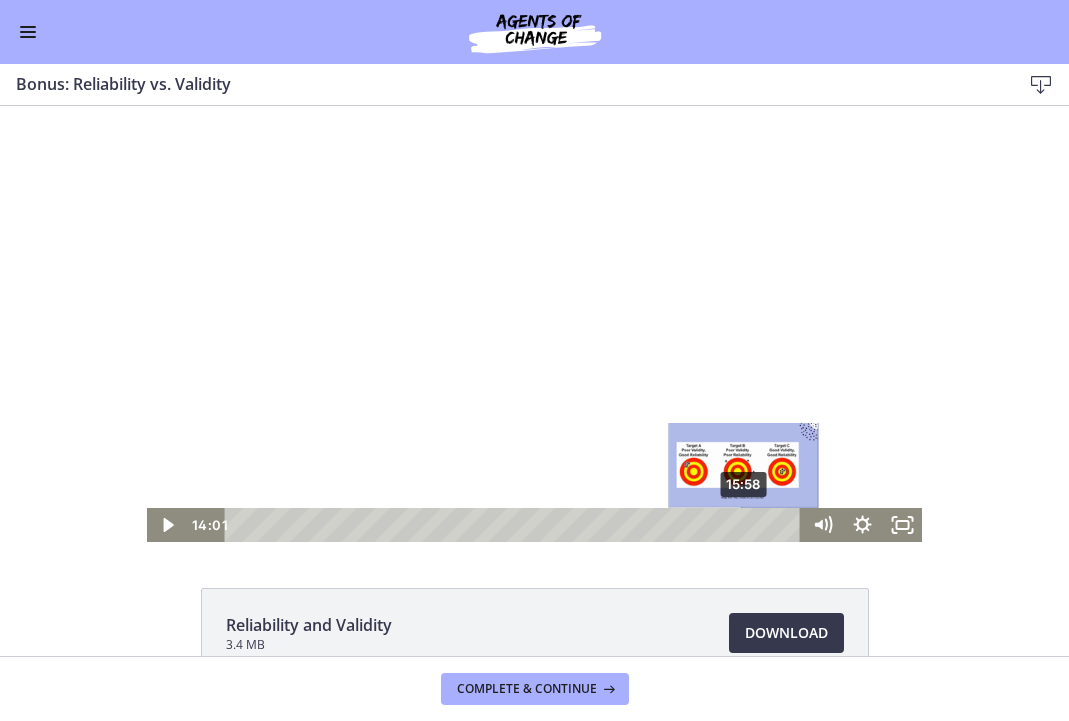 click on "15:58" at bounding box center (516, 525) 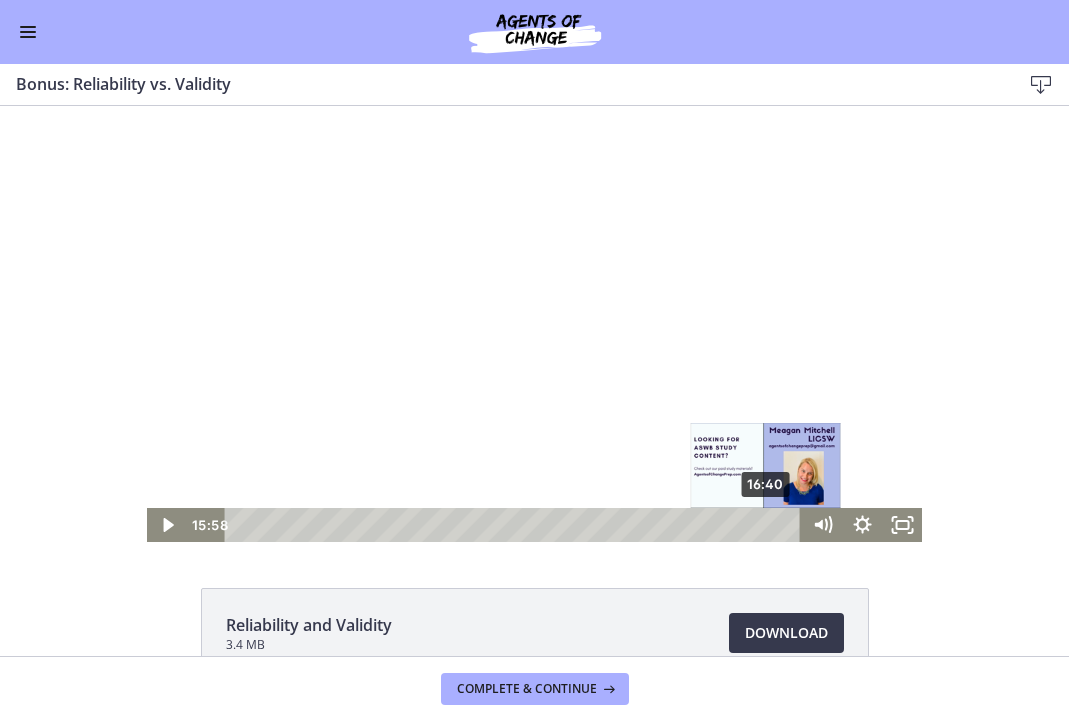 click on "16:40" at bounding box center [516, 525] 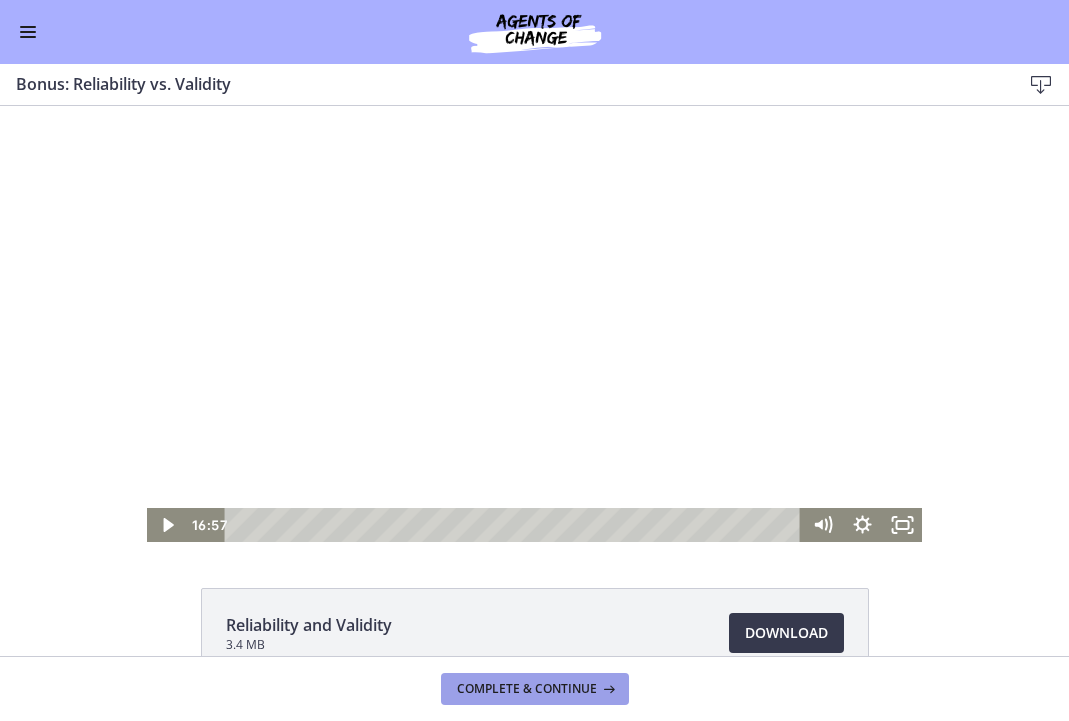 click on "Complete & continue" at bounding box center (527, 689) 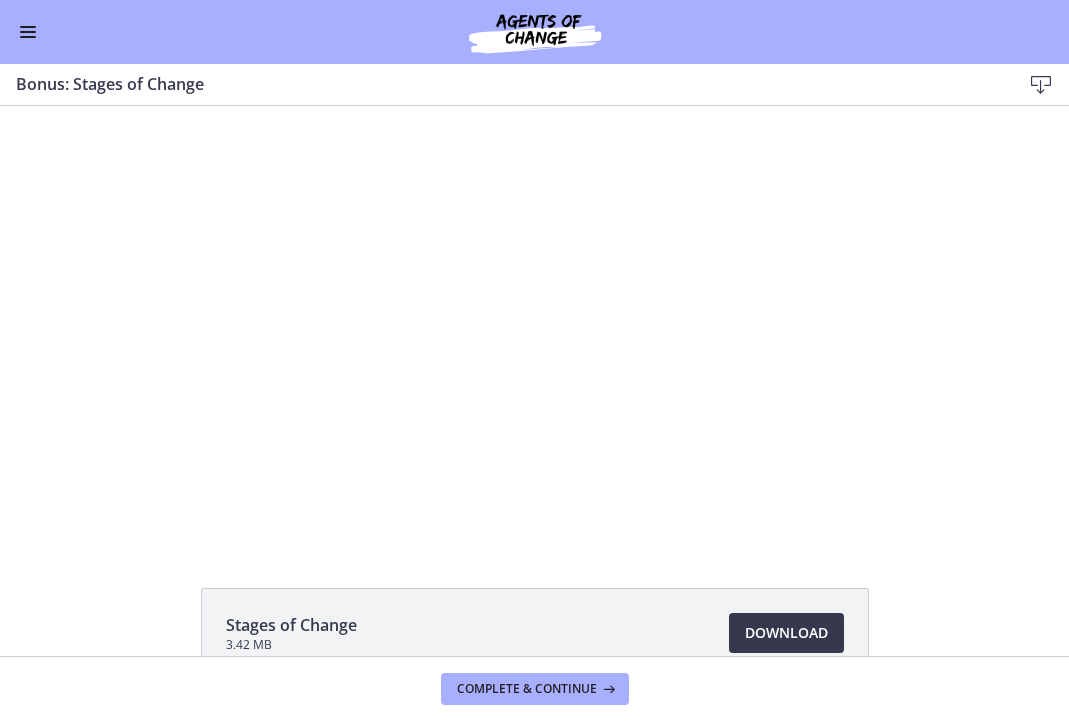 scroll, scrollTop: 0, scrollLeft: 0, axis: both 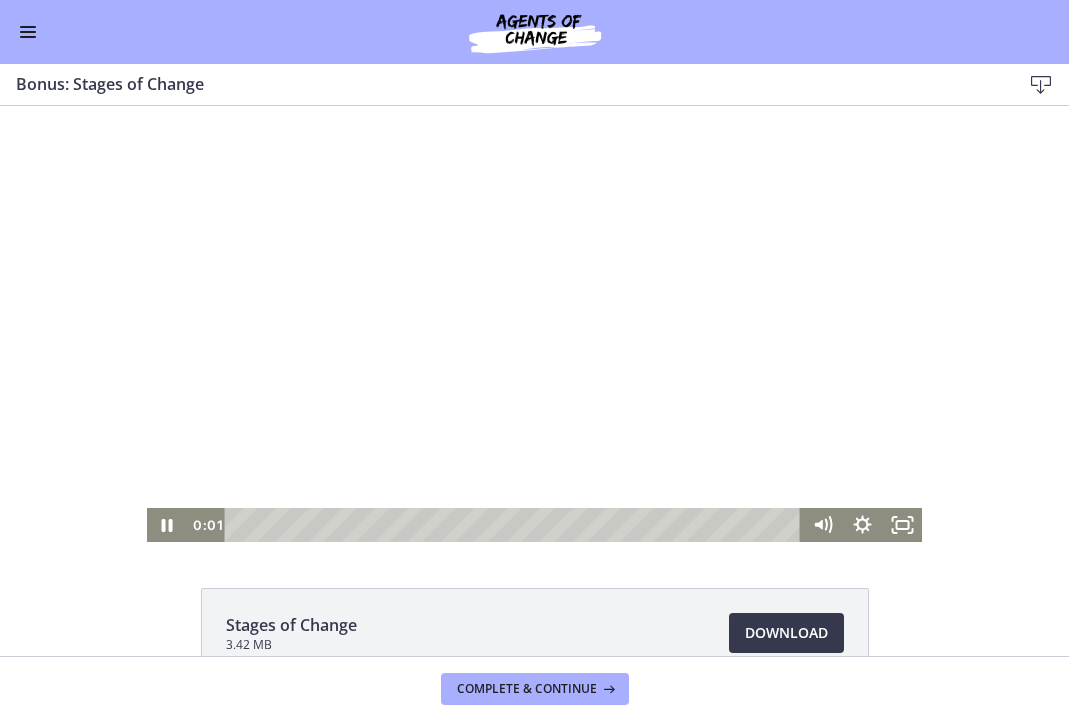 click at bounding box center (516, 525) 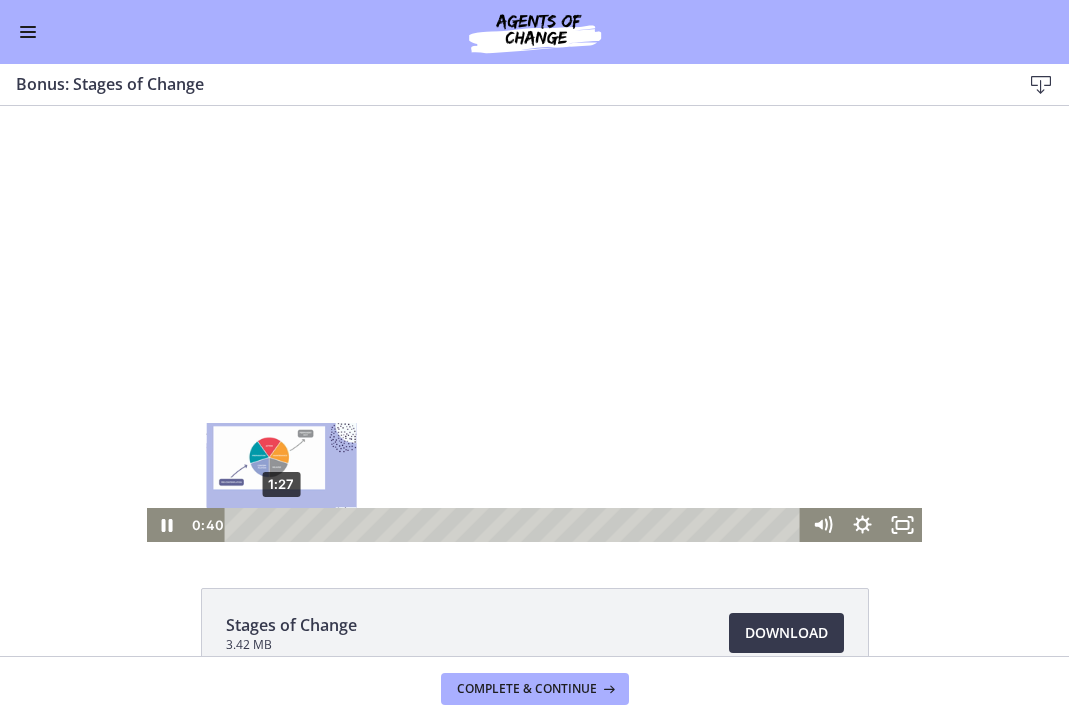 click on "1:27" at bounding box center (516, 525) 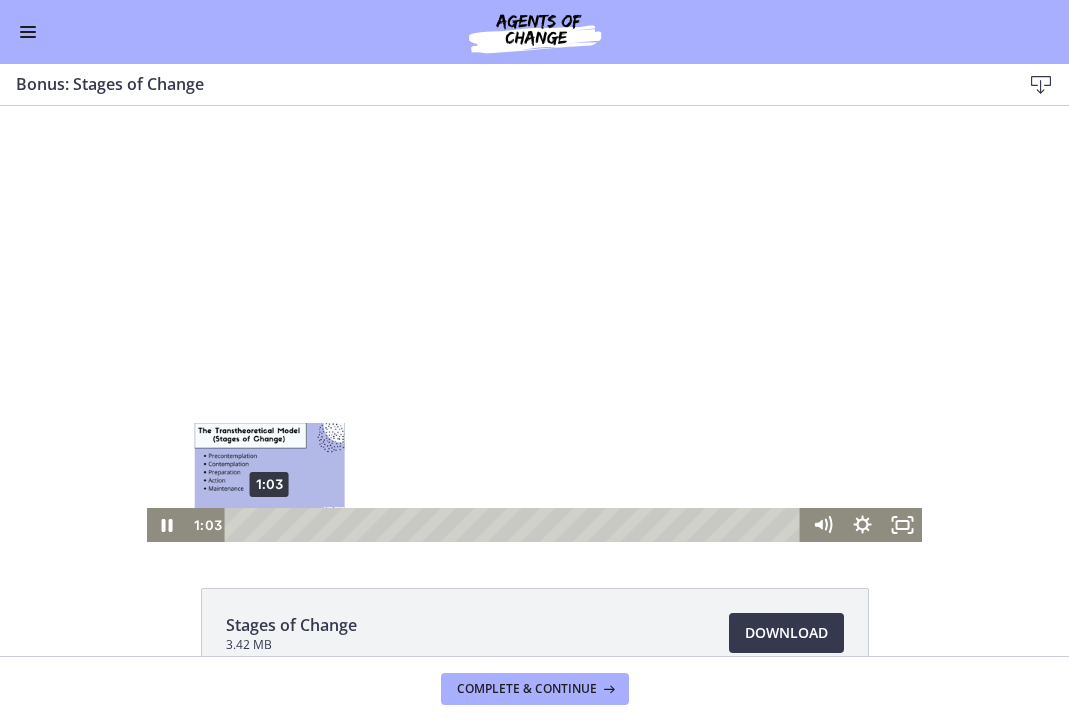 click on "1:03" at bounding box center [516, 525] 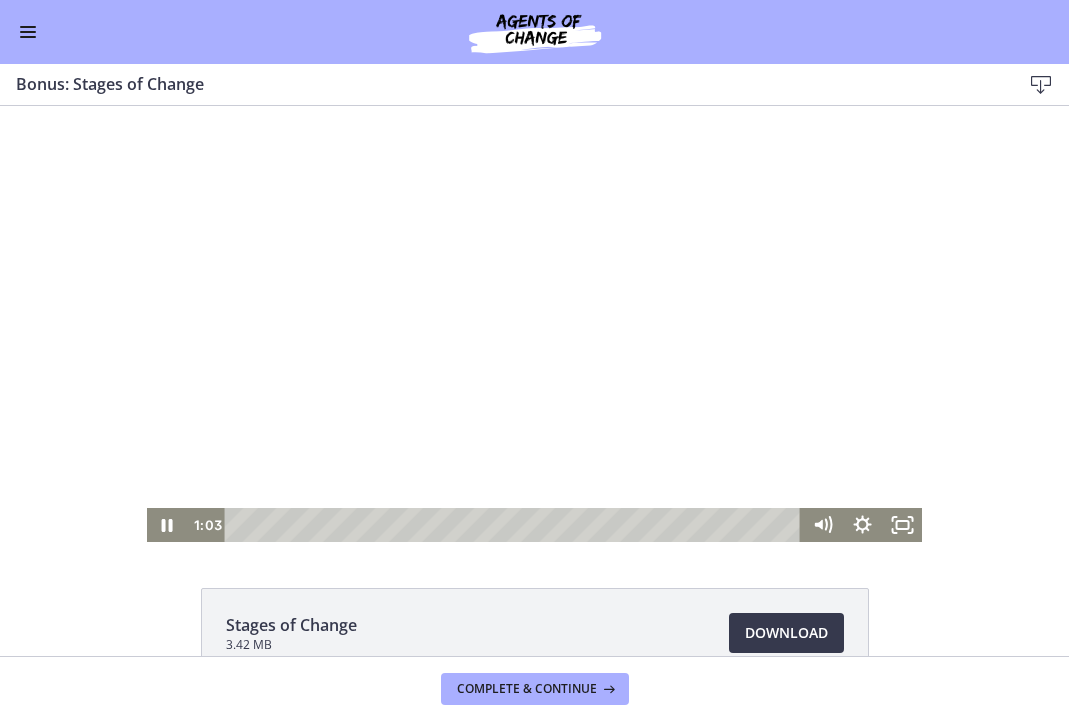 click at bounding box center [534, 324] 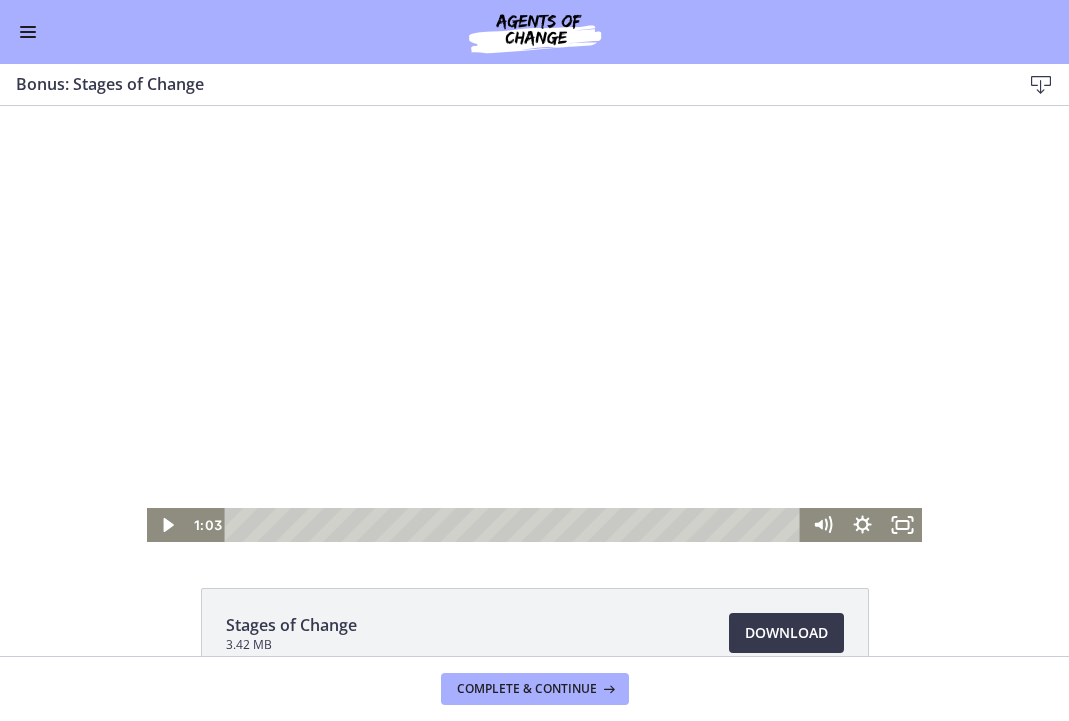 scroll, scrollTop: 118, scrollLeft: 0, axis: vertical 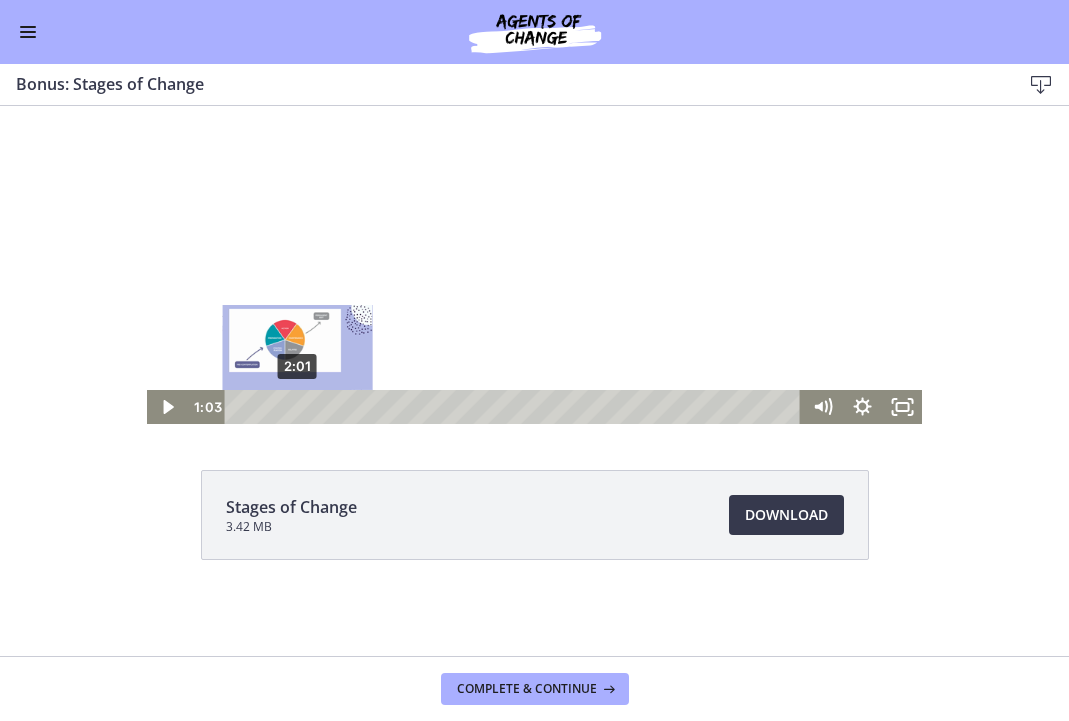 click on "2:01" at bounding box center (516, 407) 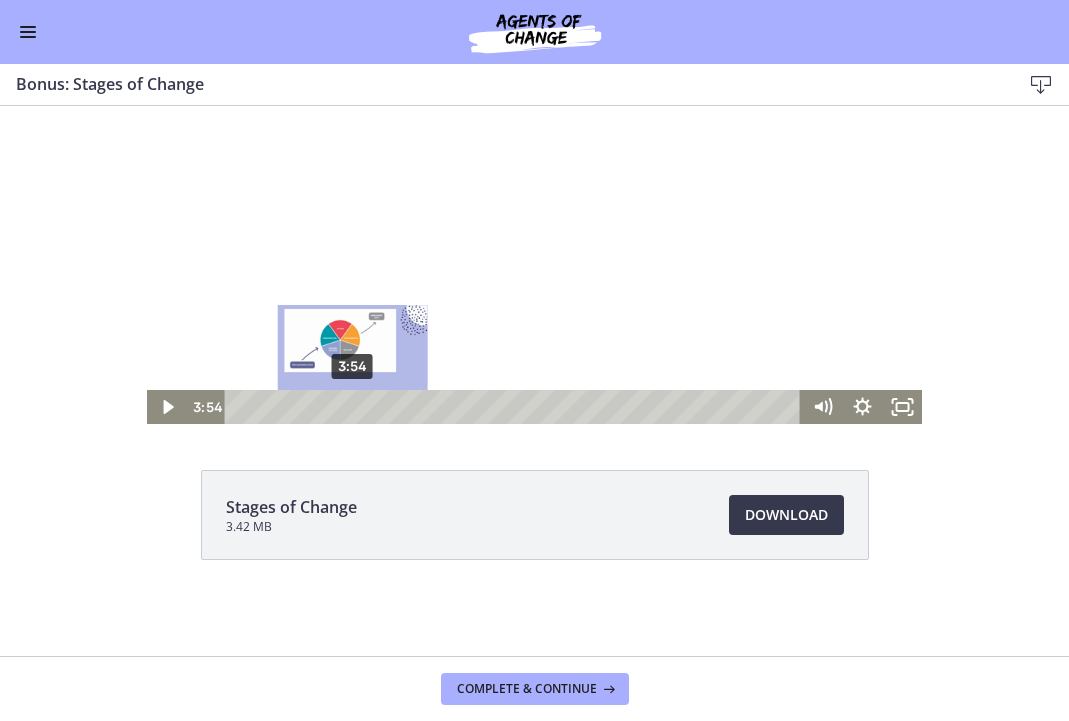 click on "3:54" at bounding box center [516, 407] 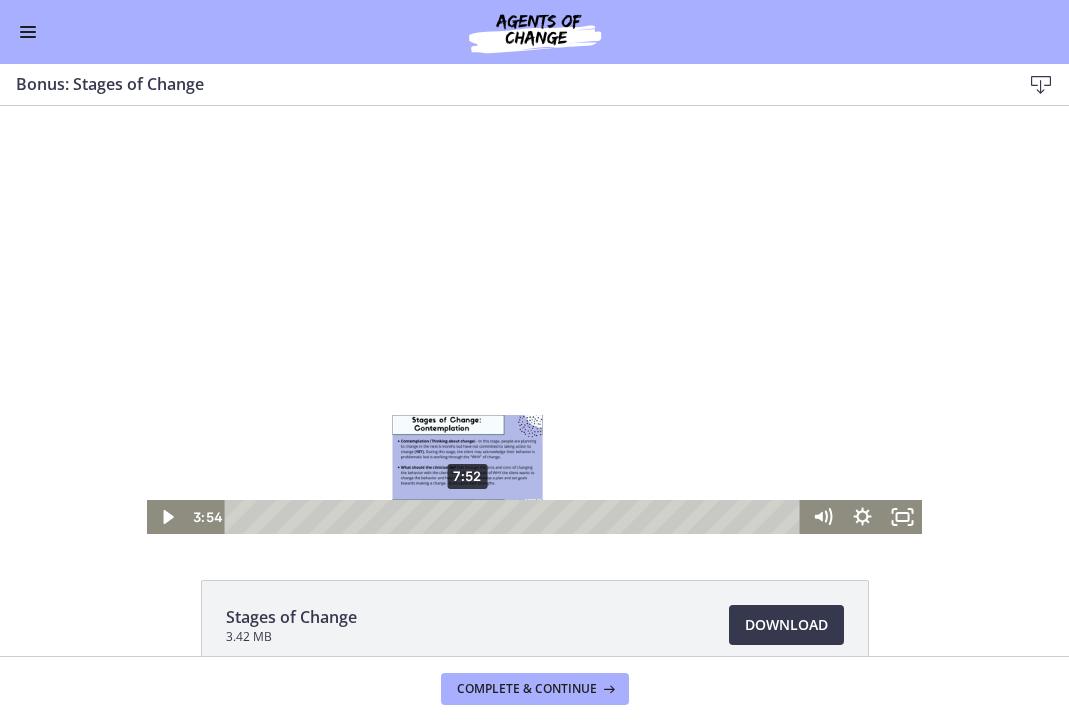 scroll, scrollTop: 0, scrollLeft: 0, axis: both 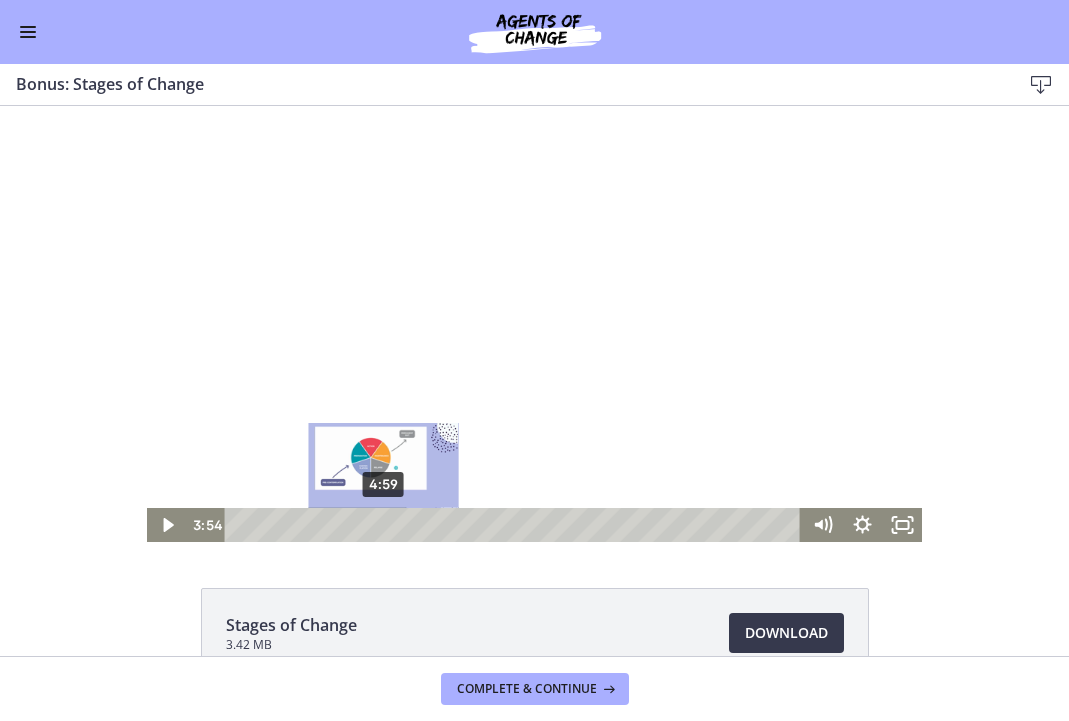 click on "4:59" at bounding box center [516, 525] 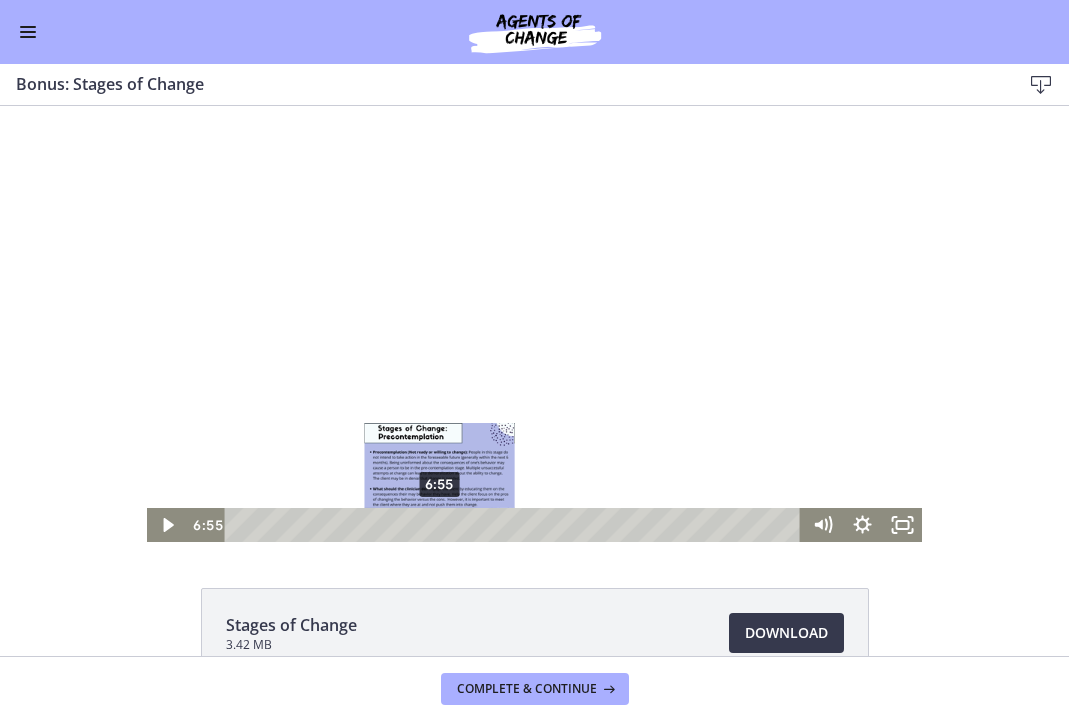 click on "6:55" at bounding box center (516, 525) 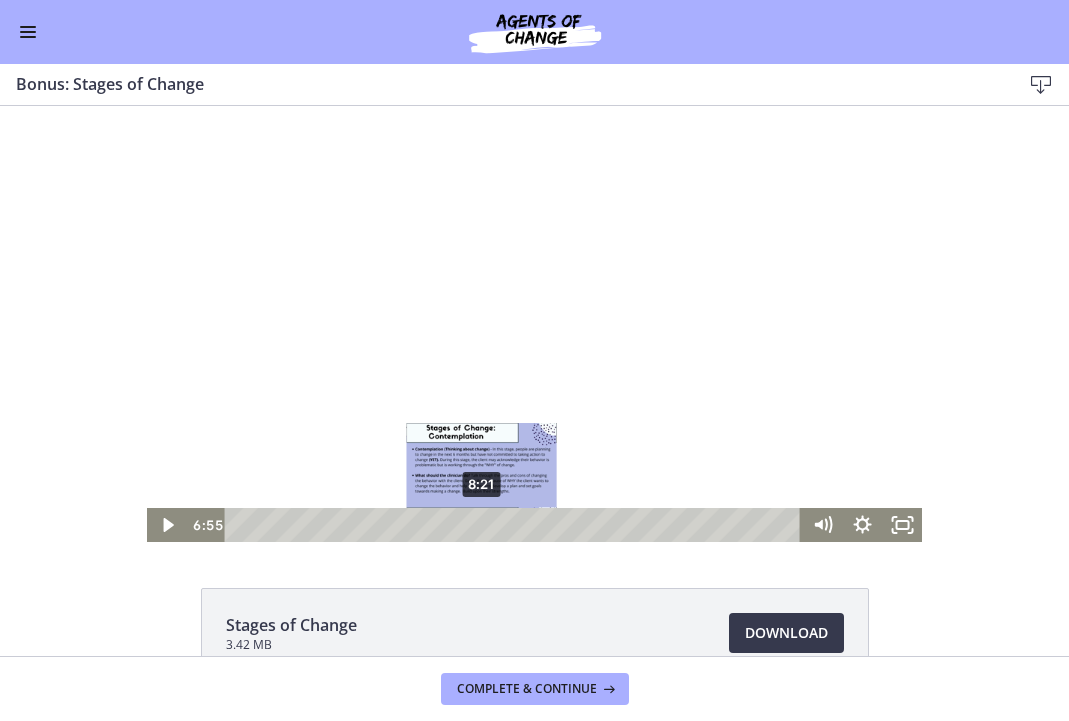 click on "8:21" at bounding box center [516, 525] 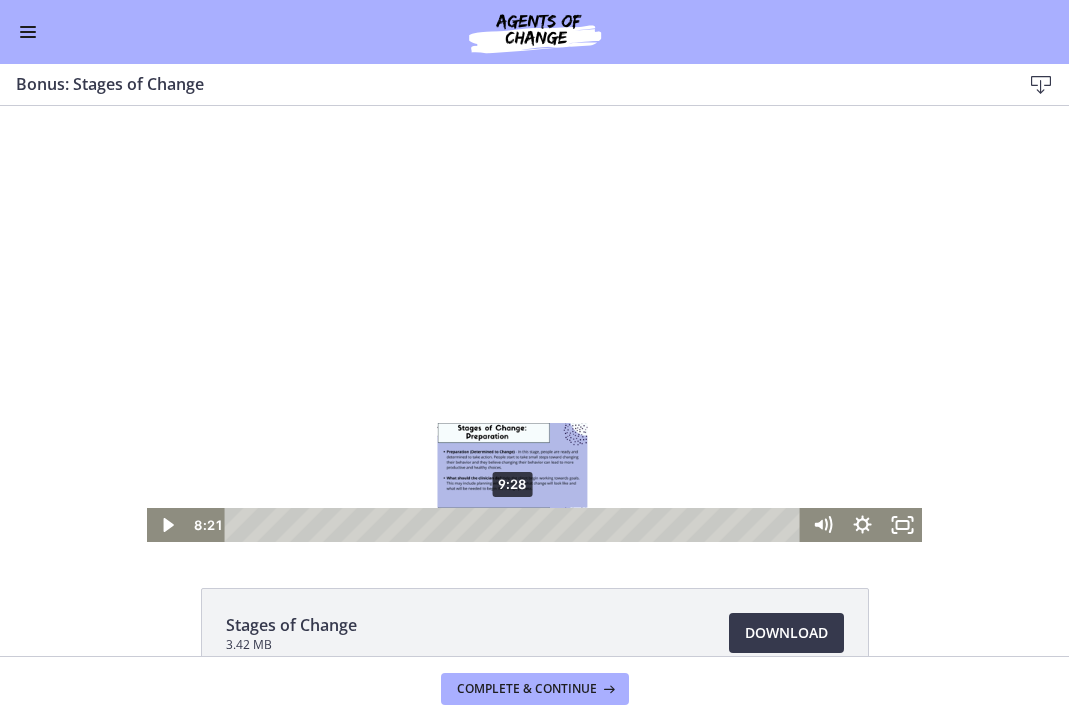 click on "9:28" at bounding box center [516, 525] 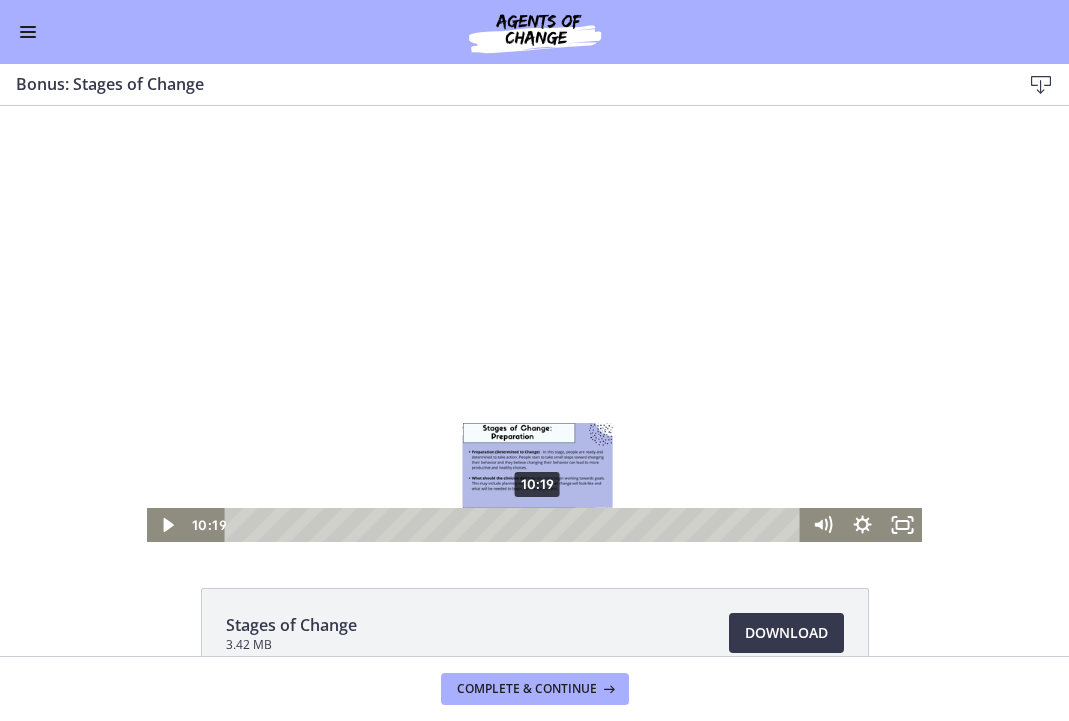 click on "10:19" at bounding box center [516, 525] 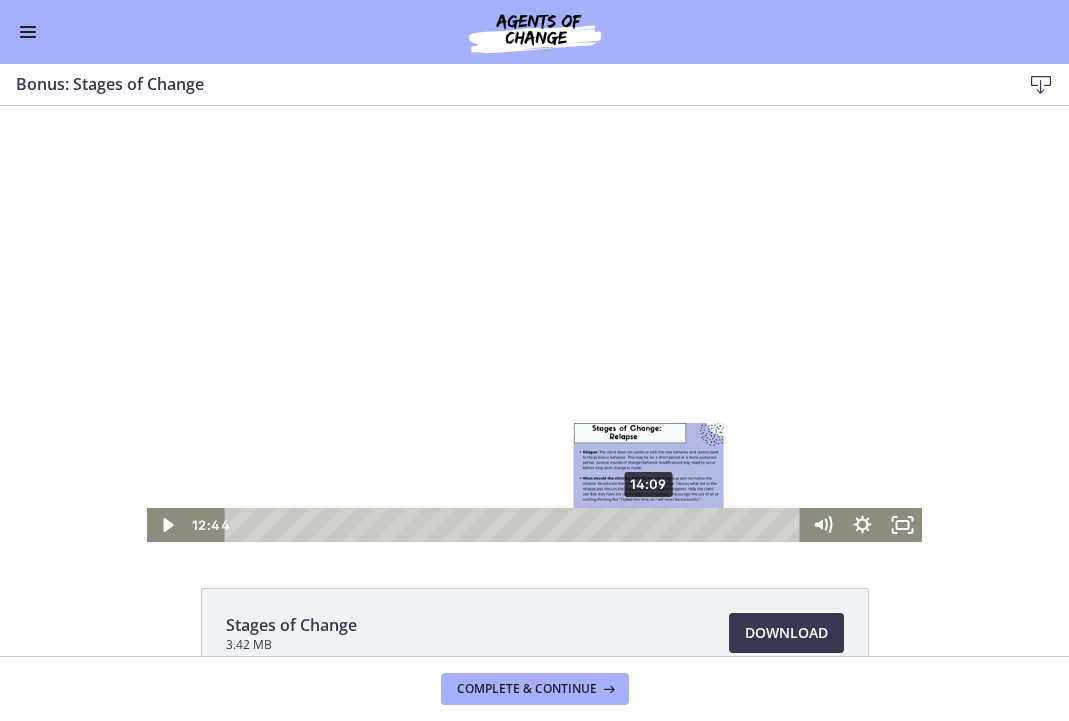 click on "14:09" at bounding box center (516, 525) 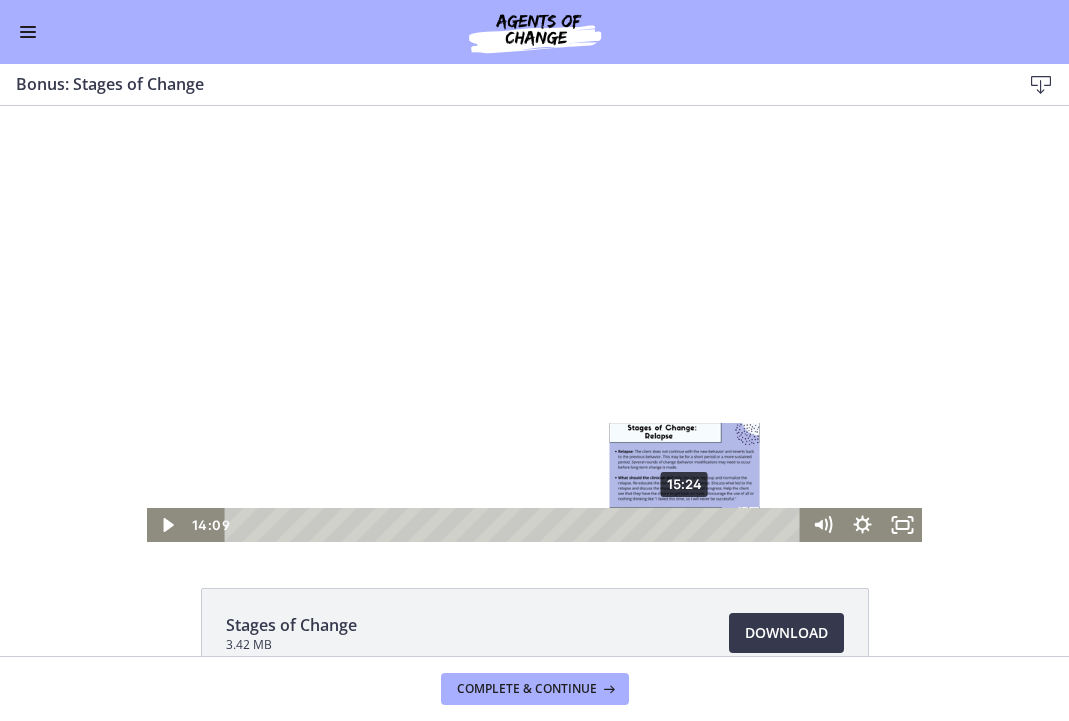 click on "15:24" at bounding box center [516, 525] 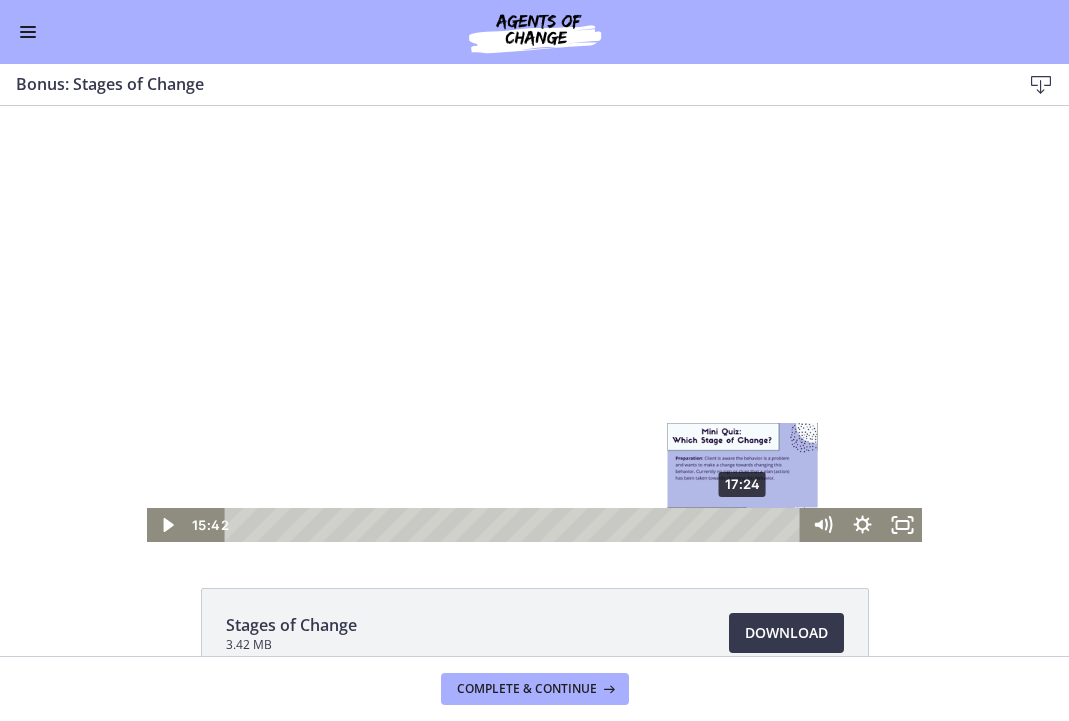 click on "17:24" at bounding box center (516, 525) 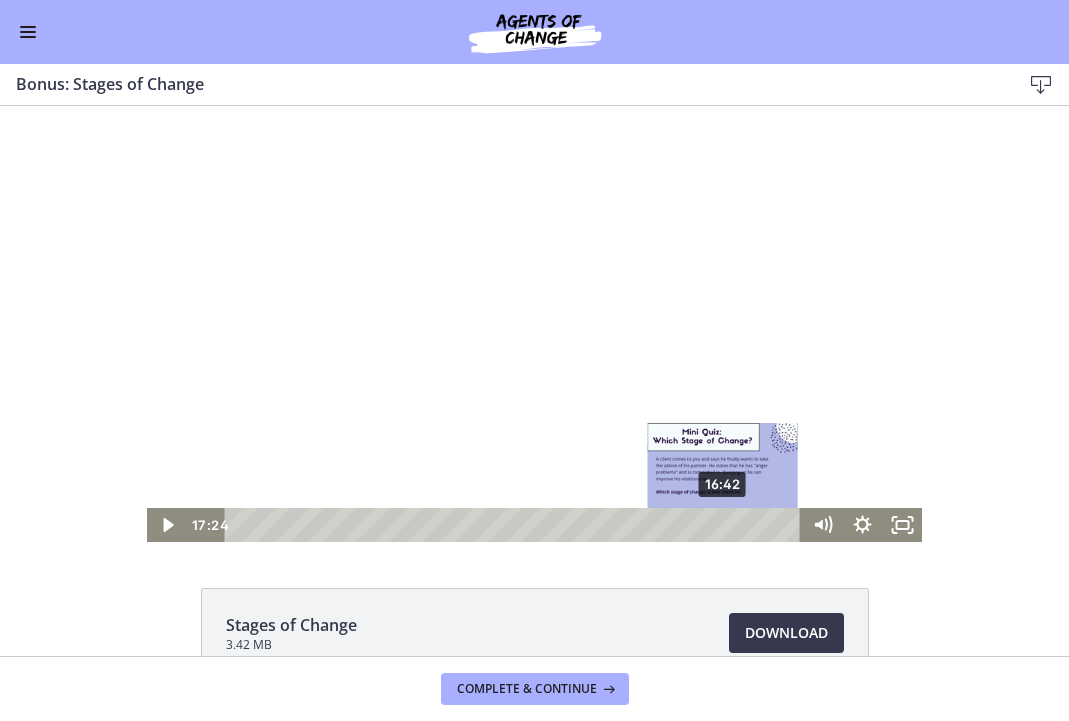 click on "16:42" at bounding box center [516, 525] 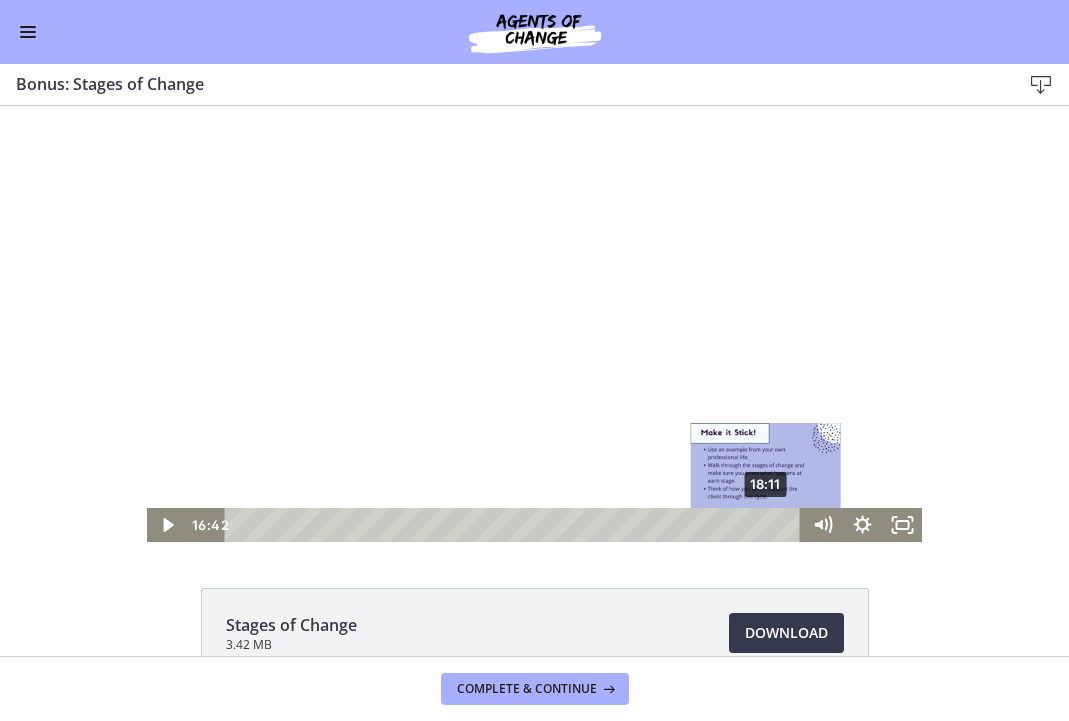 click on "18:11" at bounding box center [516, 525] 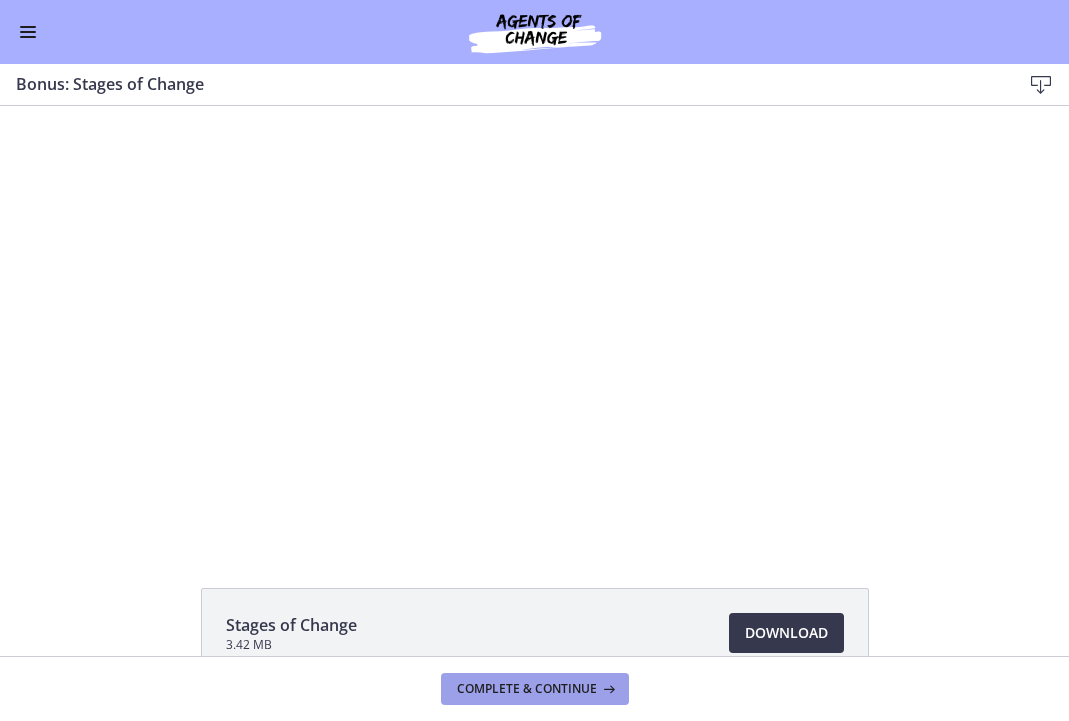 click on "Complete & continue" at bounding box center (535, 689) 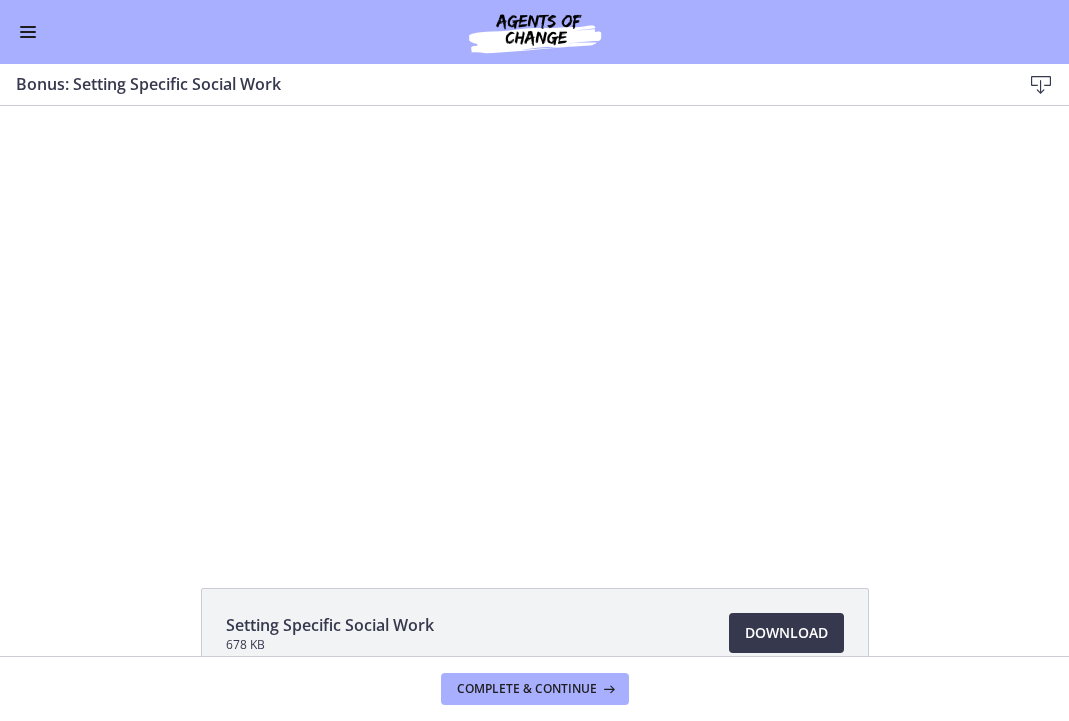 scroll, scrollTop: 0, scrollLeft: 0, axis: both 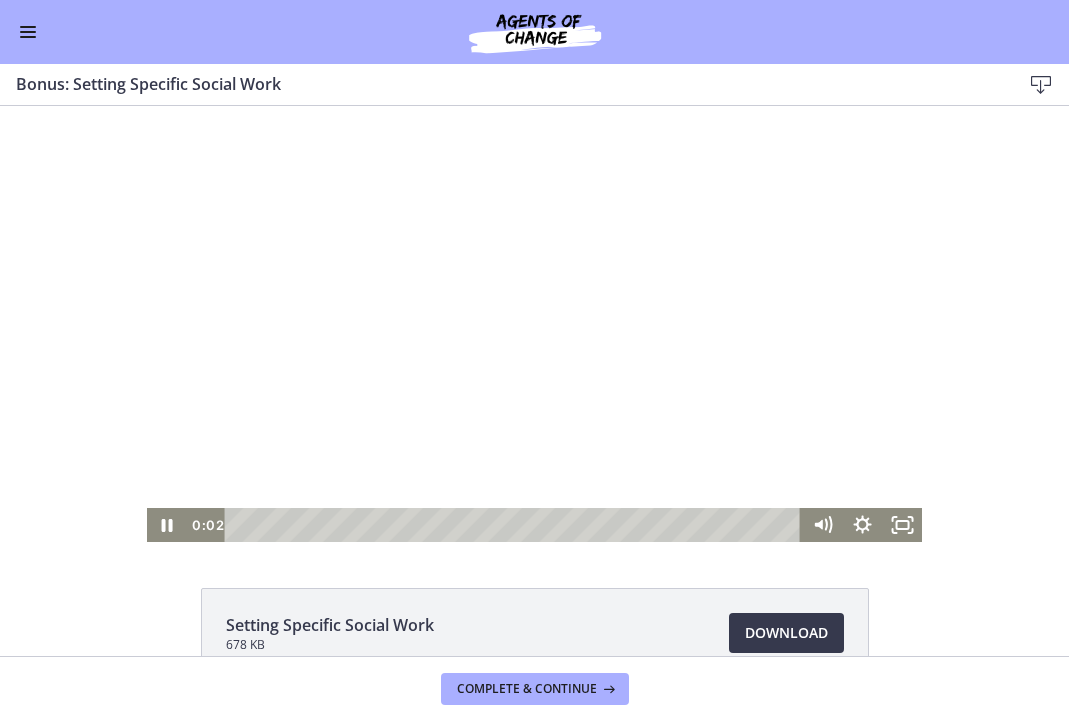 click at bounding box center [516, 525] 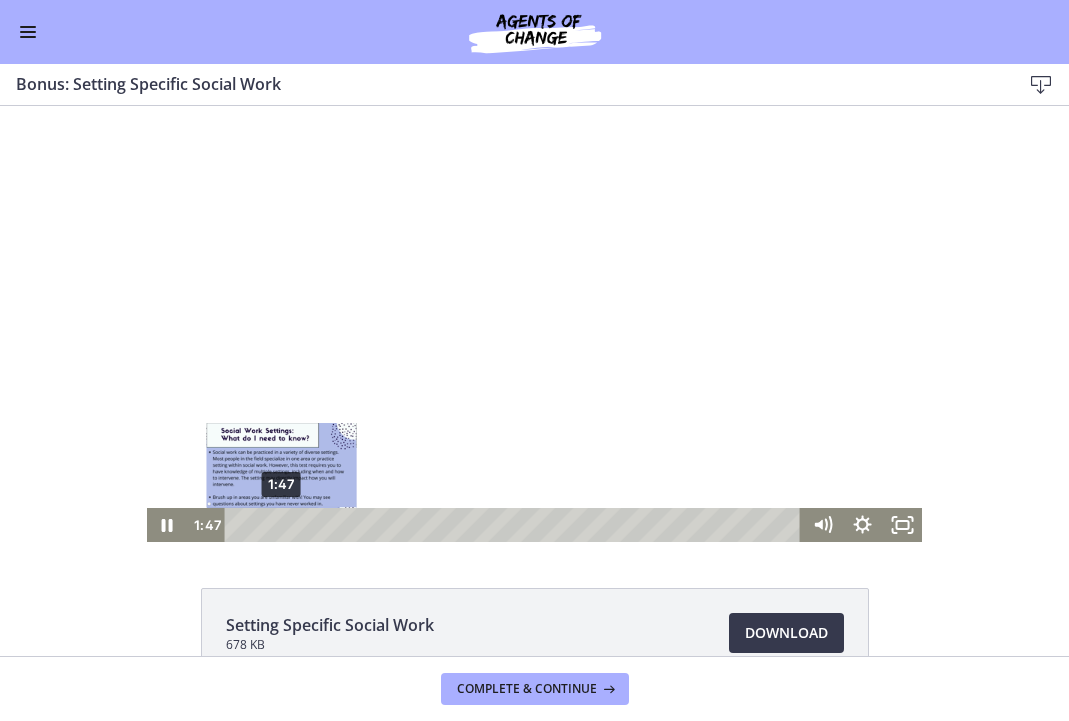 click on "1:47" at bounding box center [516, 525] 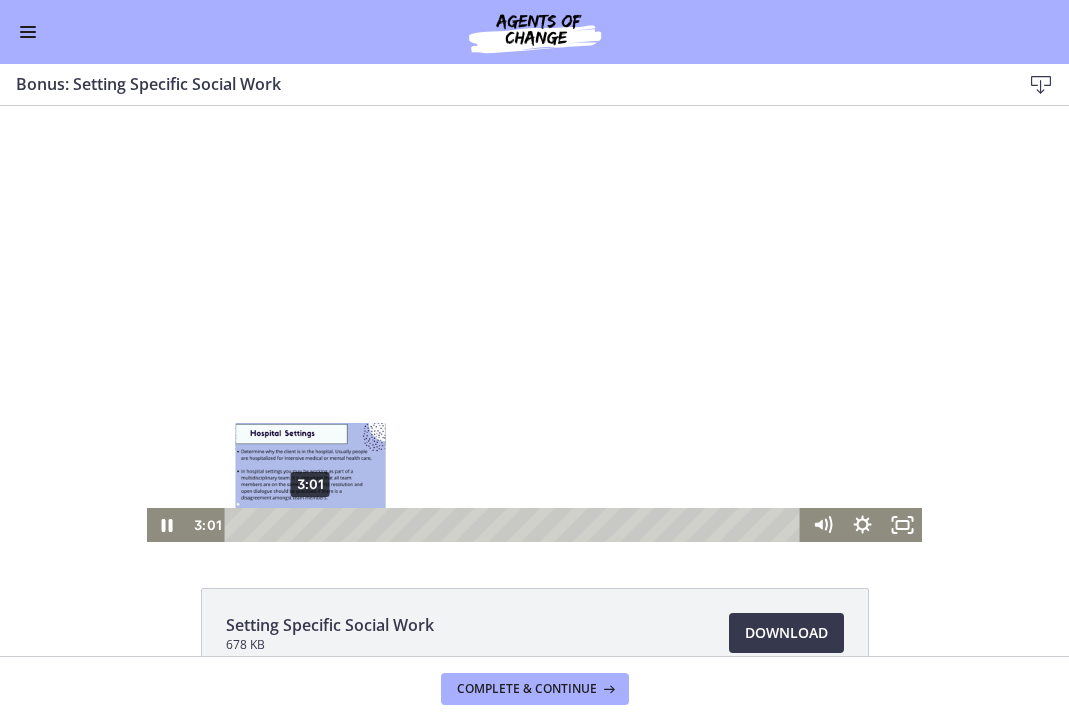 click on "3:01" at bounding box center [516, 525] 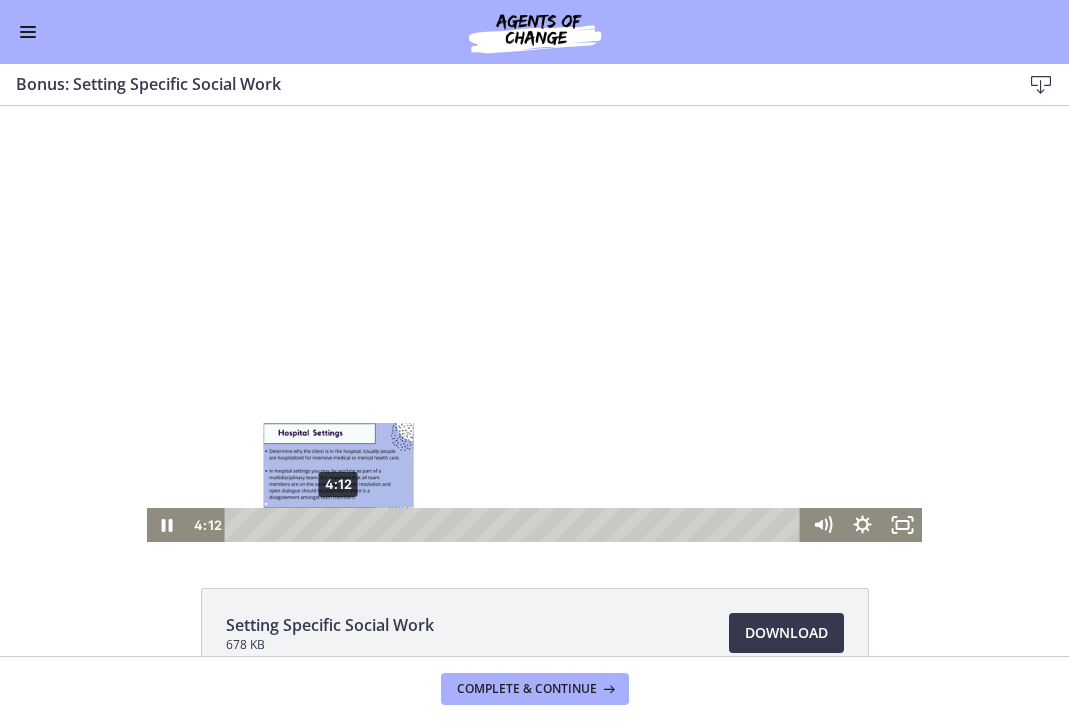 click on "4:12" at bounding box center (516, 525) 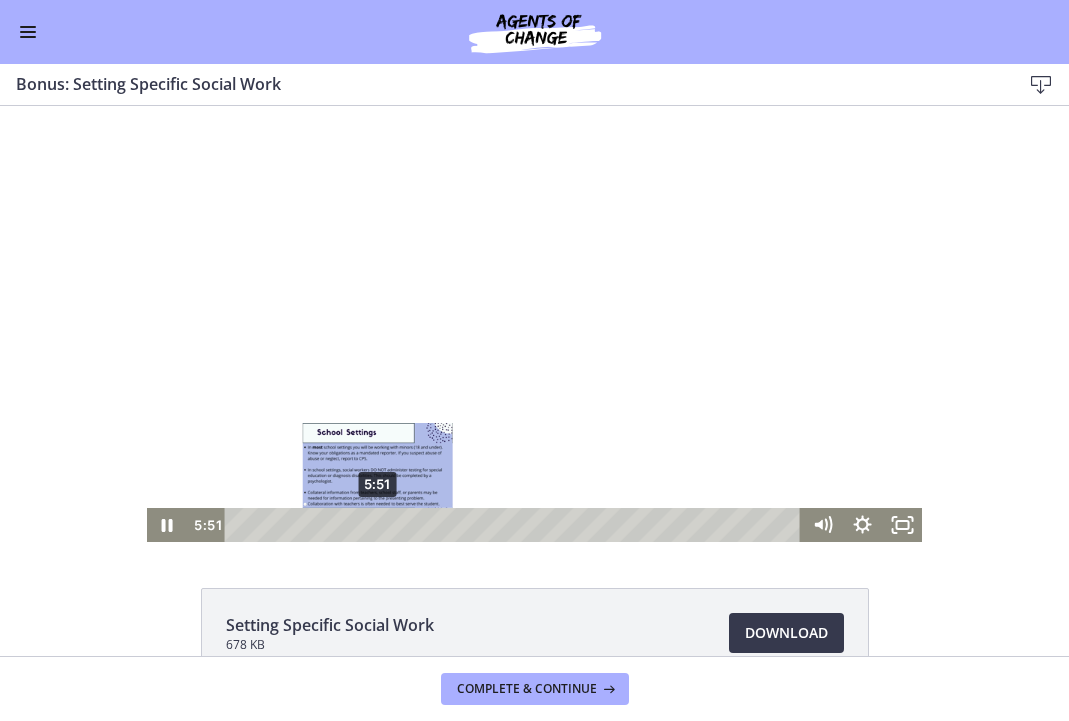 click on "5:51" at bounding box center [516, 525] 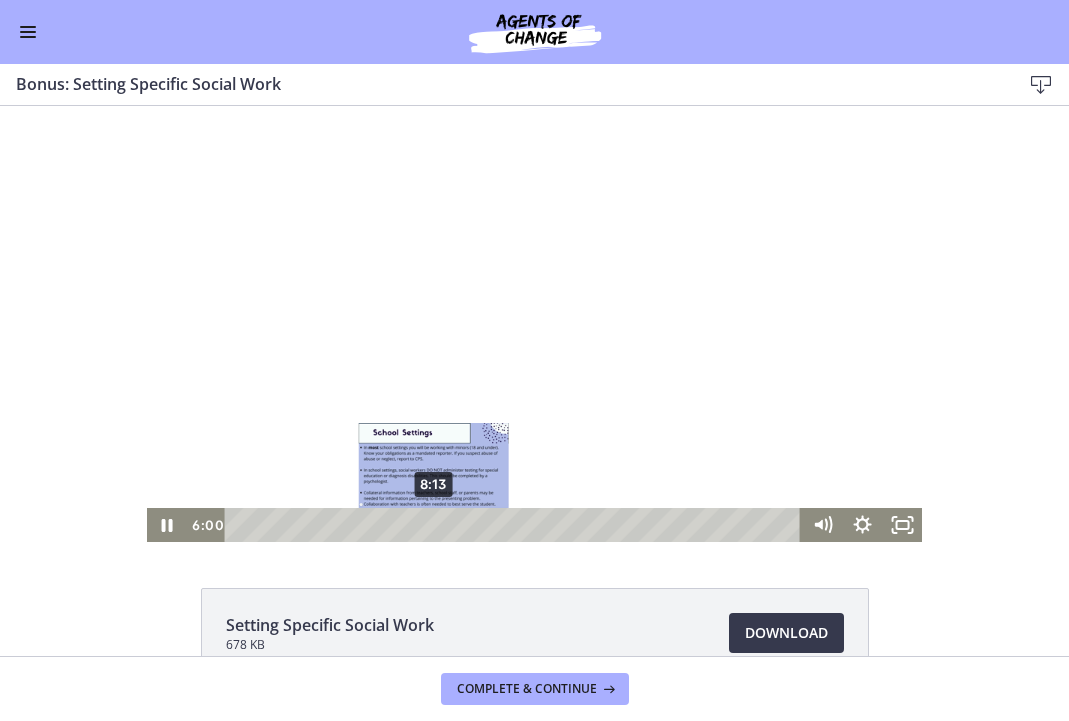 click on "8:13" at bounding box center (516, 525) 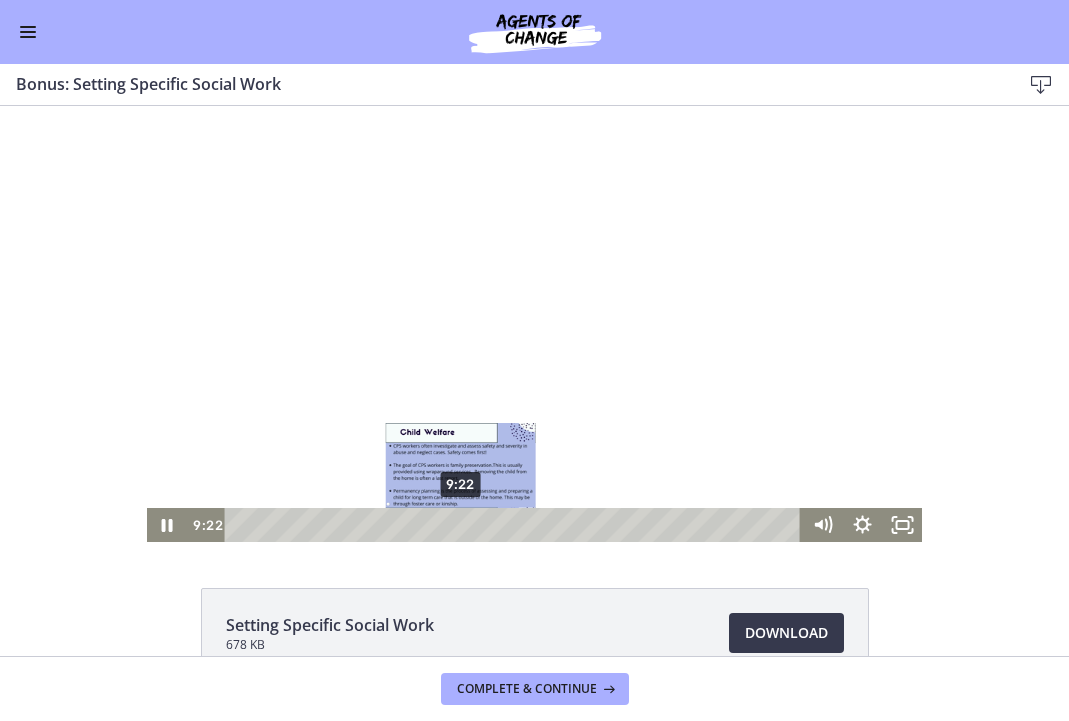 click on "9:22" at bounding box center (516, 525) 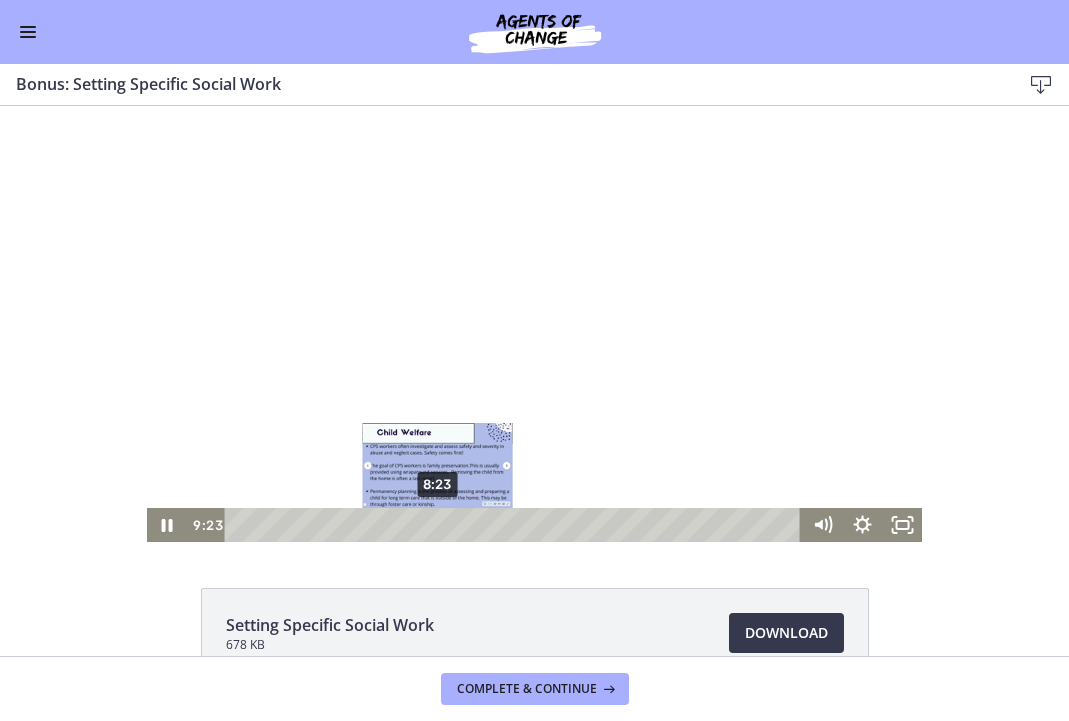 click on "8:23" at bounding box center (516, 525) 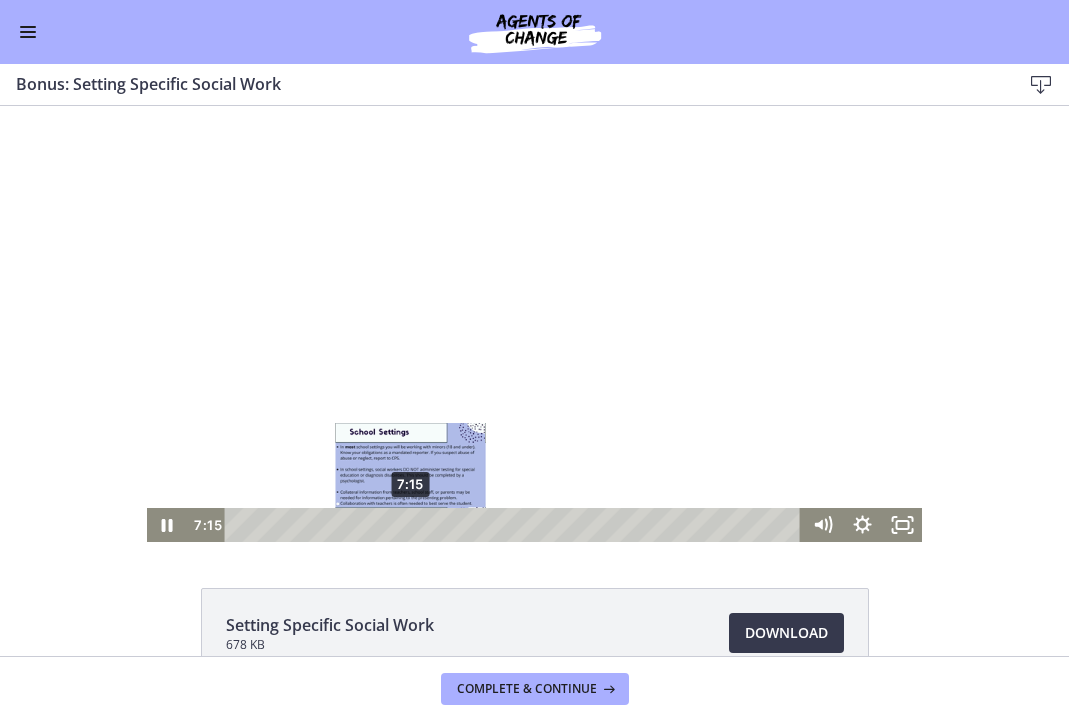 click on "7:15" at bounding box center [516, 525] 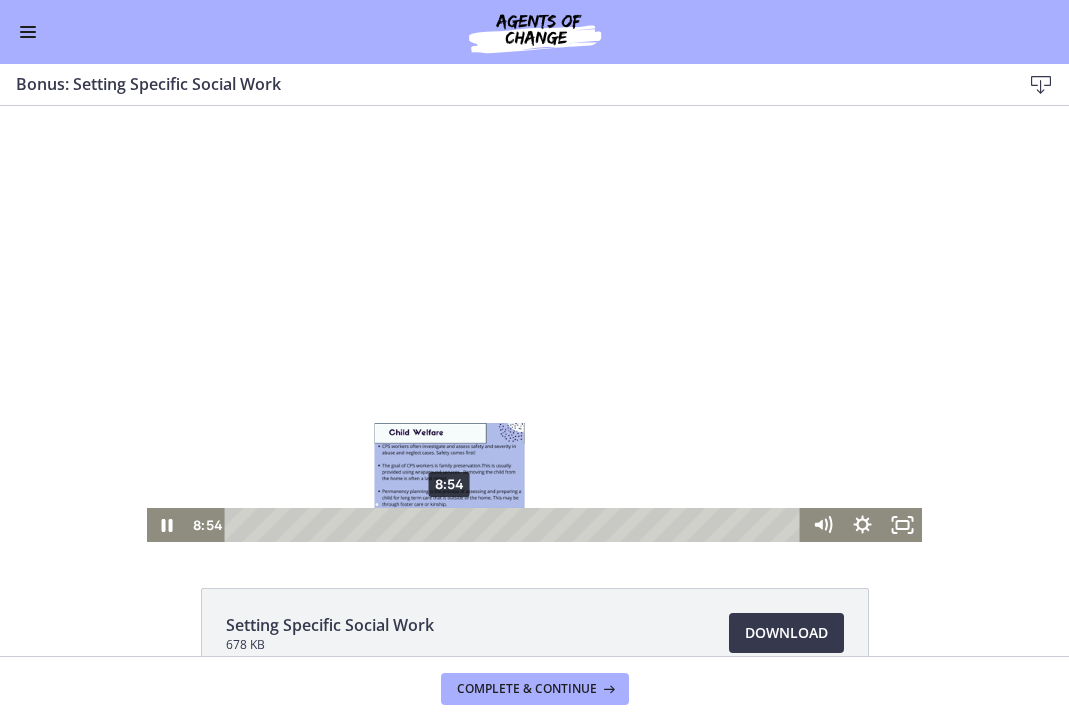 click on "8:54" at bounding box center (516, 525) 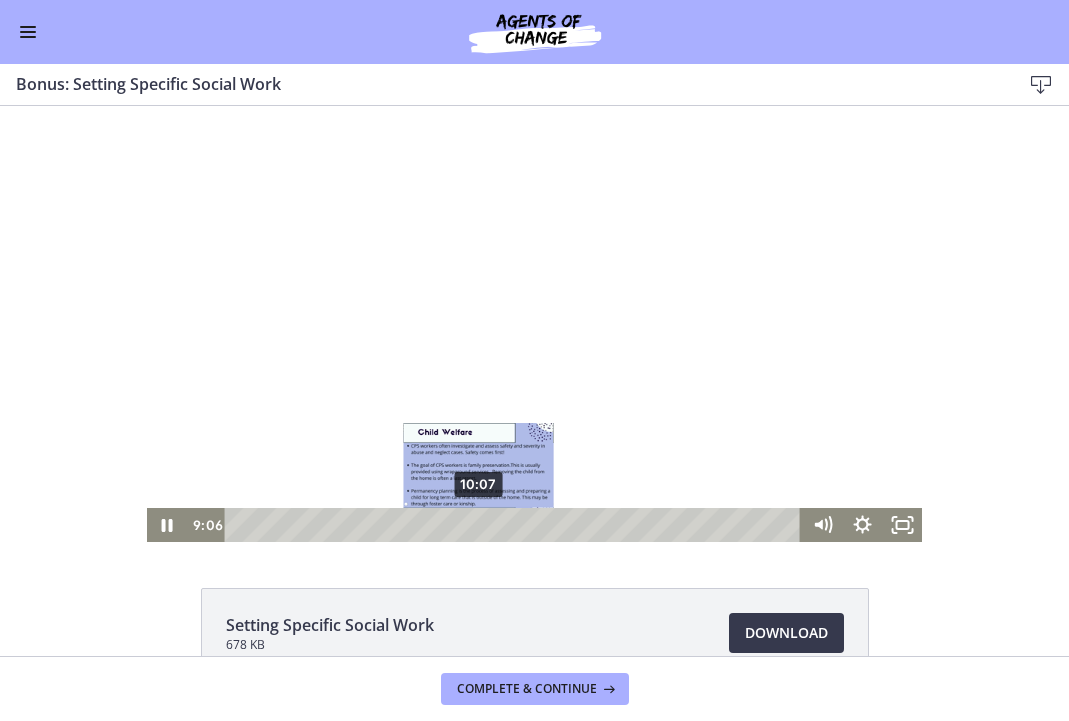 click on "10:07" at bounding box center (516, 525) 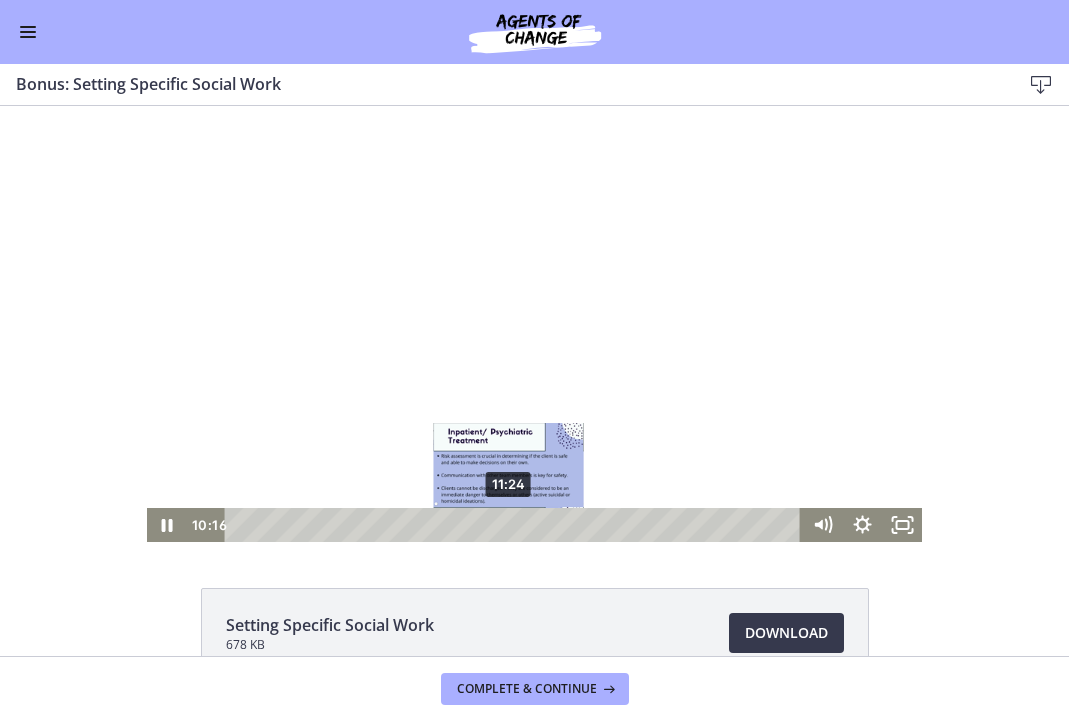 click on "11:24" at bounding box center [516, 525] 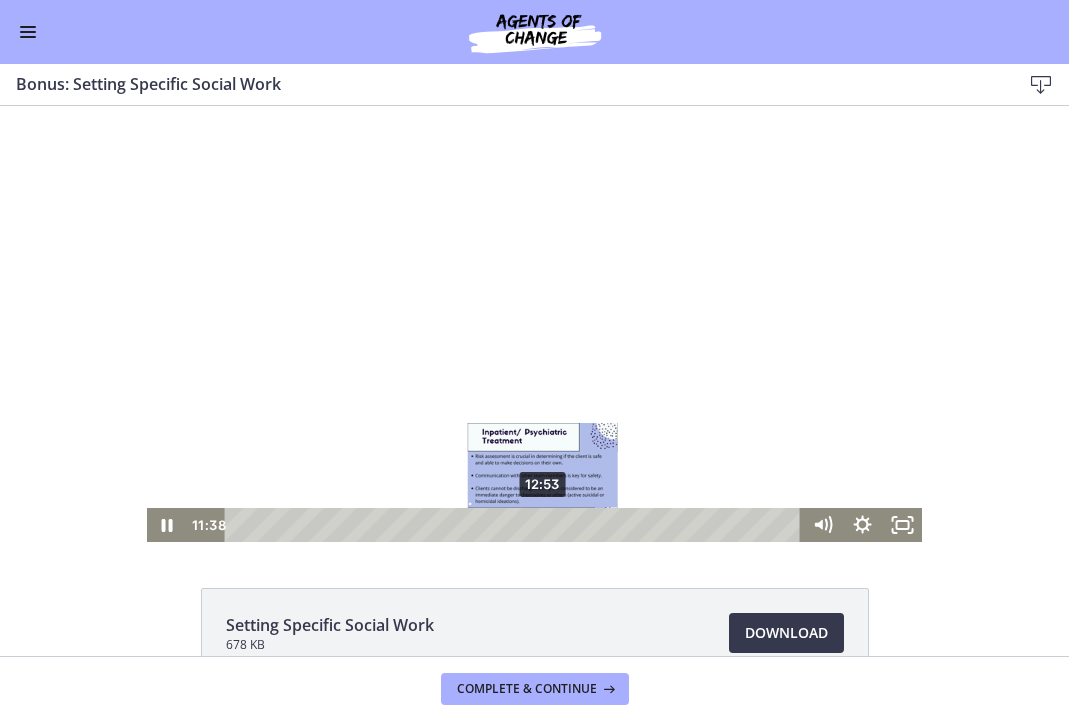 click on "12:53" at bounding box center (516, 525) 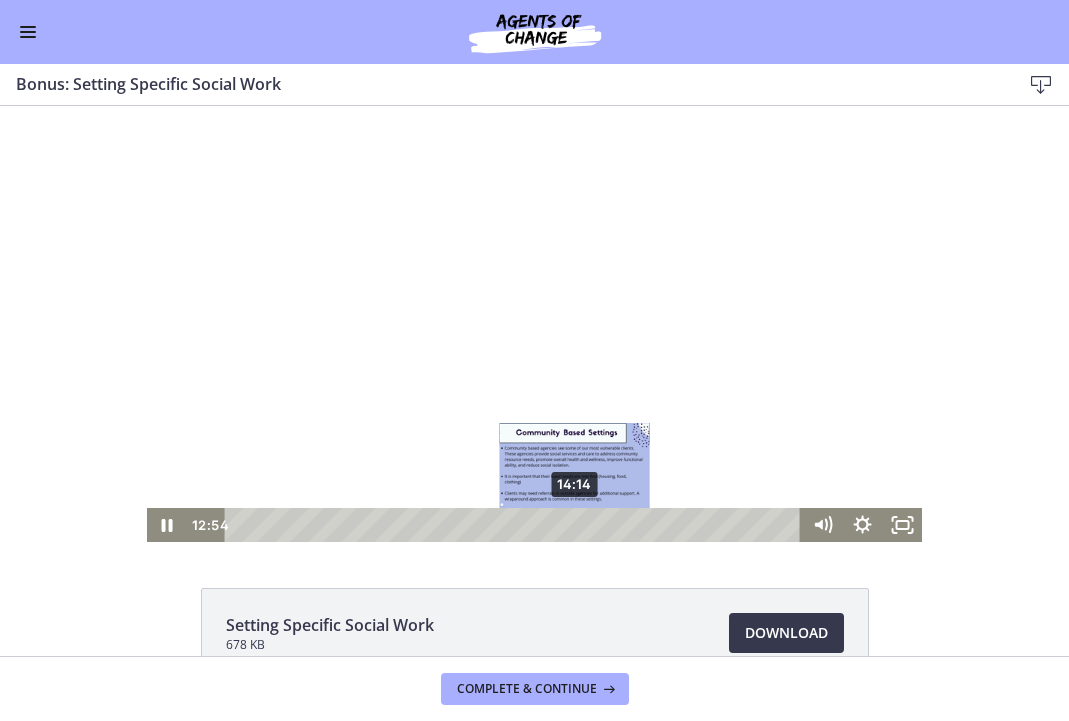 click on "14:14" at bounding box center [516, 525] 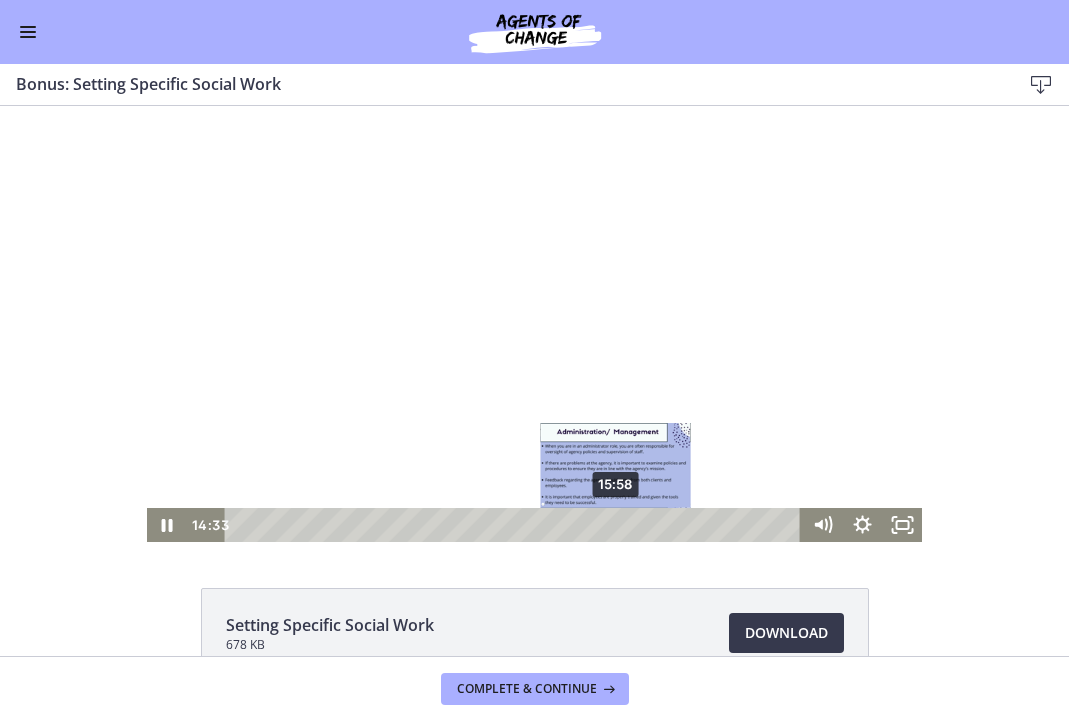click on "15:58" at bounding box center (516, 525) 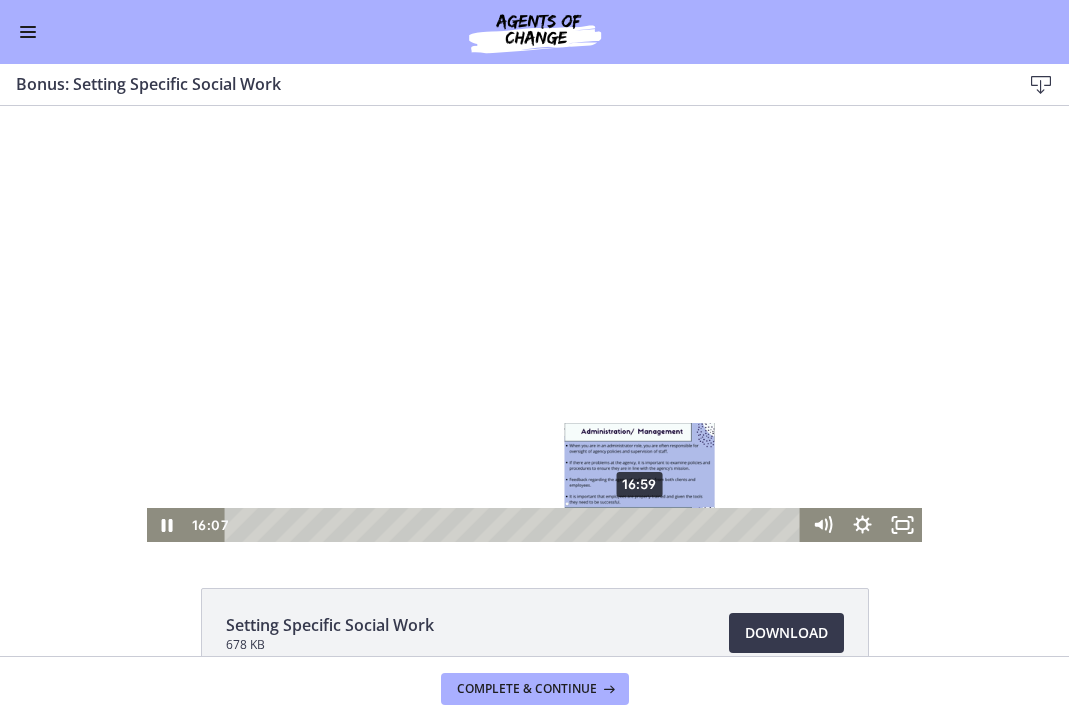 click on "16:59" at bounding box center [516, 525] 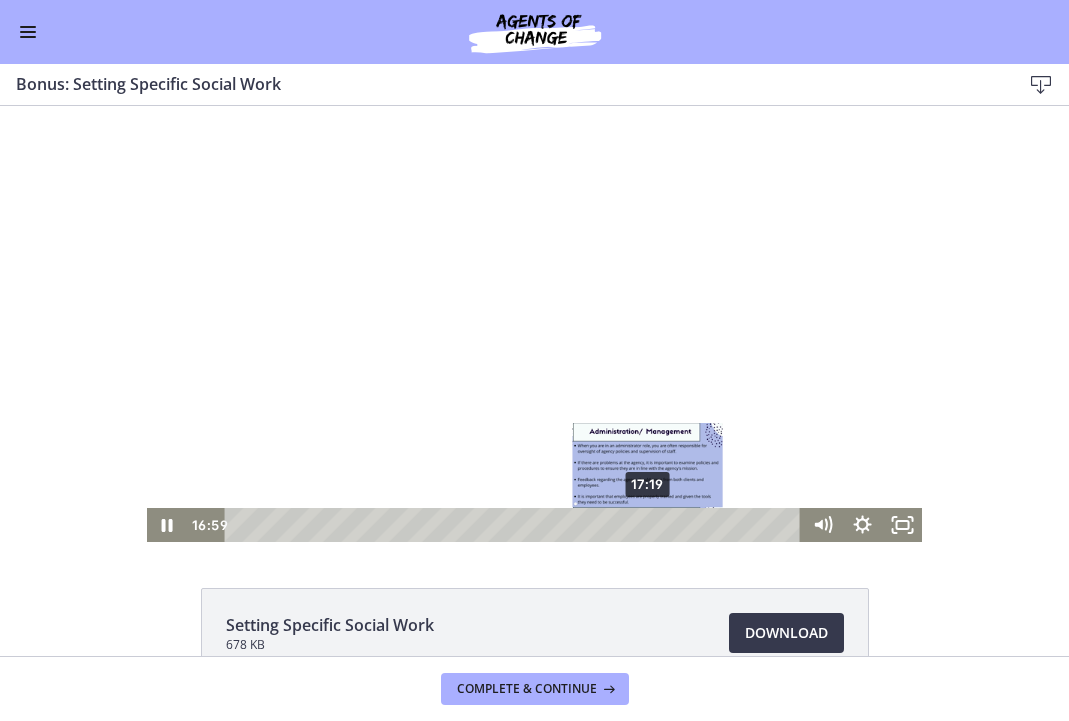 click on "17:19" at bounding box center (516, 525) 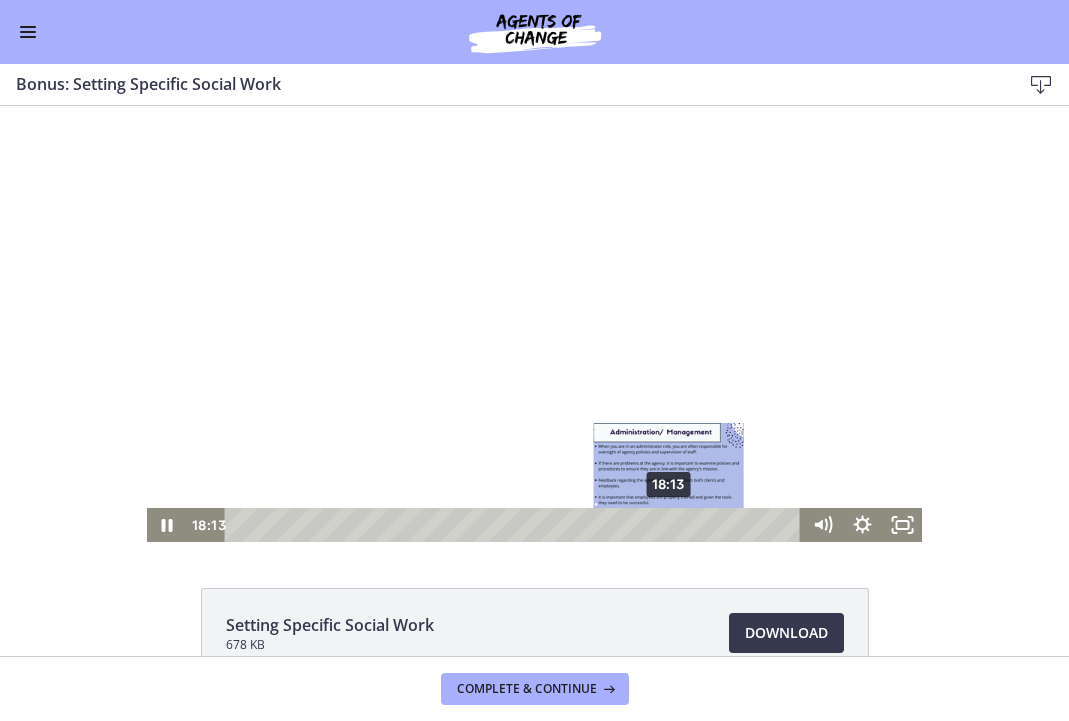 click on "18:13" at bounding box center [516, 525] 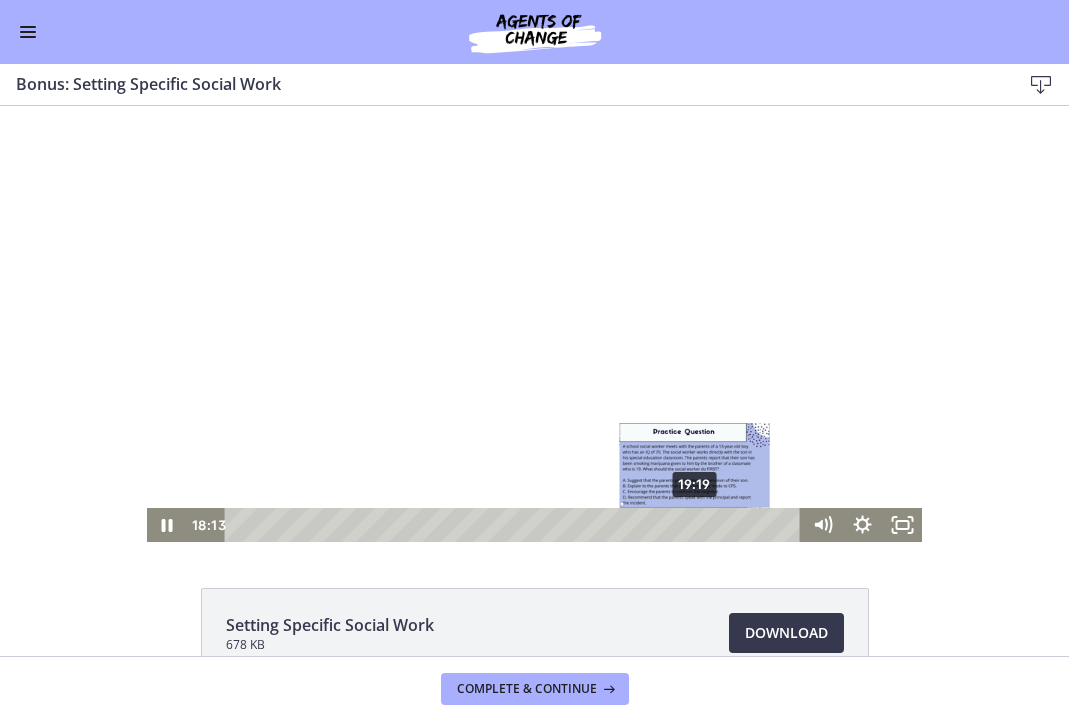 click on "19:19" at bounding box center (516, 525) 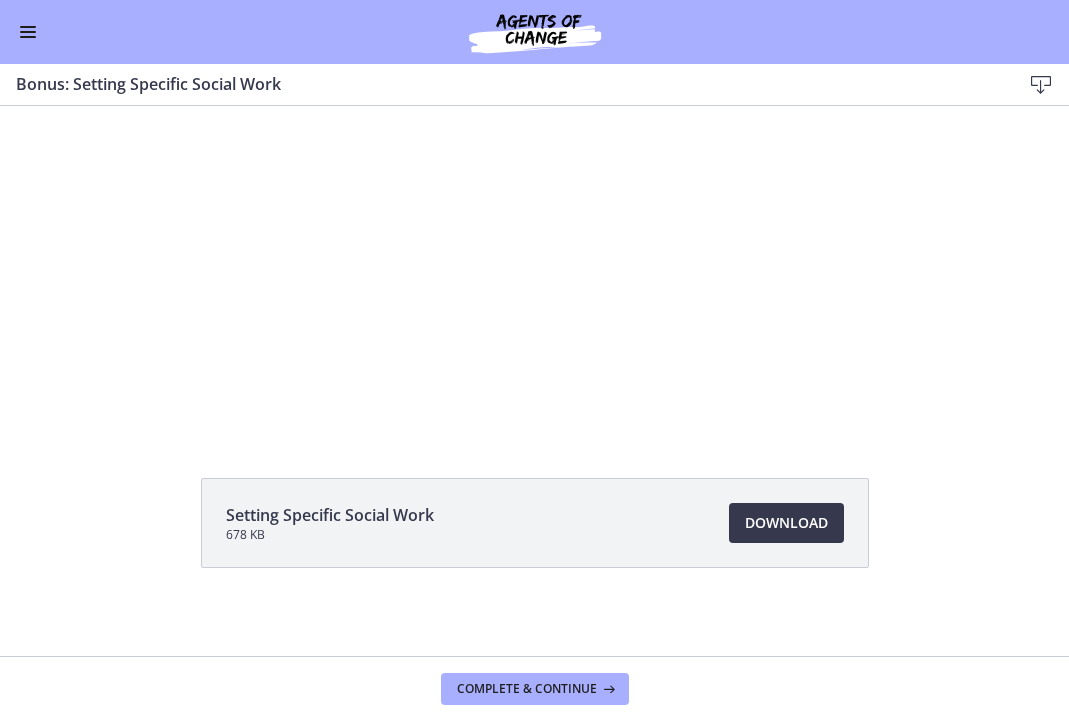 scroll, scrollTop: 114, scrollLeft: 0, axis: vertical 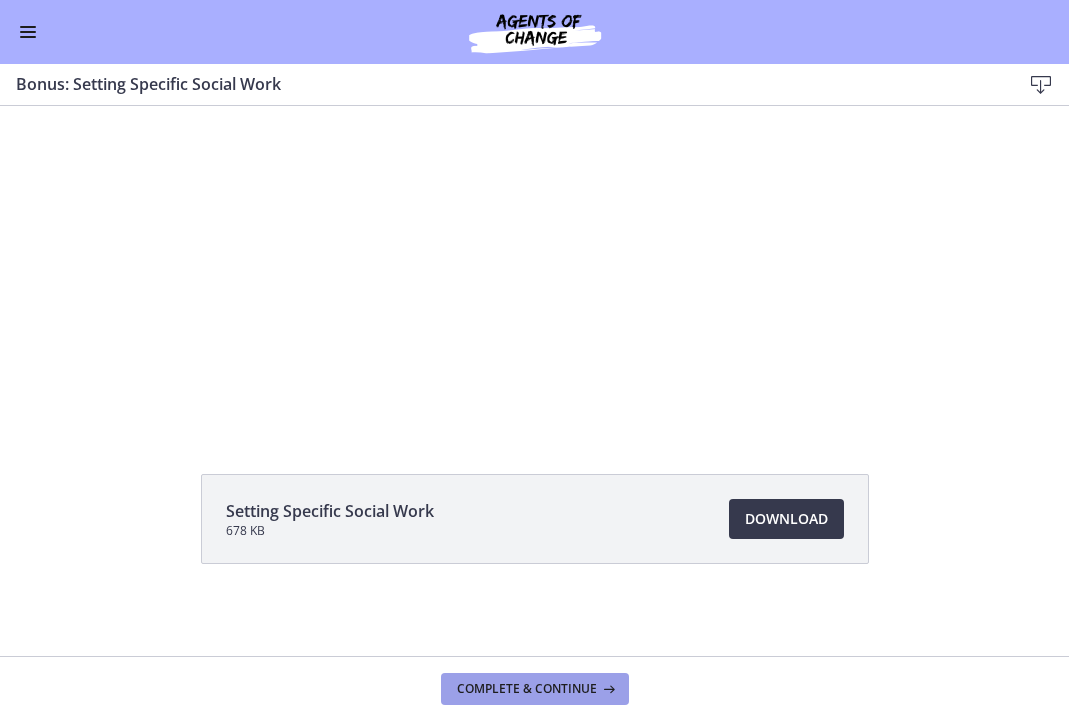 click on "Complete & continue" at bounding box center (527, 689) 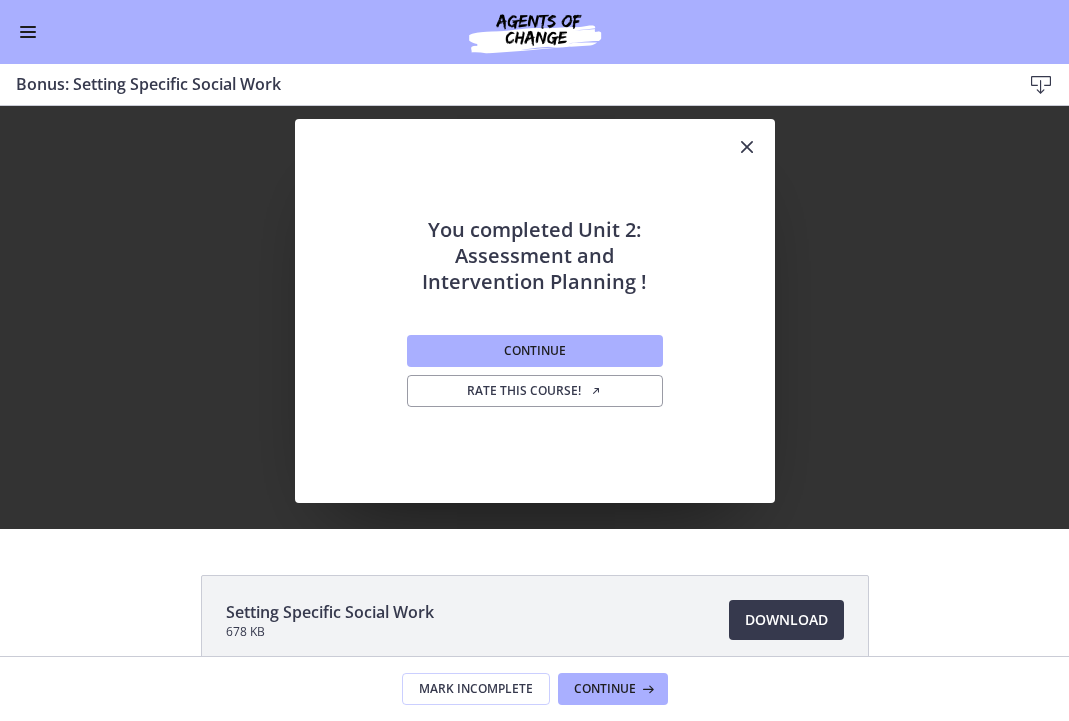 scroll, scrollTop: 12, scrollLeft: 0, axis: vertical 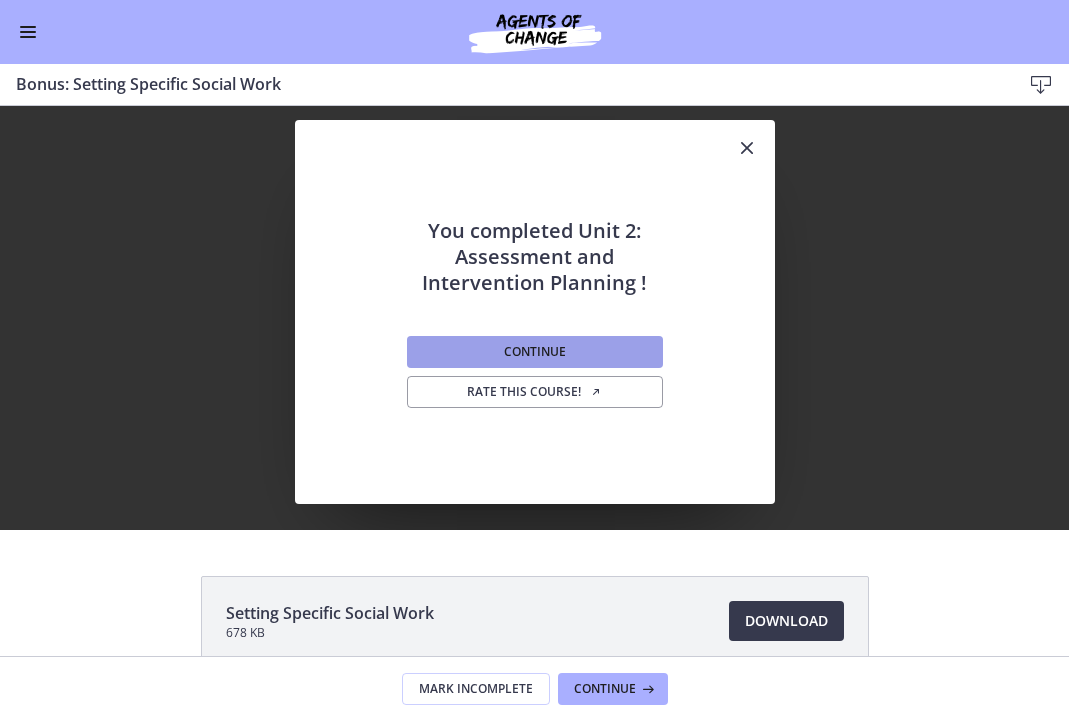 click on "Continue" at bounding box center (535, 352) 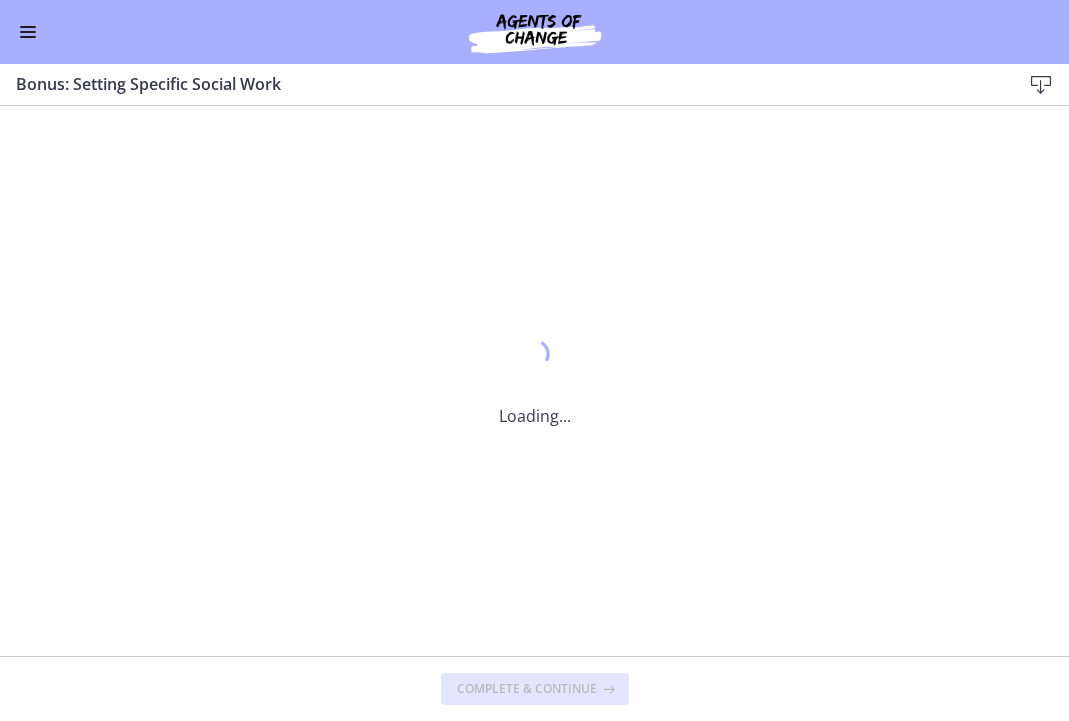 scroll, scrollTop: 0, scrollLeft: 0, axis: both 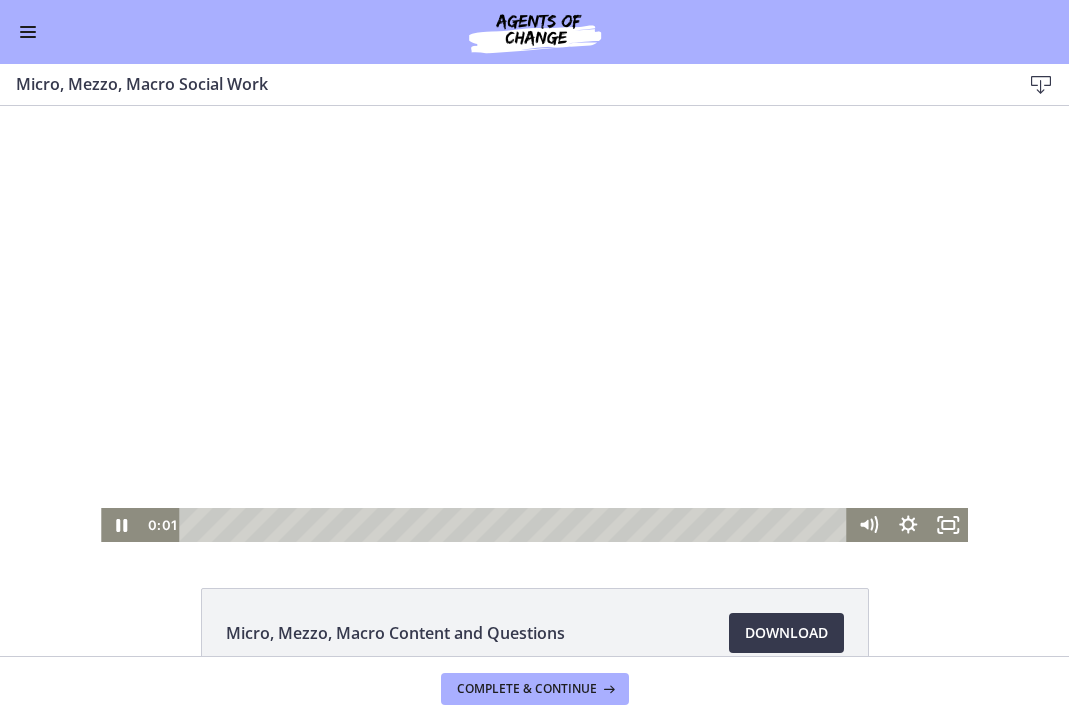 click at bounding box center [534, 324] 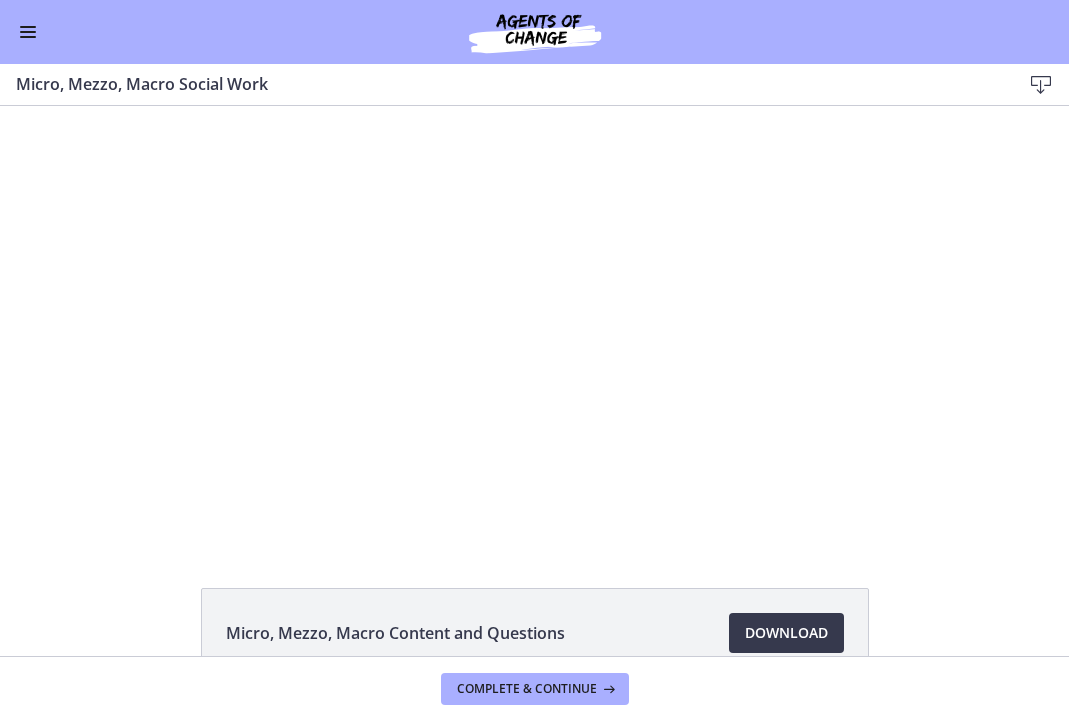 click at bounding box center (28, 32) 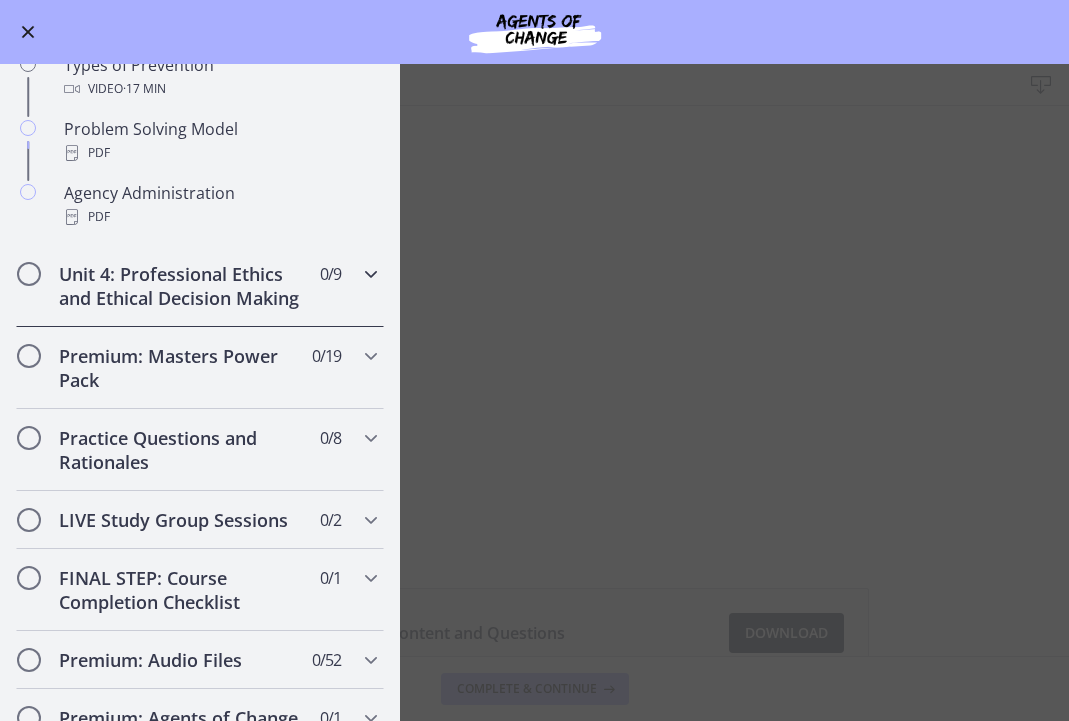 scroll, scrollTop: 1337, scrollLeft: 0, axis: vertical 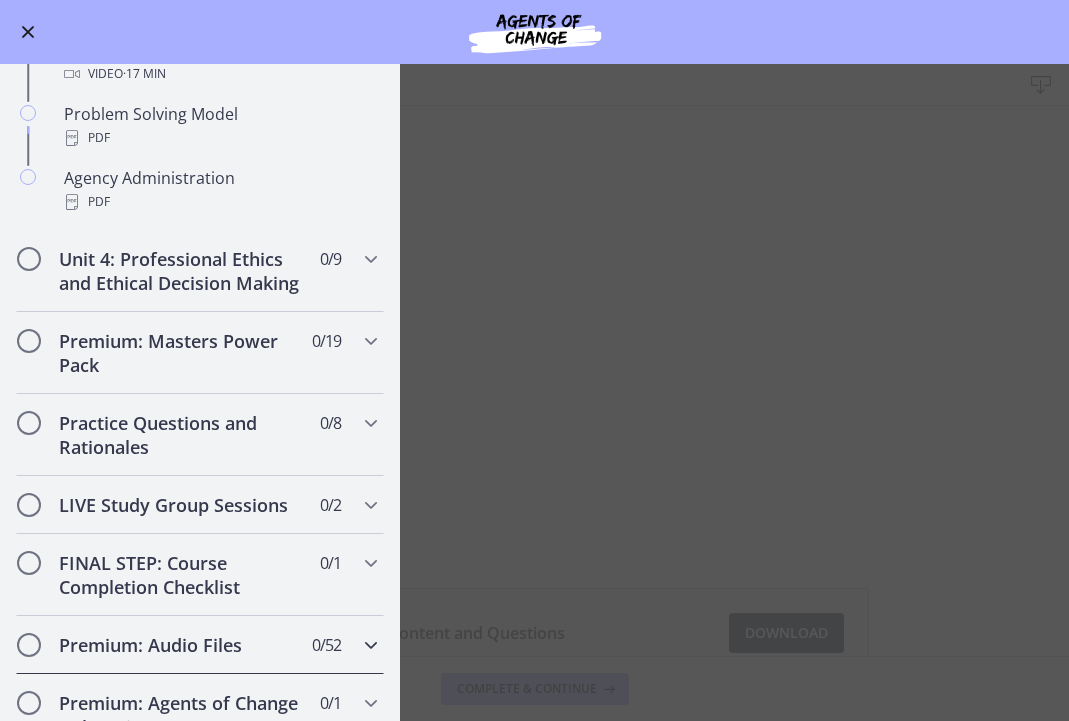 click at bounding box center (371, 645) 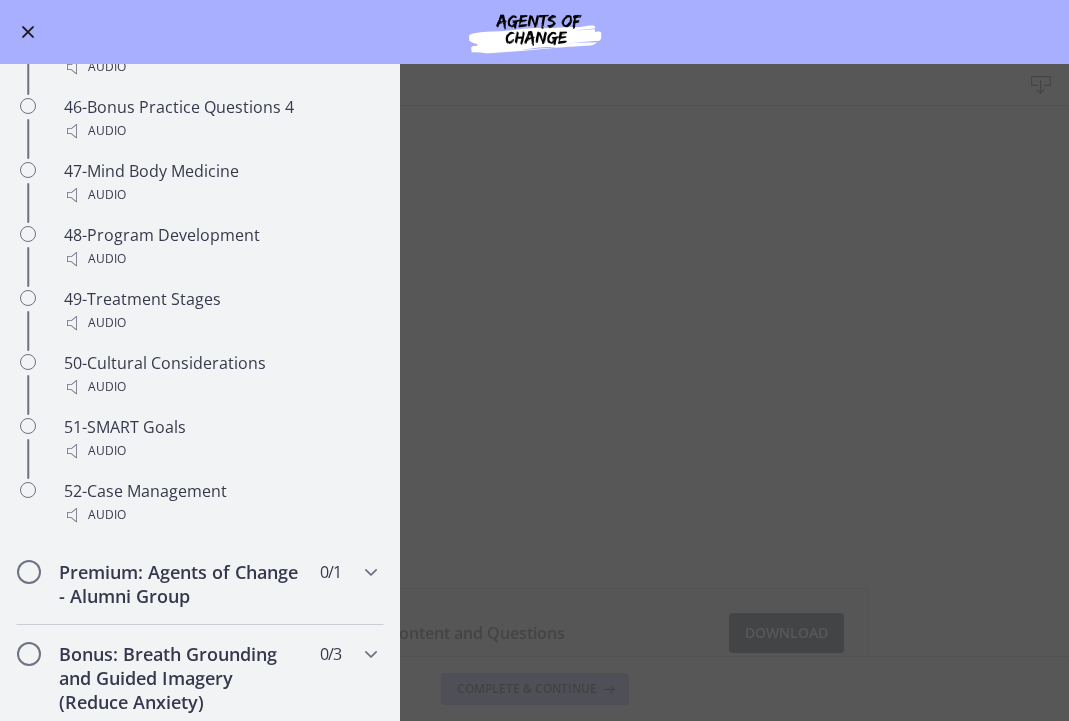 scroll, scrollTop: 4290, scrollLeft: 0, axis: vertical 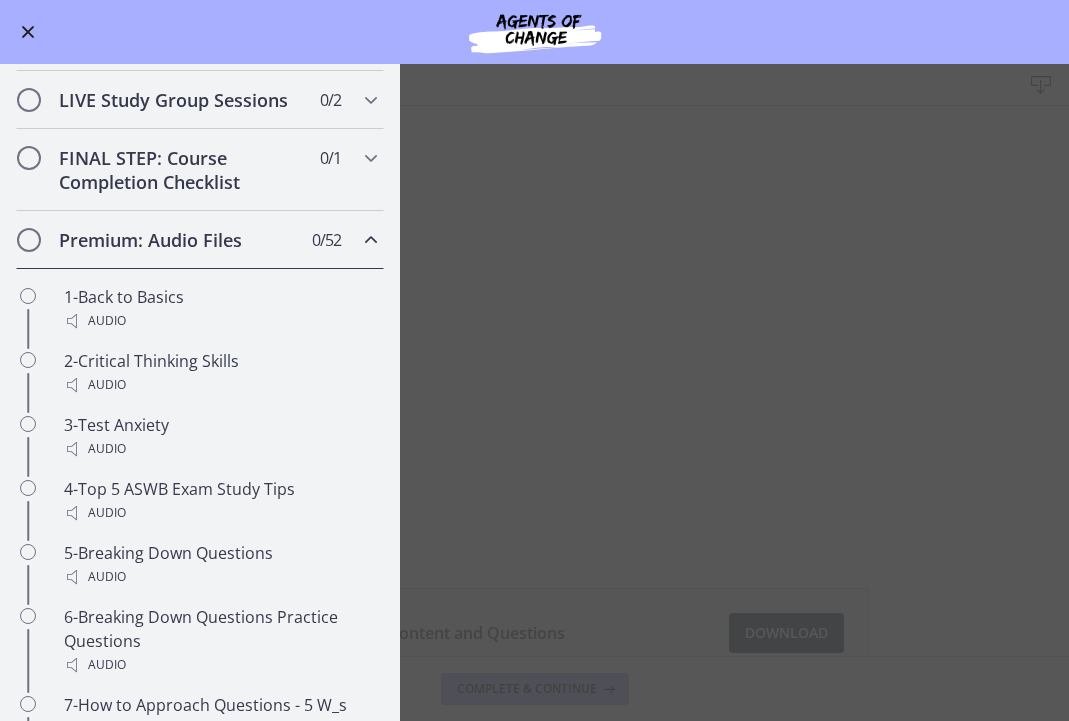 click at bounding box center (371, 240) 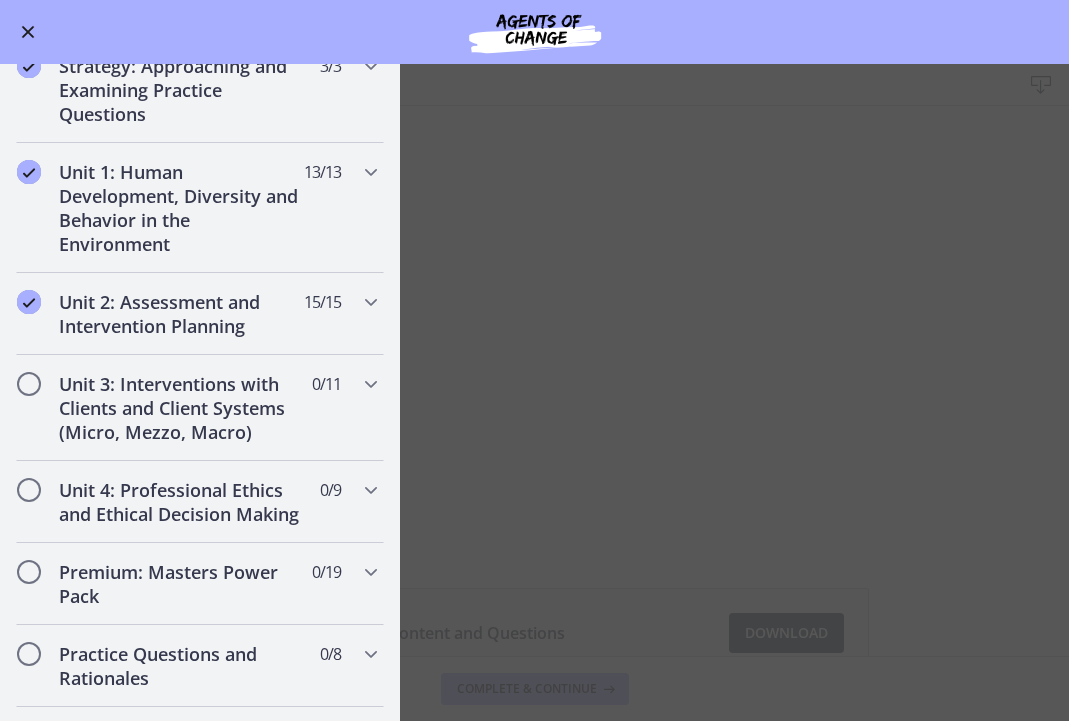 scroll, scrollTop: 343, scrollLeft: 0, axis: vertical 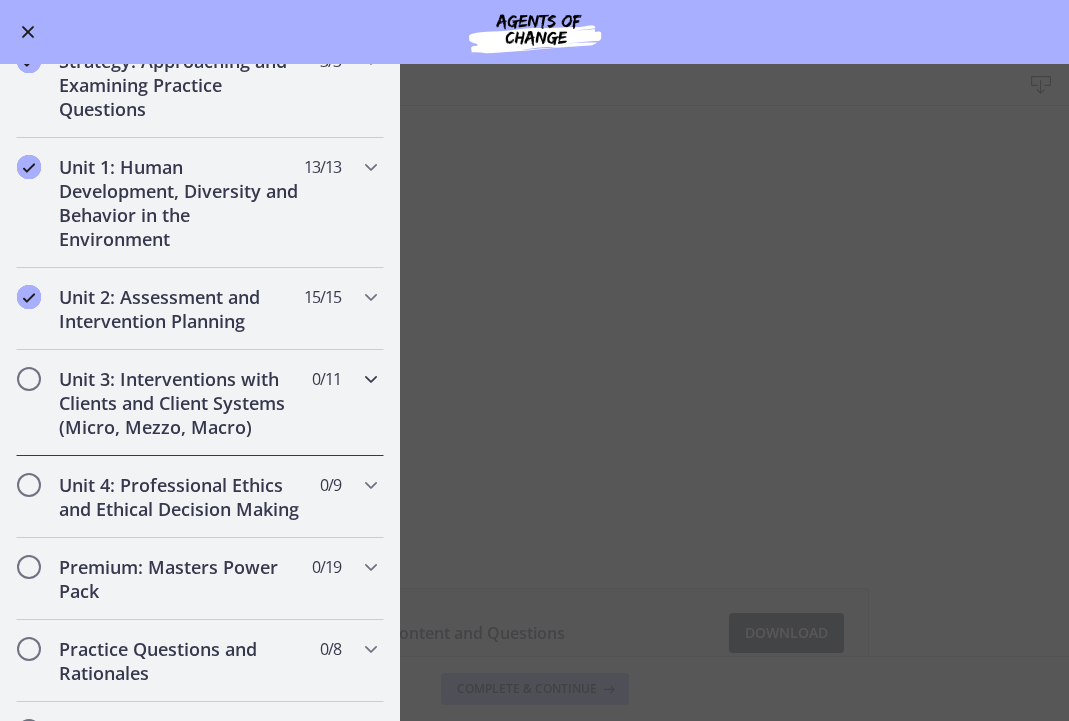 click on "0  /  11
Completed" at bounding box center (326, 379) 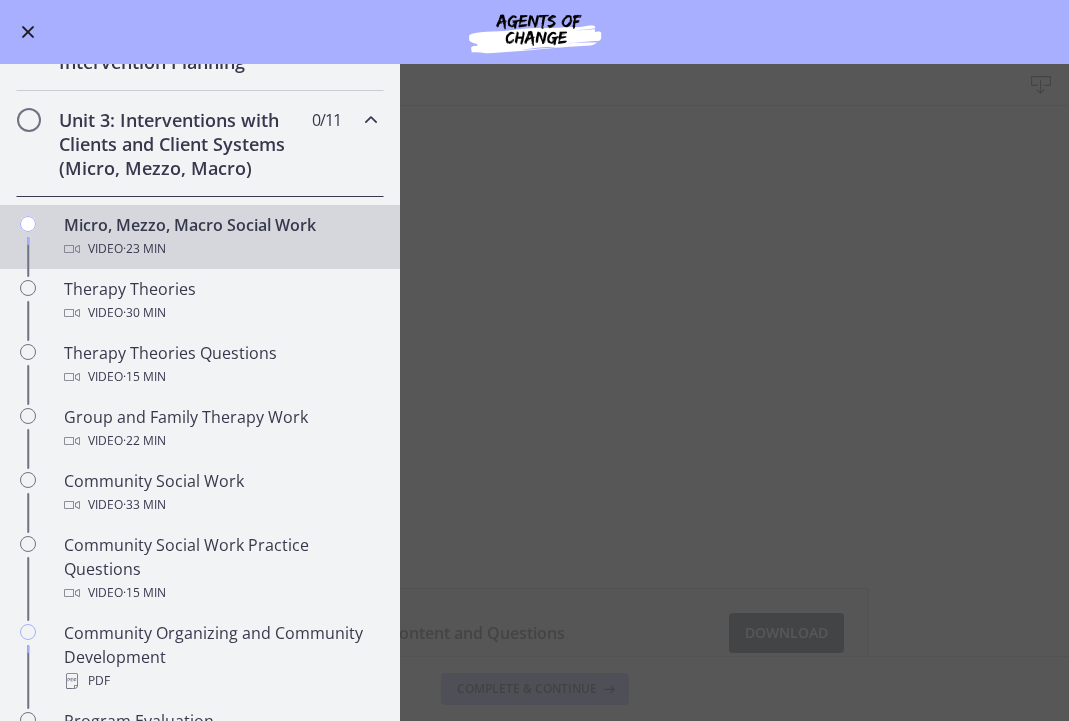 scroll, scrollTop: 591, scrollLeft: 0, axis: vertical 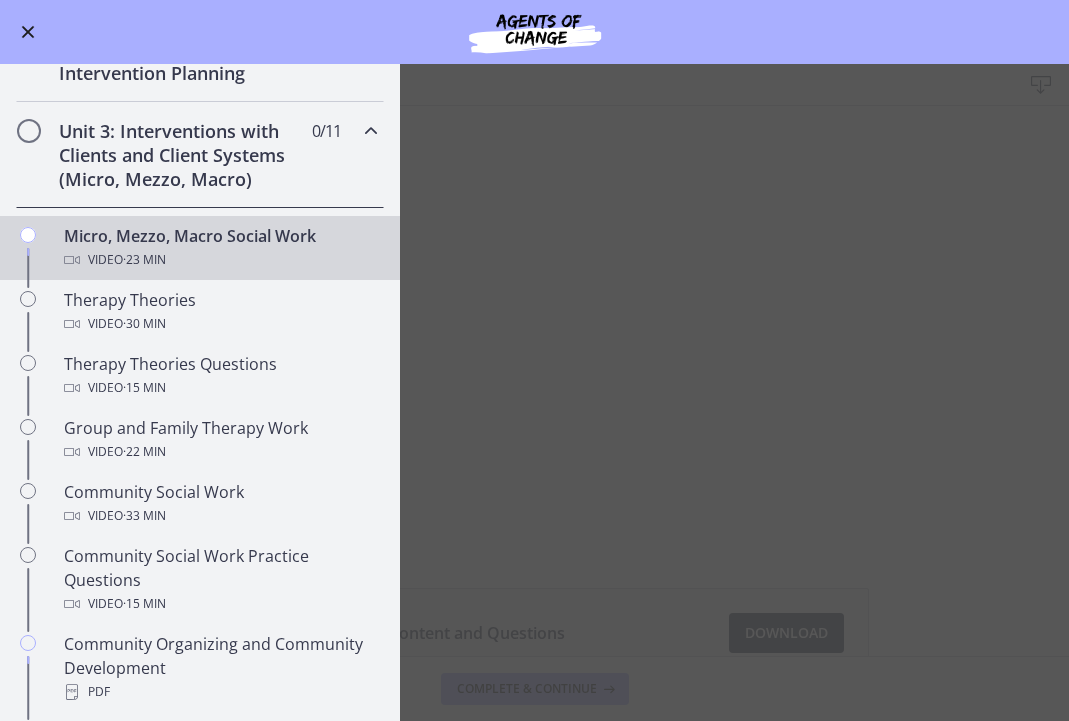 click at bounding box center (371, 131) 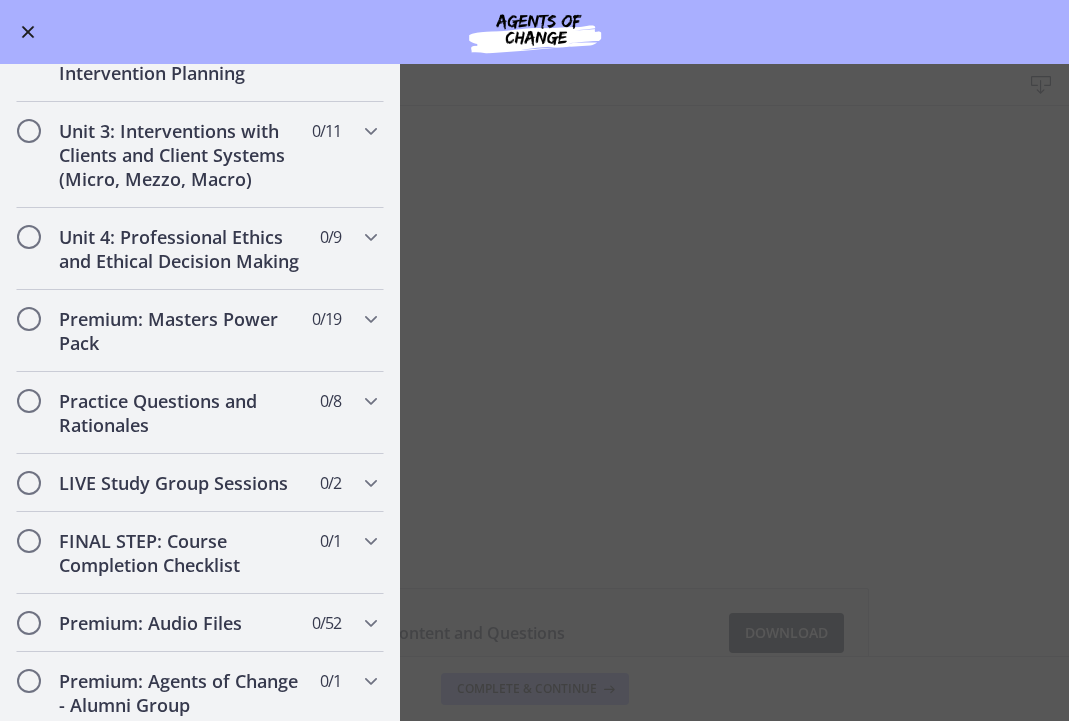 click on "Micro, Mezzo, Macro Social Work
Download
Enable fullscreen
Micro, Mezzo, Macro Content and Questions
Download
Opens in a new window
Complete & continue" at bounding box center [534, 392] 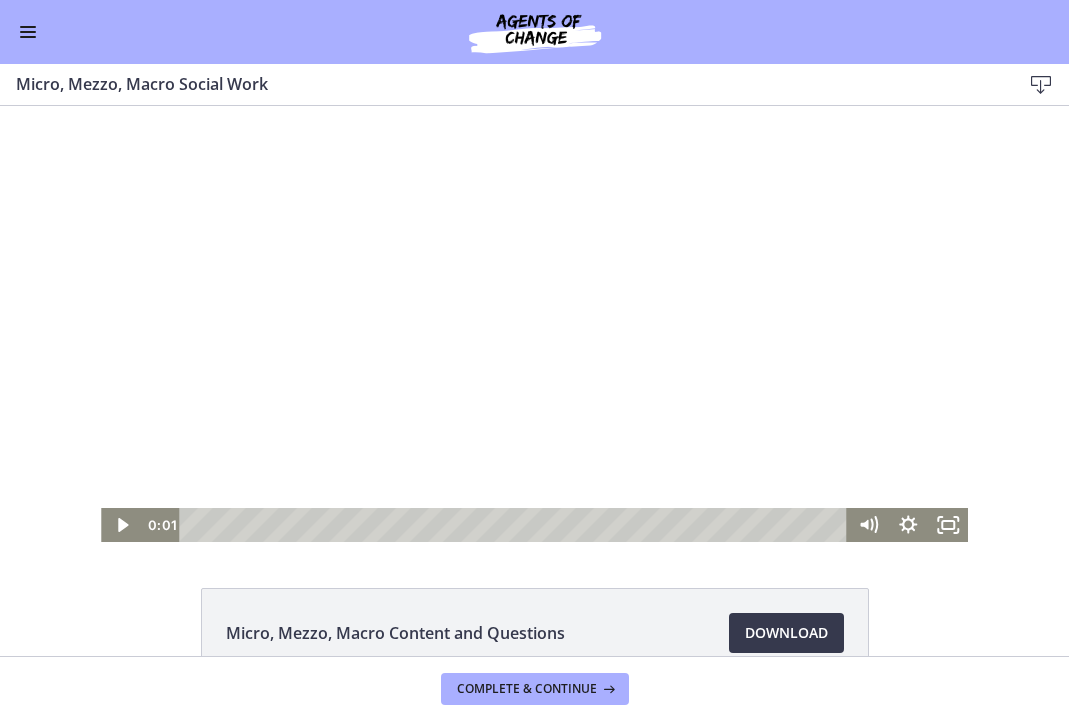 click at bounding box center [534, 324] 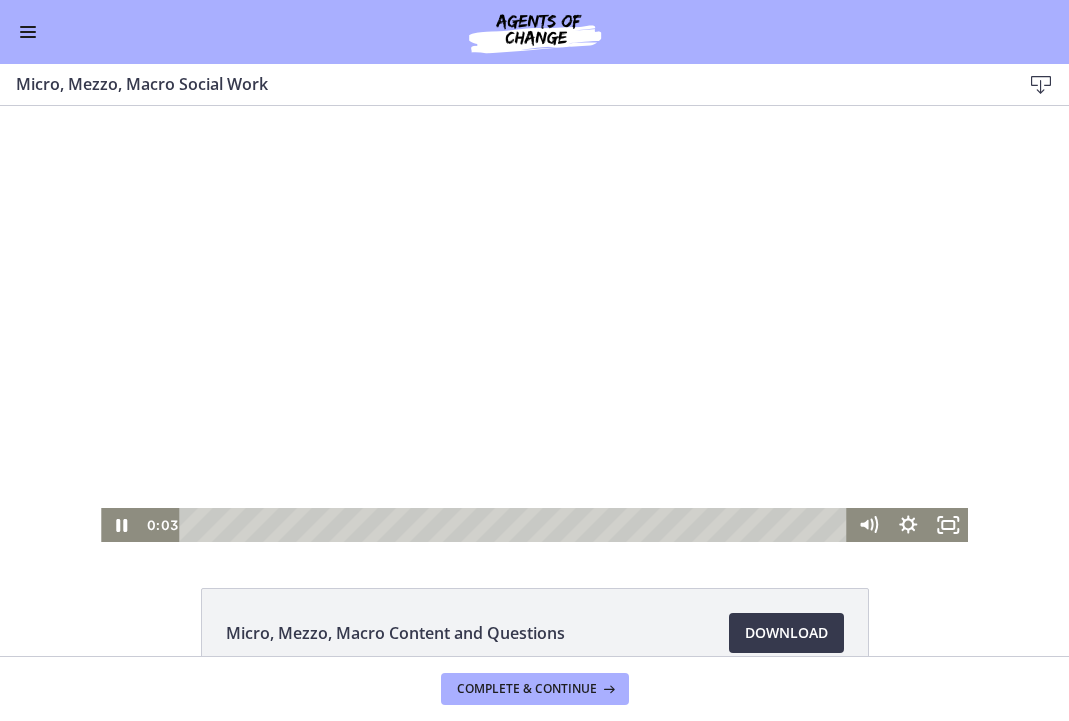 click at bounding box center [534, 324] 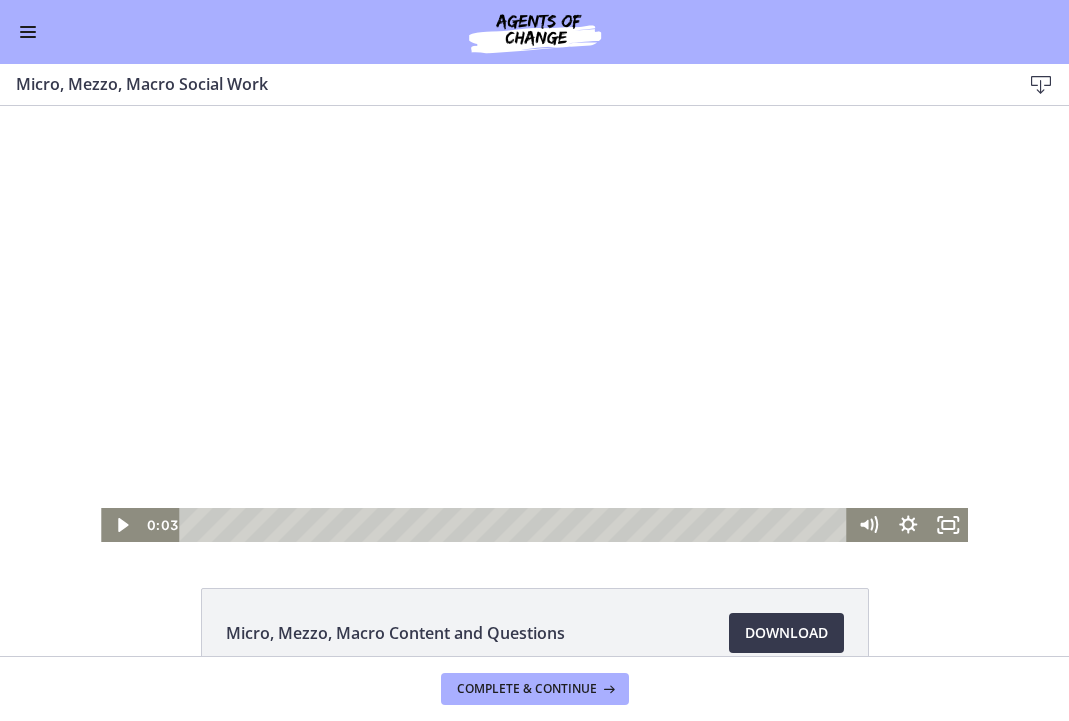 click at bounding box center (534, 324) 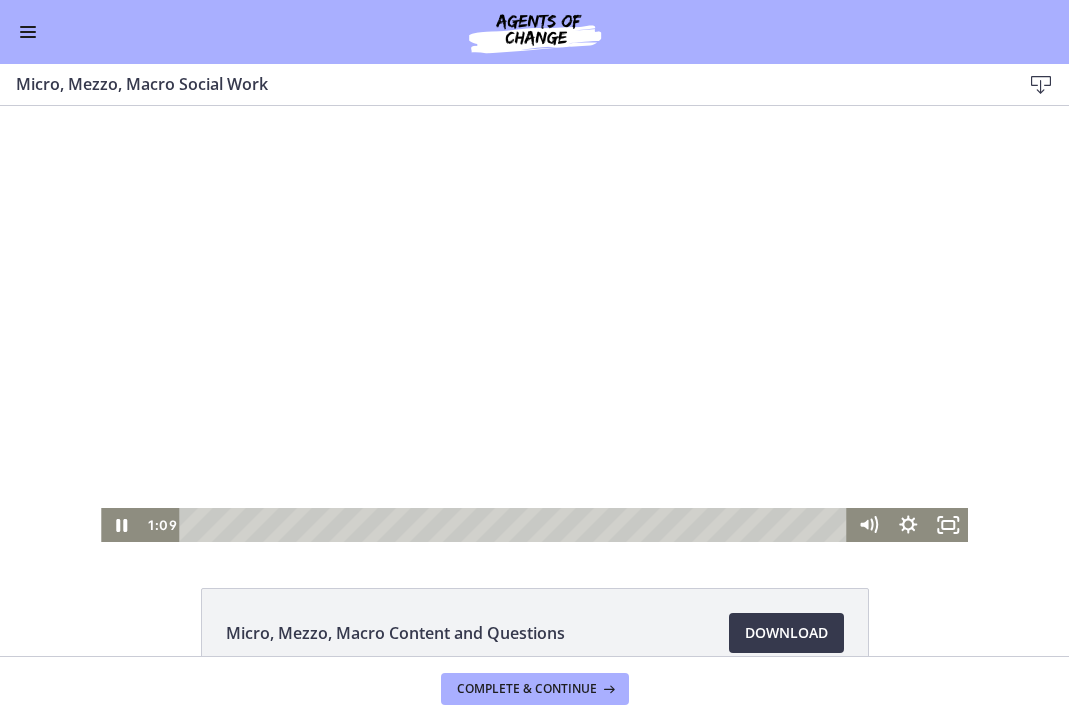 click at bounding box center [515, 525] 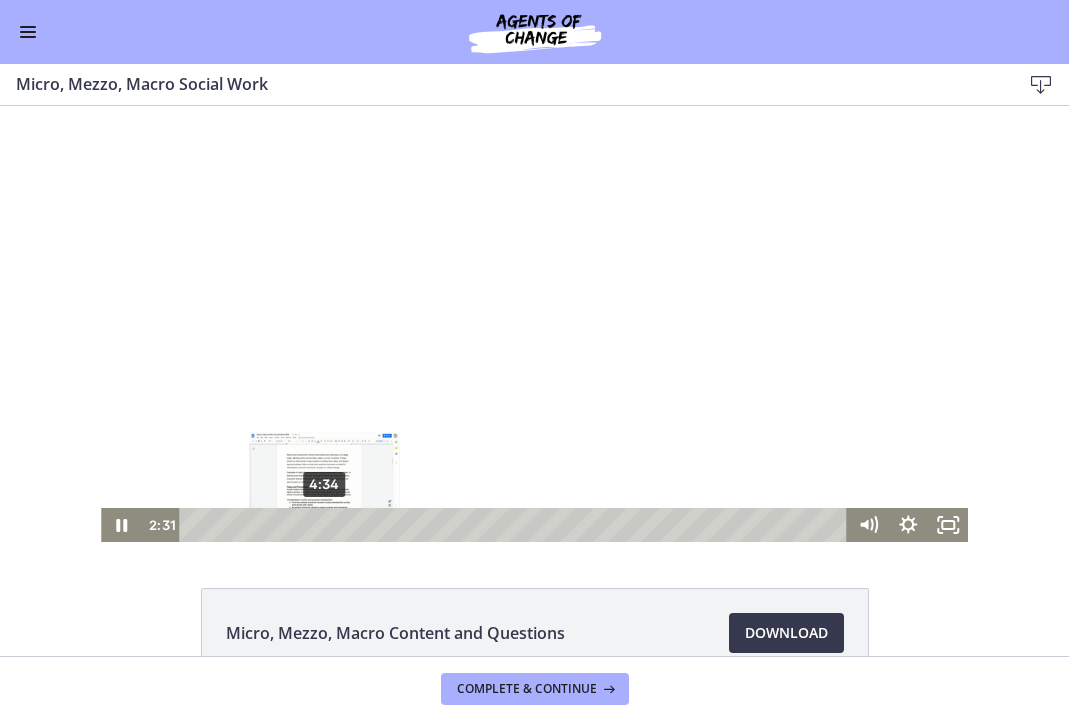 click on "4:34" at bounding box center (515, 525) 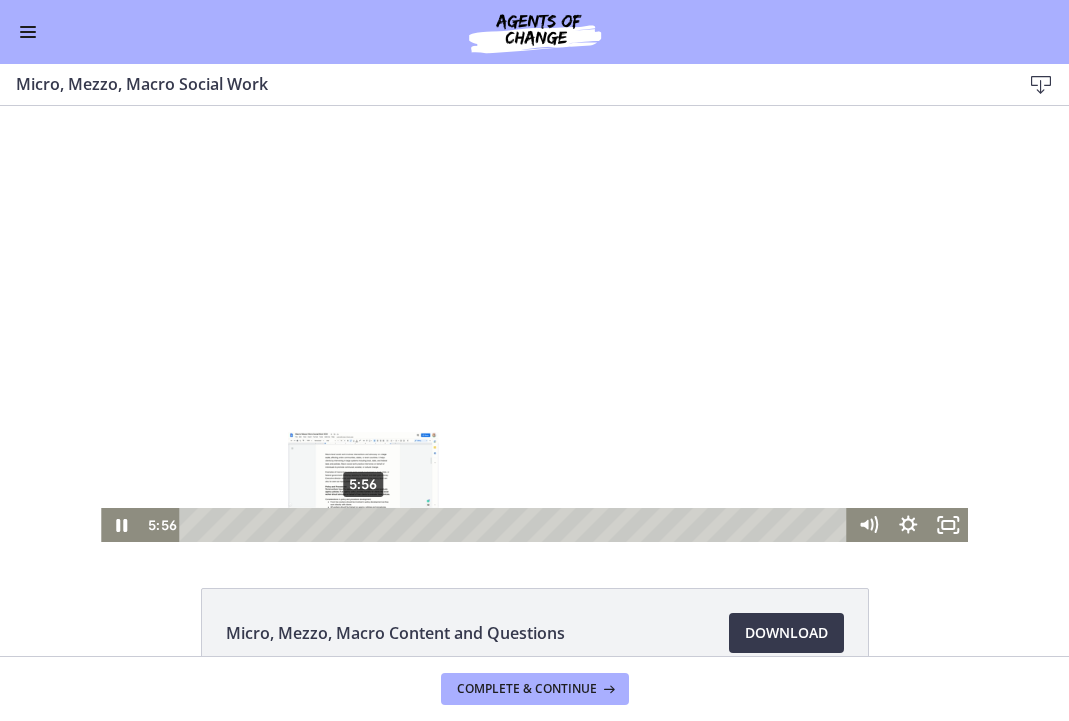click on "5:56" at bounding box center [515, 525] 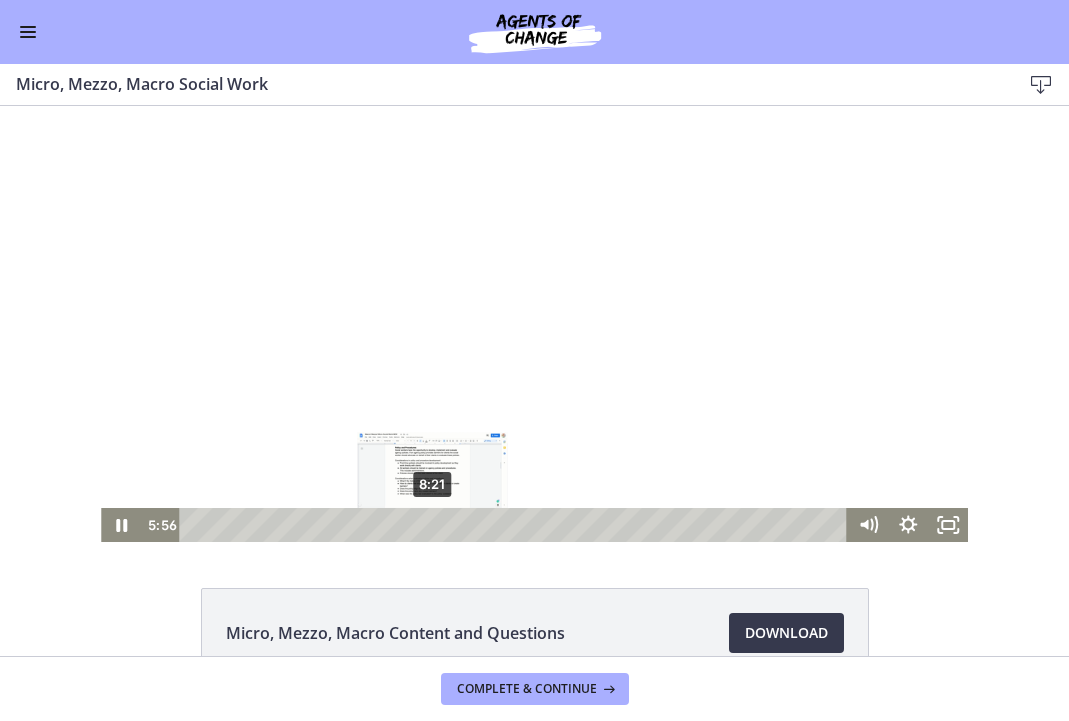click on "8:21" at bounding box center (515, 525) 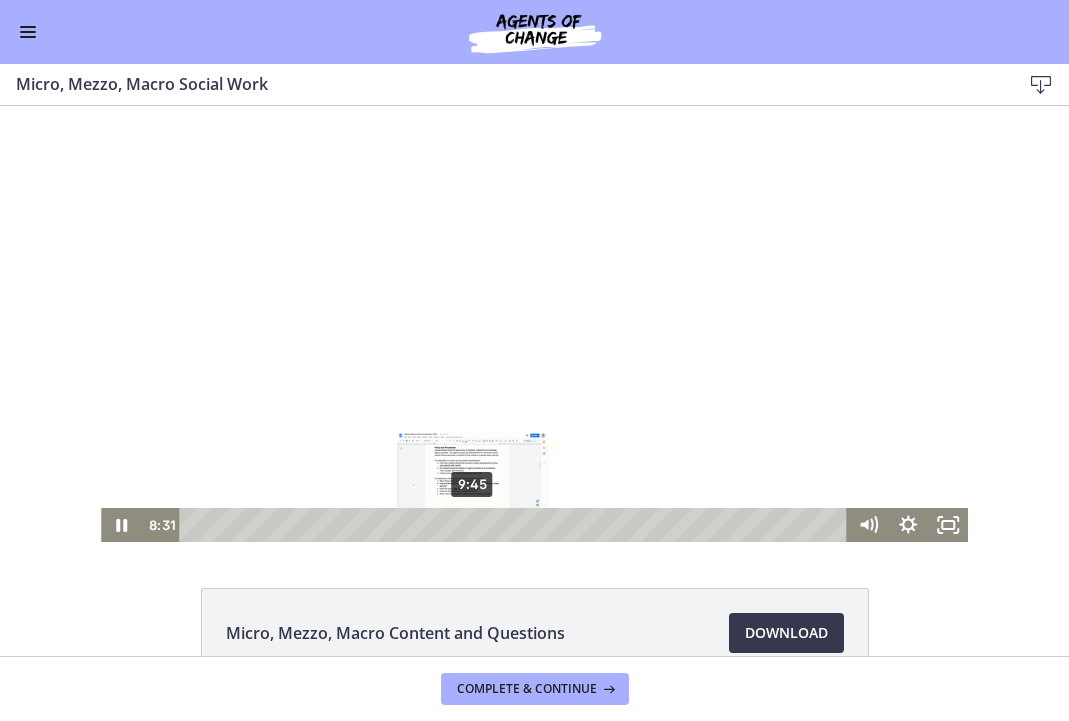 click on "9:45" at bounding box center [515, 525] 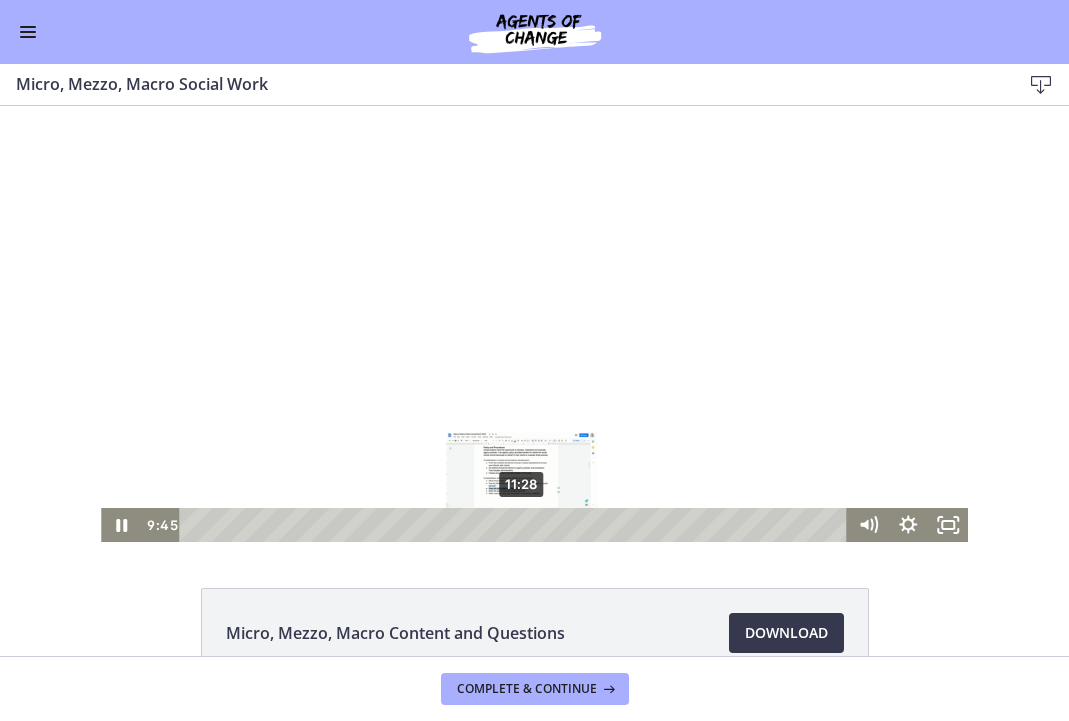 click on "11:28" at bounding box center (515, 525) 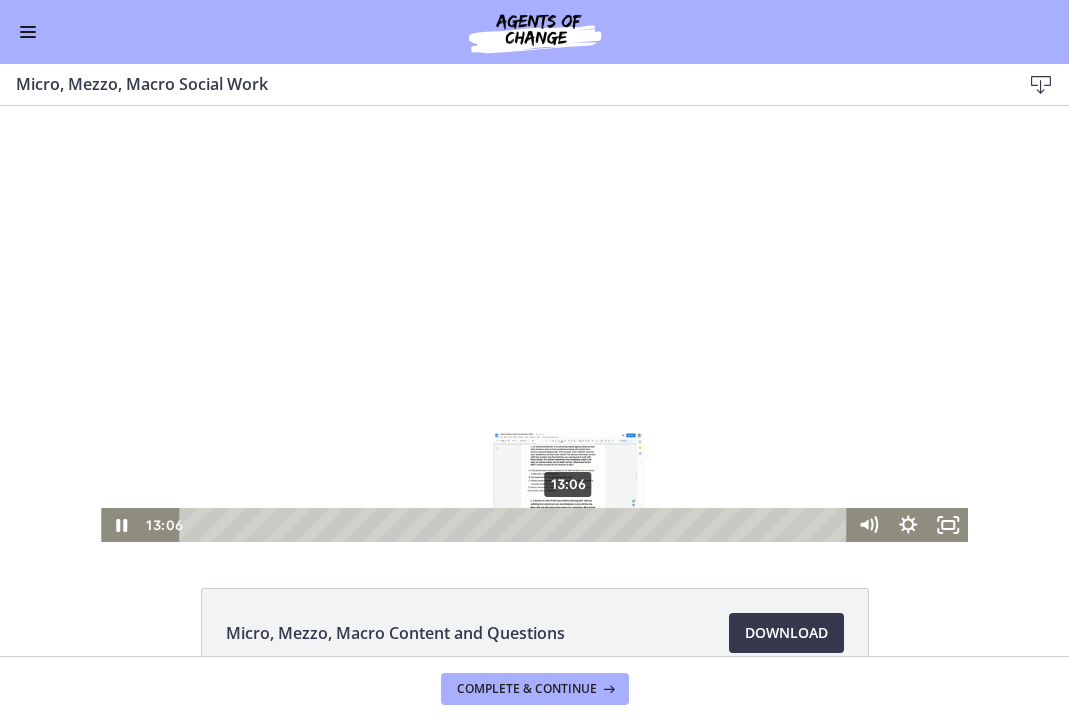 click on "13:06" at bounding box center [515, 525] 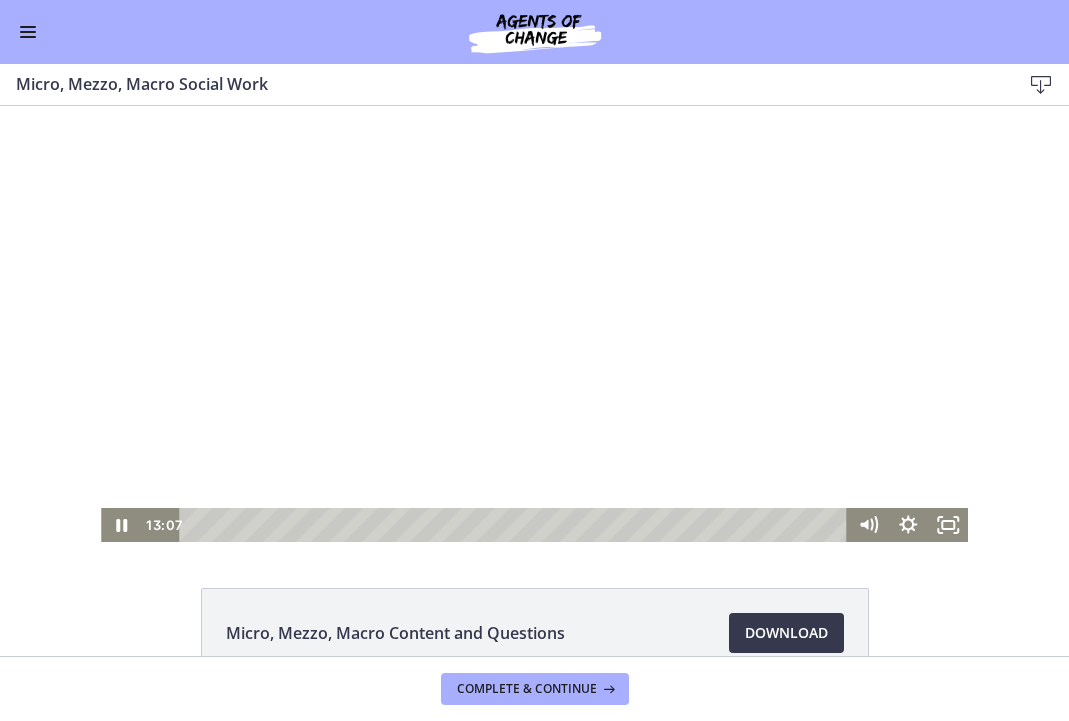 click at bounding box center (534, 324) 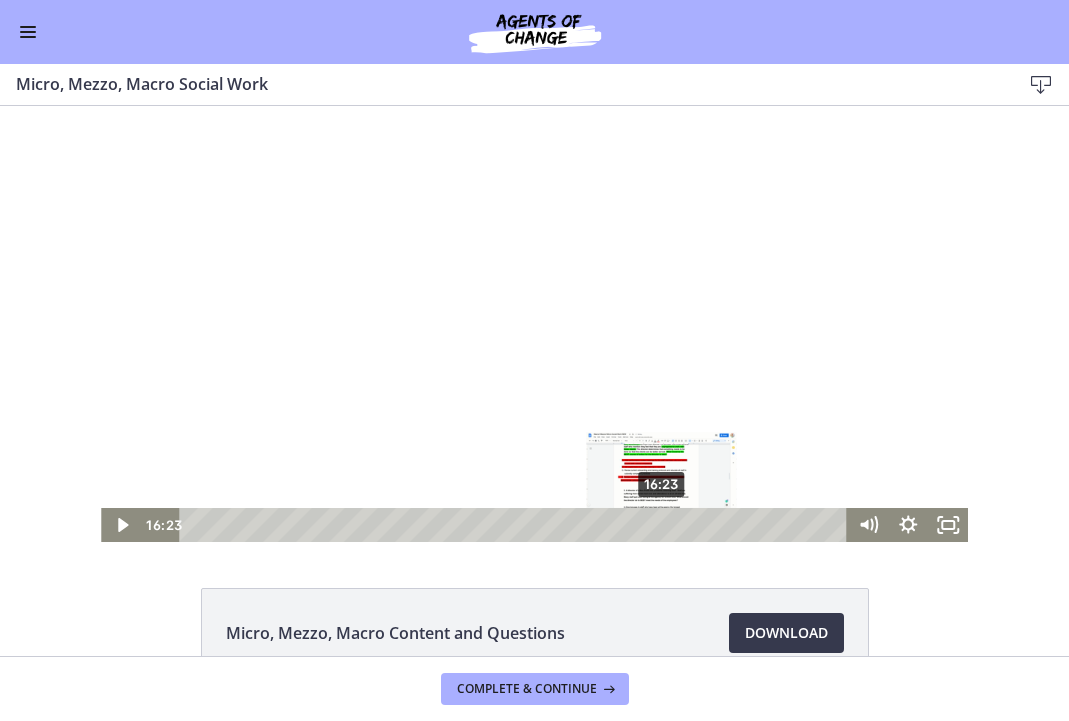 click on "16:23" at bounding box center [515, 525] 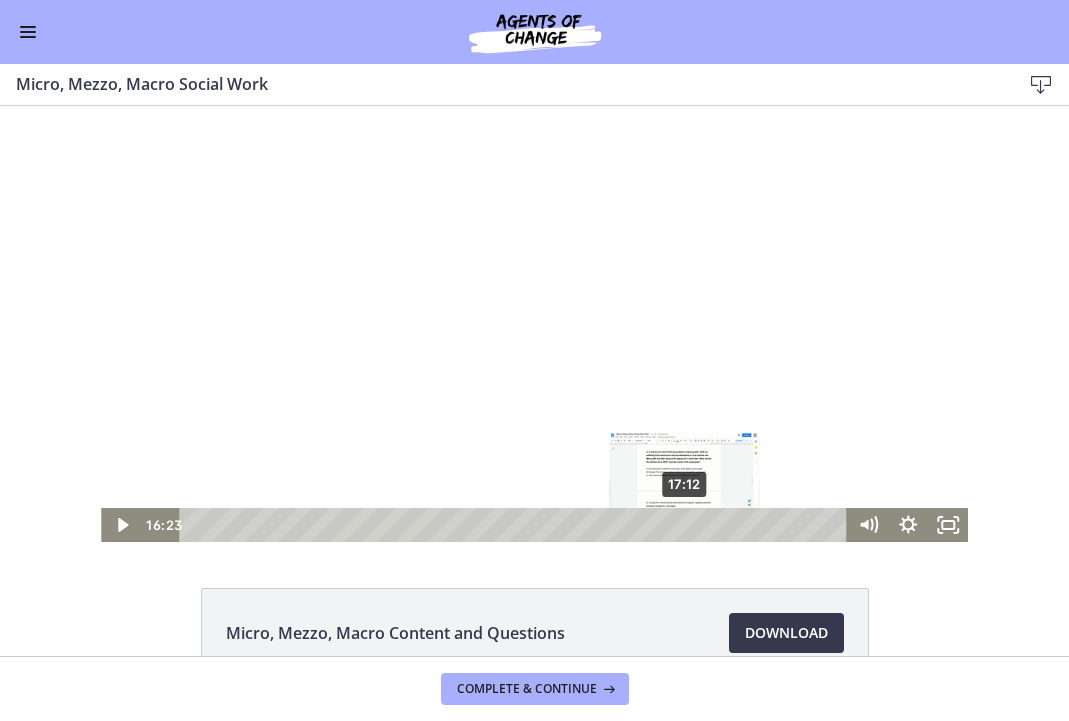 click on "17:12" at bounding box center (515, 525) 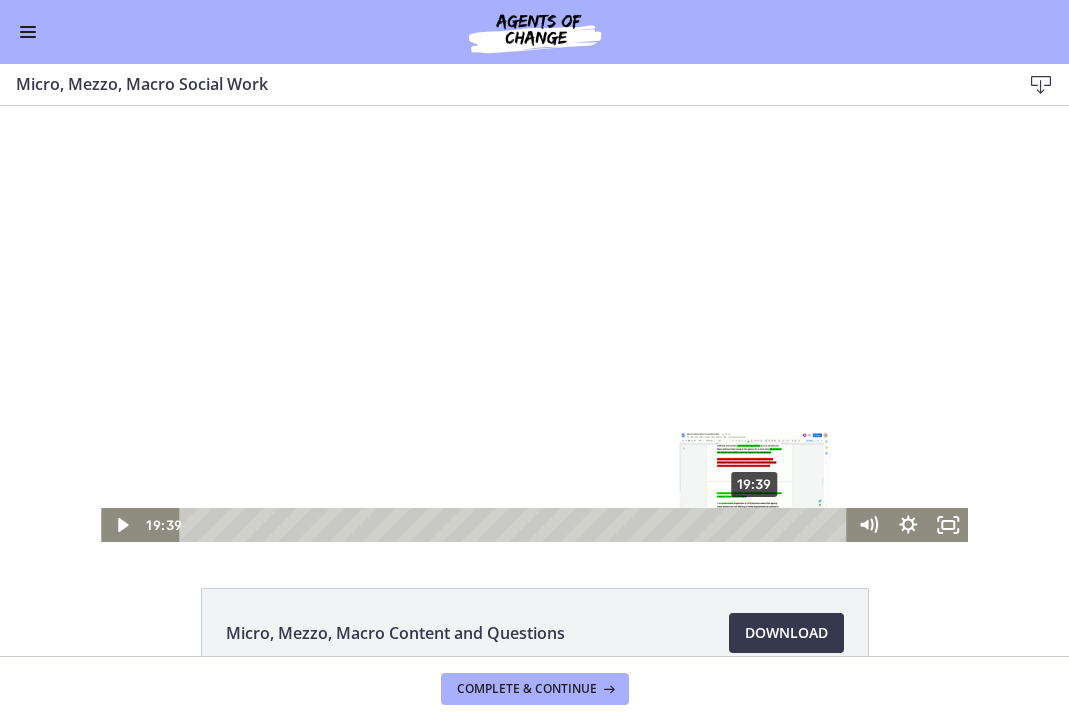 click on "19:39" at bounding box center [515, 525] 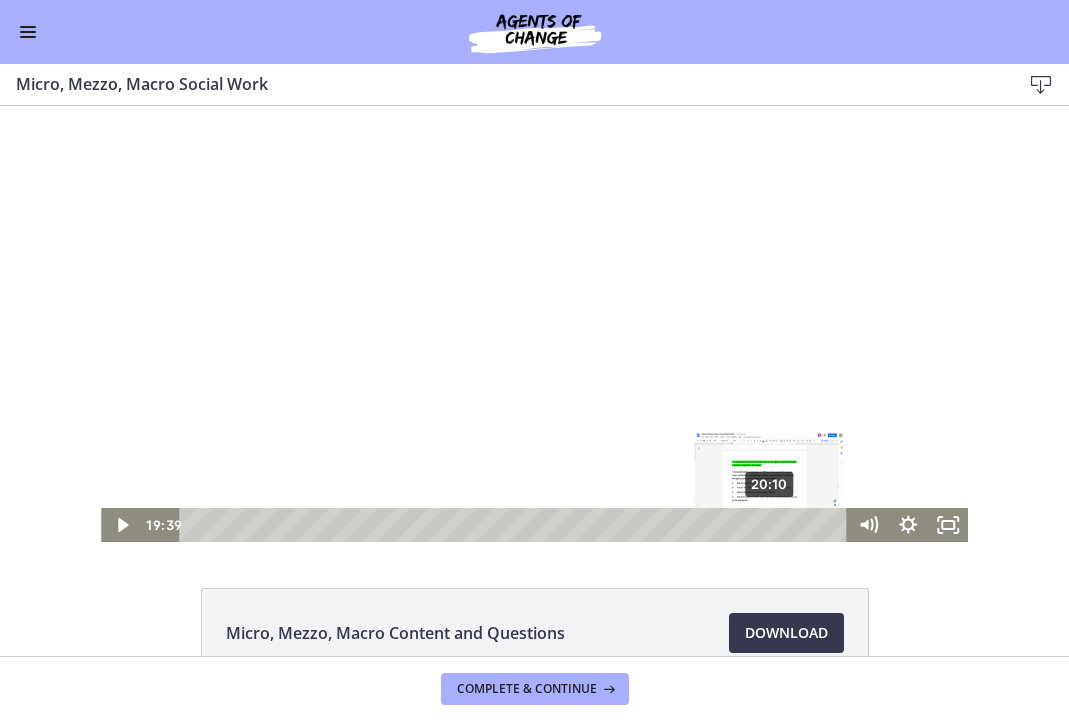 click on "20:10" at bounding box center [515, 525] 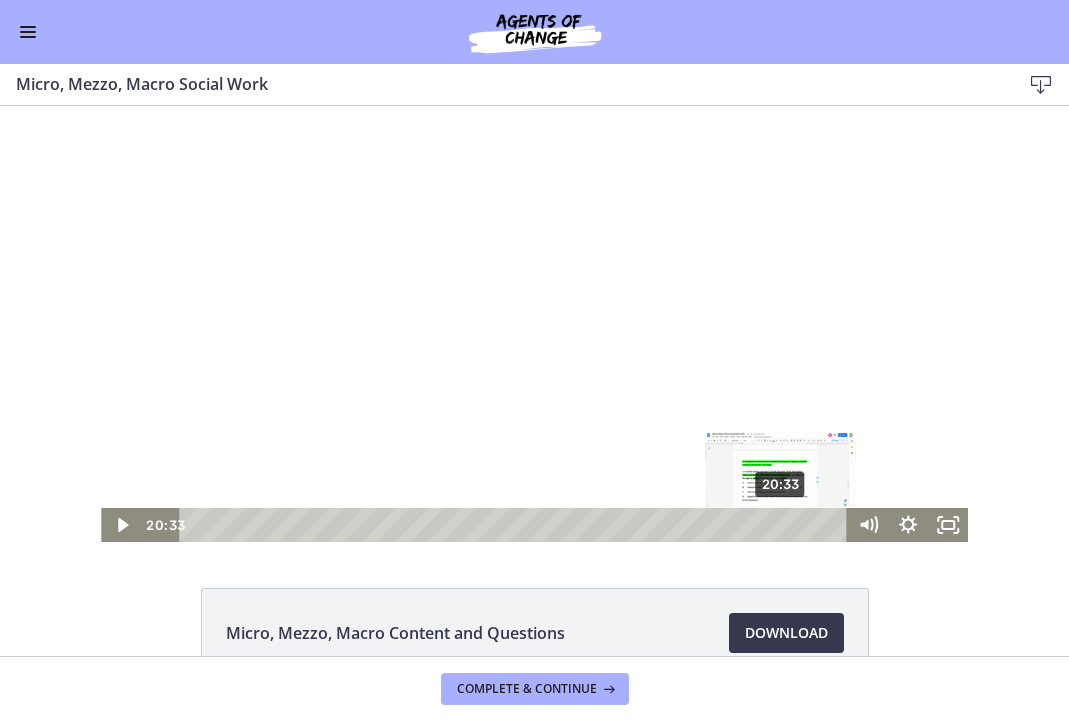 click on "20:33" at bounding box center [515, 525] 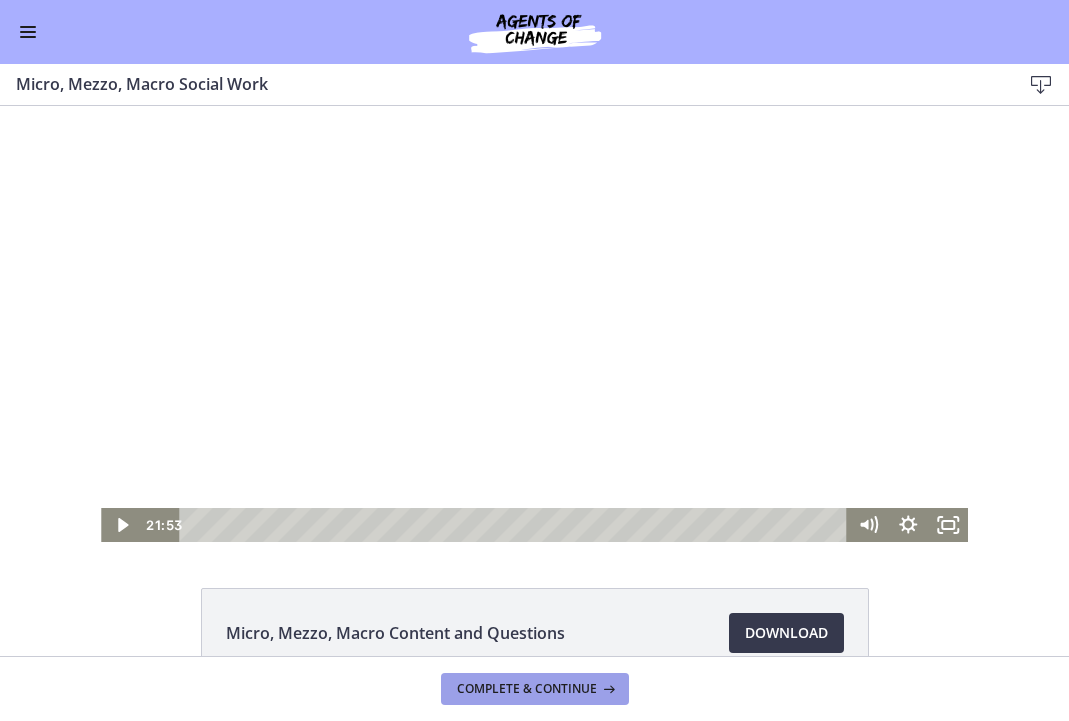 click on "Complete & continue" at bounding box center (527, 689) 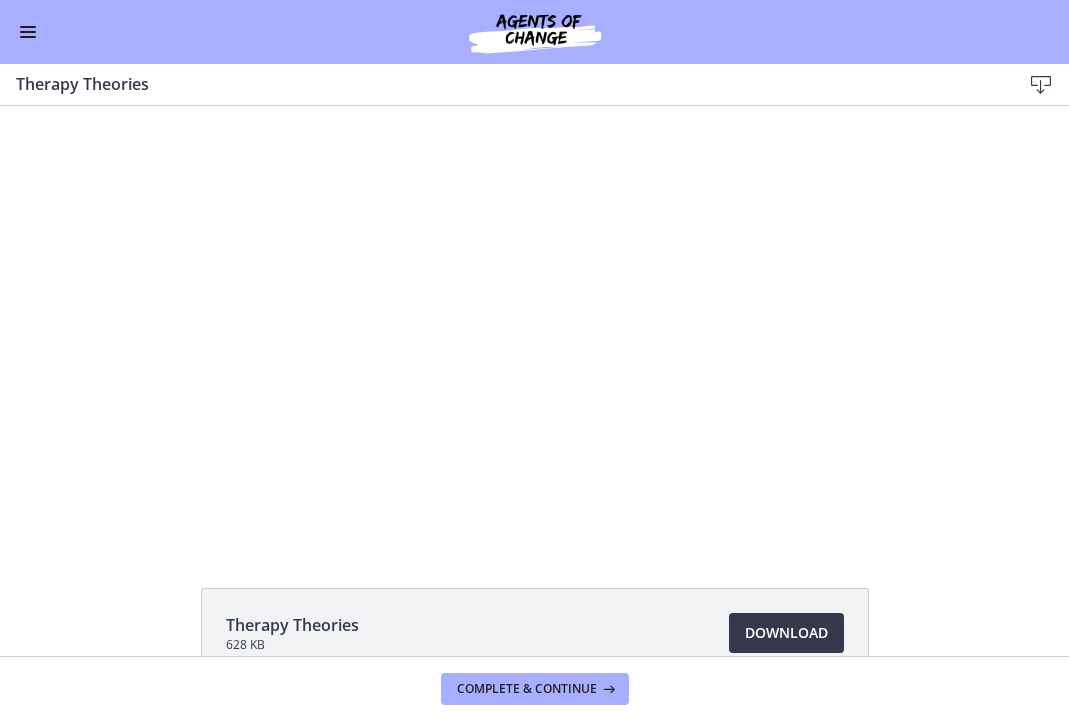 scroll, scrollTop: 0, scrollLeft: 0, axis: both 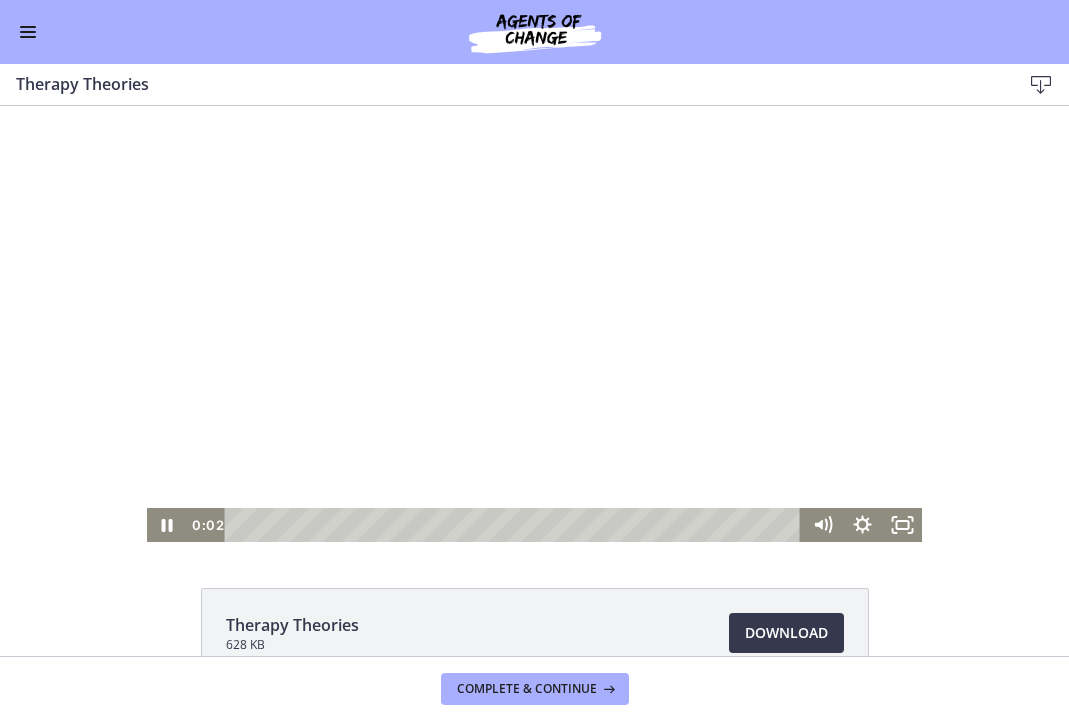 click at bounding box center [534, 324] 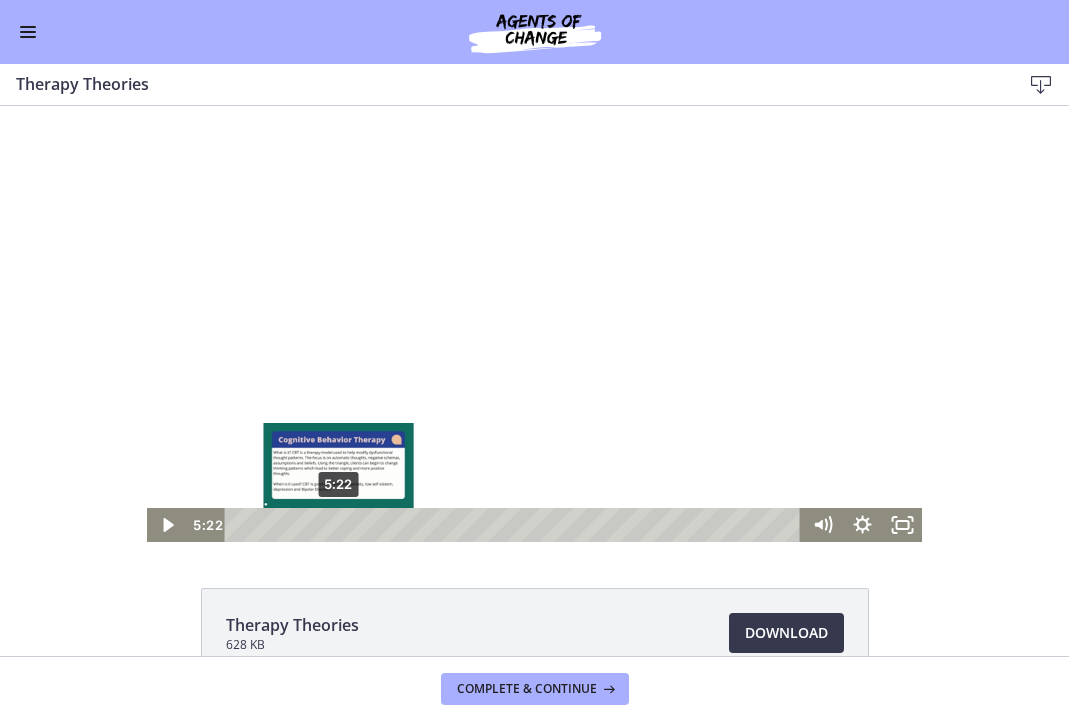 click on "5:22" at bounding box center (516, 525) 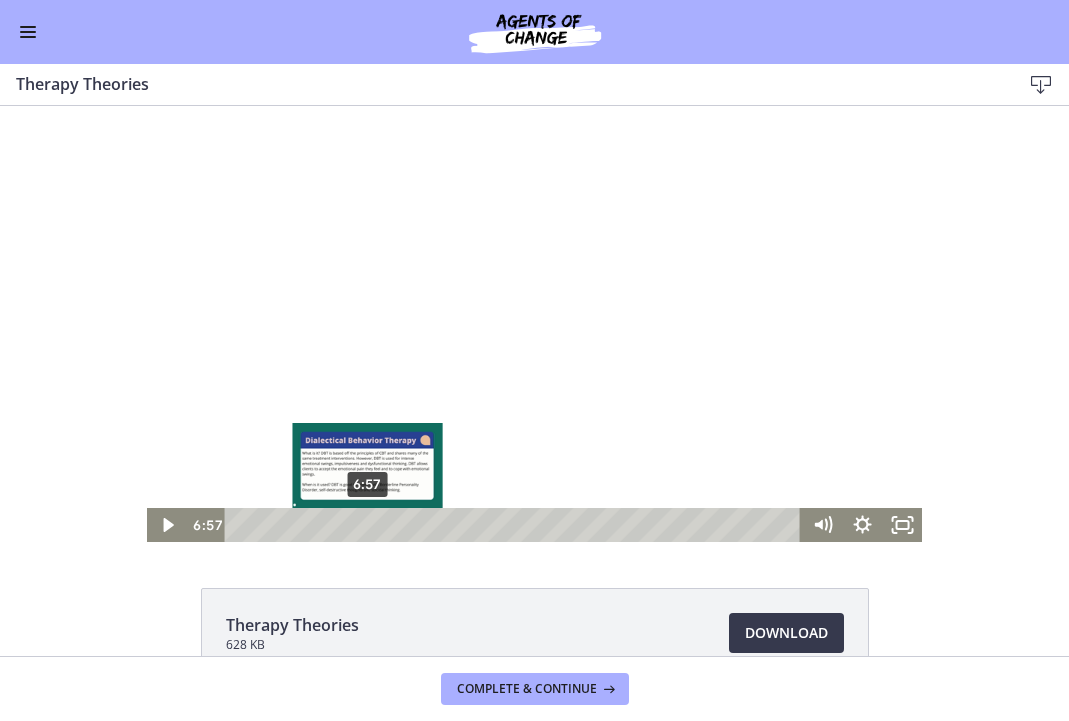 click on "6:57" at bounding box center (516, 525) 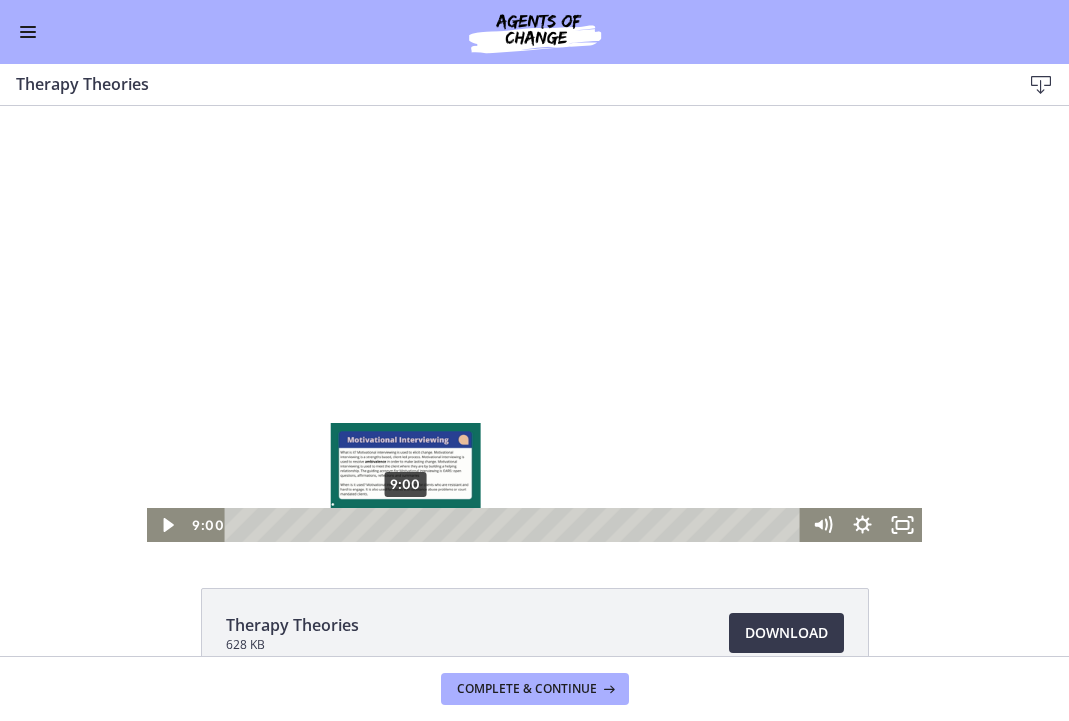 click on "9:00" at bounding box center (516, 525) 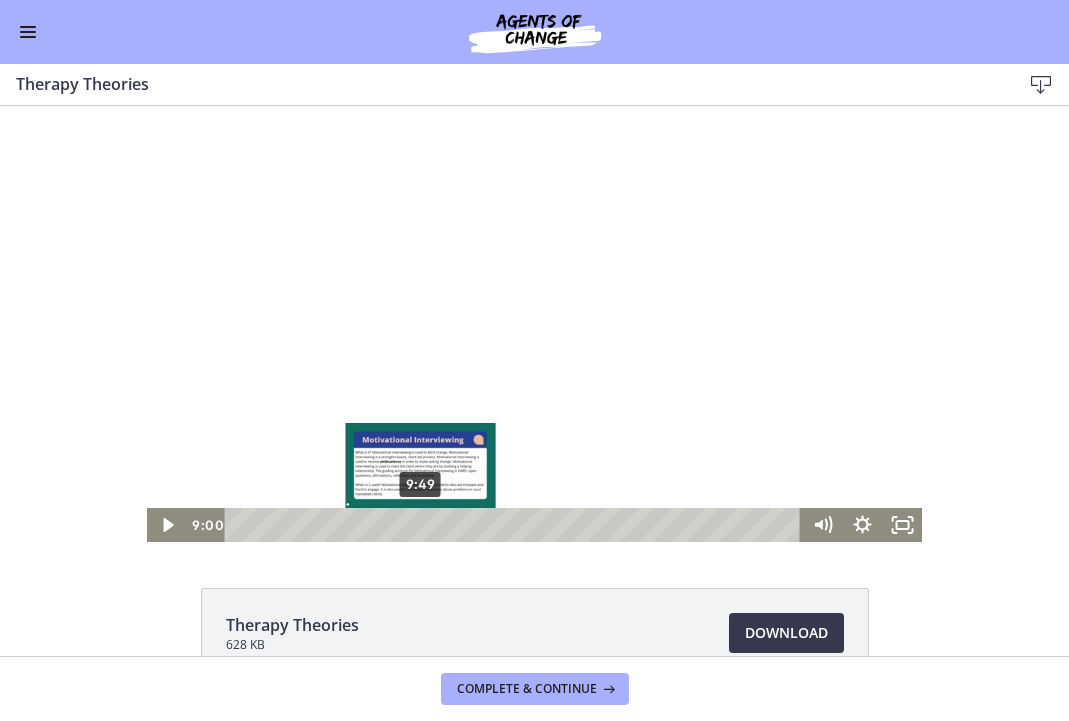 click on "9:49" at bounding box center (516, 525) 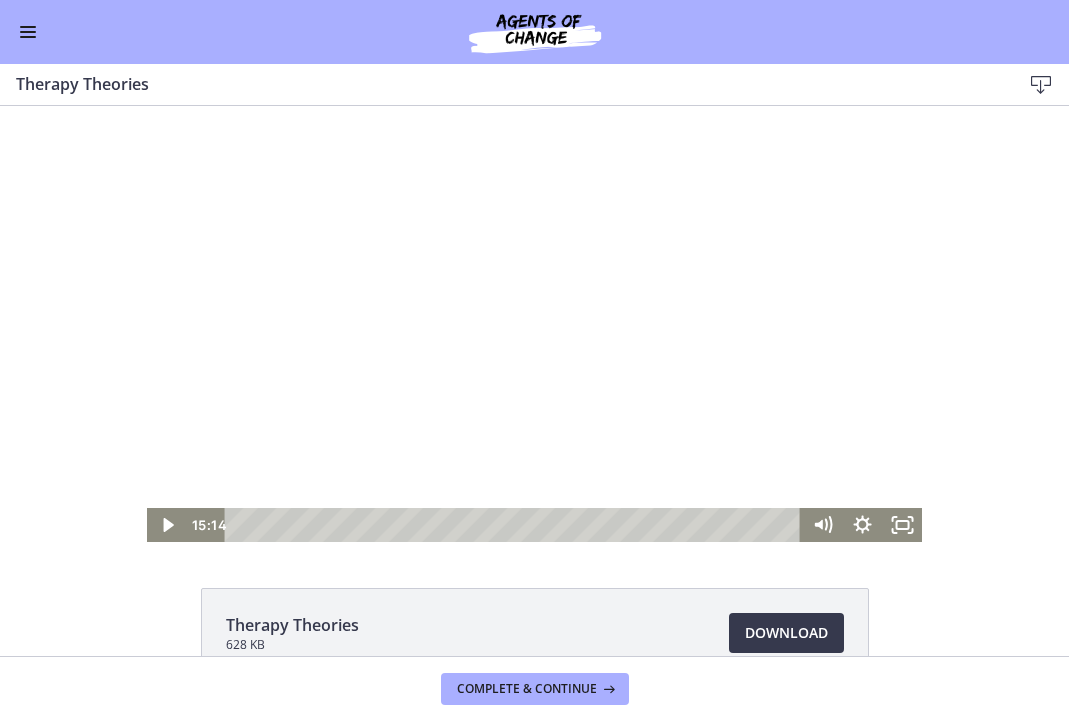 click at bounding box center [534, 324] 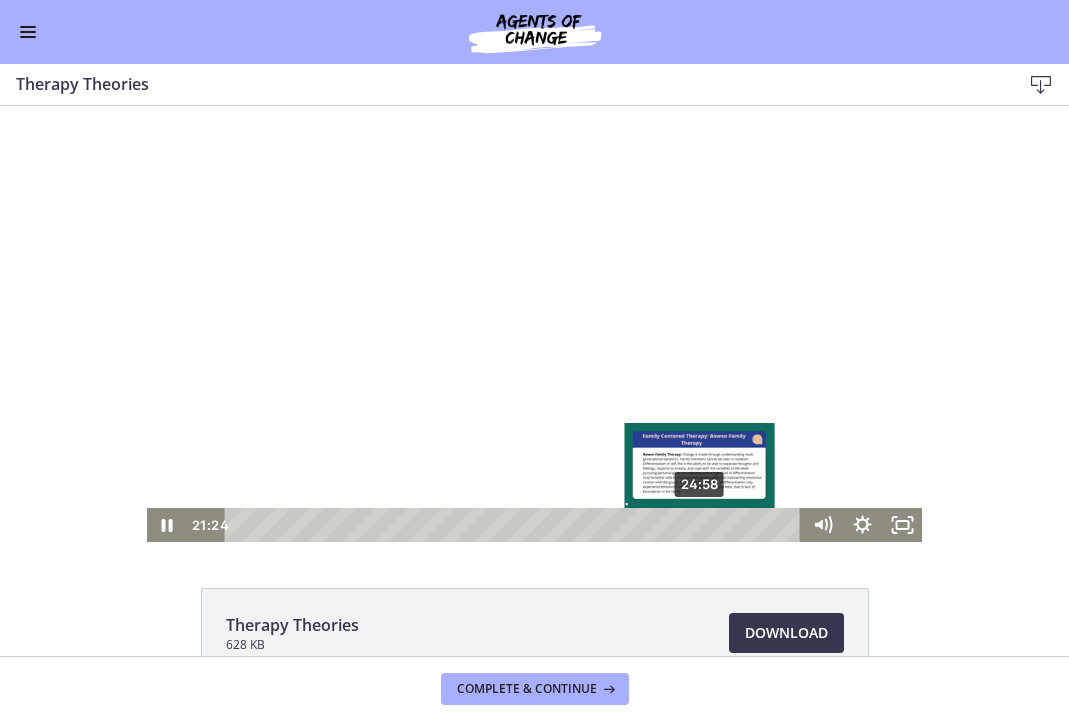click on "24:58" at bounding box center (516, 525) 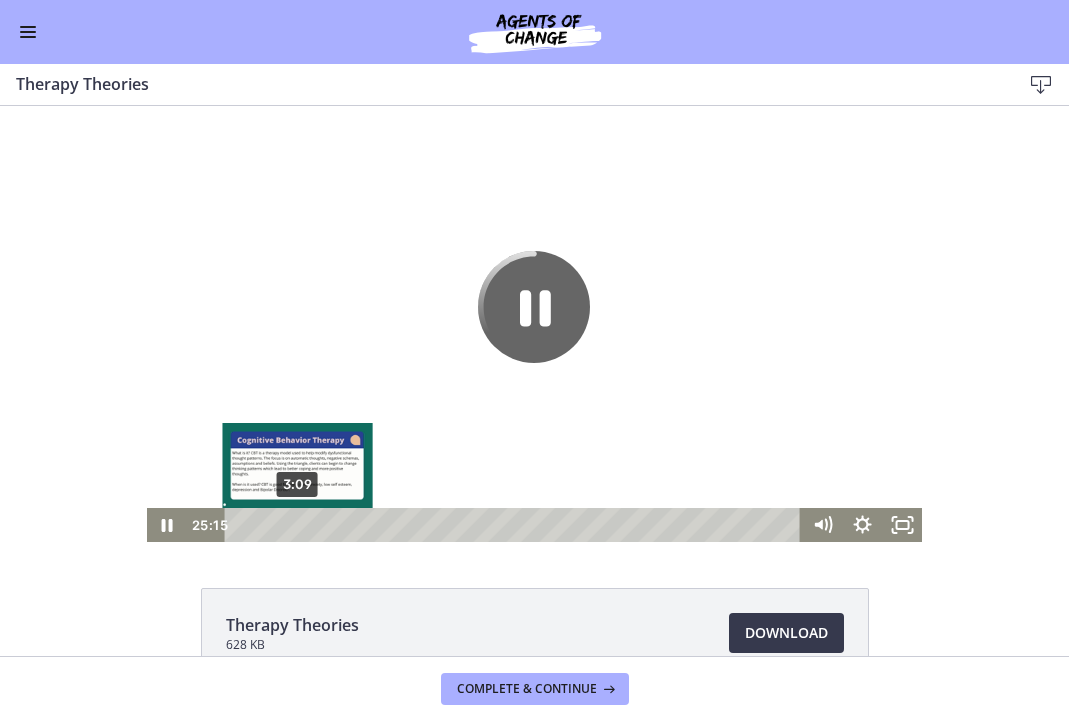 click on "3:09" at bounding box center [516, 525] 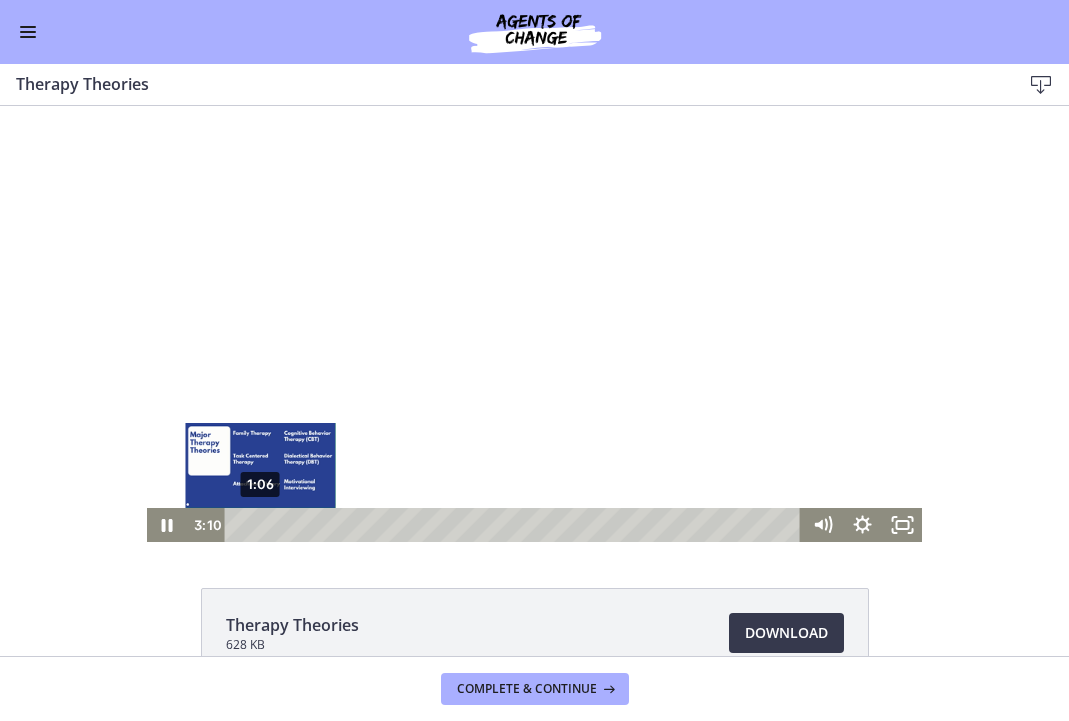 click on "1:06" at bounding box center [516, 525] 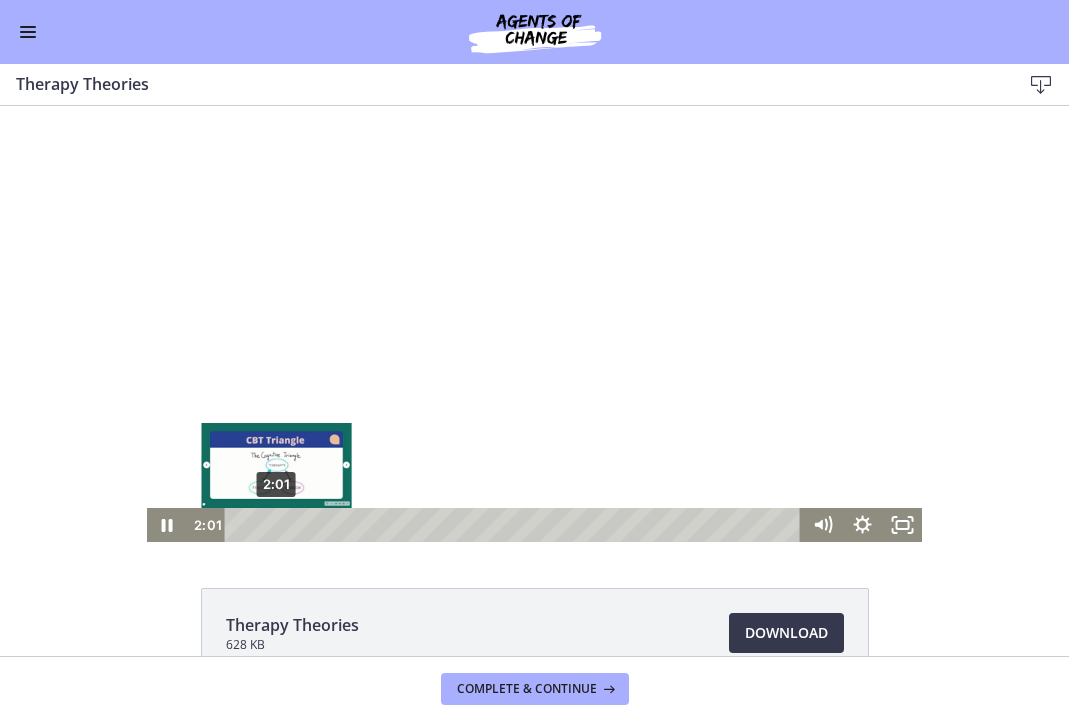 click on "2:01" at bounding box center [516, 525] 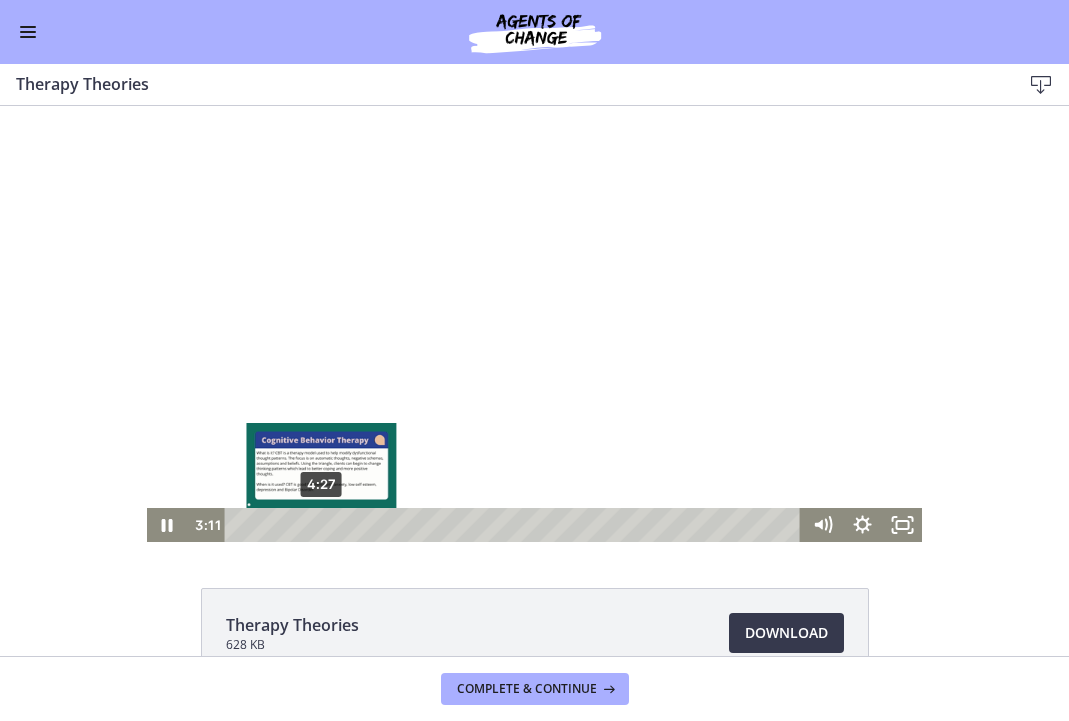 click on "4:27" at bounding box center [516, 525] 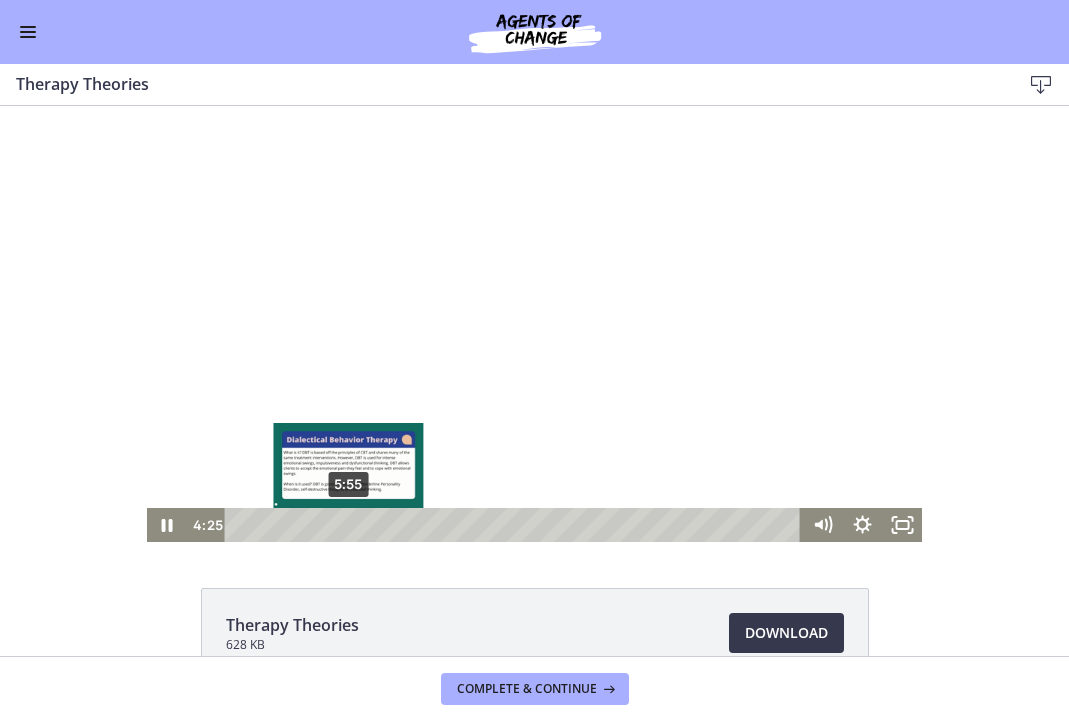 click on "5:55" at bounding box center [516, 525] 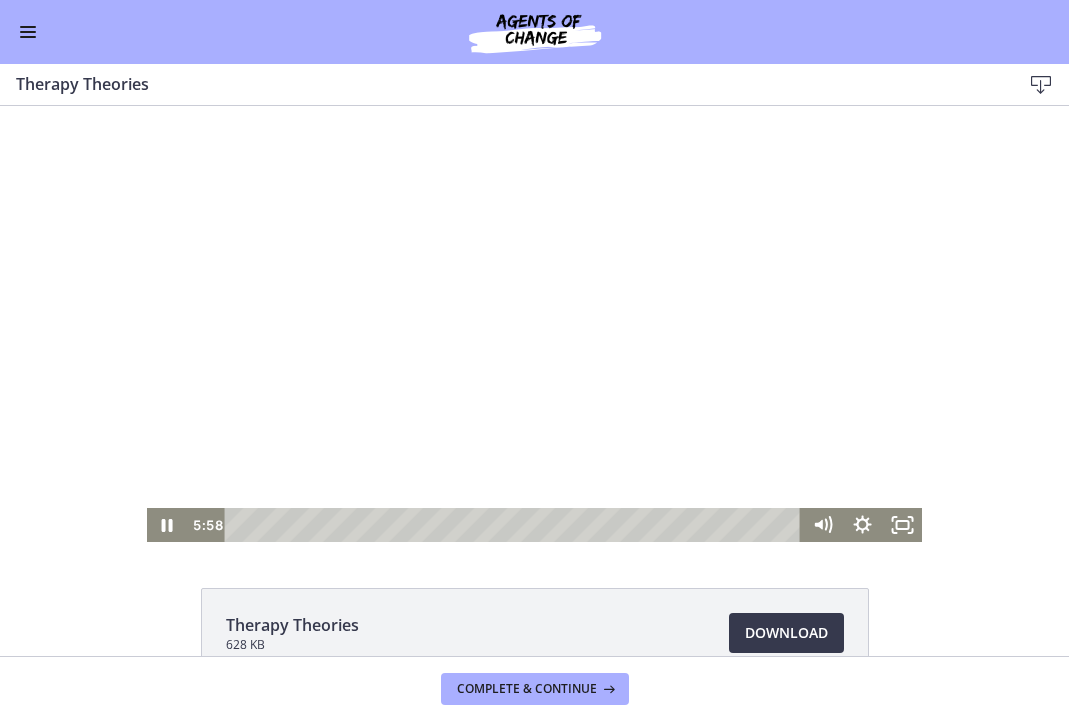 click at bounding box center [534, 324] 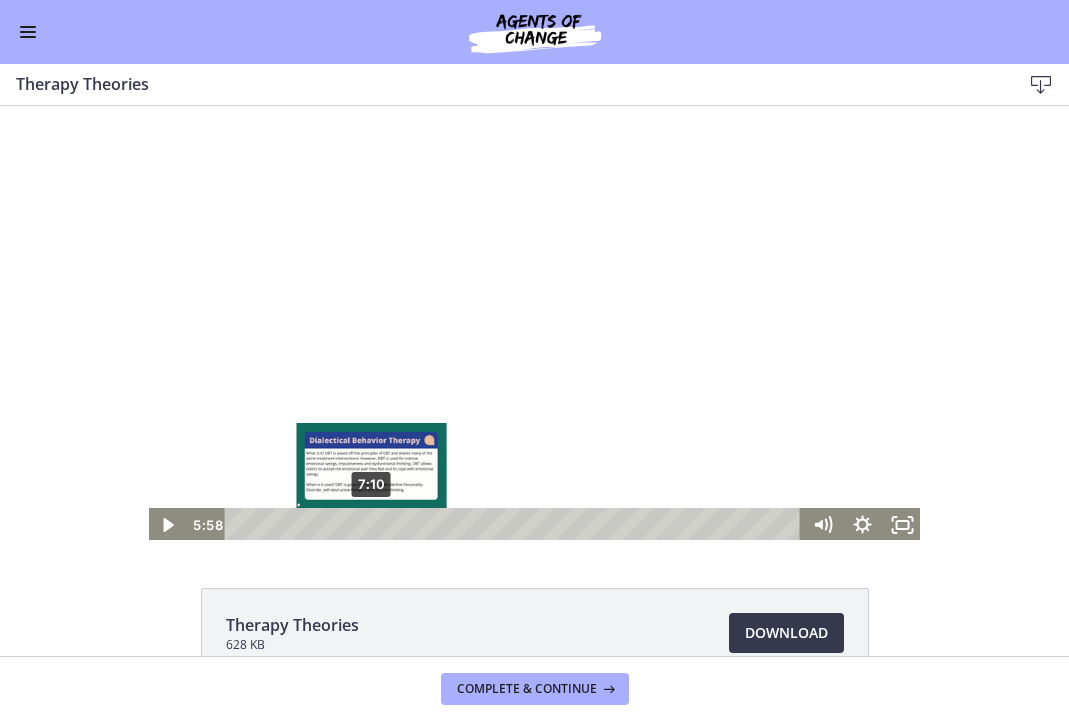 click on "7:10" at bounding box center [516, 525] 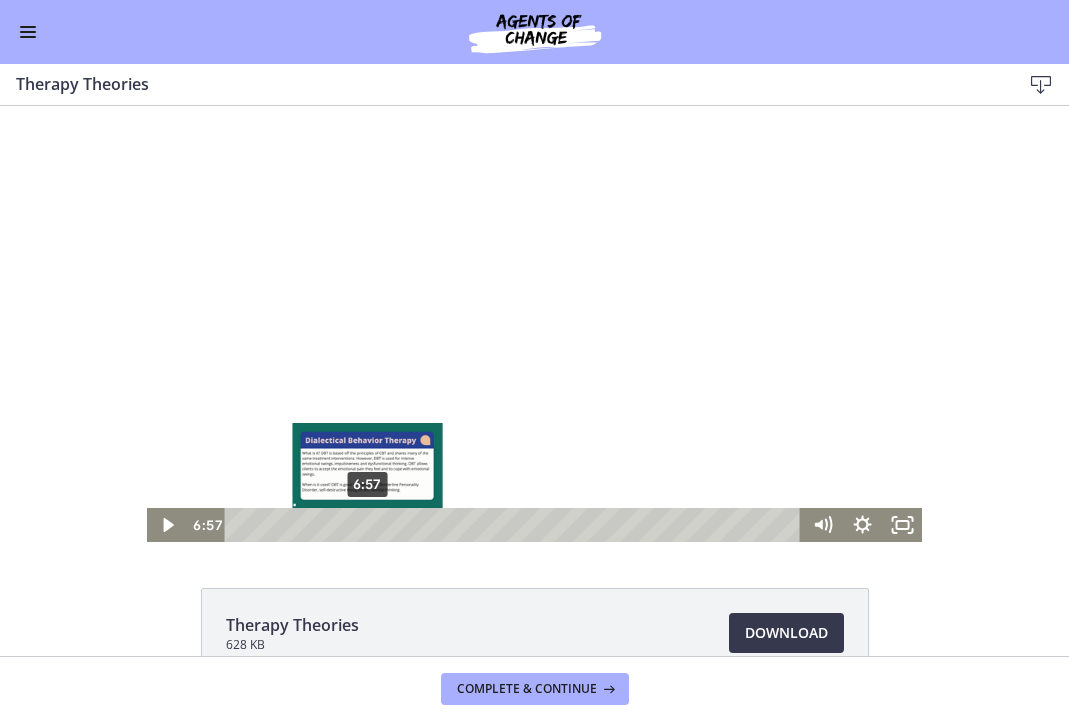 click on "6:57" at bounding box center [516, 525] 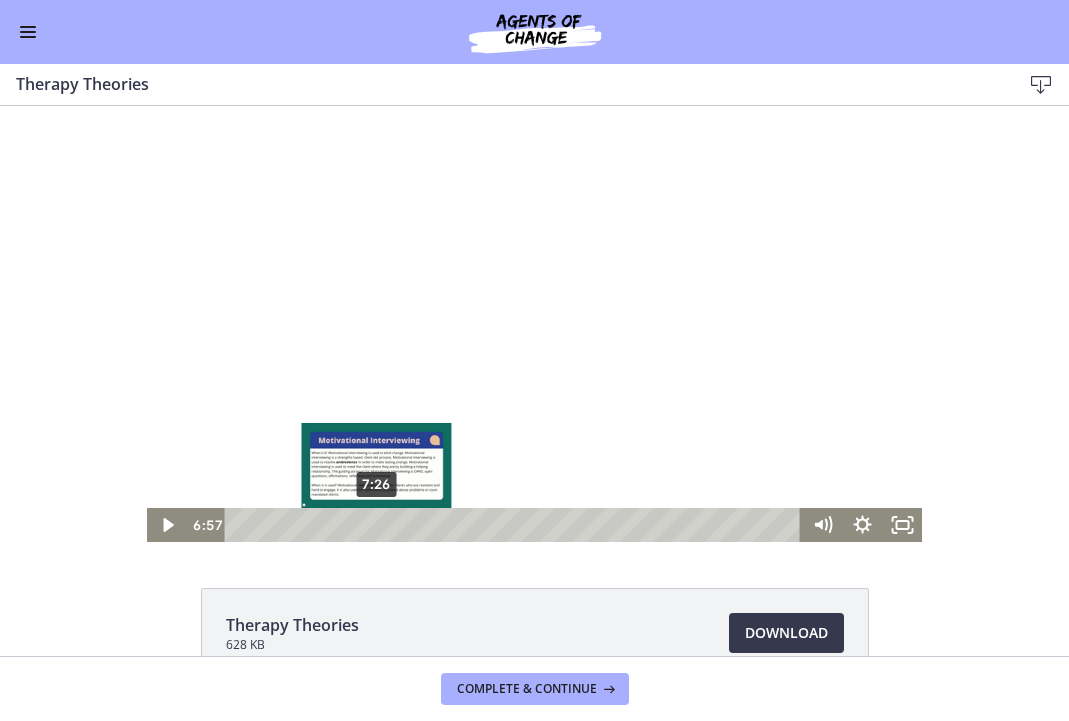 click on "7:26" at bounding box center [516, 525] 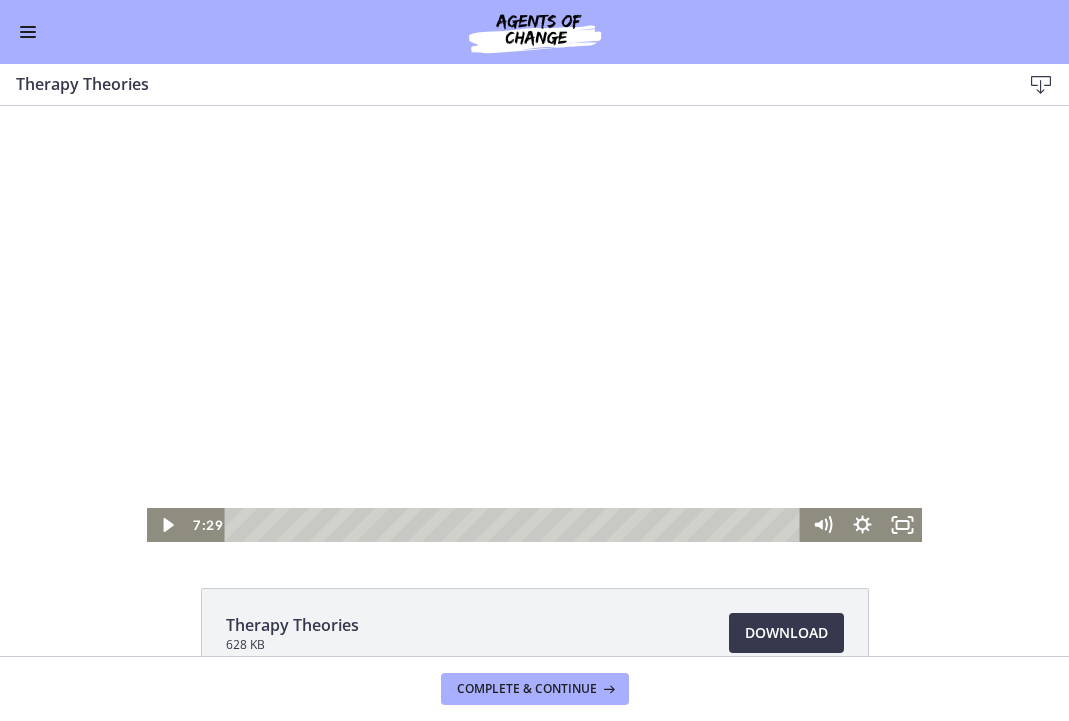click at bounding box center (534, 324) 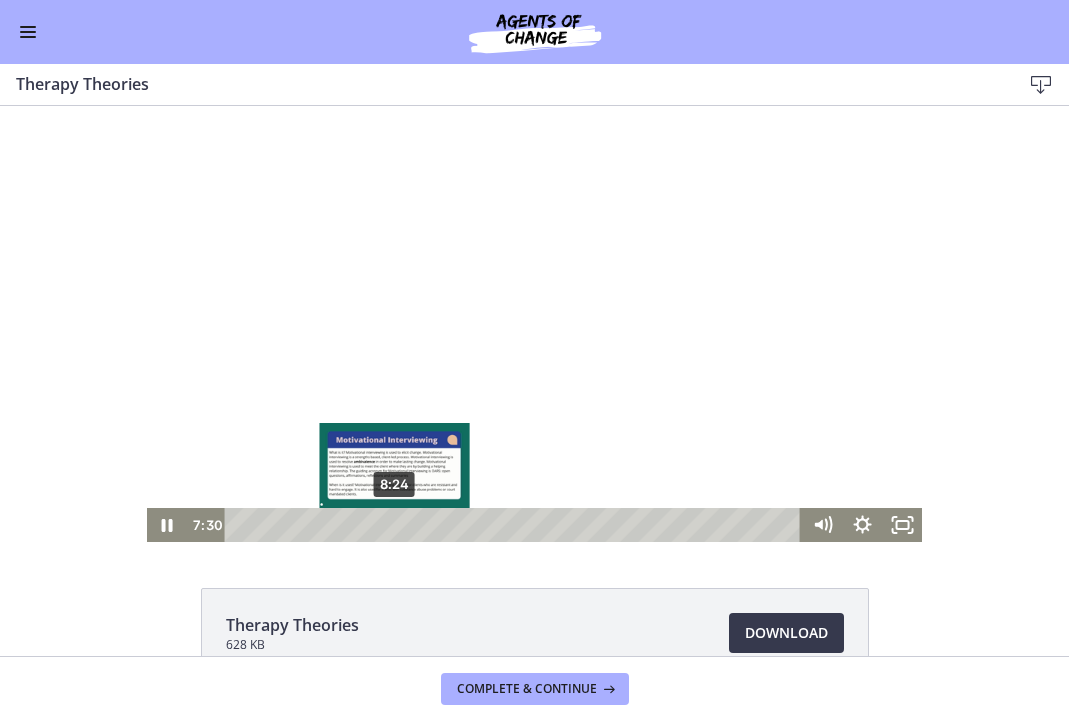 click on "8:24" at bounding box center (516, 525) 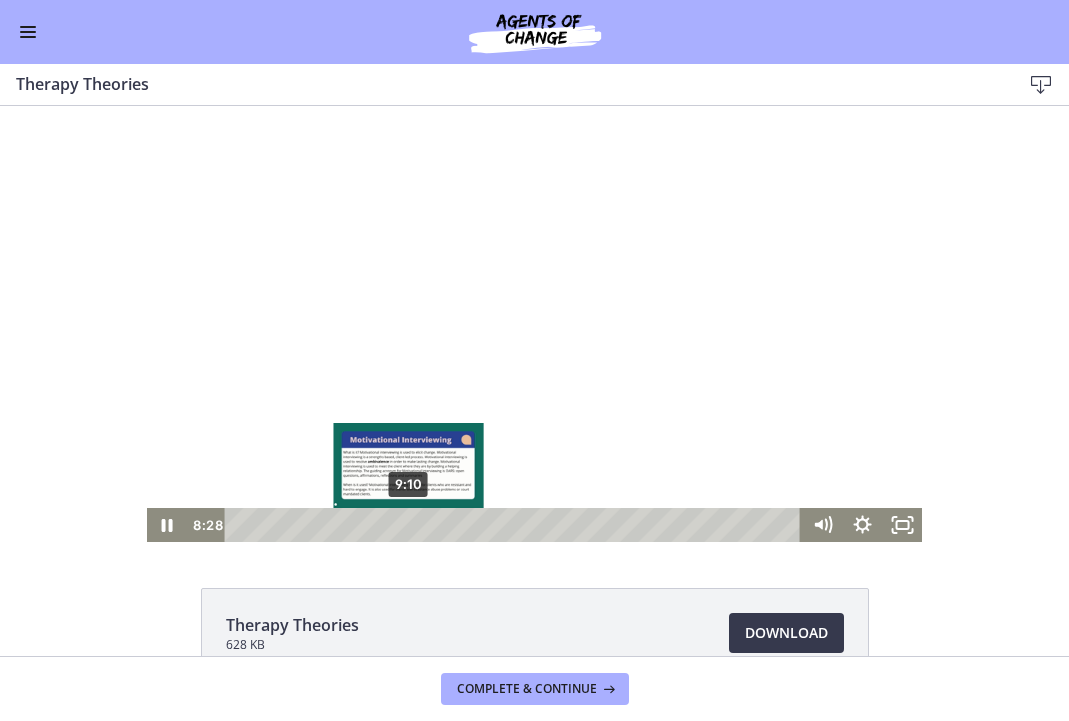 click on "9:10" at bounding box center (516, 525) 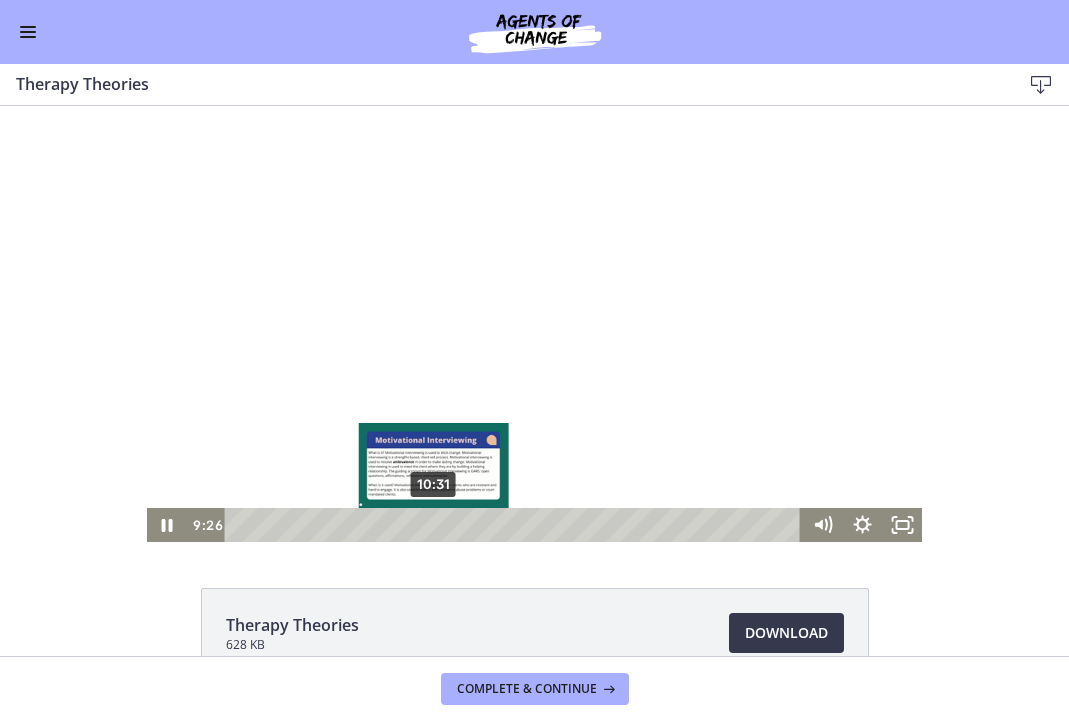 click on "10:31" at bounding box center [516, 525] 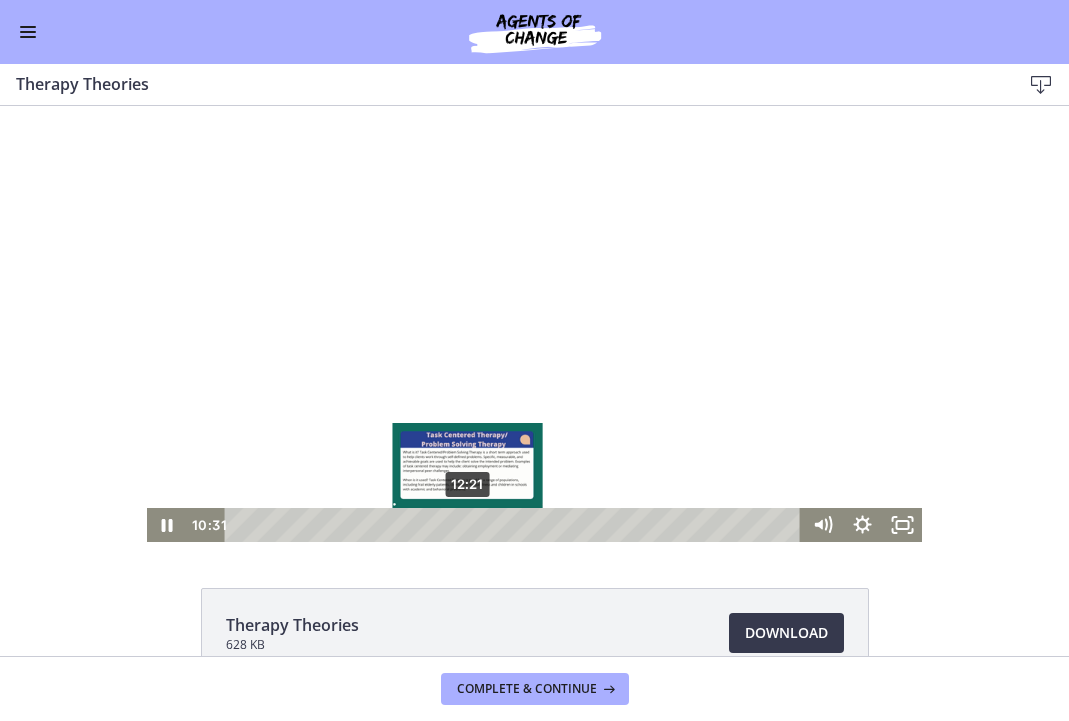 click on "12:21" at bounding box center (516, 525) 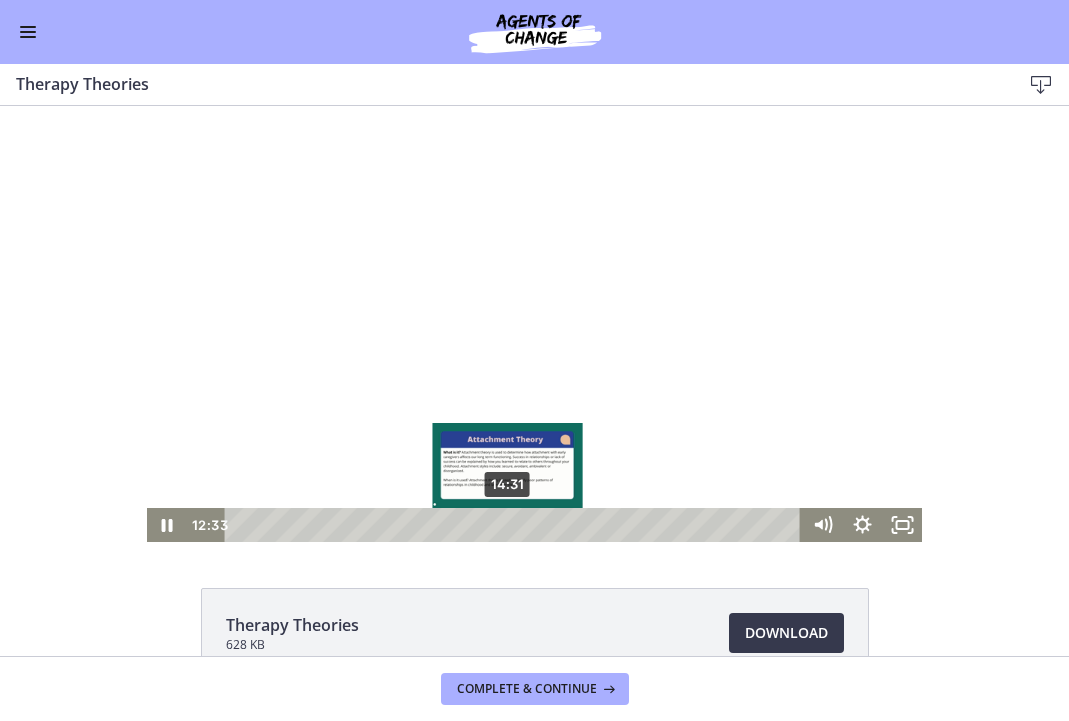 click on "14:31" at bounding box center [516, 525] 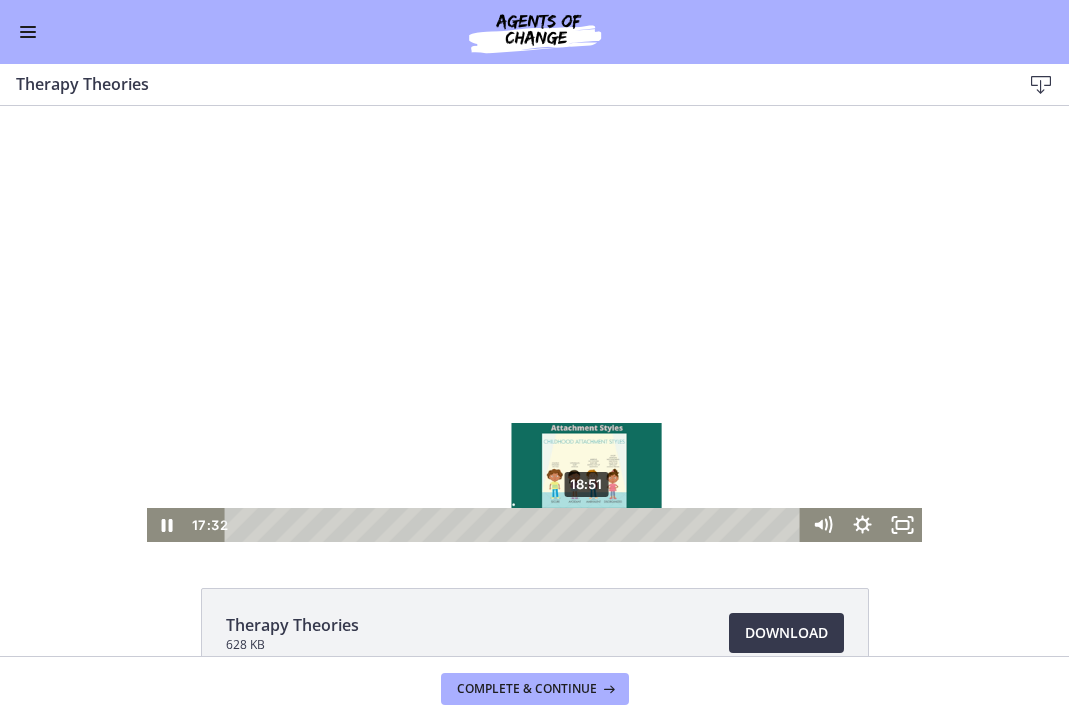click on "18:51" at bounding box center [516, 525] 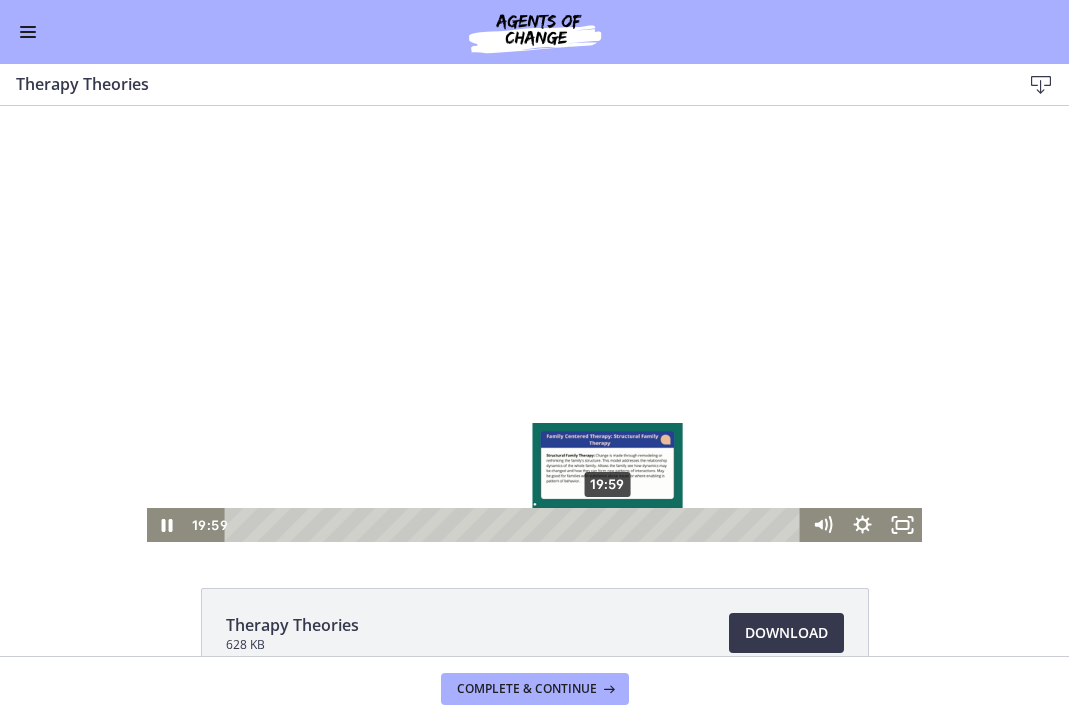 click on "19:59" at bounding box center (516, 525) 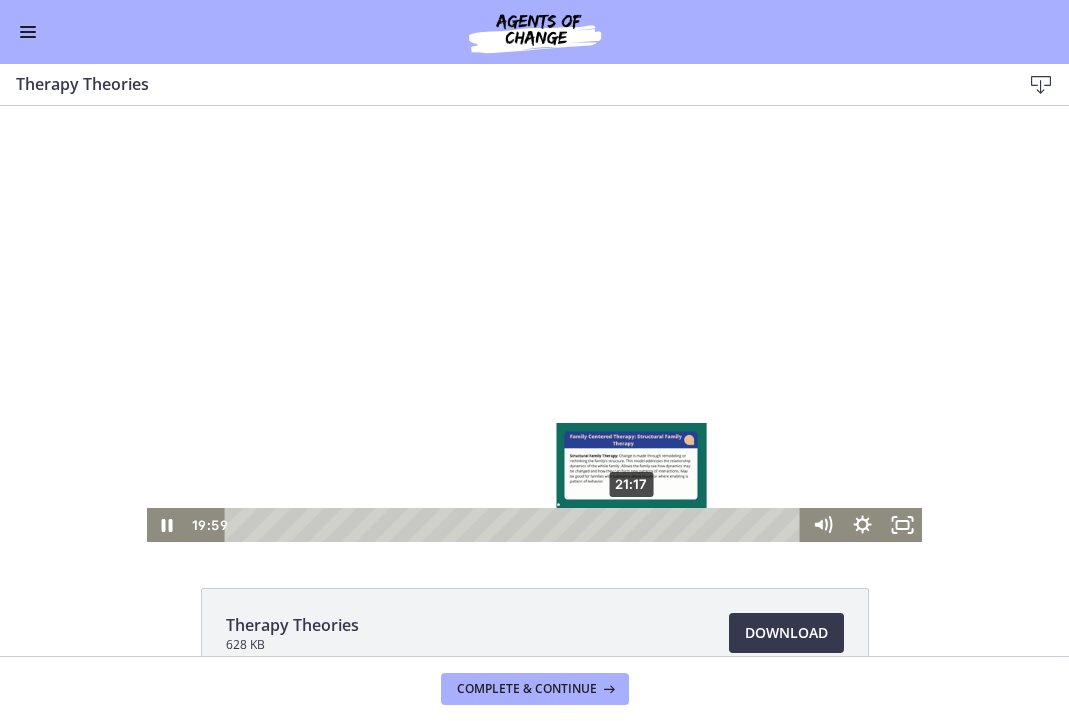 click on "21:17" at bounding box center [516, 525] 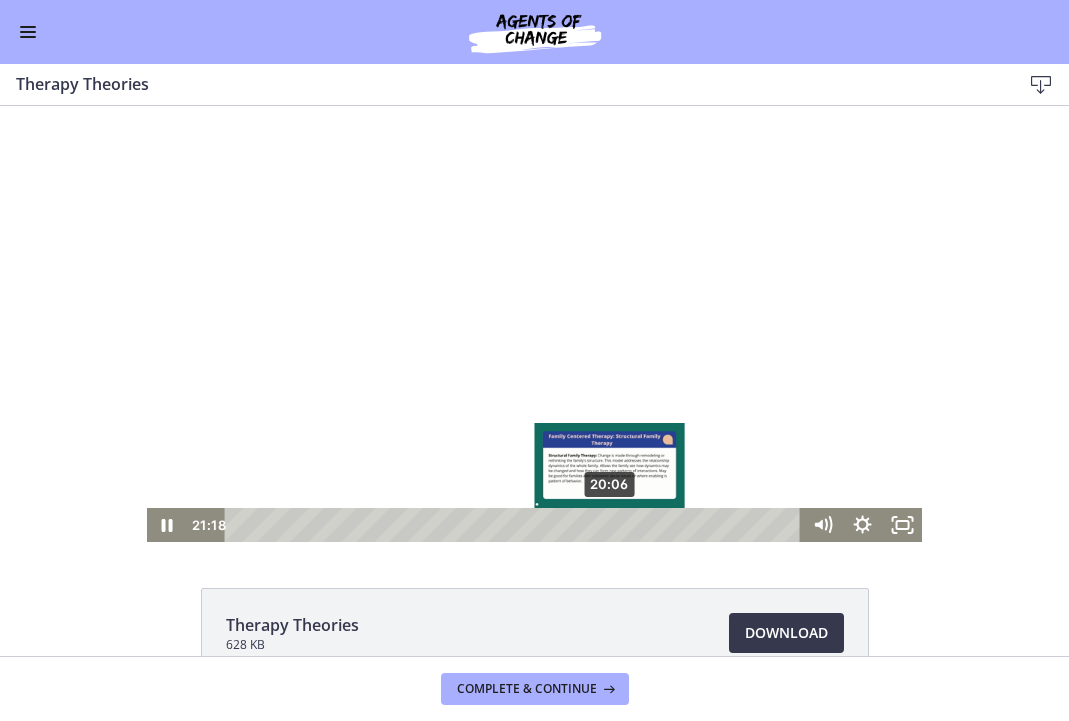 click on "20:06" at bounding box center [516, 525] 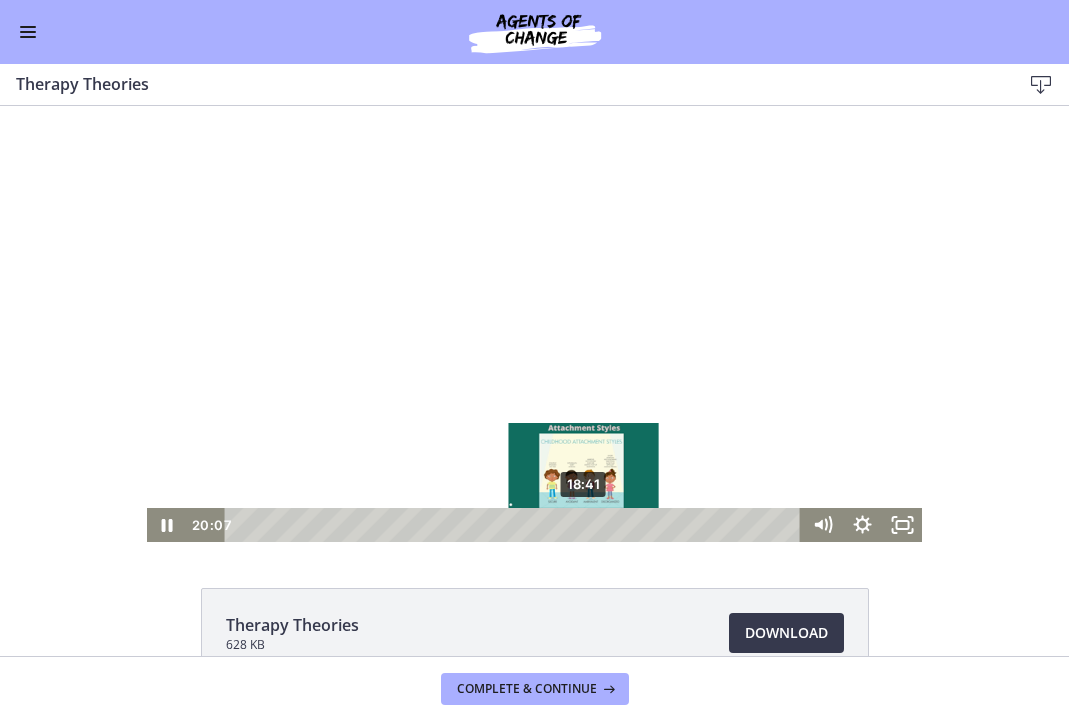 click on "18:41" at bounding box center (516, 525) 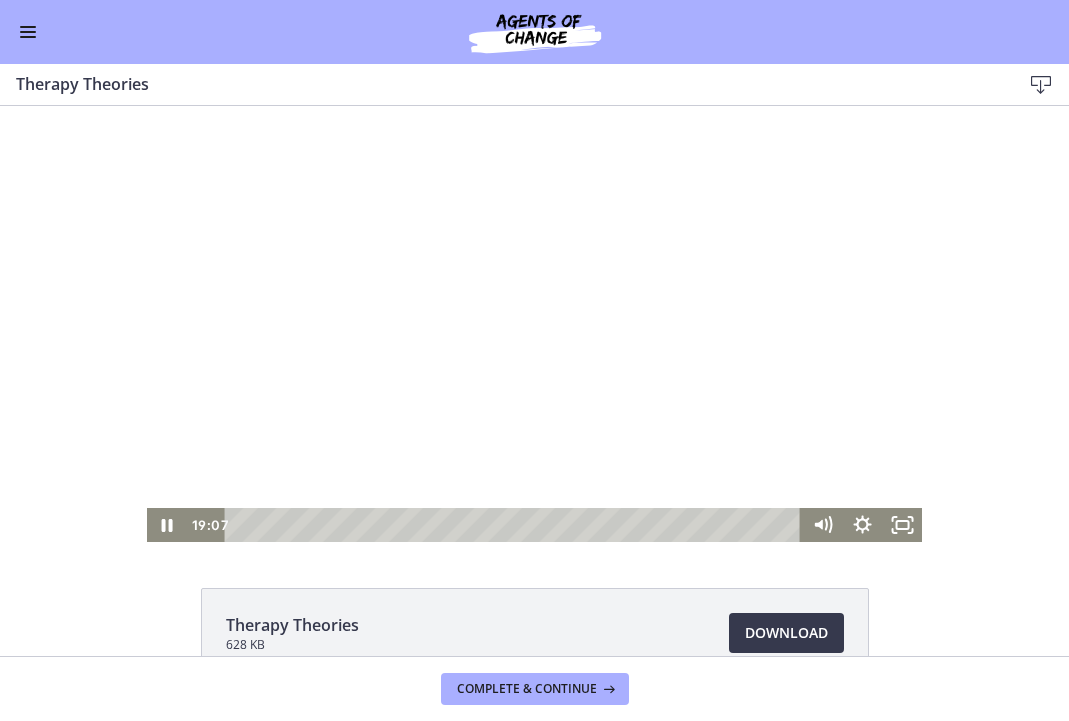 click at bounding box center (534, 324) 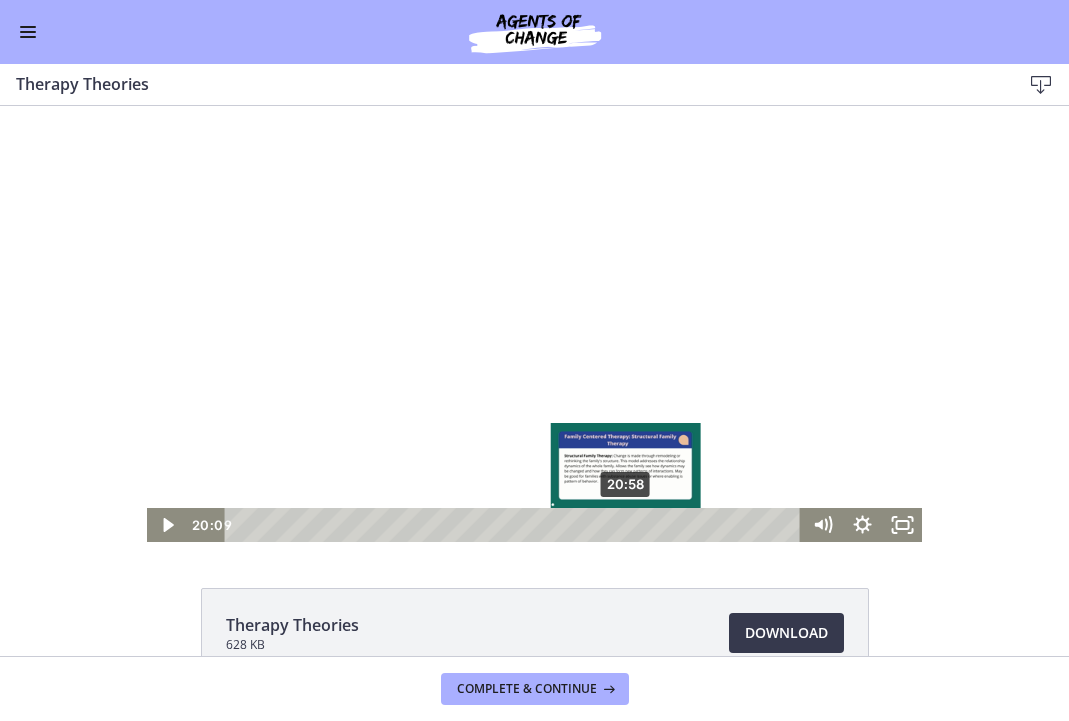 click on "20:58" at bounding box center [516, 525] 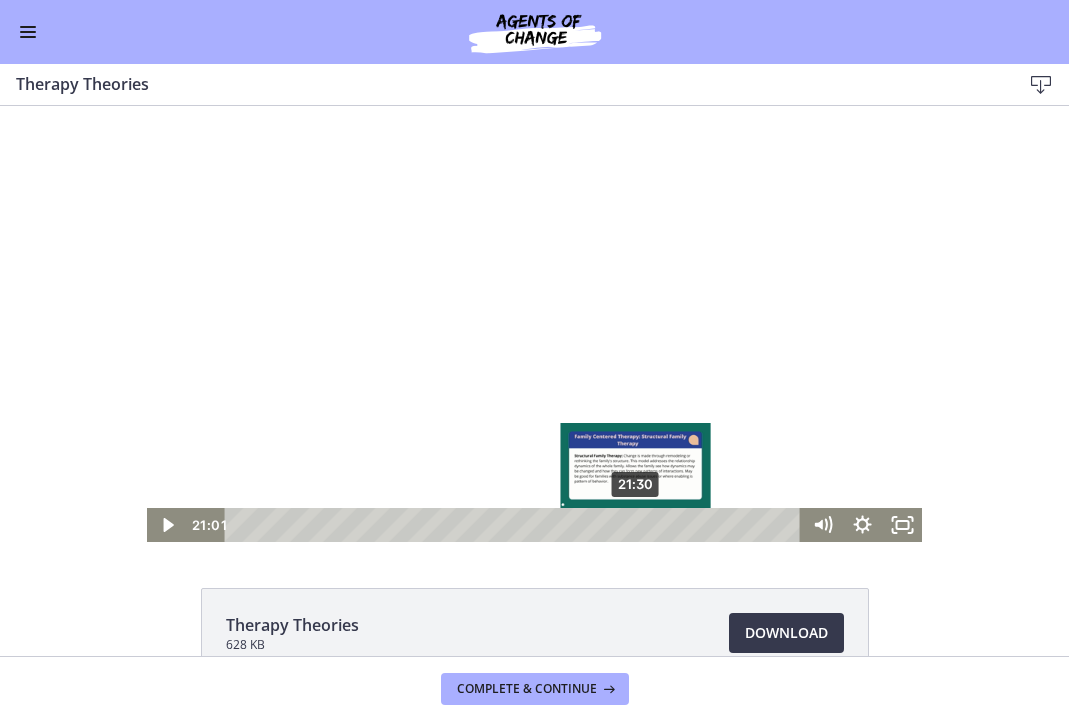 click on "21:30" at bounding box center [516, 525] 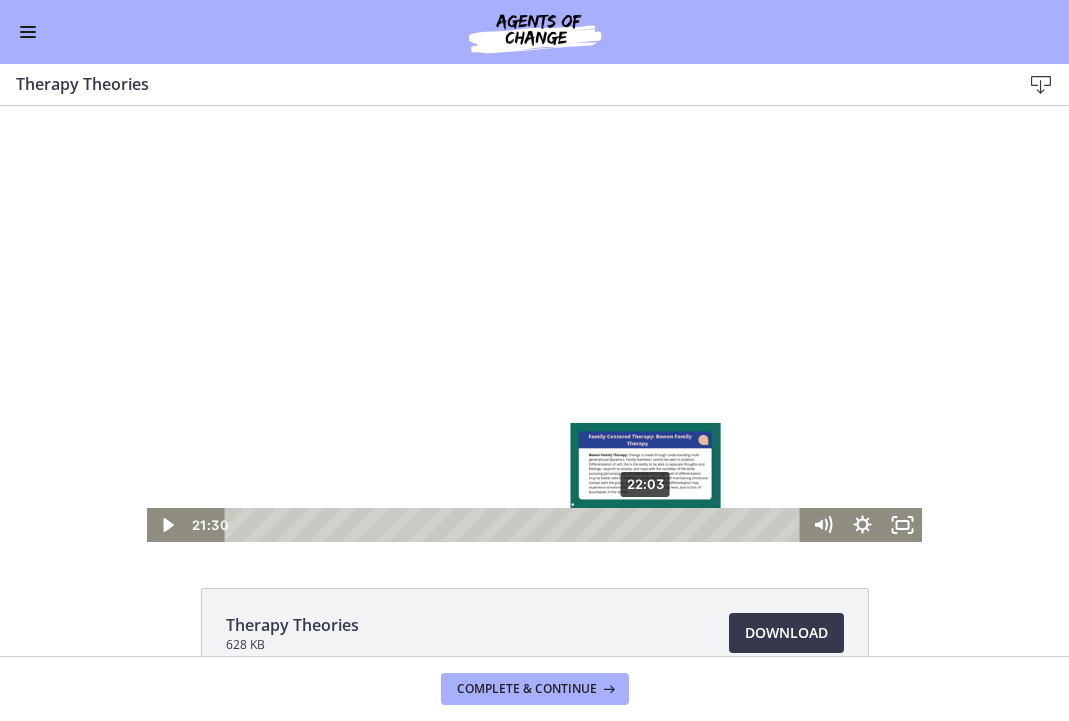 click on "22:03" at bounding box center [516, 525] 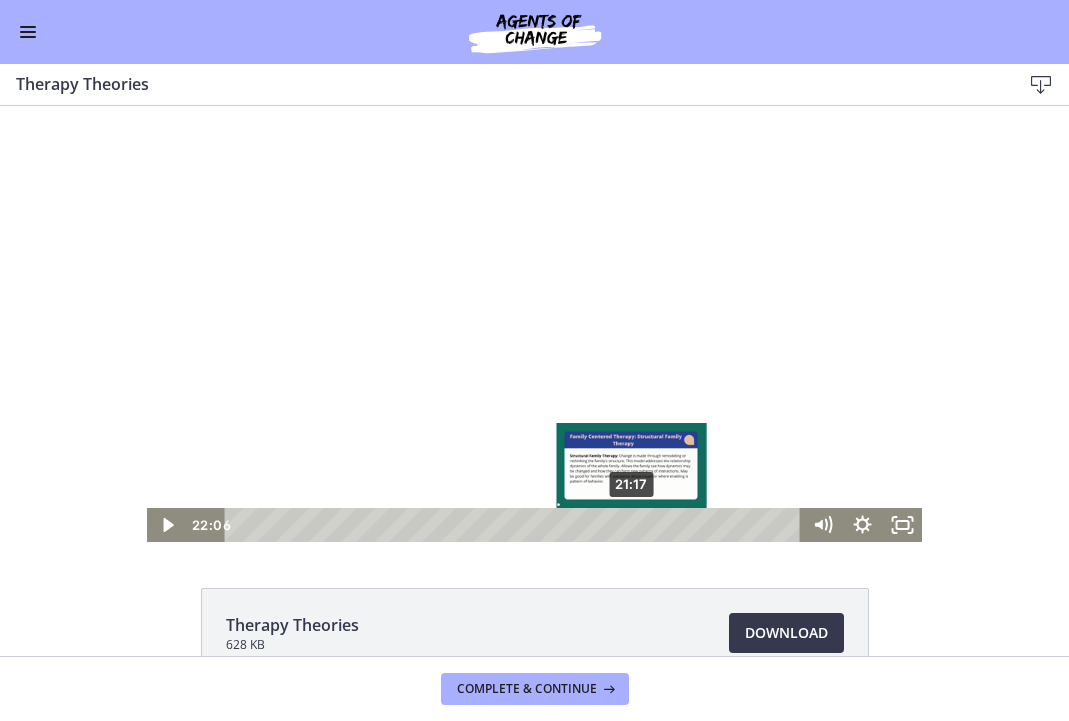 click on "21:17" at bounding box center [516, 525] 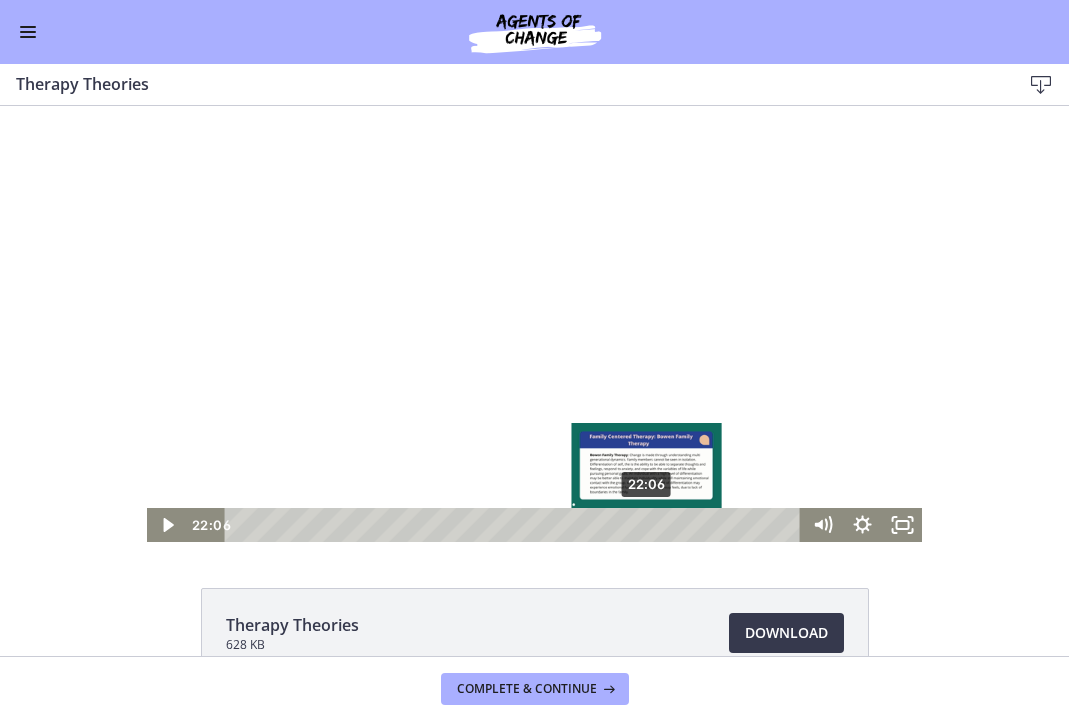 click on "22:06" at bounding box center [516, 525] 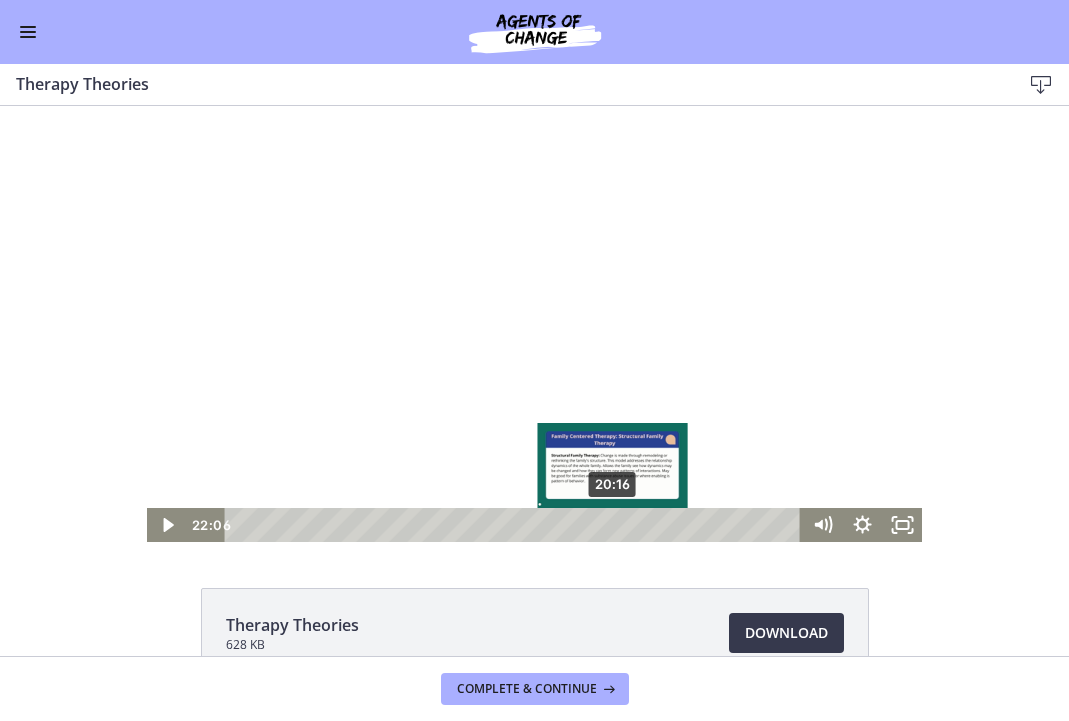 click on "20:16" at bounding box center [516, 525] 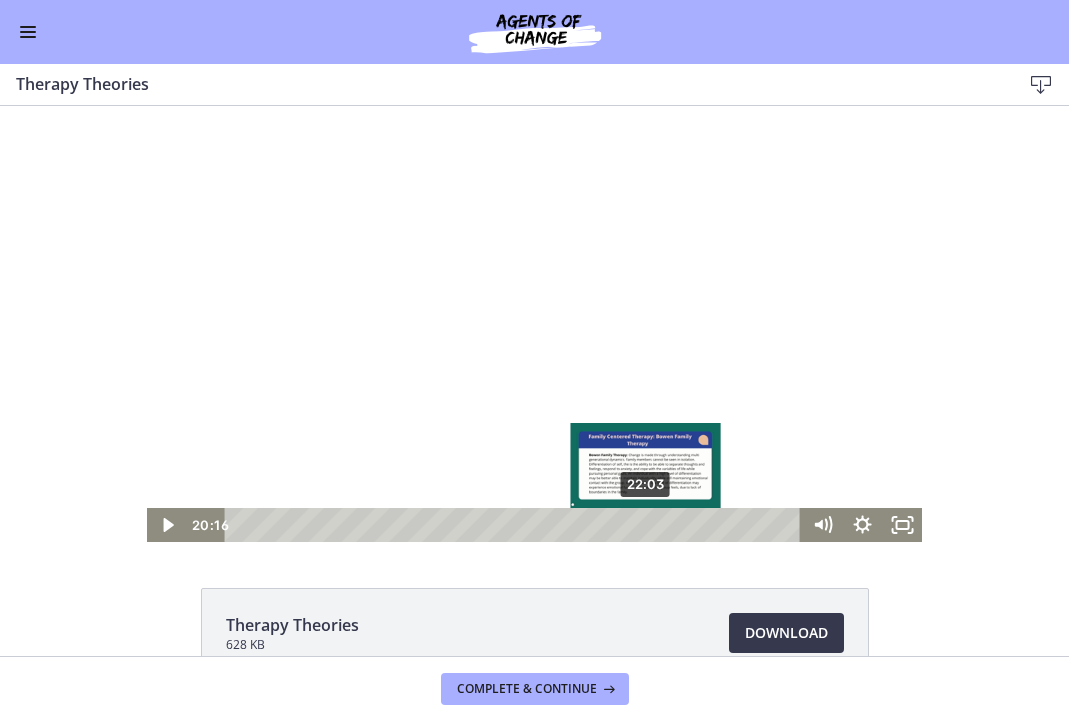 click on "22:03" at bounding box center (516, 525) 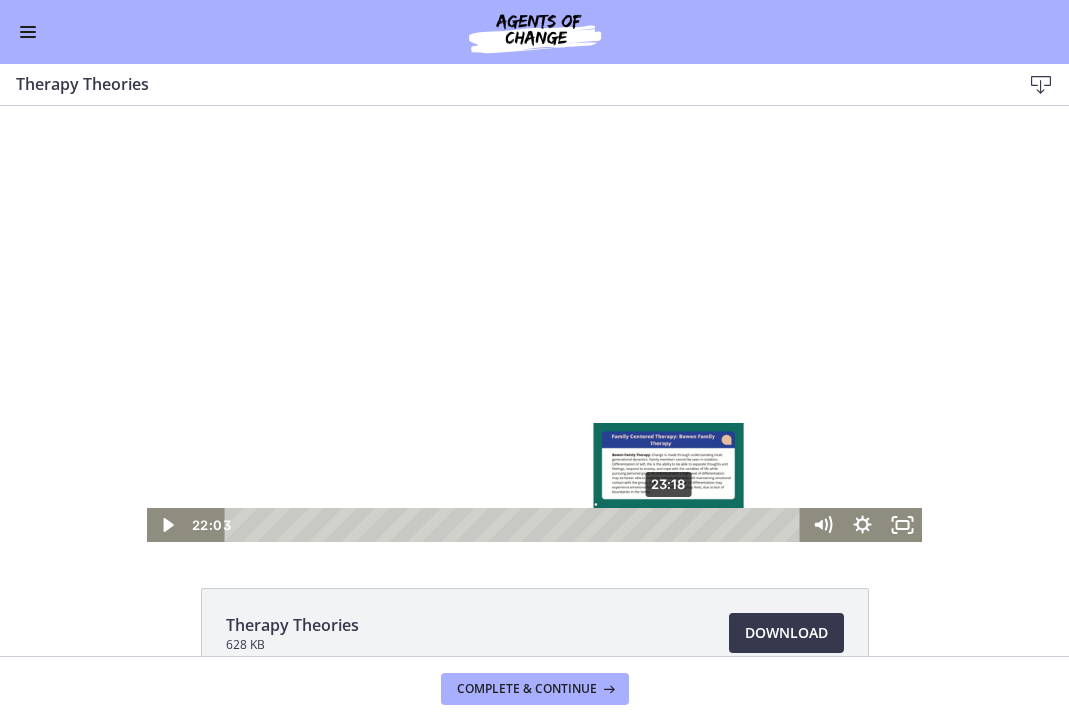 click on "23:18" at bounding box center (516, 525) 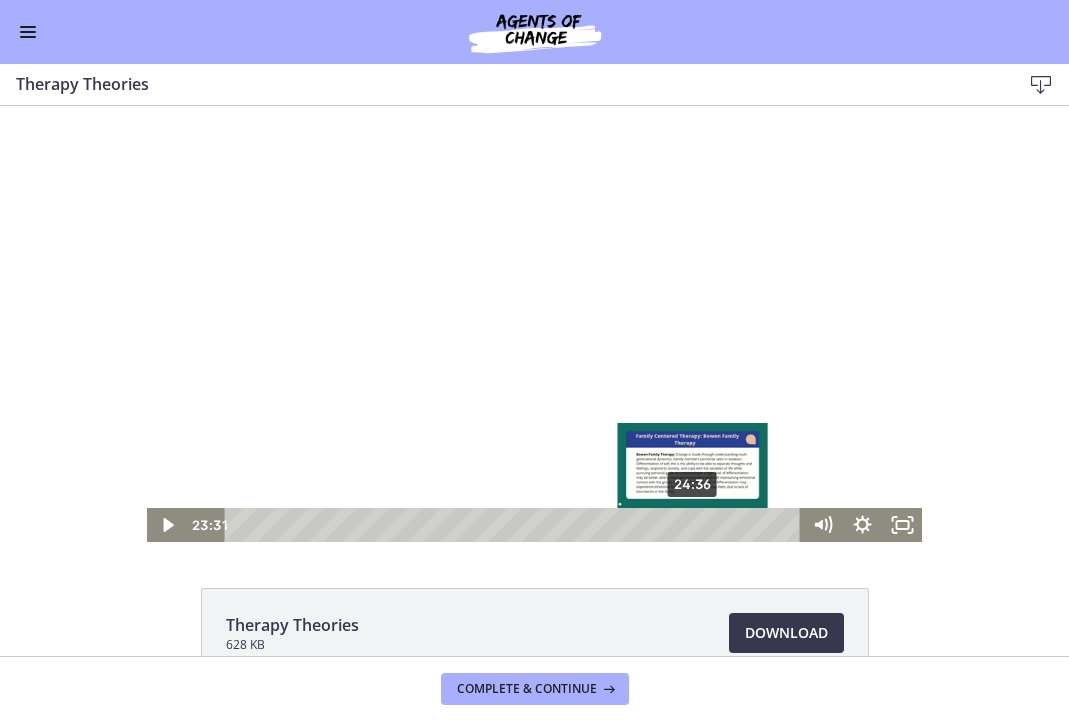 click on "24:36" at bounding box center [516, 525] 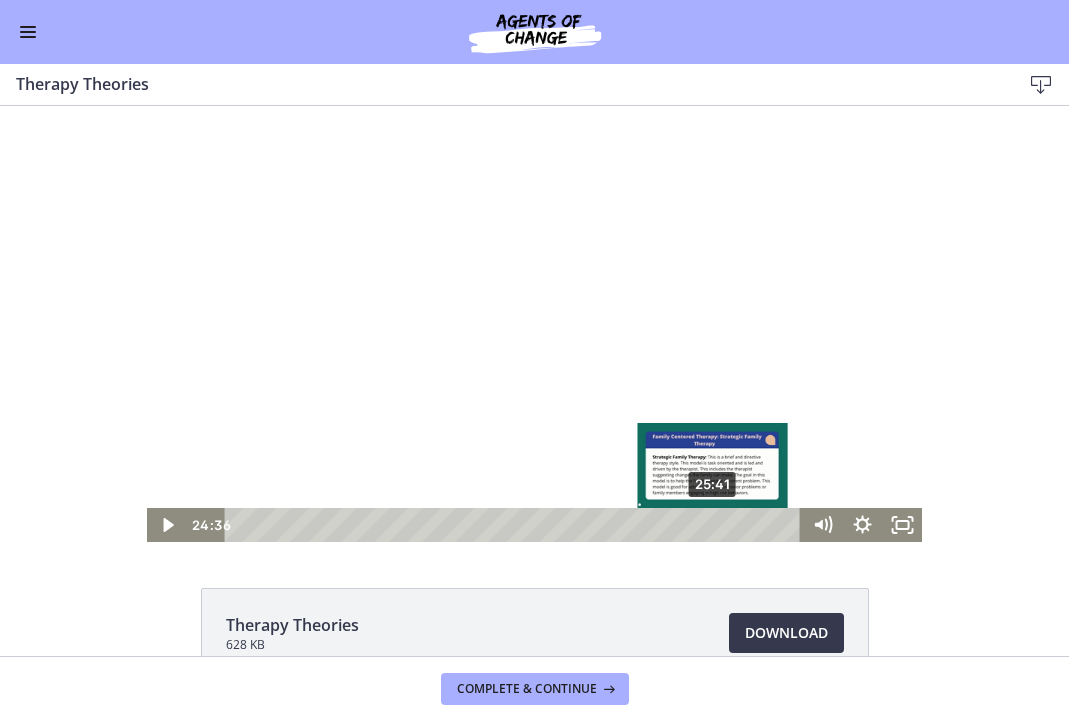 click on "25:41" at bounding box center [516, 525] 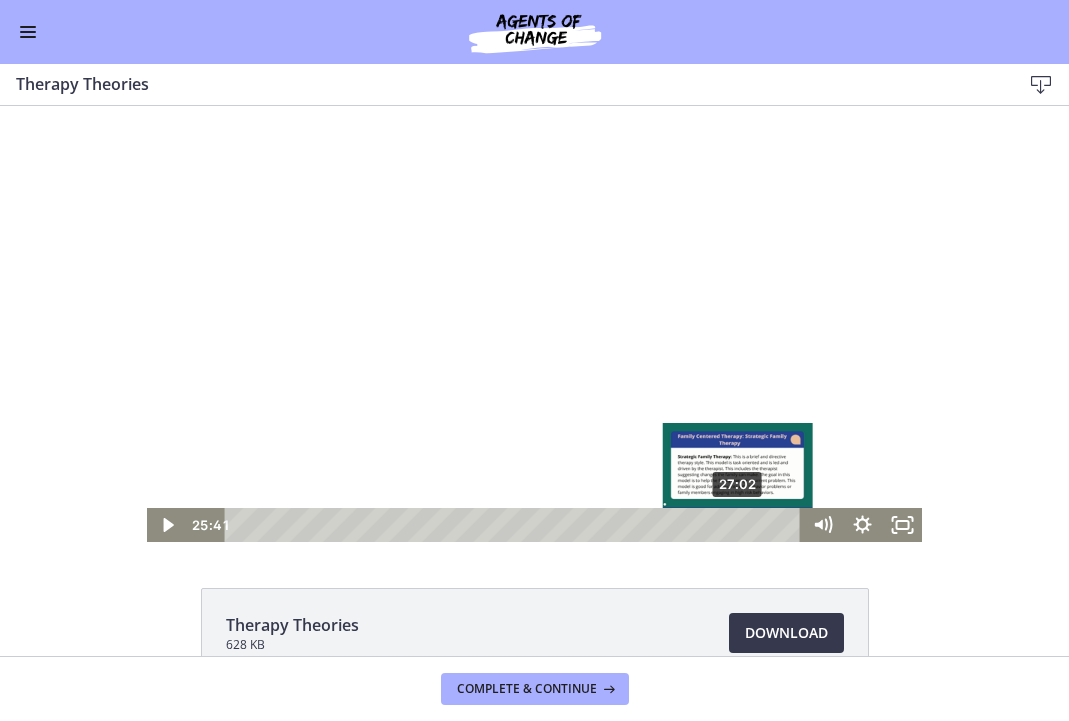 click on "27:02" at bounding box center [516, 525] 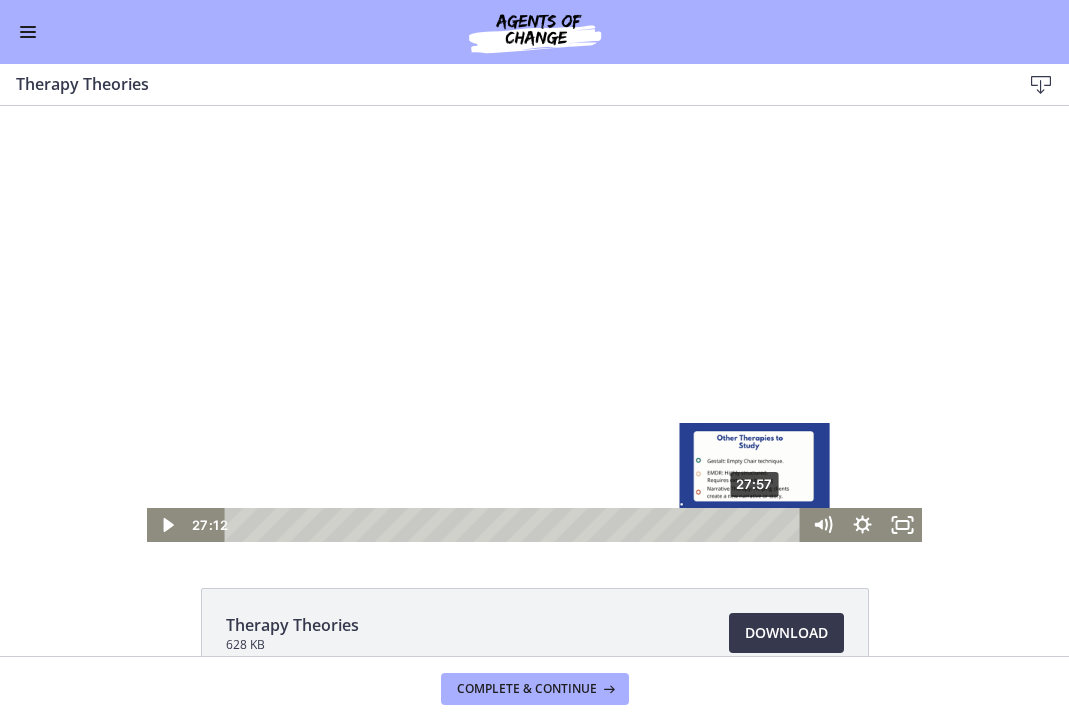 click on "27:57" at bounding box center (516, 525) 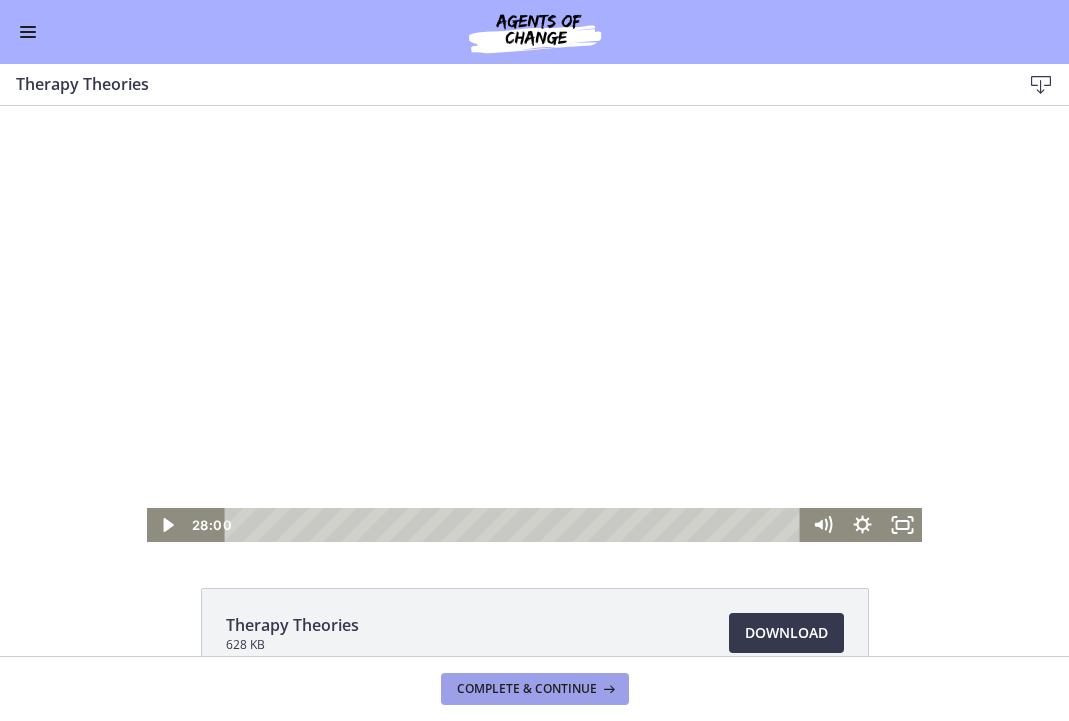 click on "Complete & continue" at bounding box center (527, 689) 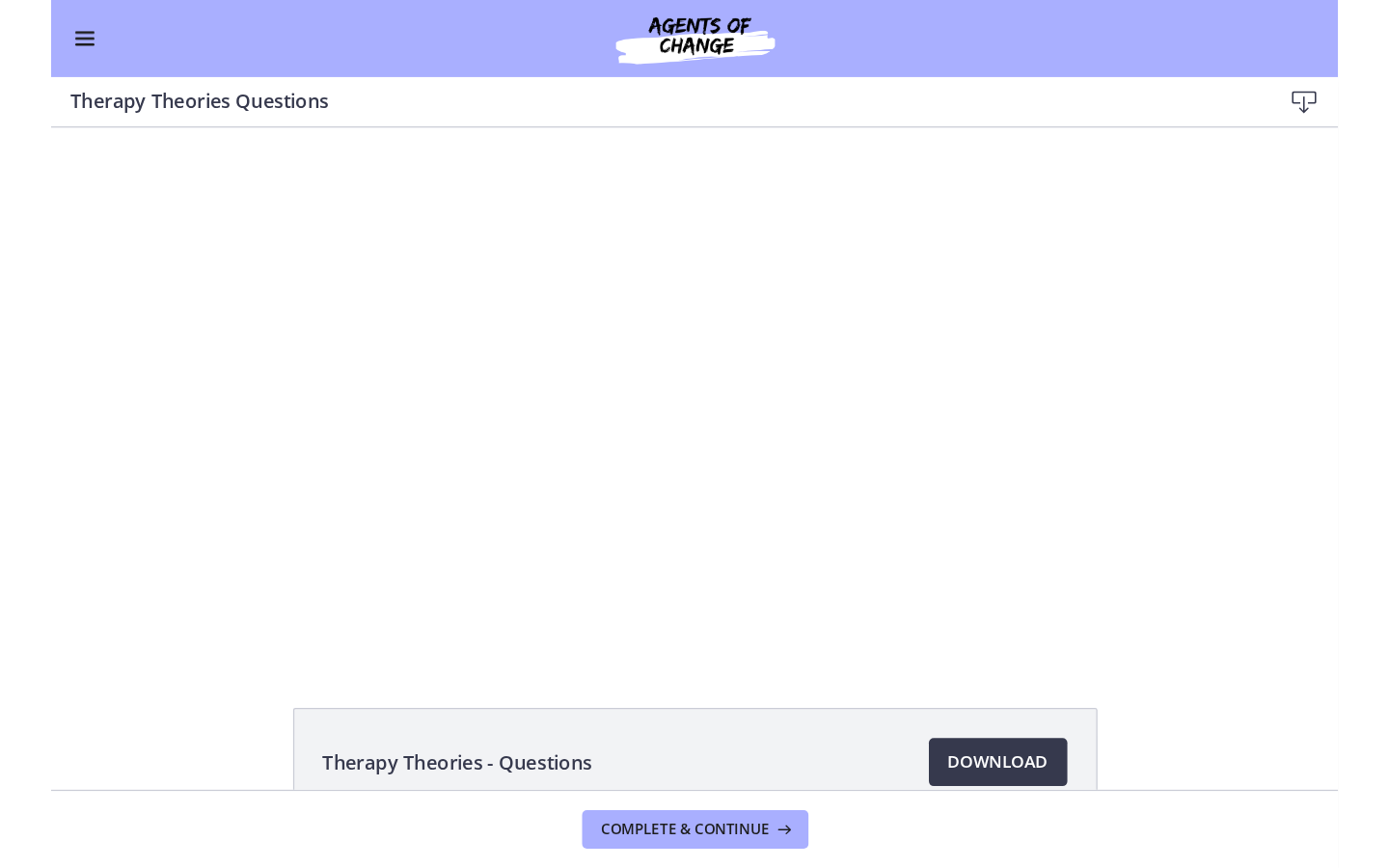 scroll, scrollTop: 0, scrollLeft: 0, axis: both 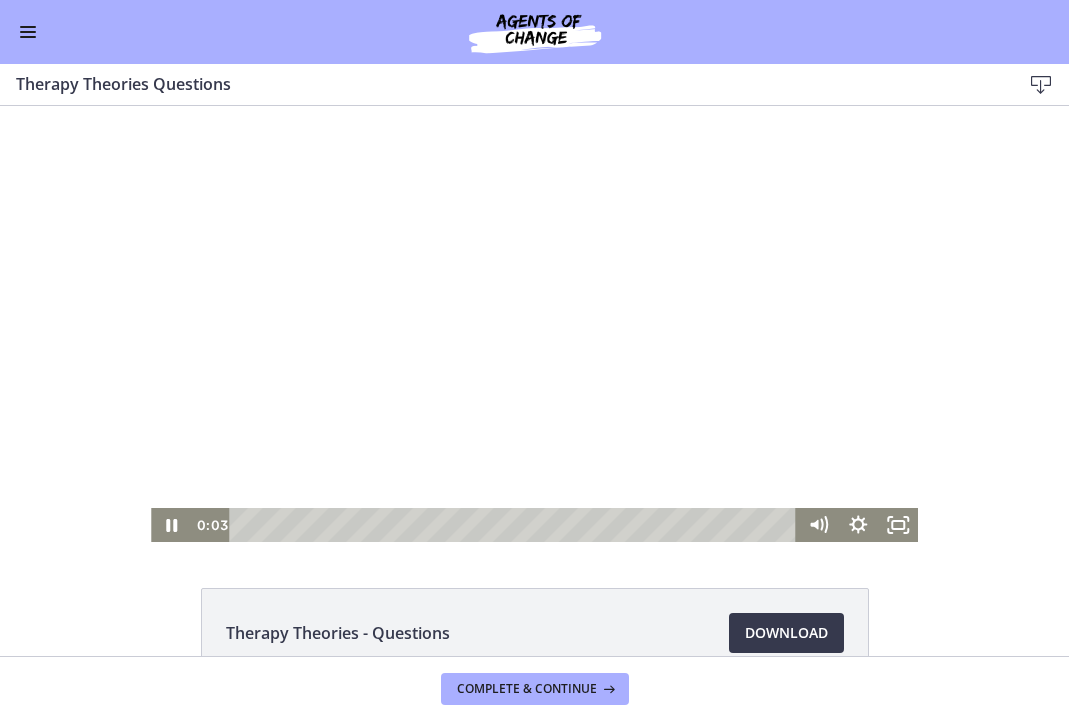 click at bounding box center [534, 324] 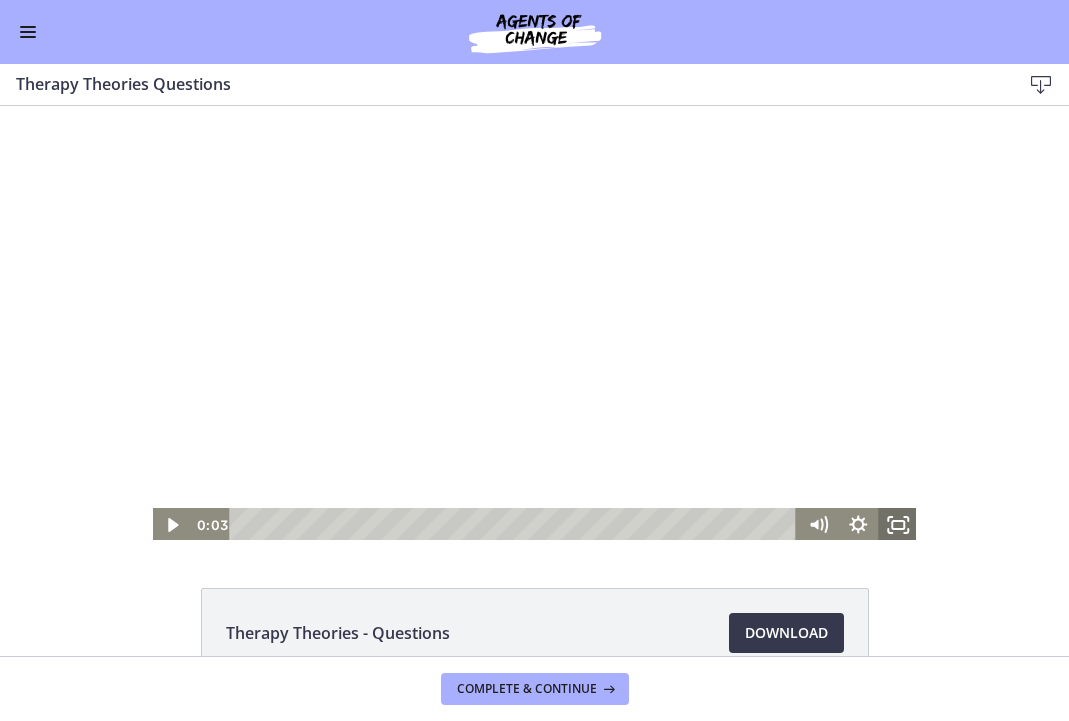 click 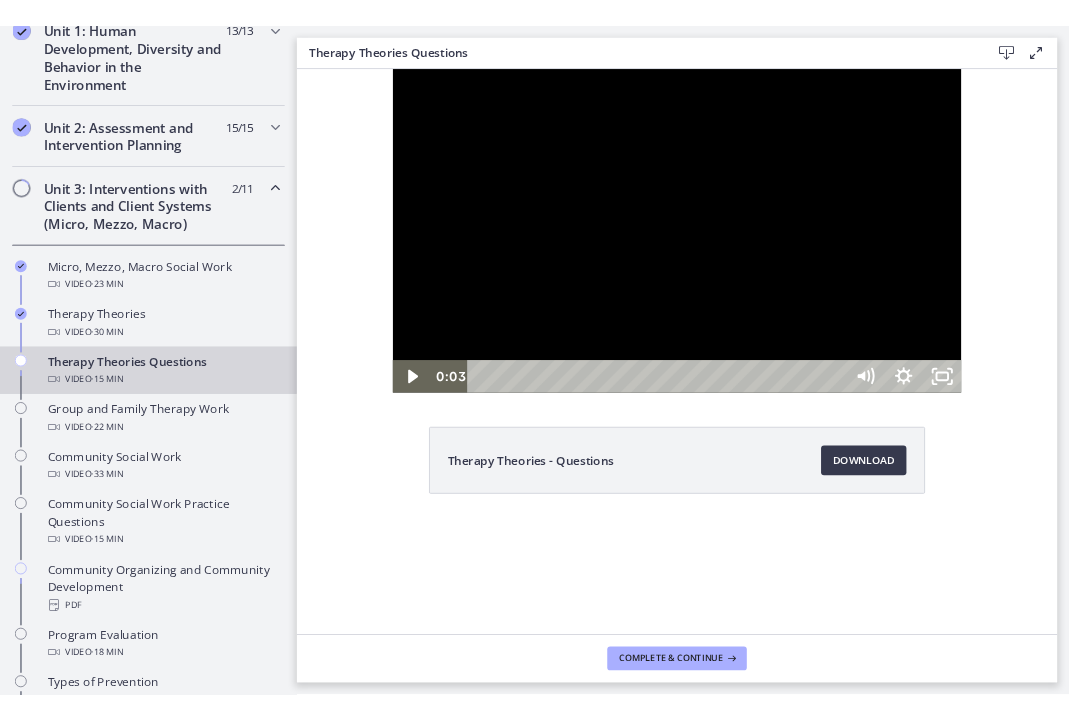 scroll, scrollTop: 596, scrollLeft: 0, axis: vertical 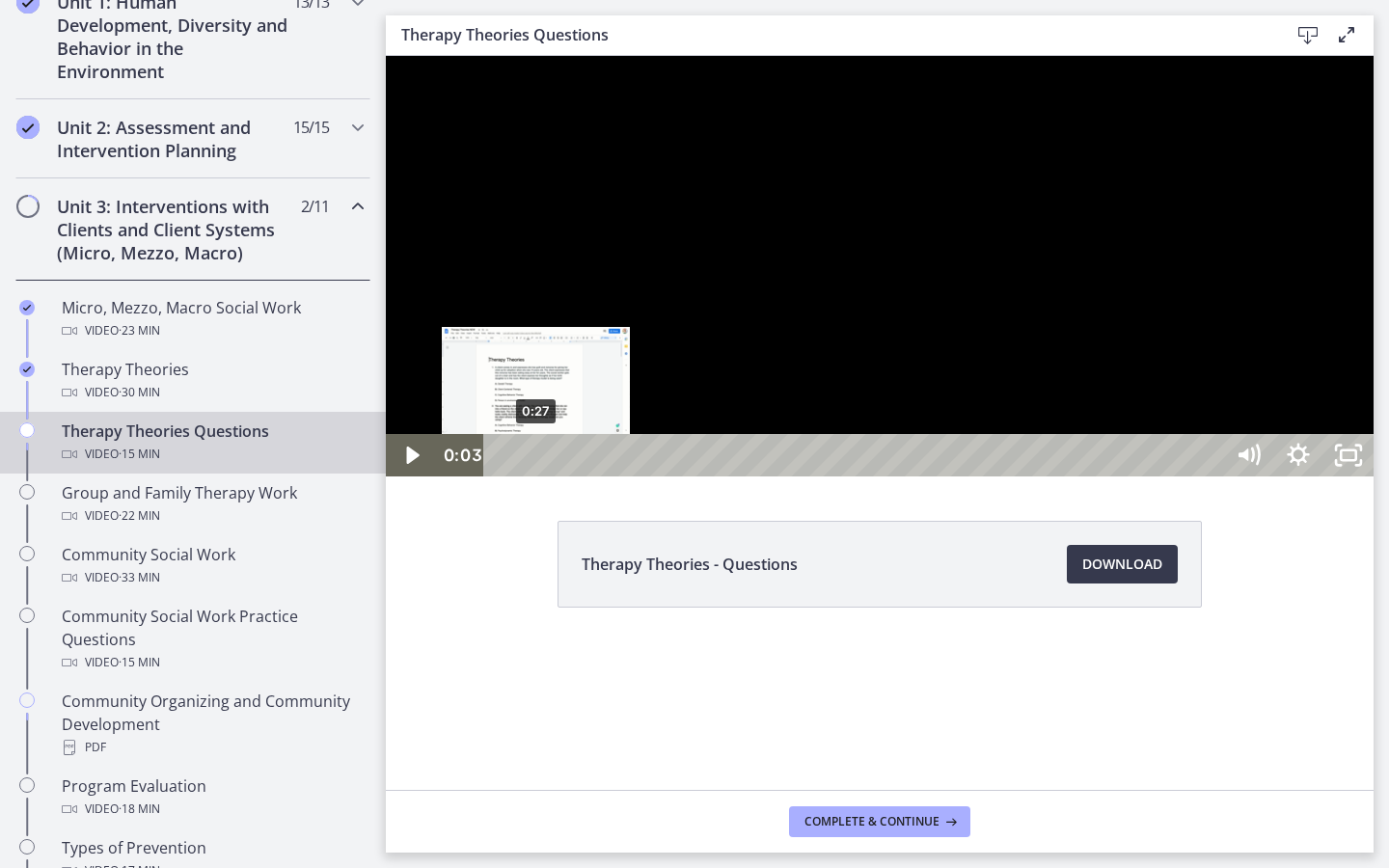 click on "0:27" at bounding box center [857, 455] 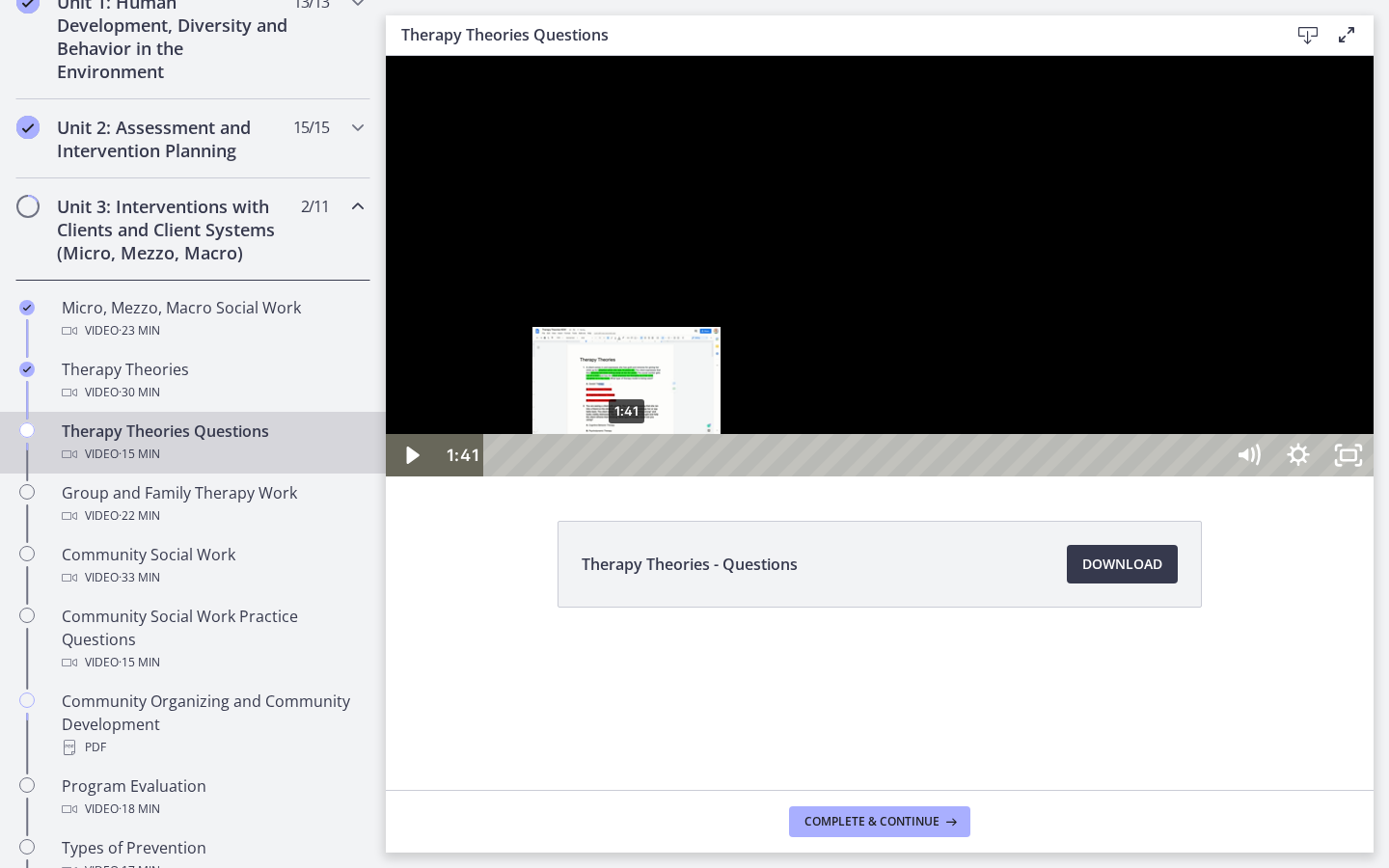 click on "1:41" at bounding box center (857, 455) 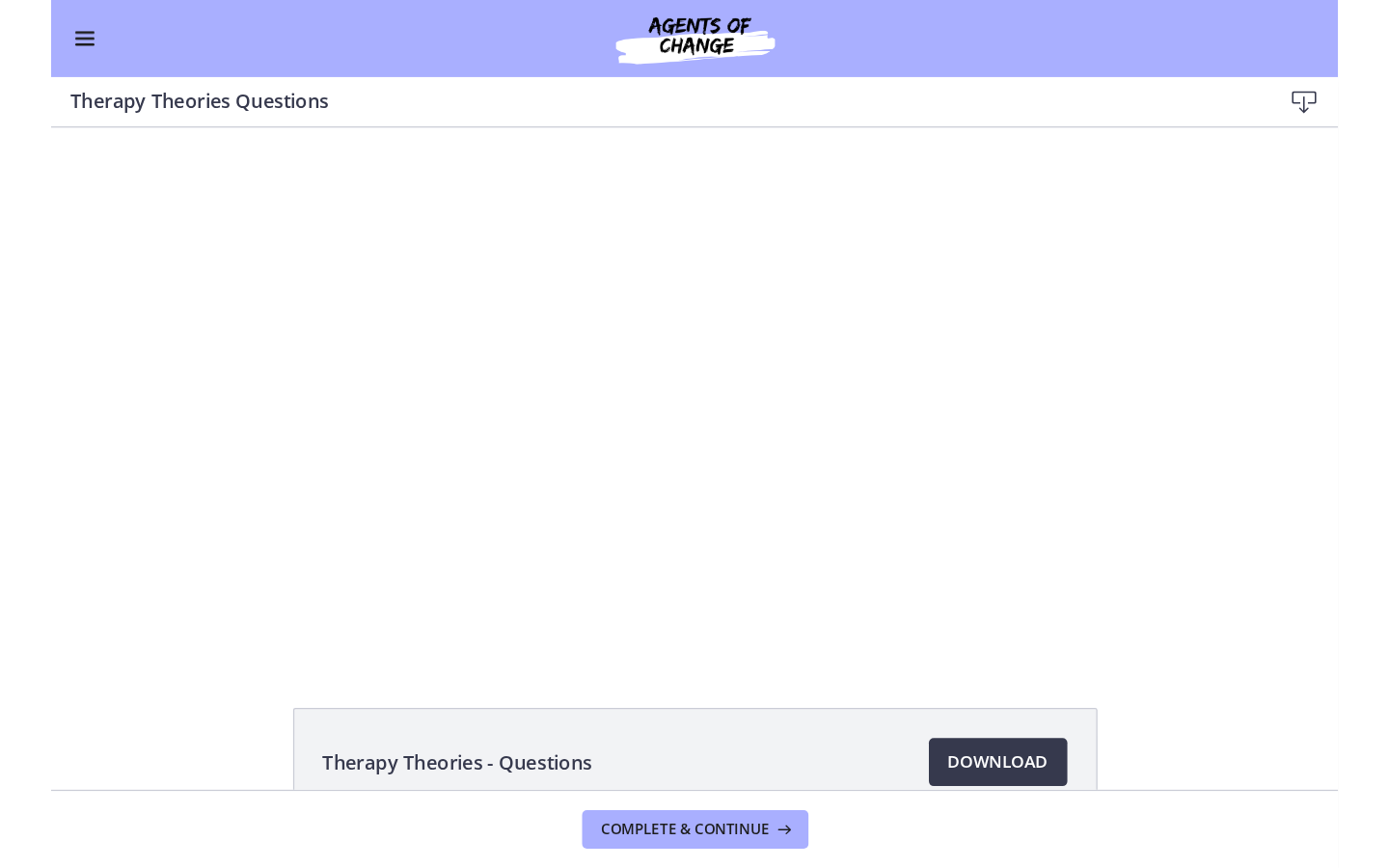 scroll, scrollTop: 572, scrollLeft: 0, axis: vertical 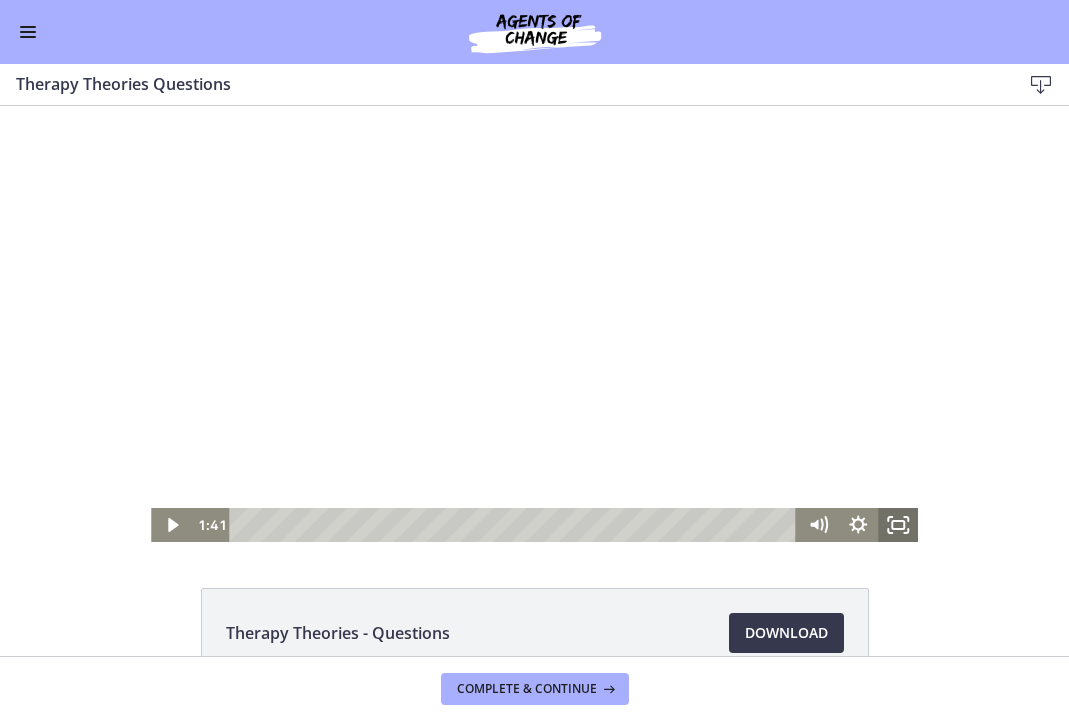click 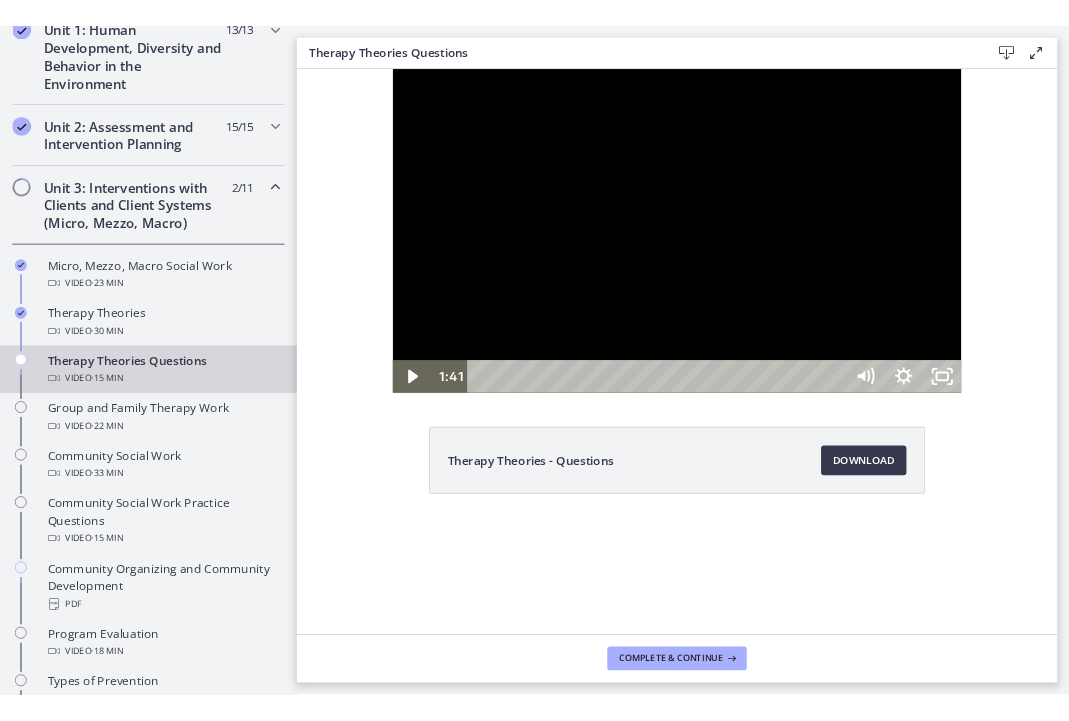 scroll, scrollTop: 598, scrollLeft: 0, axis: vertical 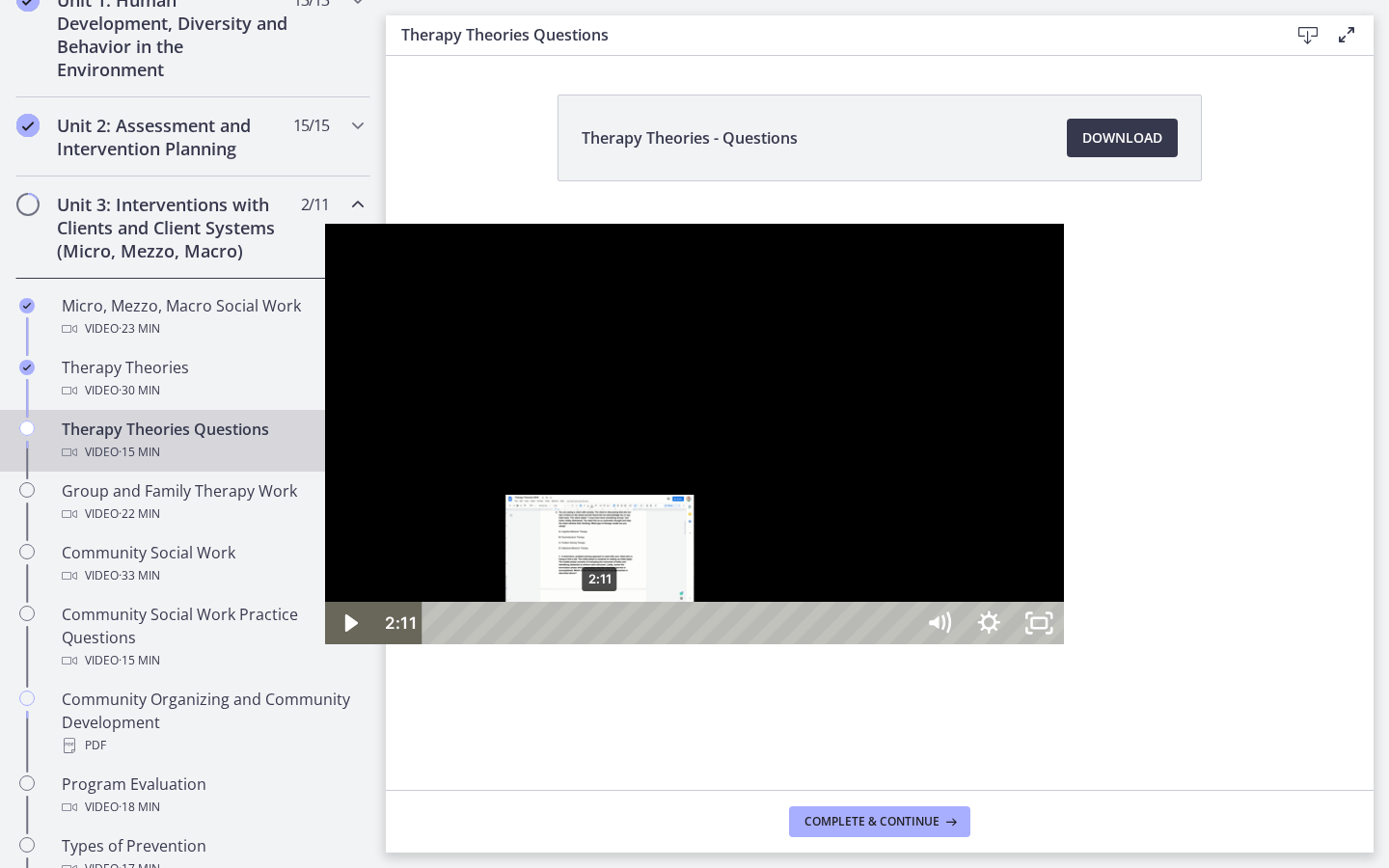 click on "2:11" at bounding box center [670, 623] 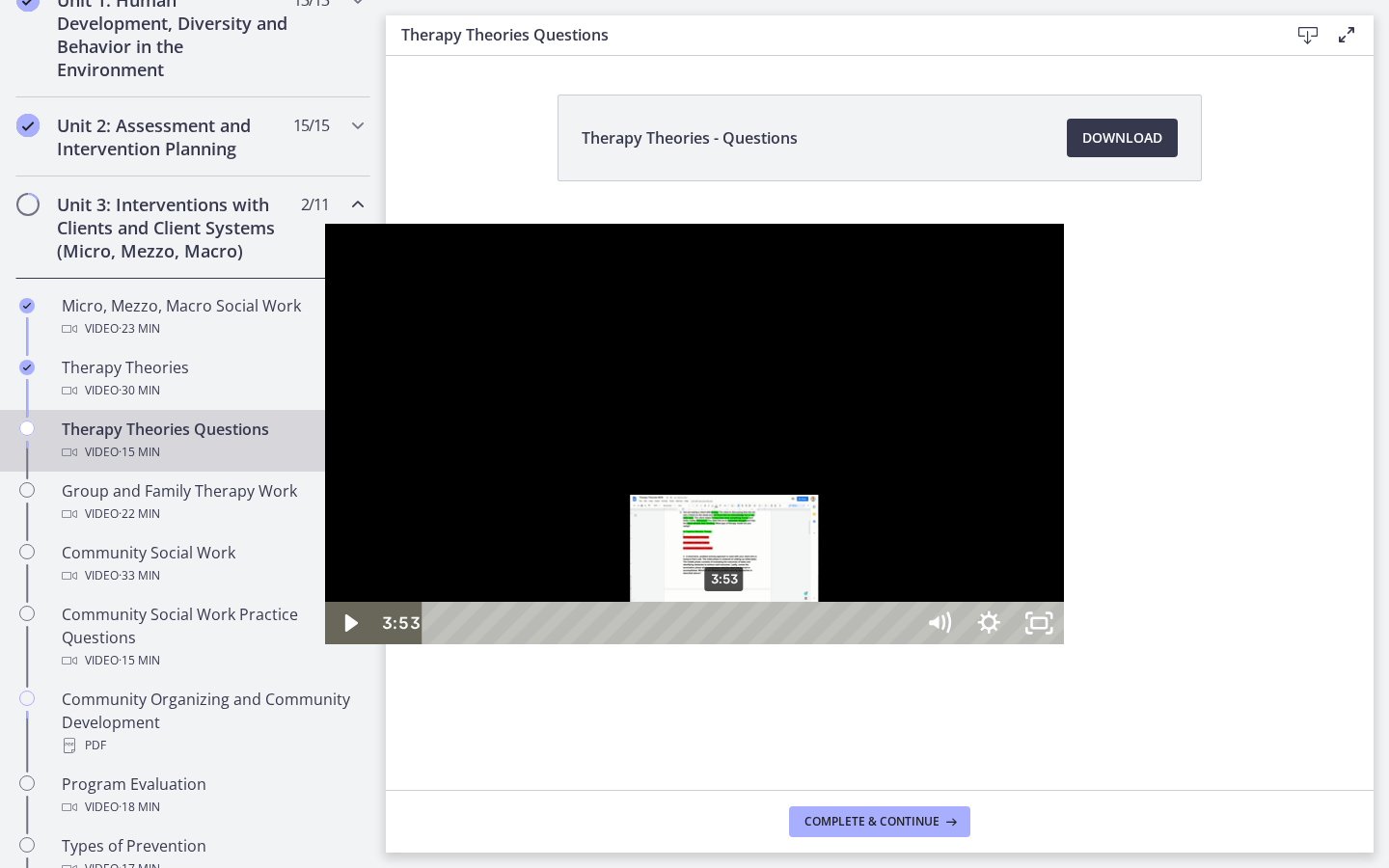click on "3:53" at bounding box center [670, 623] 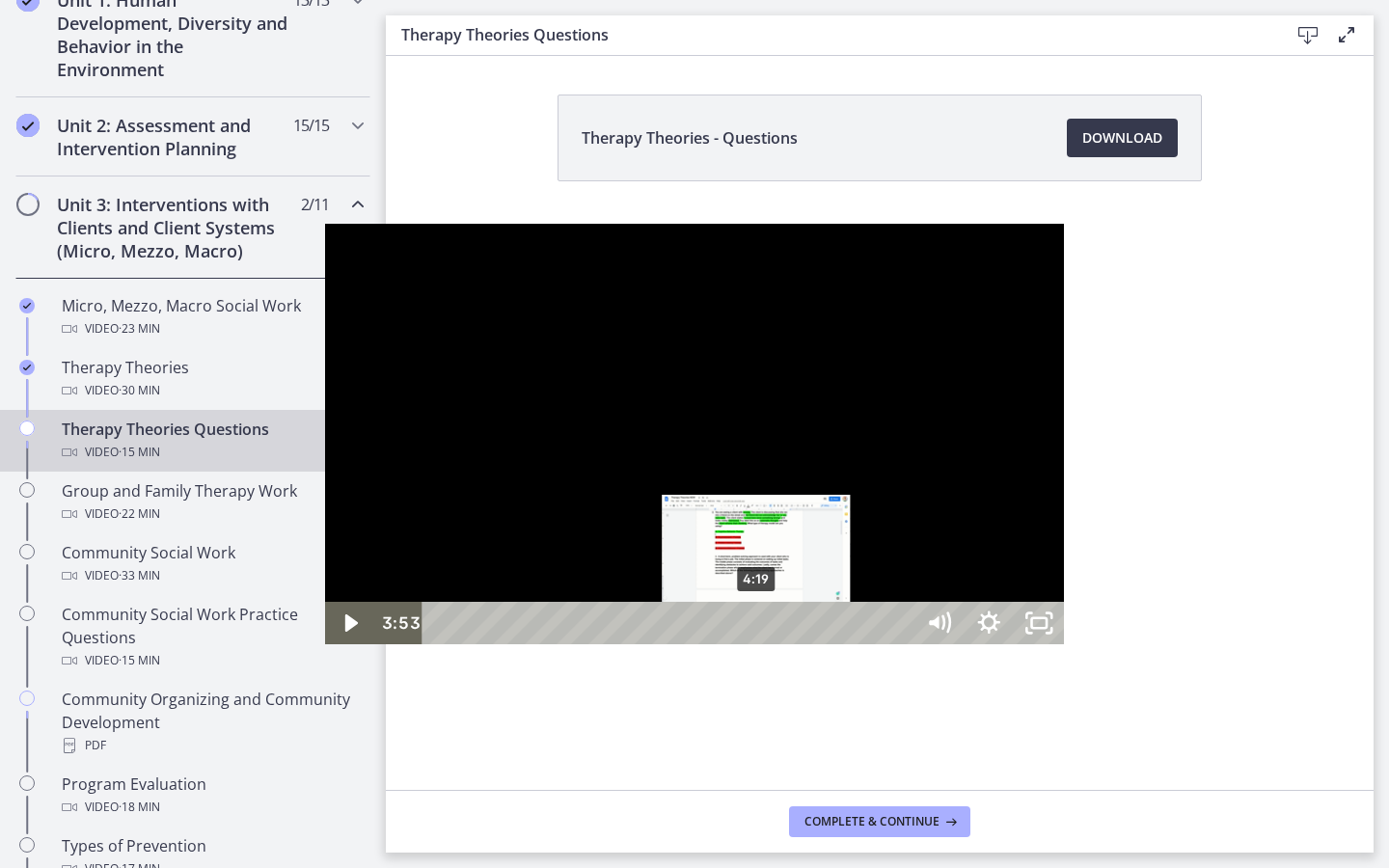 click on "4:19" at bounding box center (670, 623) 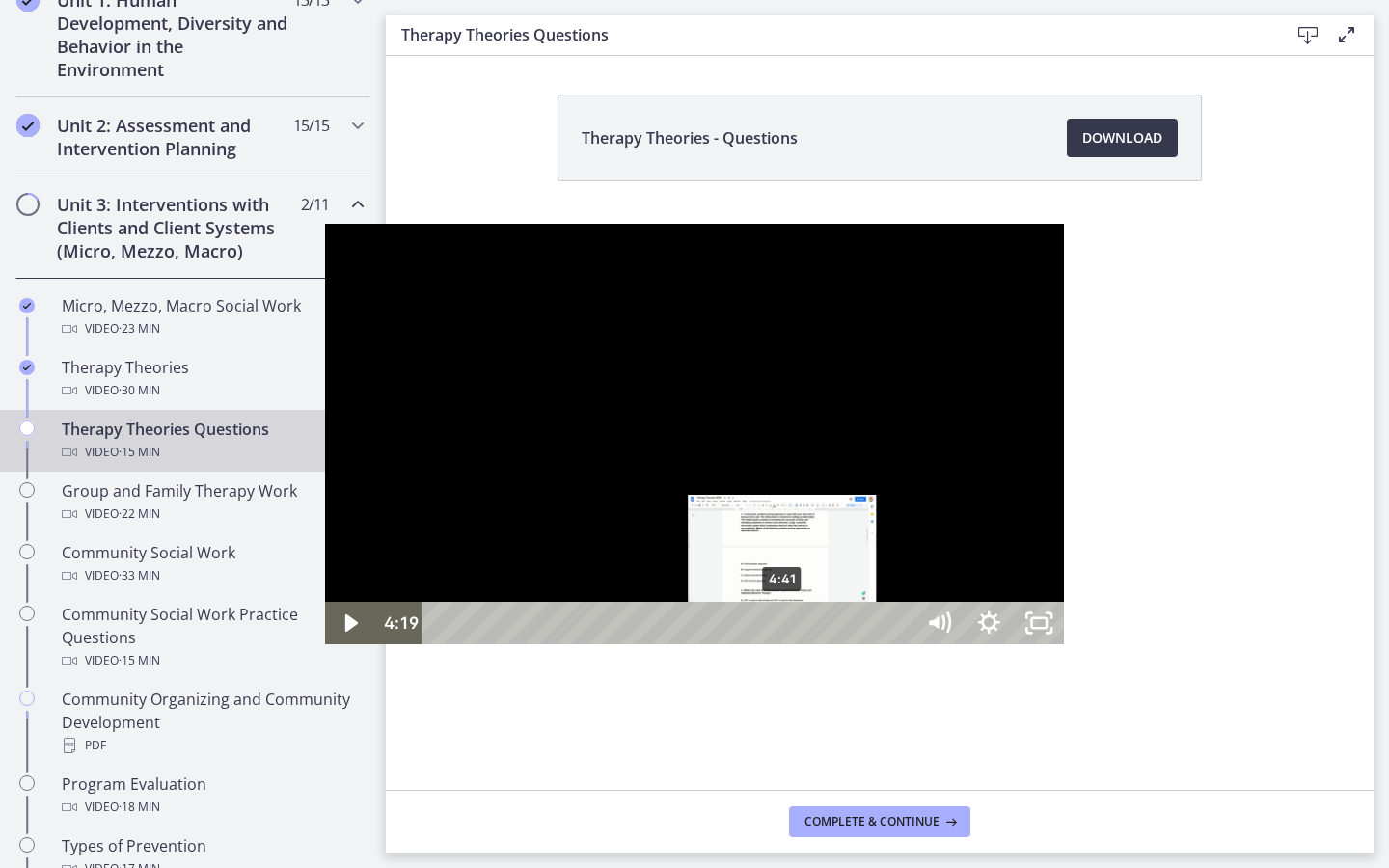 click on "4:41" at bounding box center (670, 623) 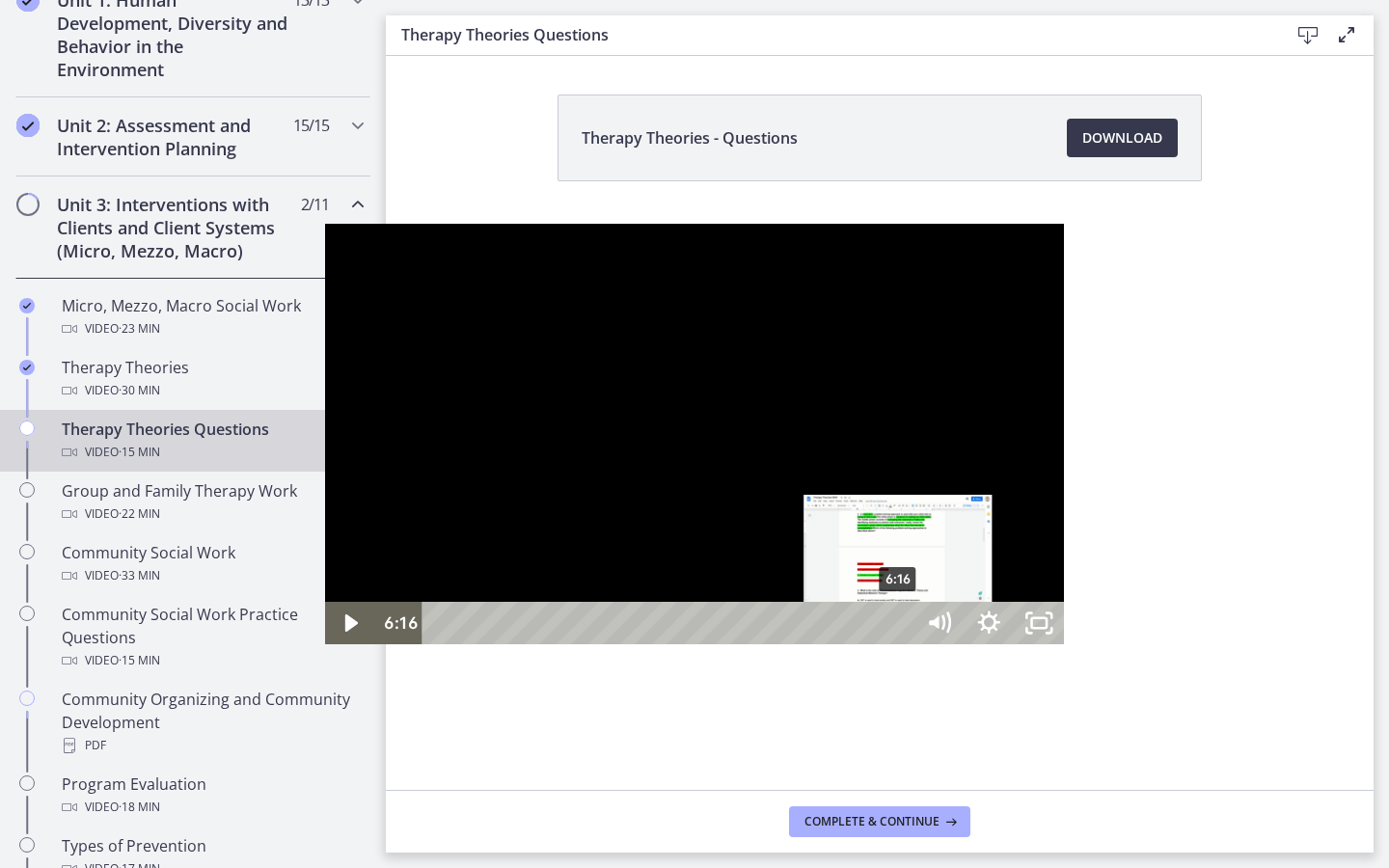 click on "6:16" at bounding box center [670, 623] 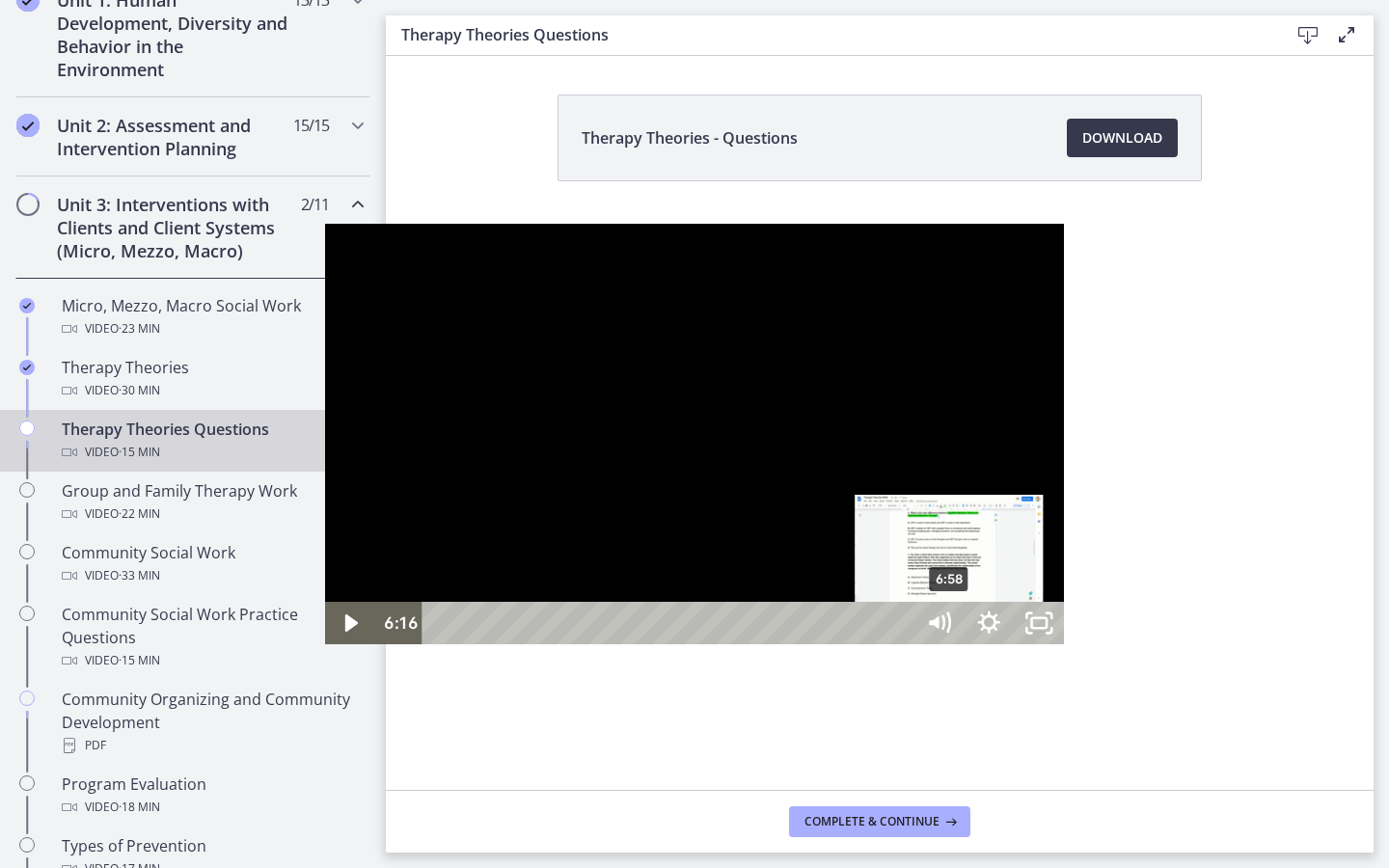 click on "6:58" at bounding box center [670, 623] 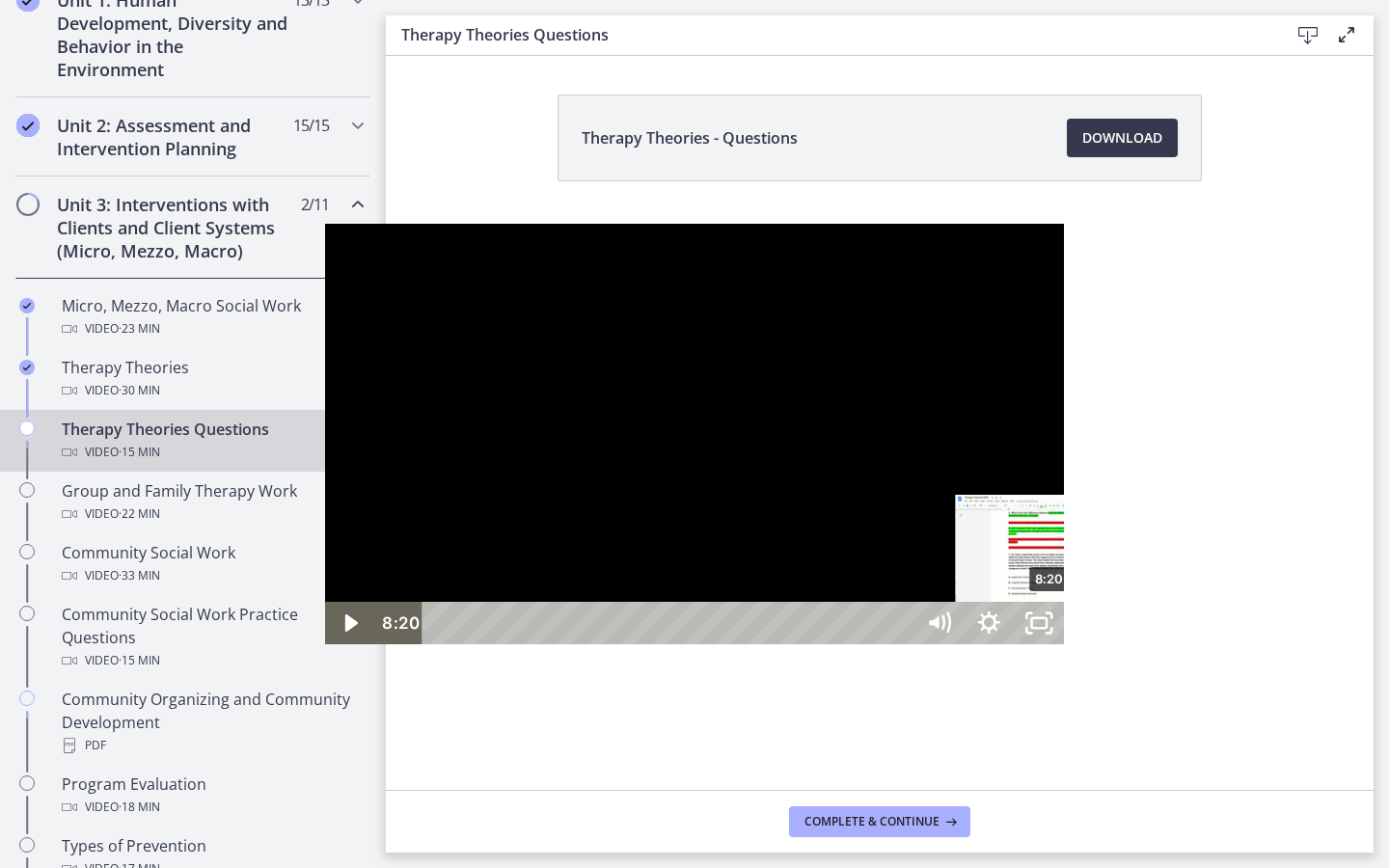 click on "8:20" at bounding box center [670, 623] 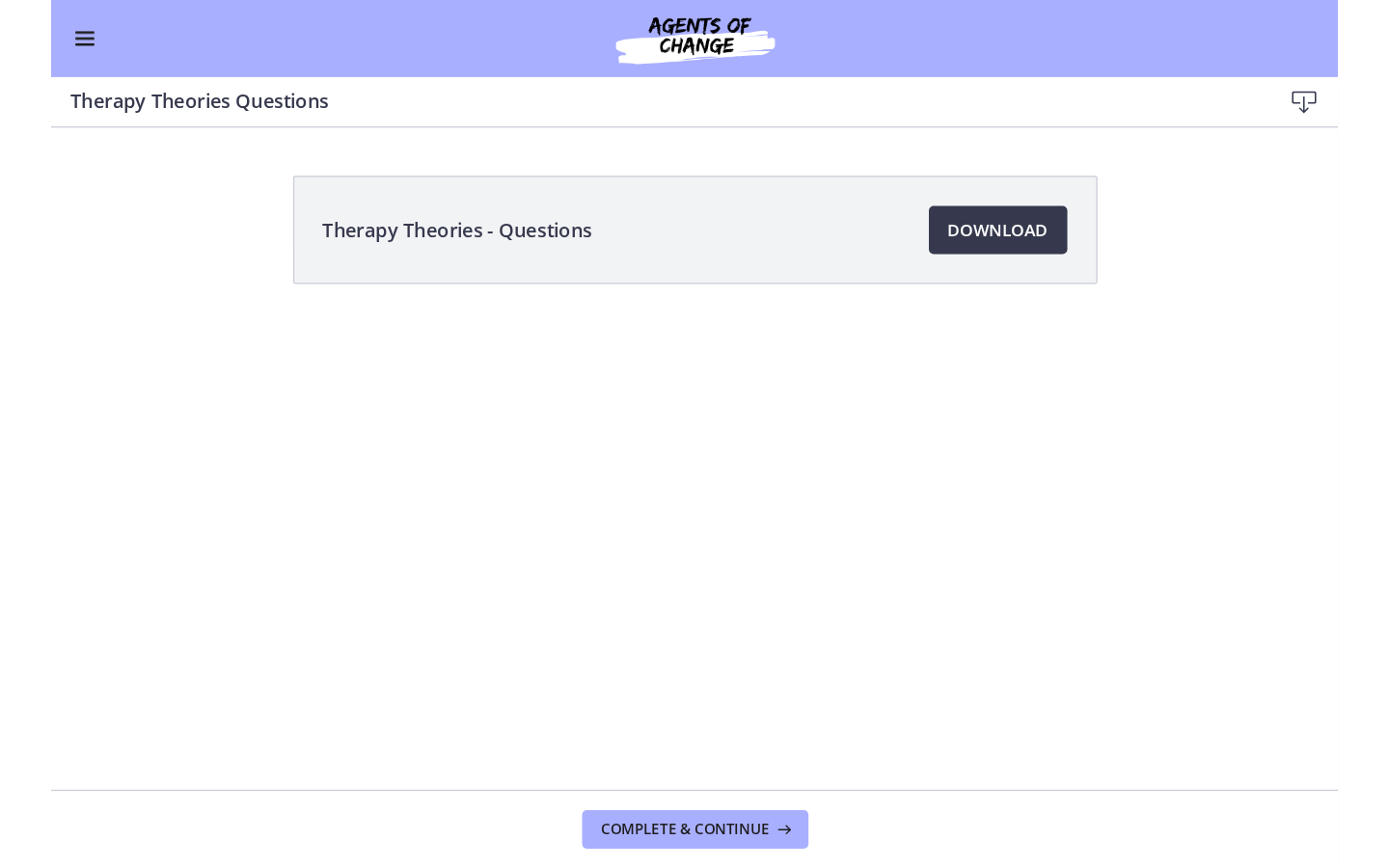 scroll, scrollTop: 572, scrollLeft: 0, axis: vertical 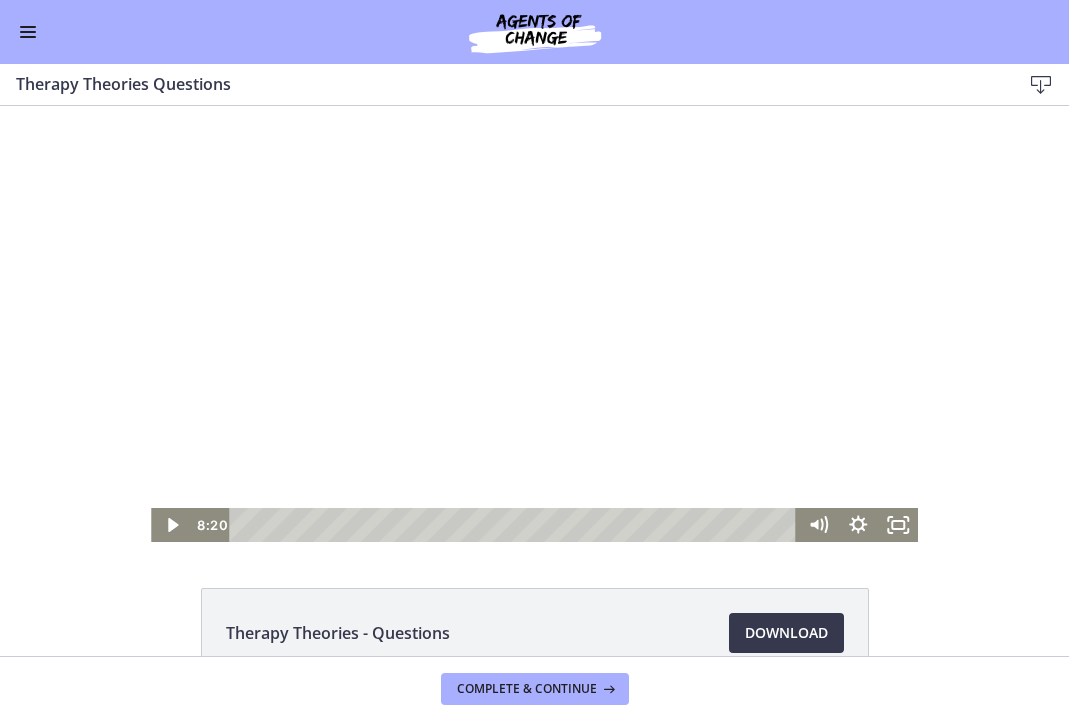 click 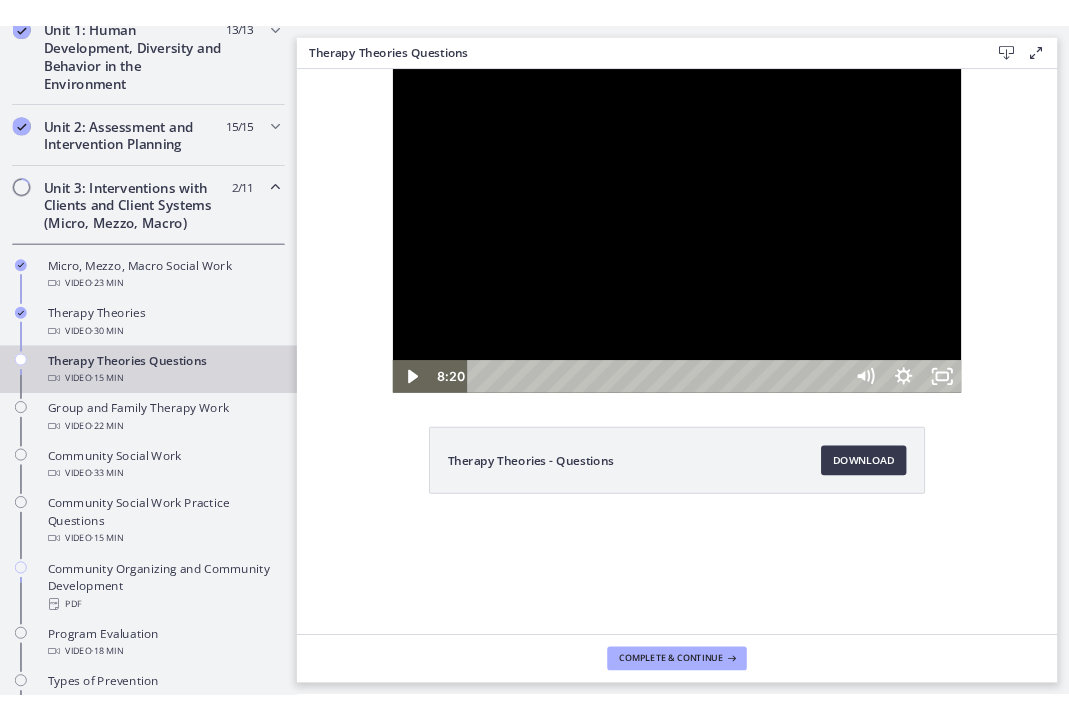 scroll, scrollTop: 598, scrollLeft: 0, axis: vertical 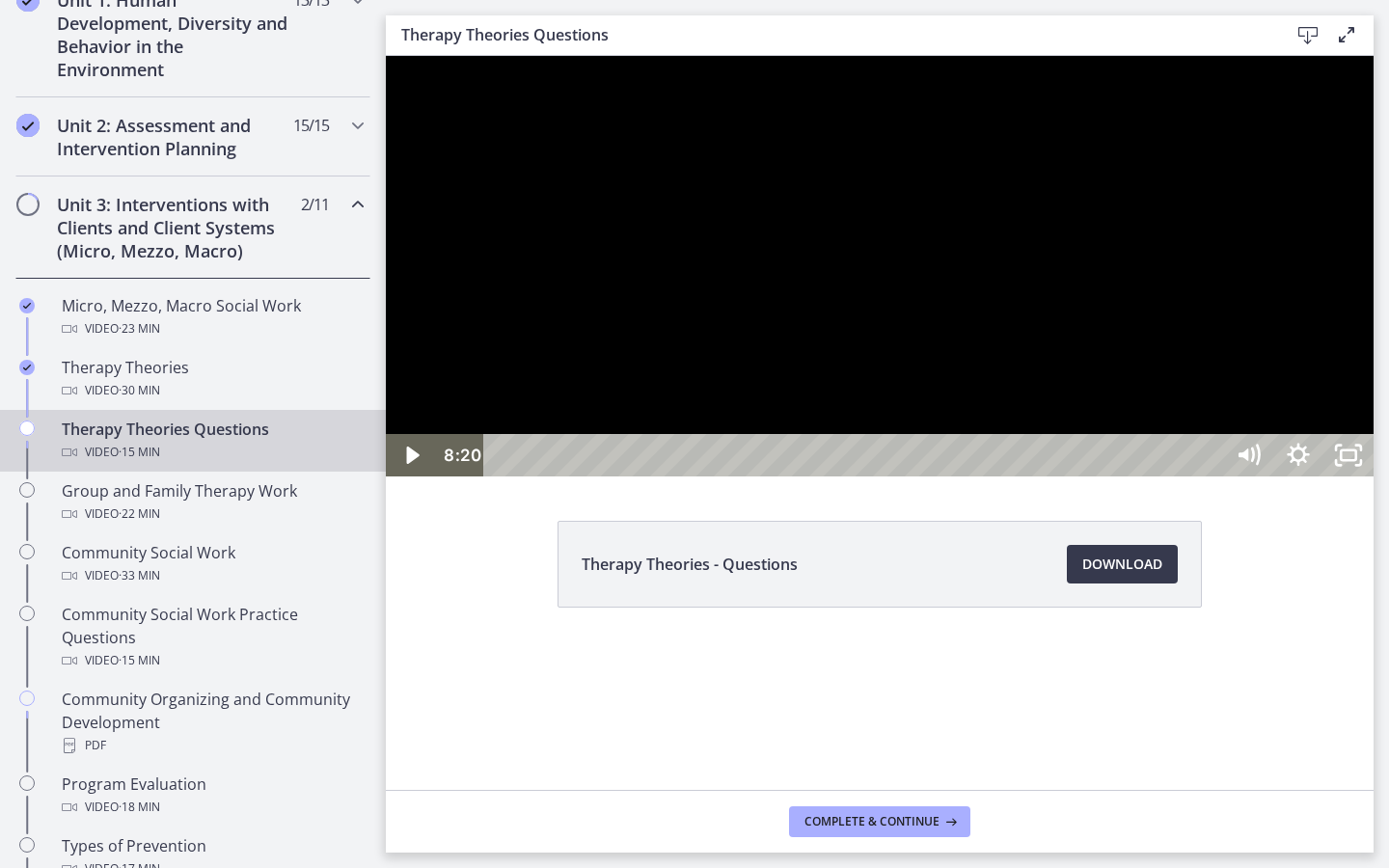 click at bounding box center [880, 266] 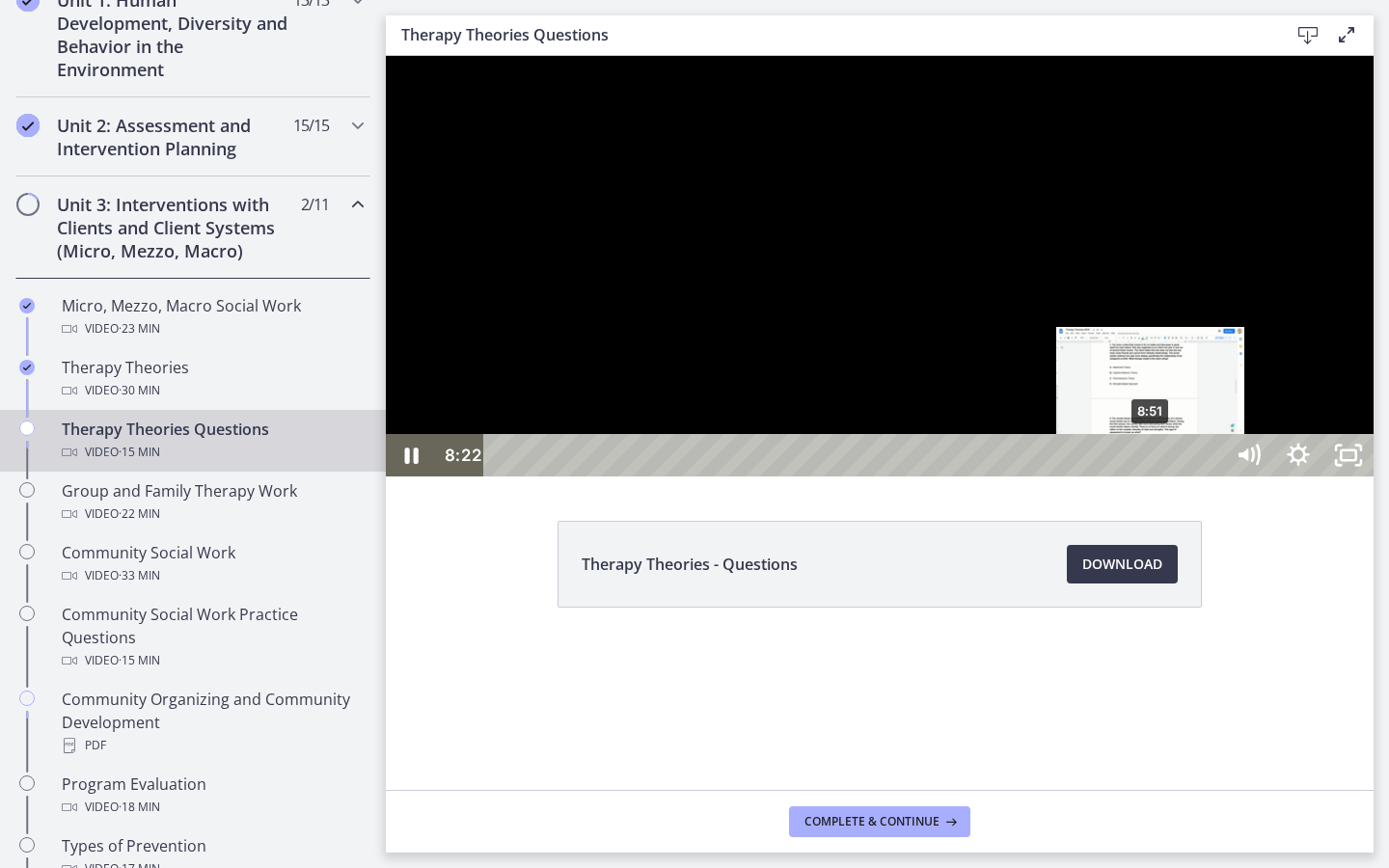 click on "8:51" at bounding box center [857, 455] 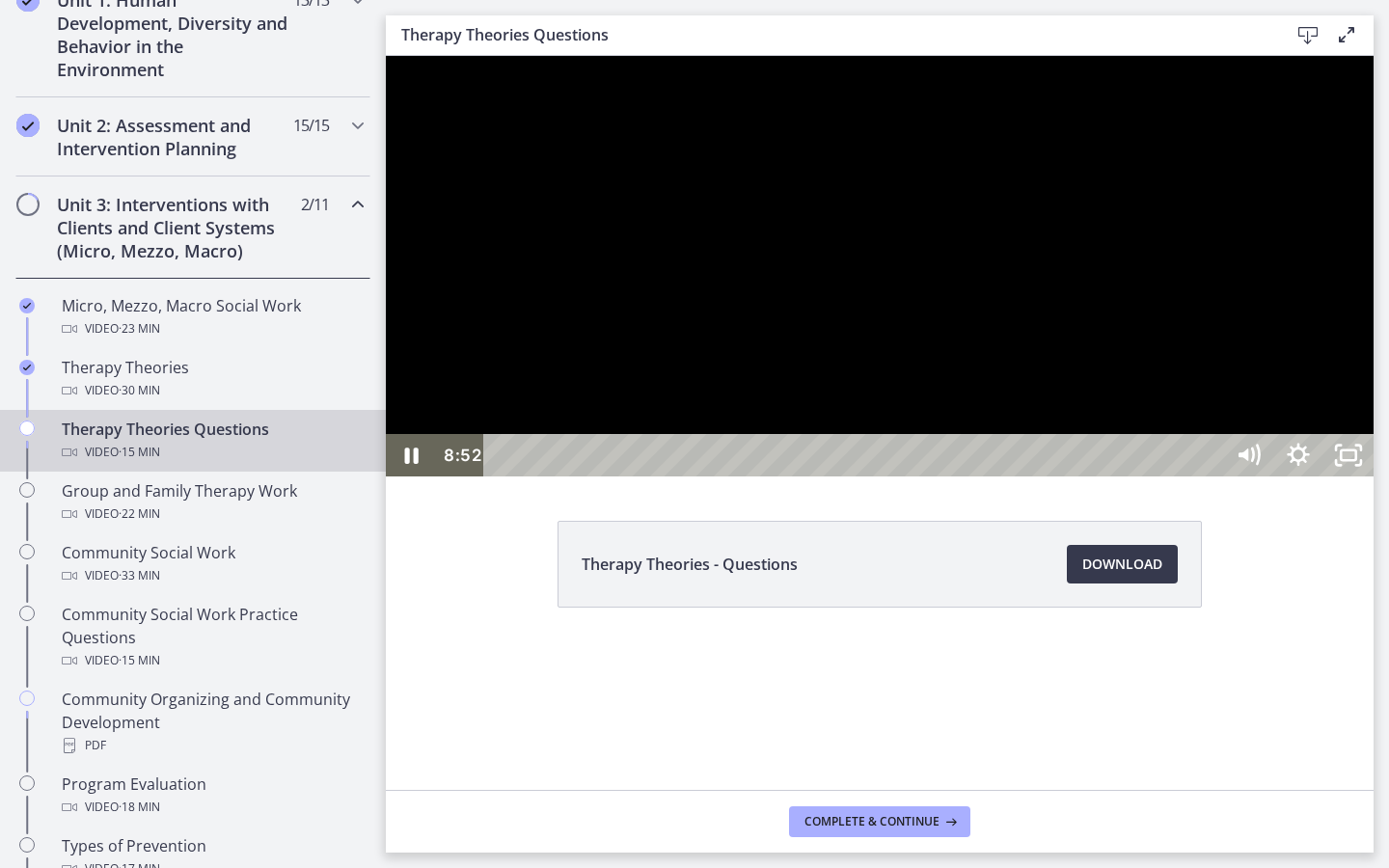 click at bounding box center (880, 266) 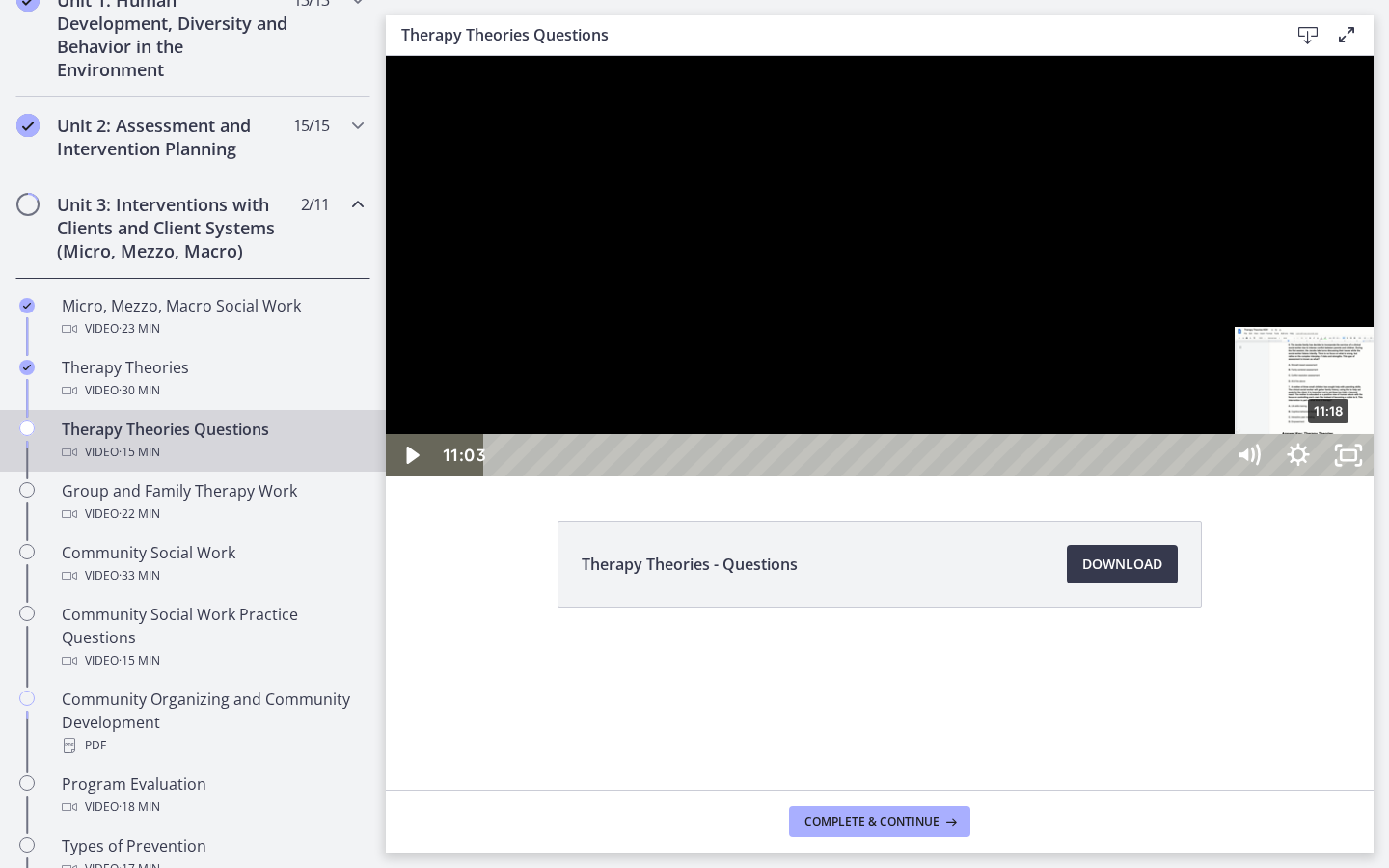 click on "11:18" at bounding box center (857, 455) 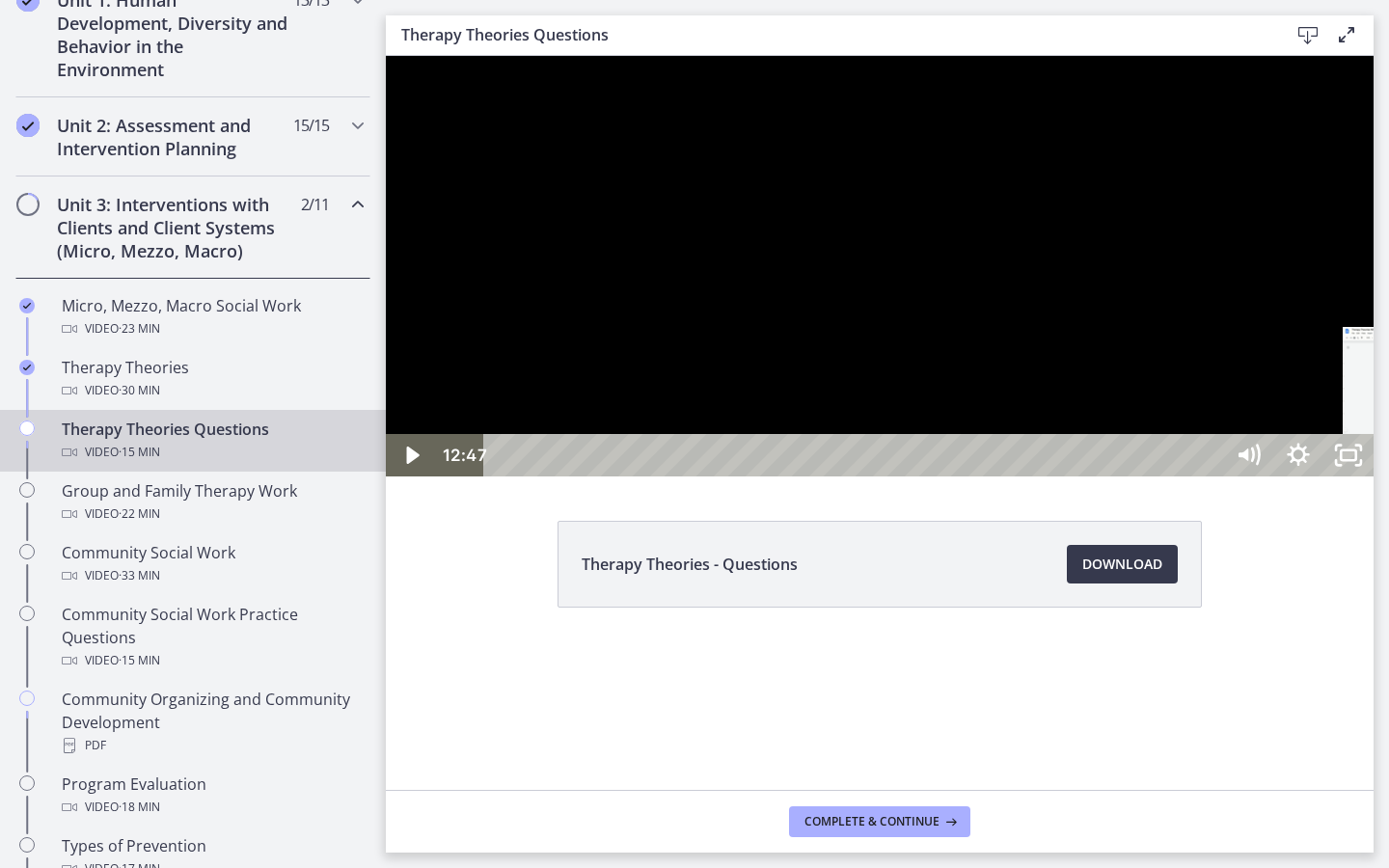click on "12:47" at bounding box center [857, 455] 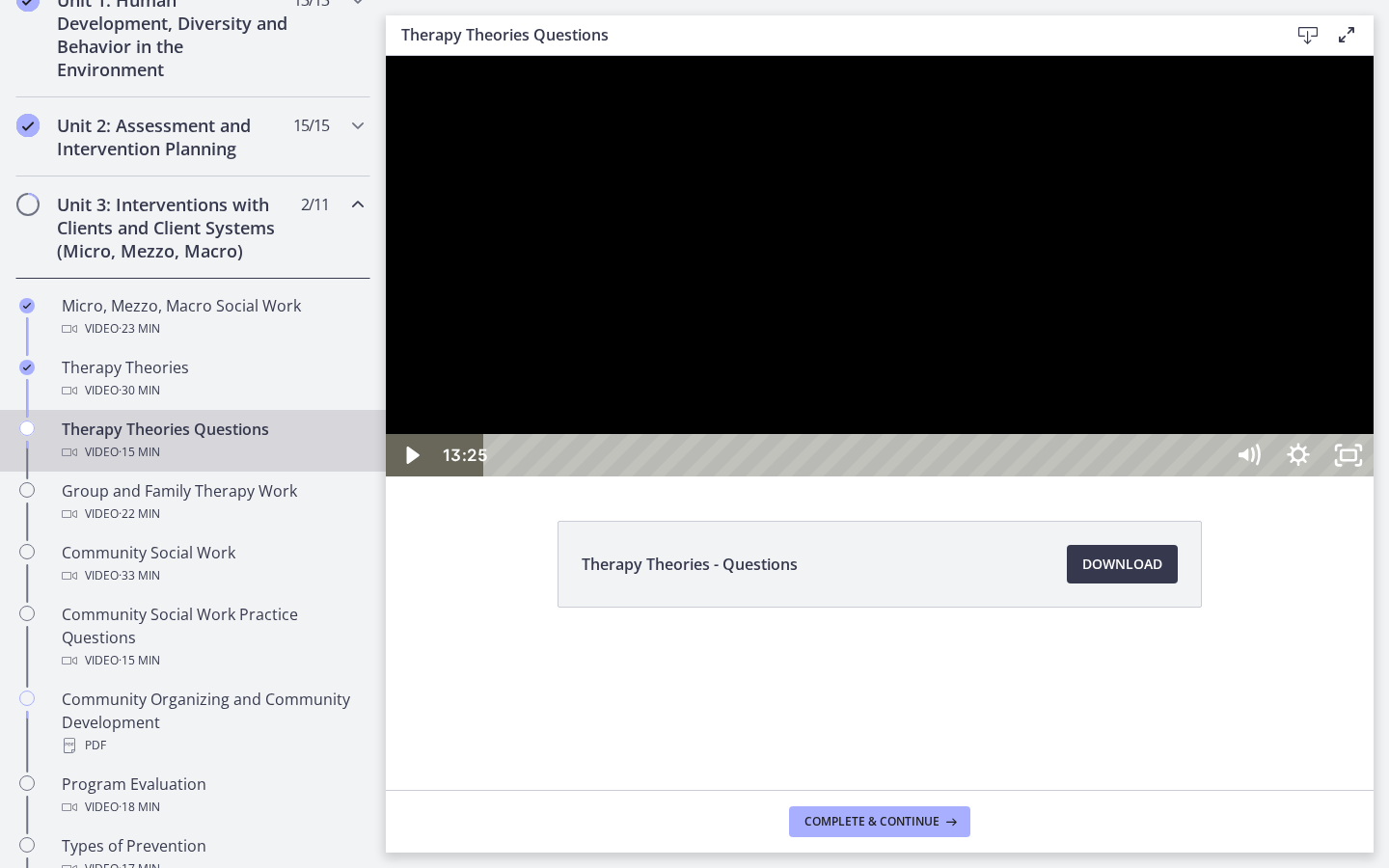 click on "13:25" at bounding box center [857, 455] 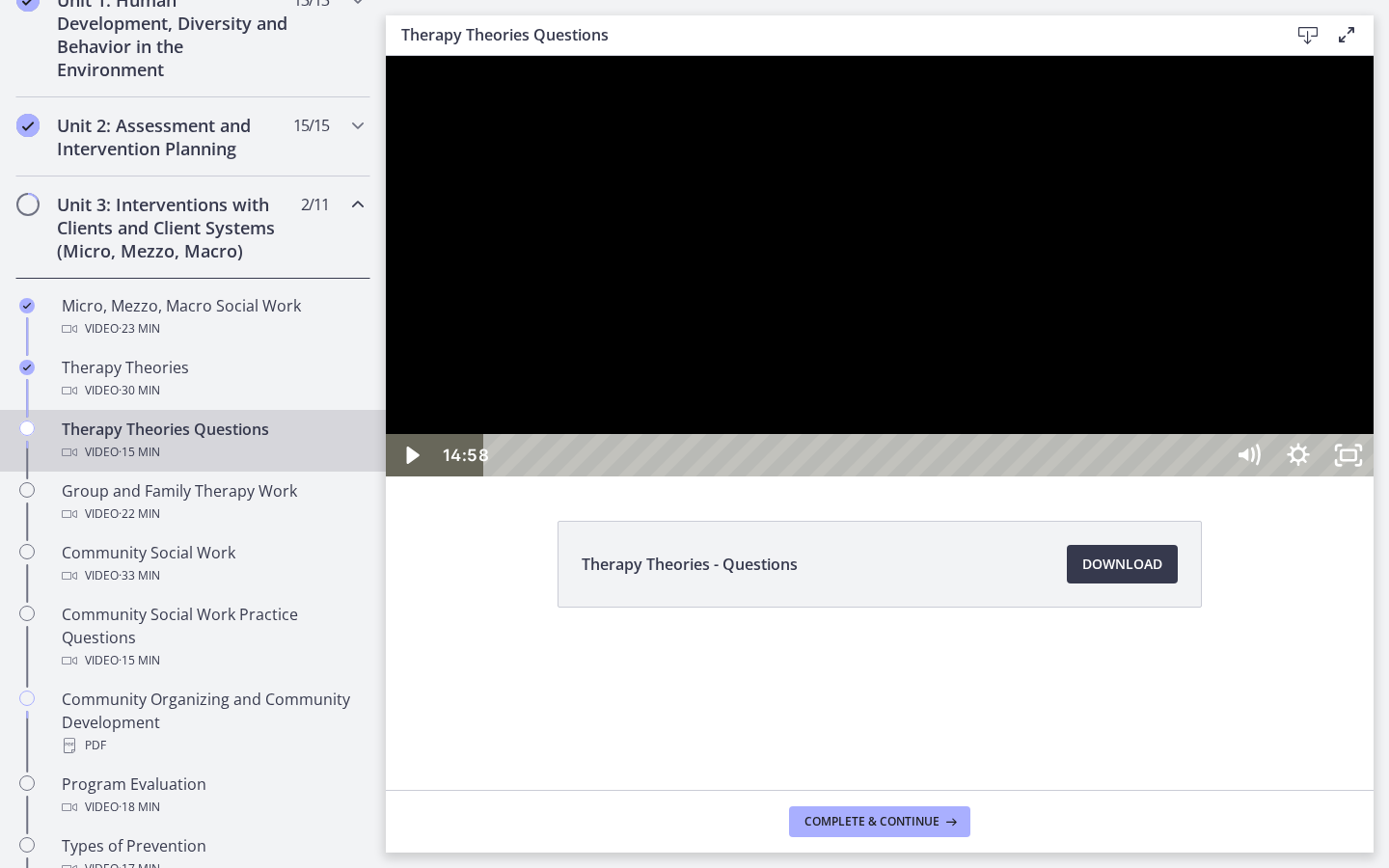 click on "14:58" at bounding box center (857, 455) 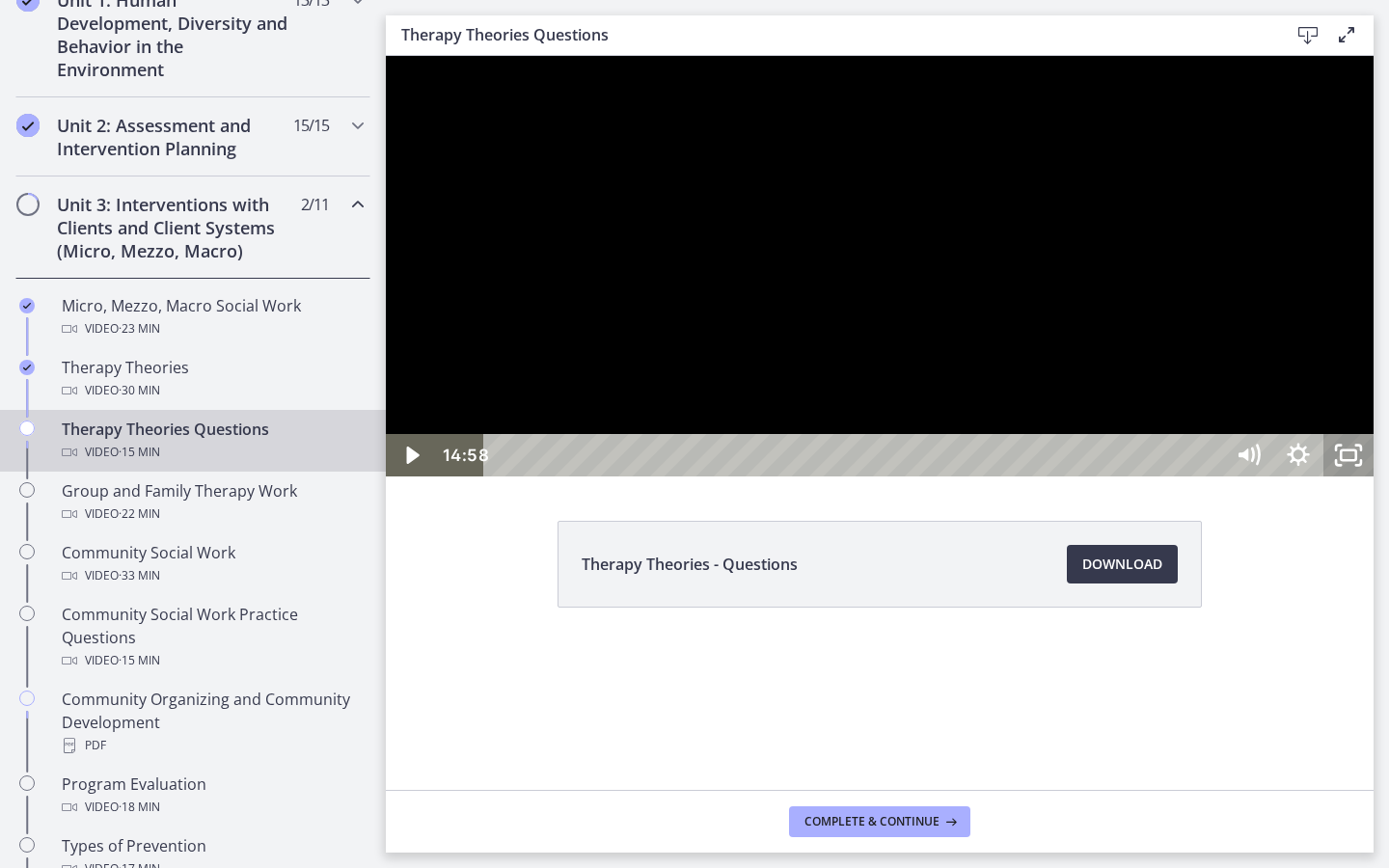 click 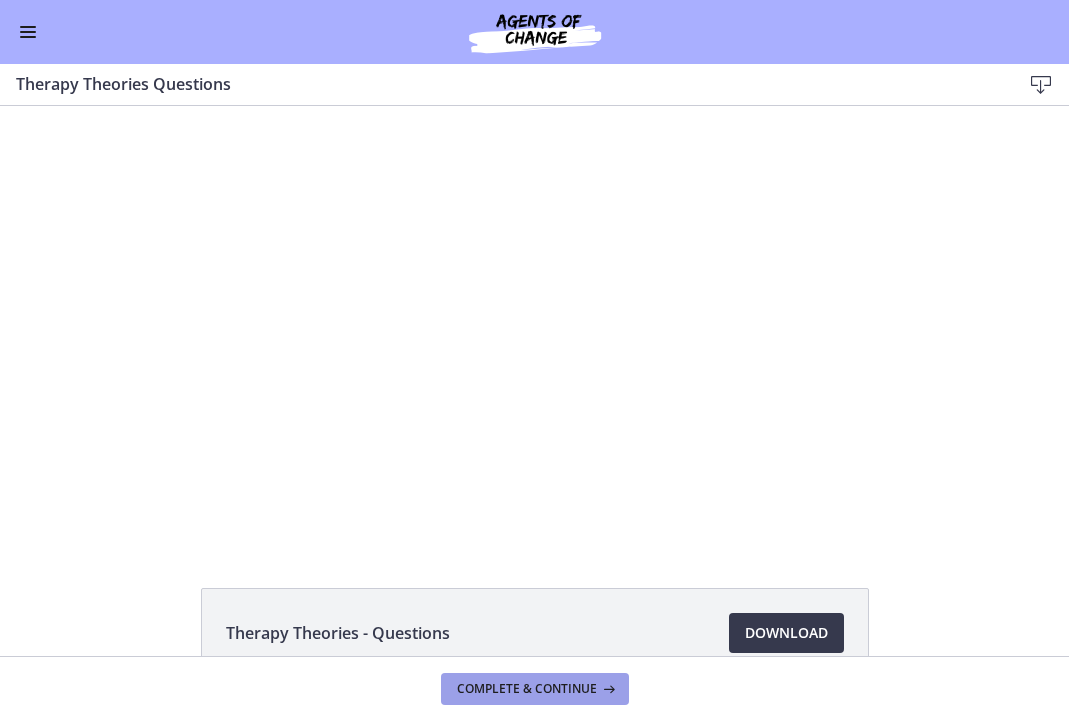 click on "Complete & continue" at bounding box center (527, 689) 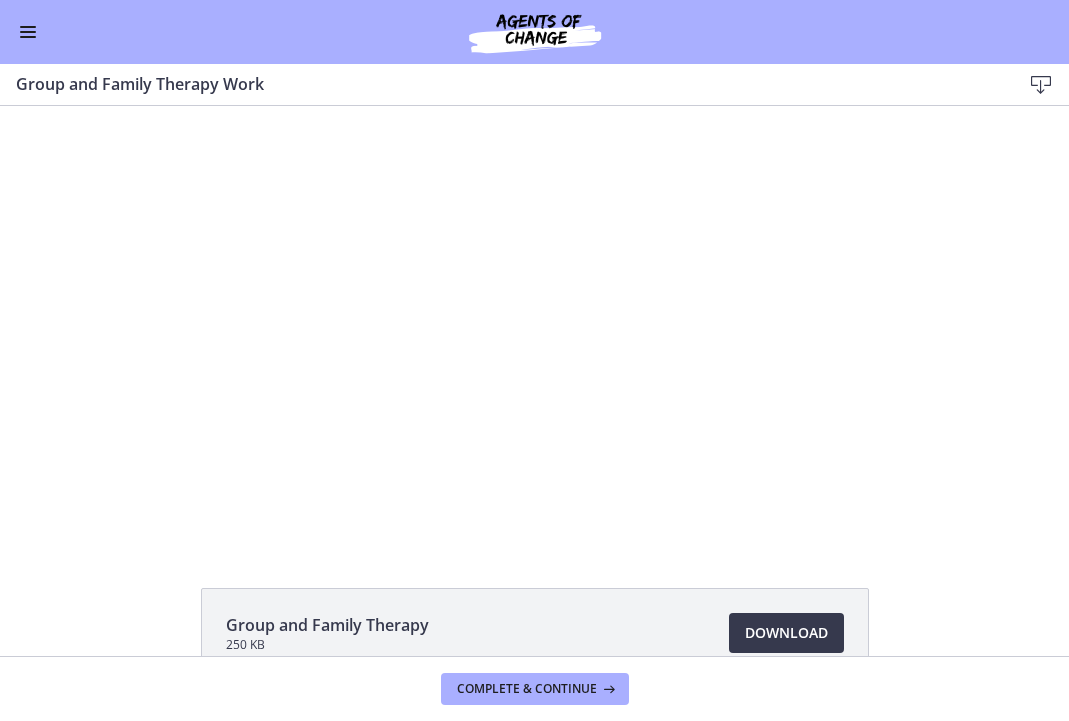 scroll, scrollTop: 0, scrollLeft: 0, axis: both 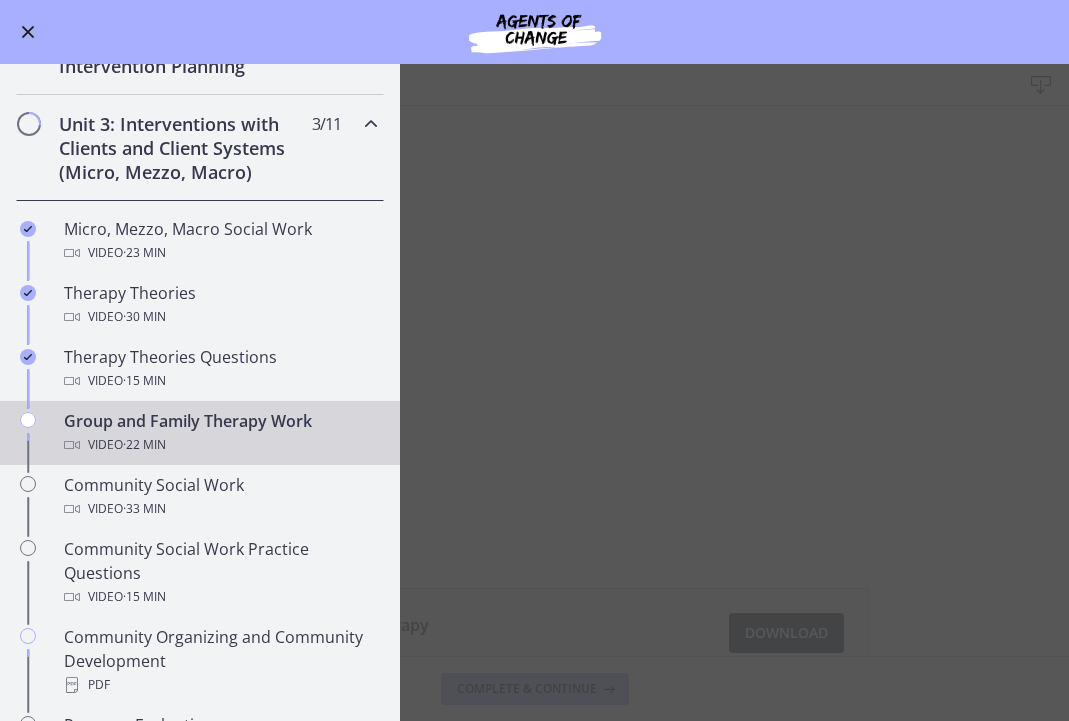 click at bounding box center (371, 124) 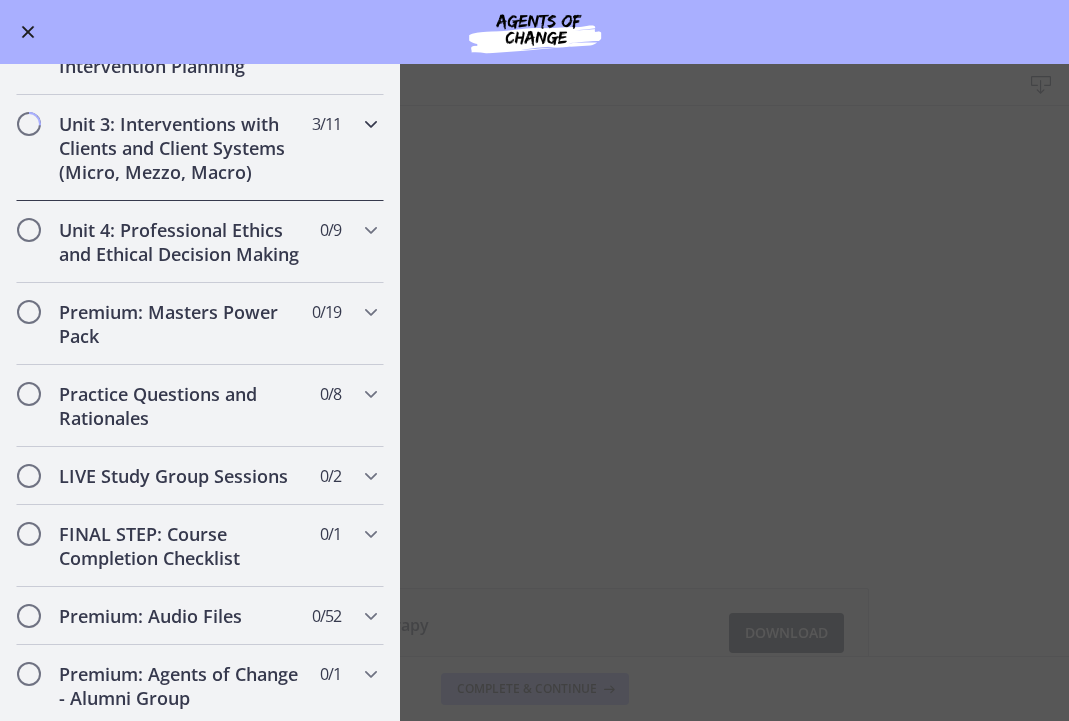 click at bounding box center [371, 124] 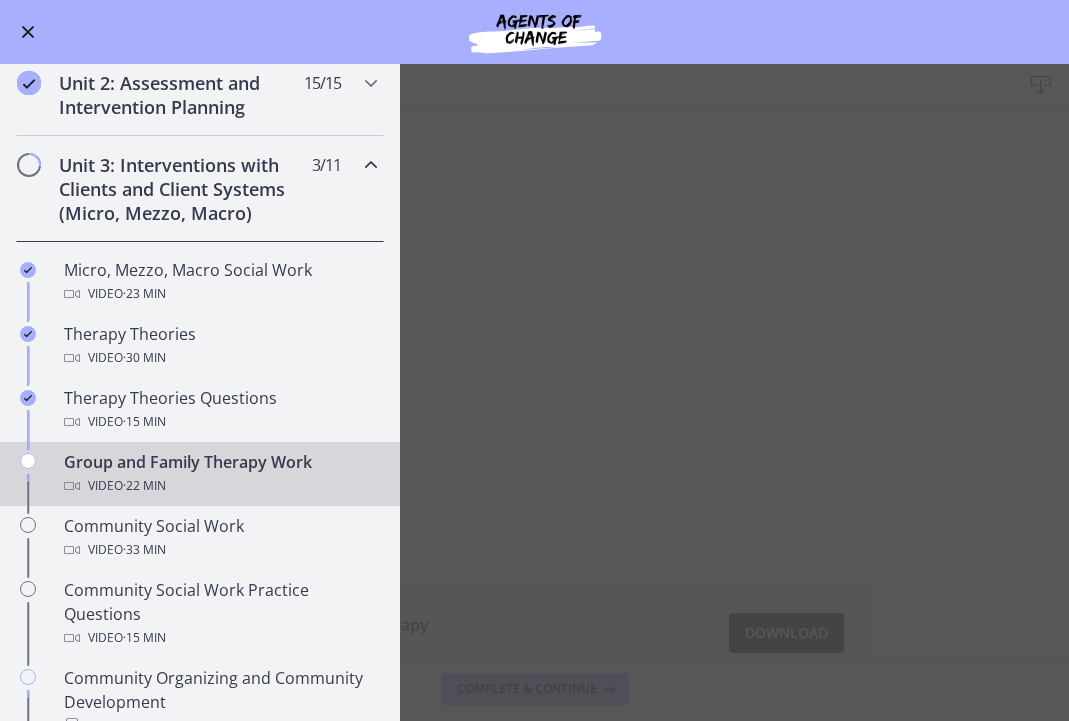 scroll, scrollTop: 510, scrollLeft: 0, axis: vertical 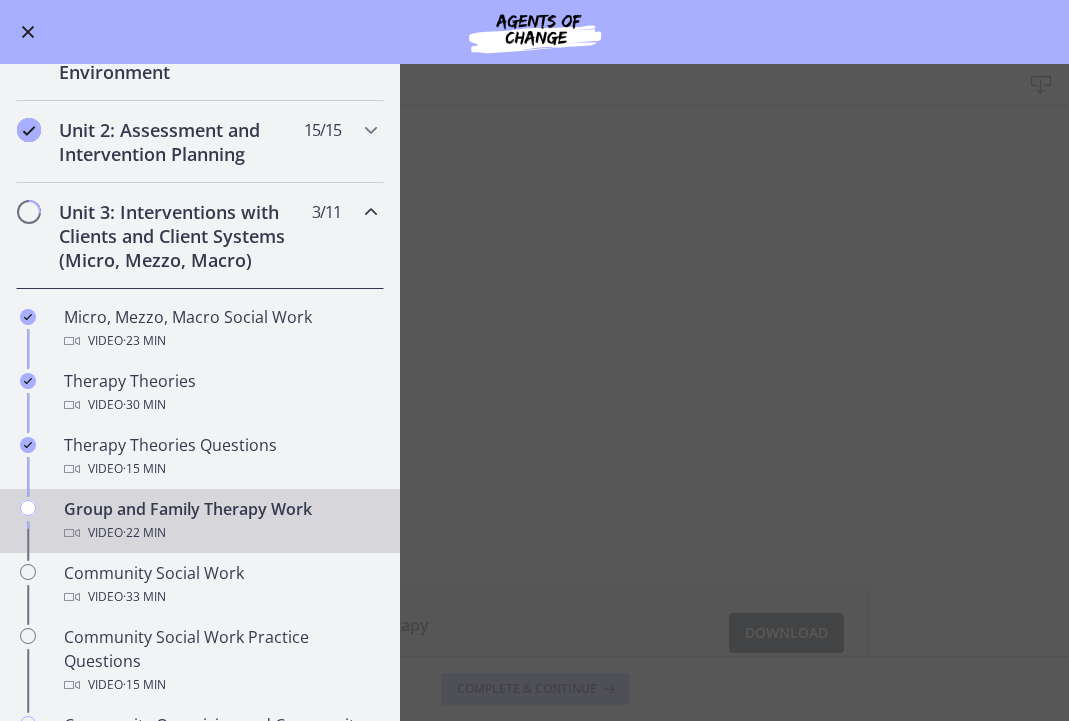 click at bounding box center [371, 212] 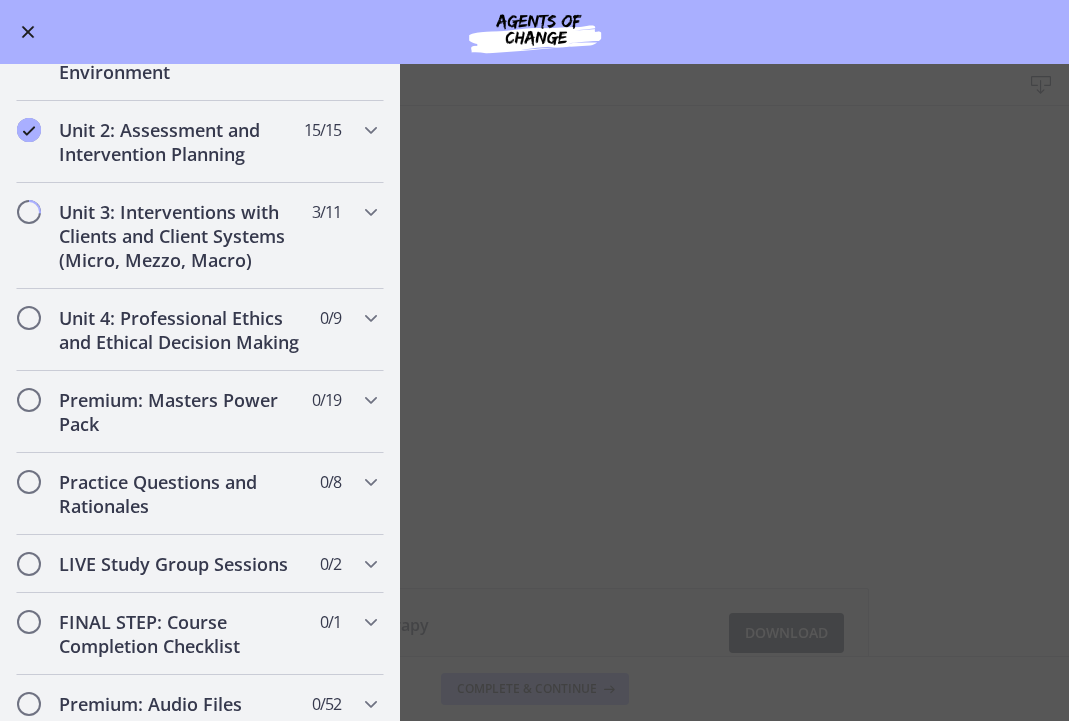 click at bounding box center [28, 32] 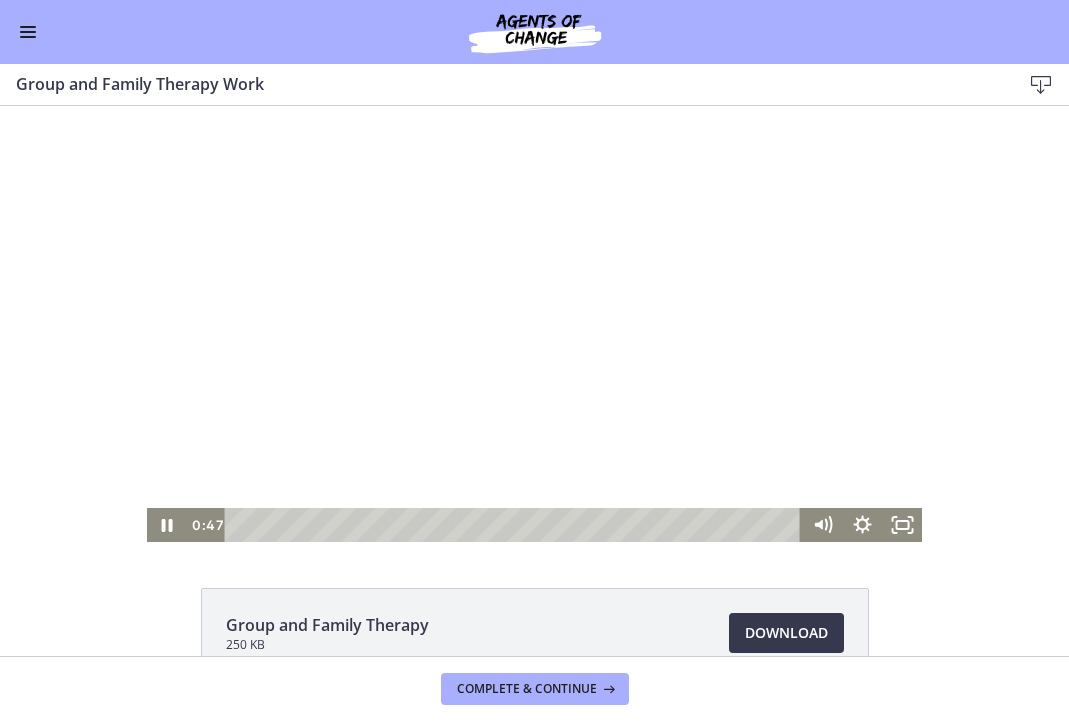 click at bounding box center [534, 324] 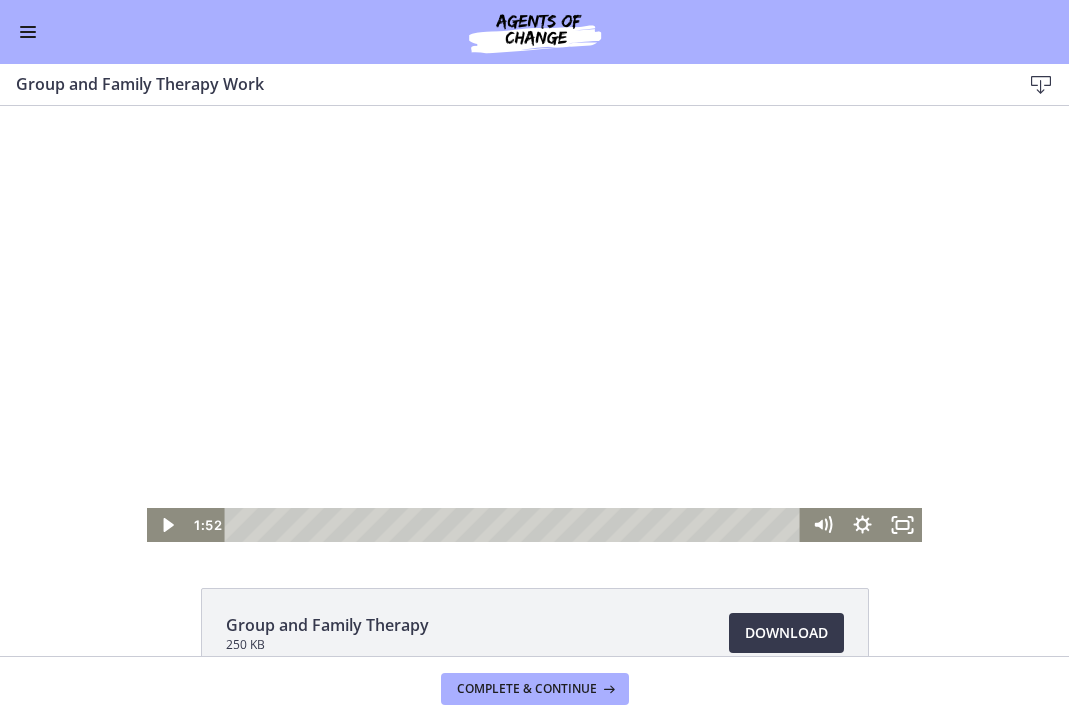 click at bounding box center (516, 525) 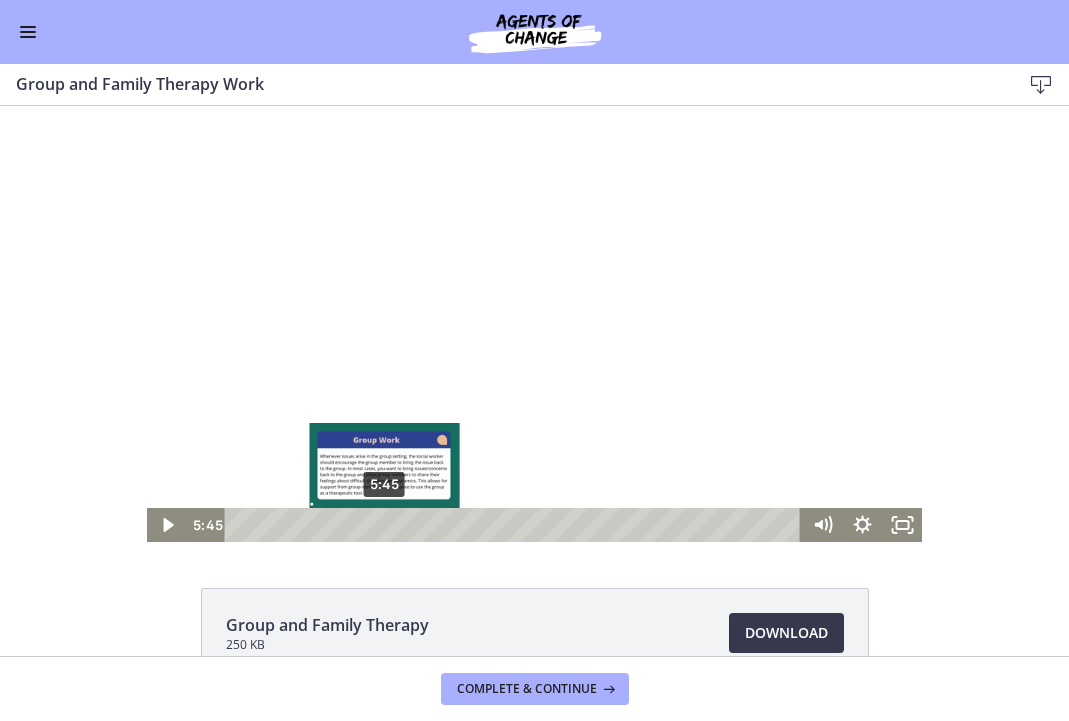 click on "5:45" at bounding box center (516, 525) 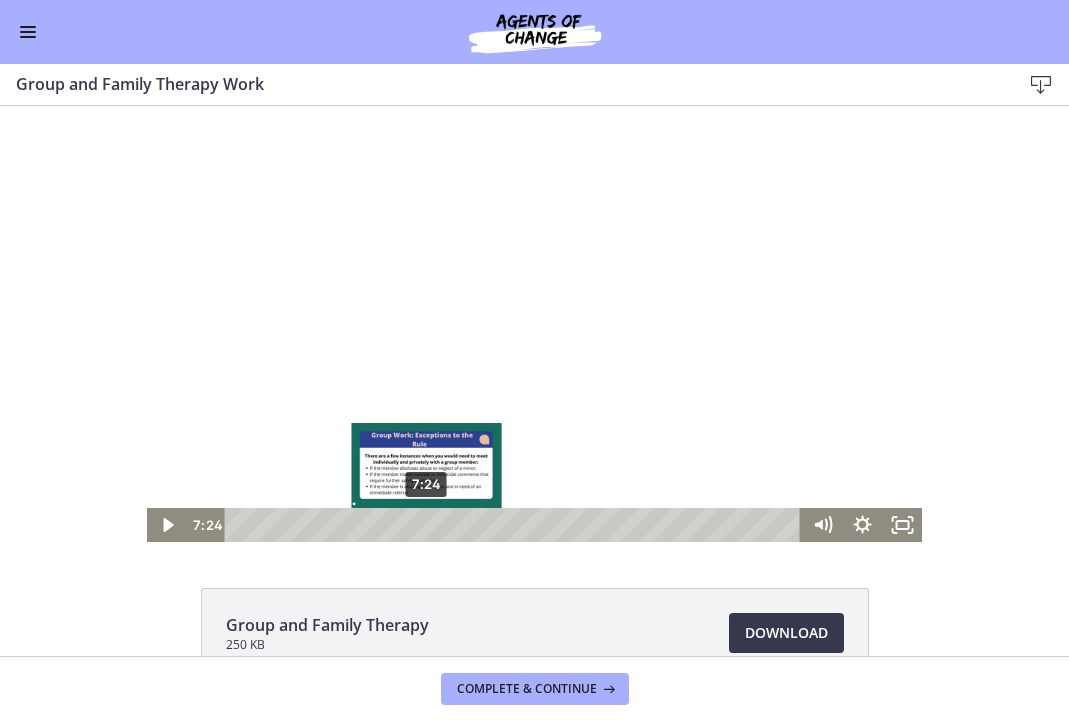 click on "7:24" at bounding box center (516, 525) 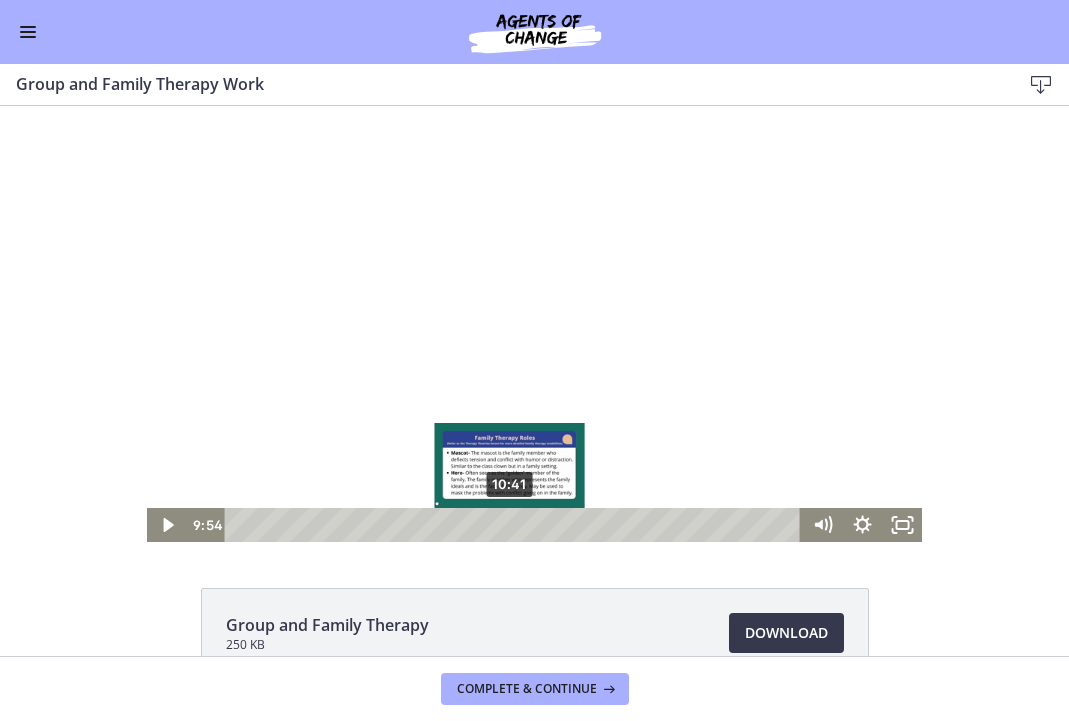 click on "10:41" at bounding box center [516, 525] 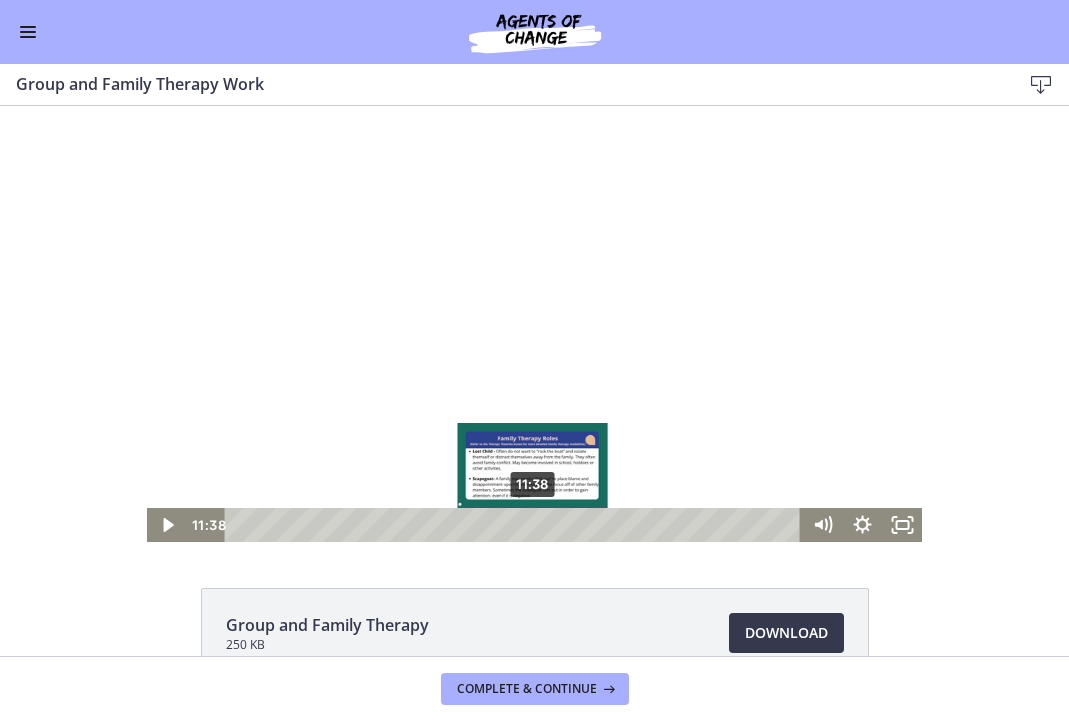 click on "11:38" at bounding box center (516, 525) 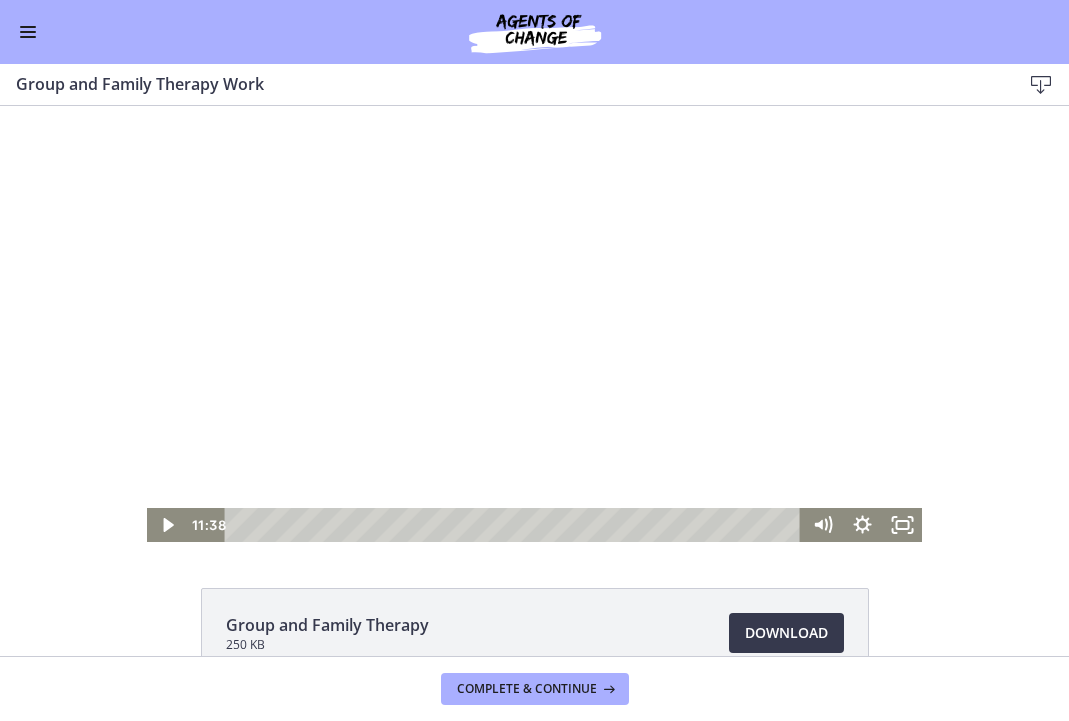 scroll, scrollTop: 0, scrollLeft: 0, axis: both 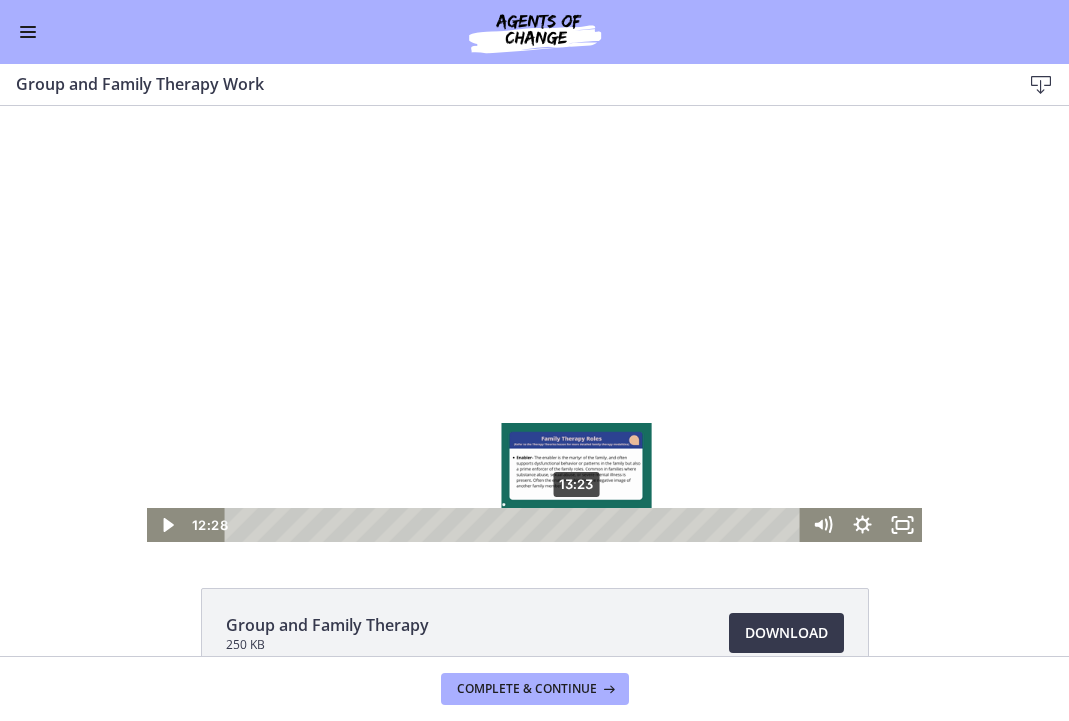 click on "13:23" at bounding box center (516, 525) 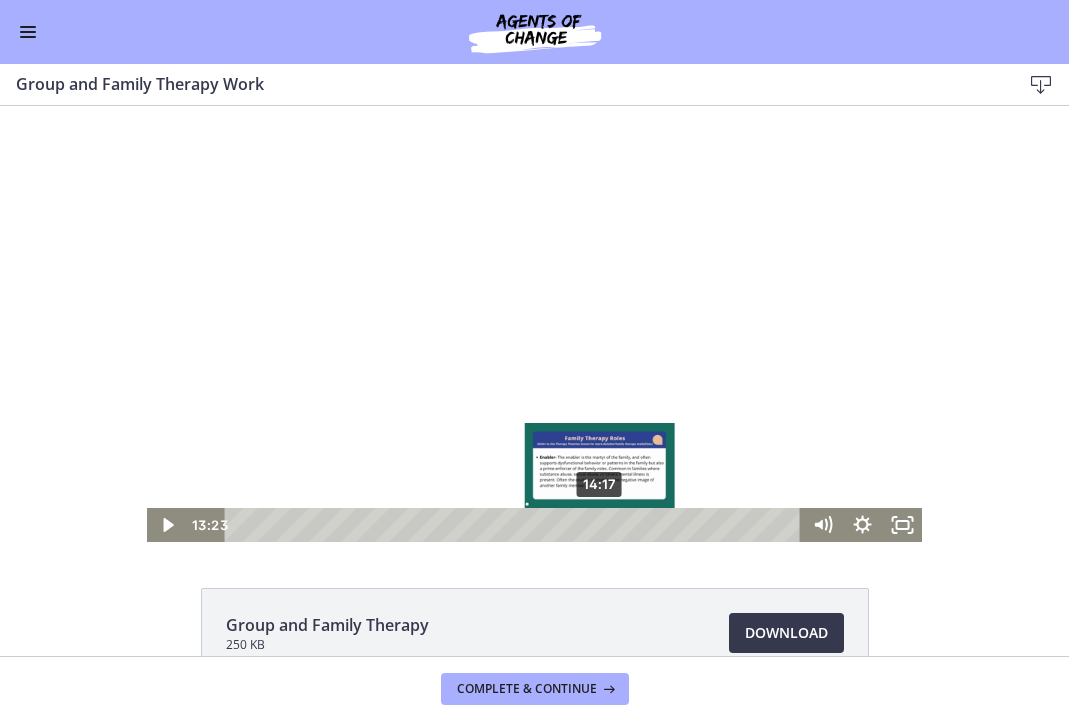 click on "14:17" at bounding box center (516, 525) 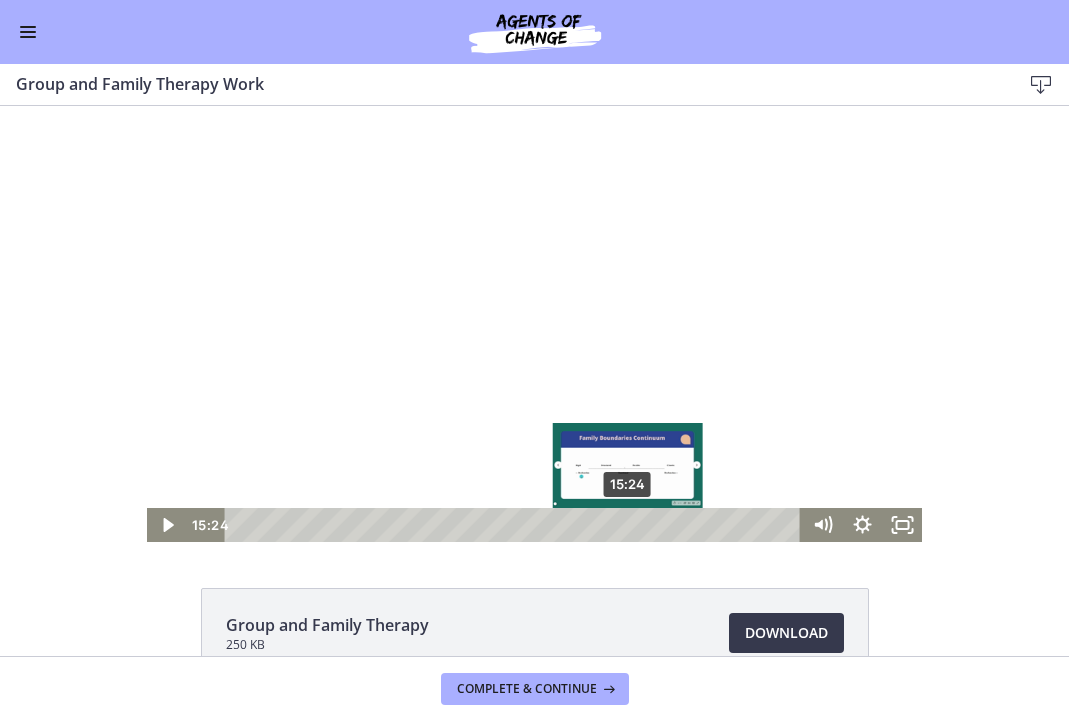 click on "15:24" at bounding box center (516, 525) 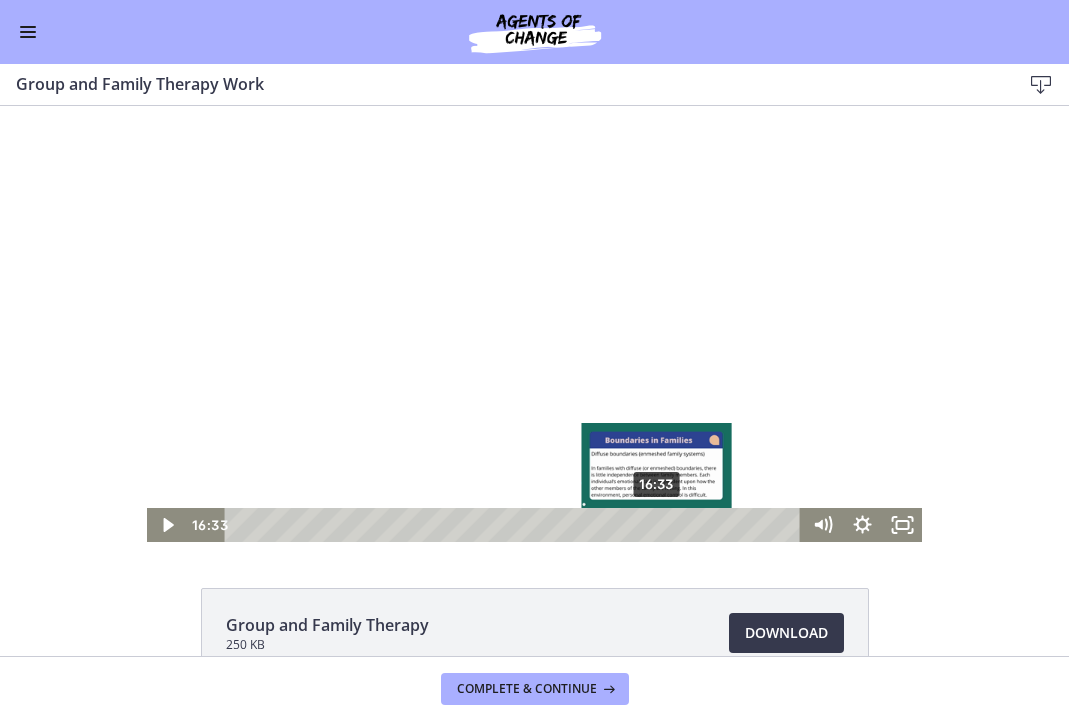 click on "16:33" at bounding box center [516, 525] 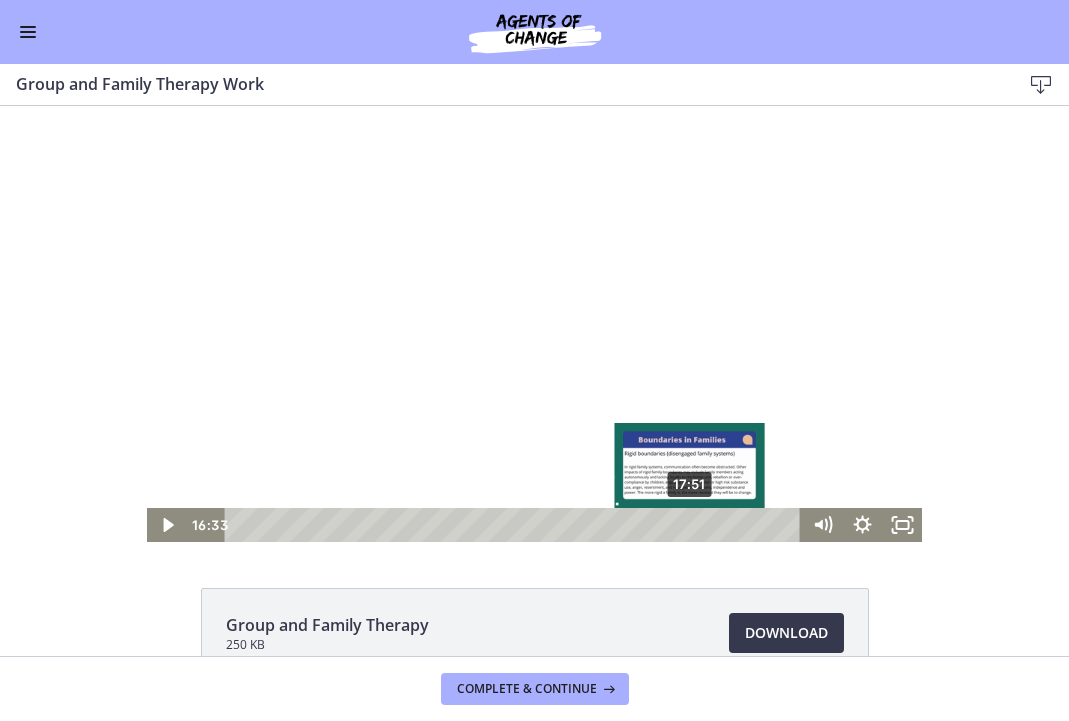 click on "17:51" at bounding box center [516, 525] 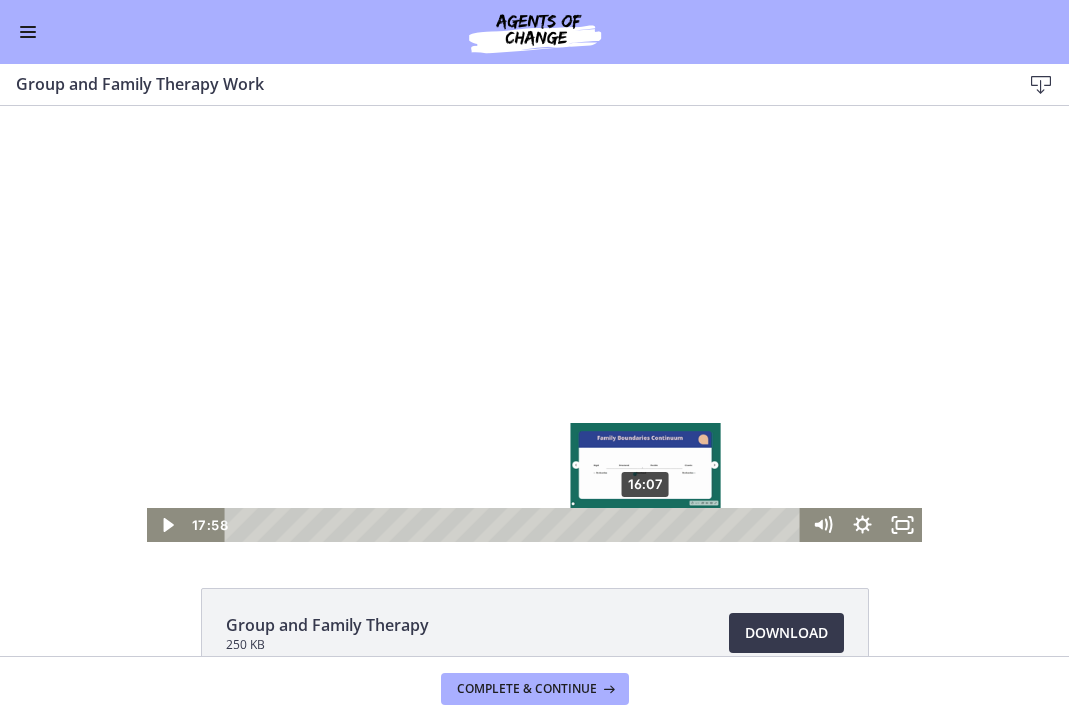 click on "16:07" at bounding box center (516, 525) 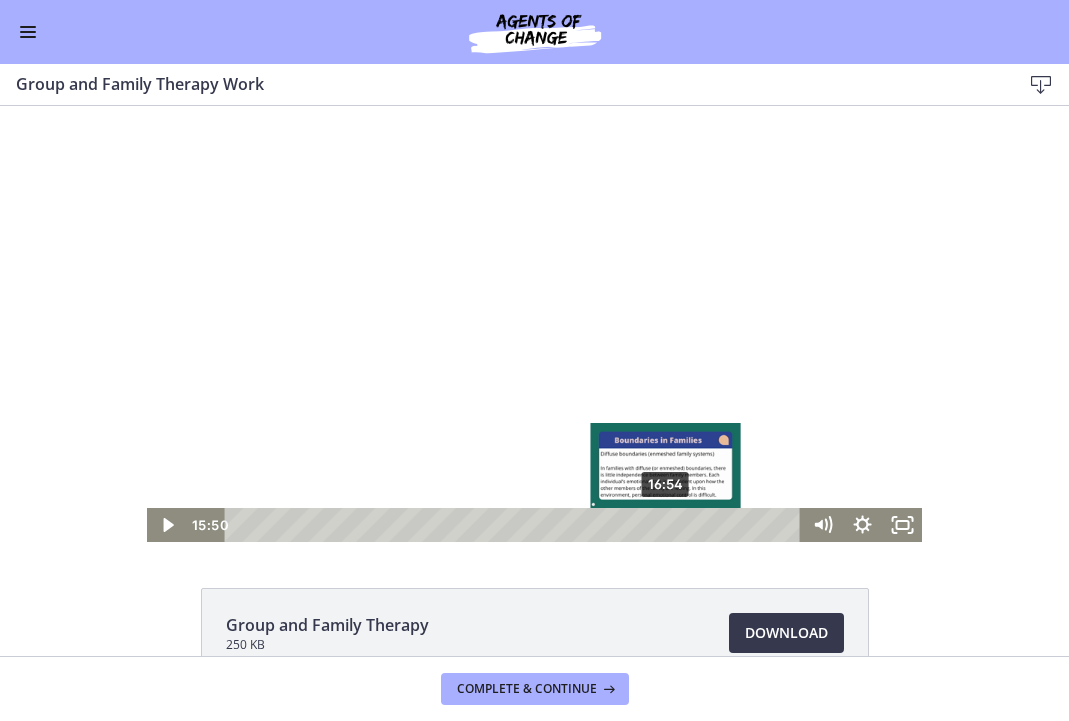 click on "16:54" at bounding box center (516, 525) 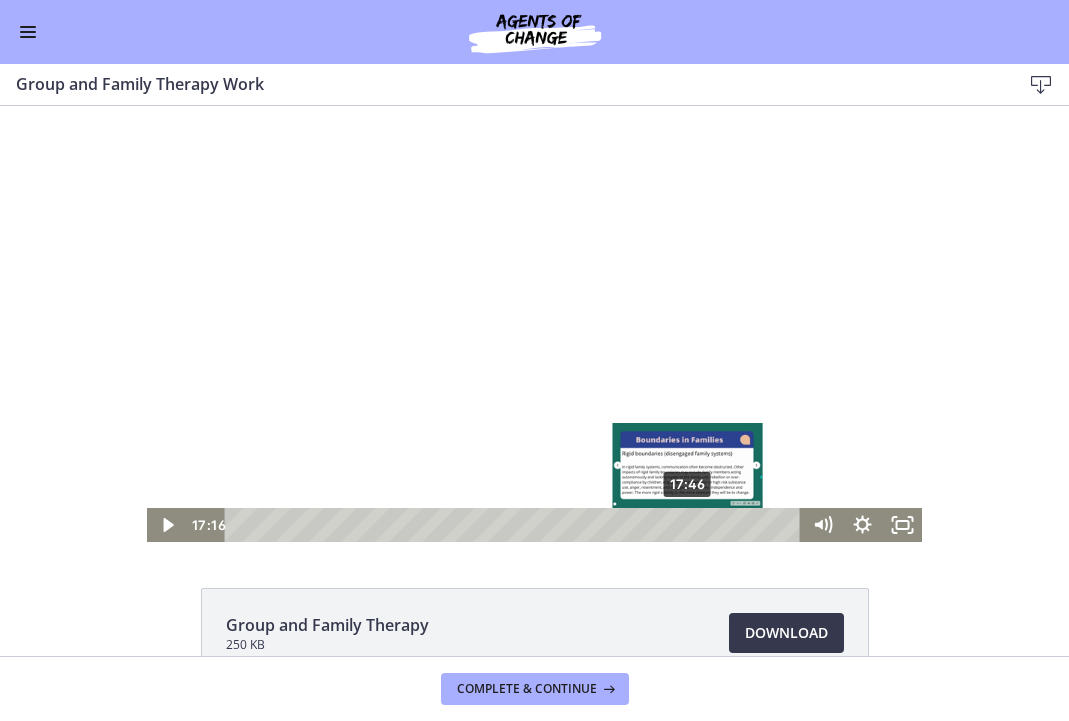 click on "17:46" at bounding box center [516, 525] 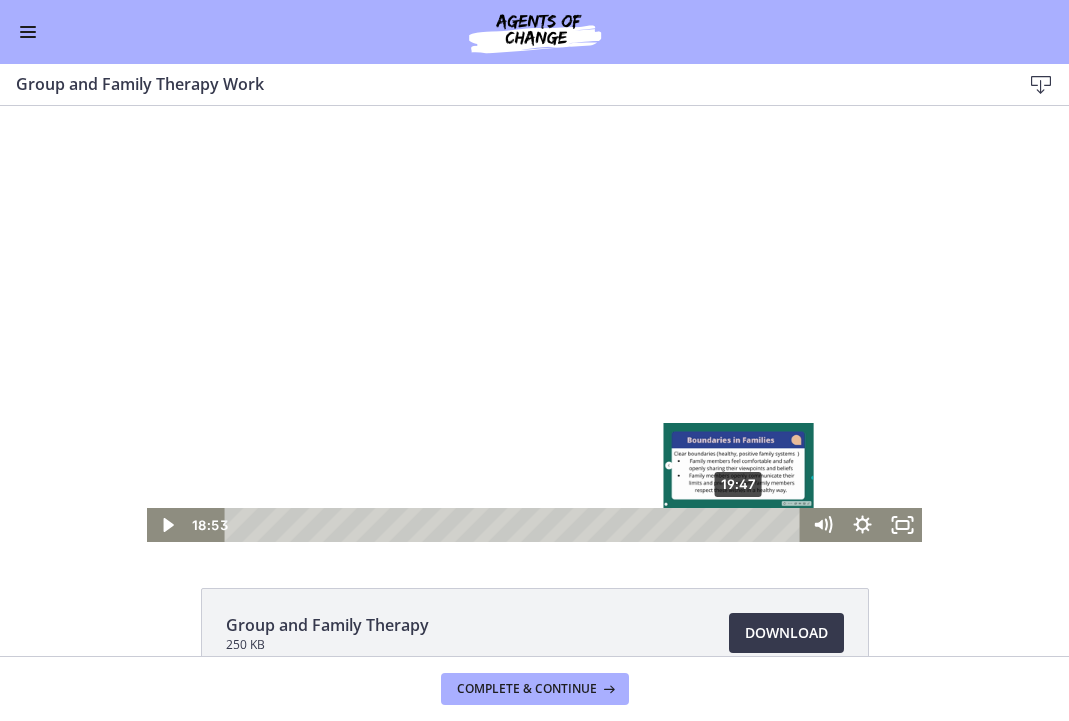 click on "19:47" at bounding box center (516, 525) 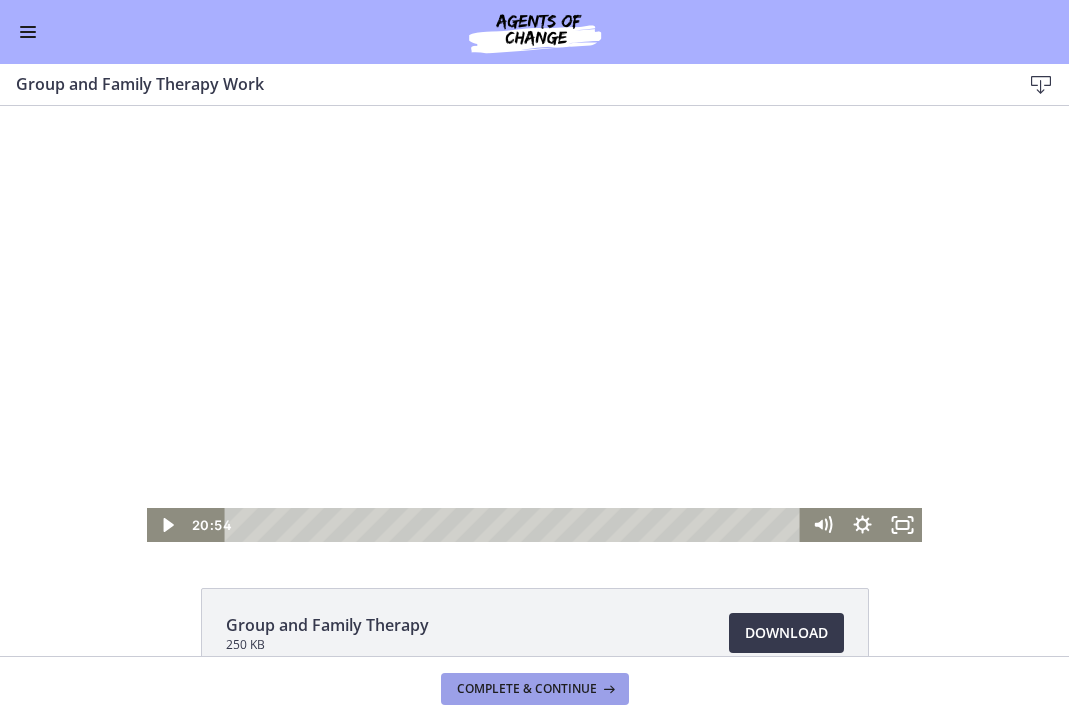 click at bounding box center (607, 689) 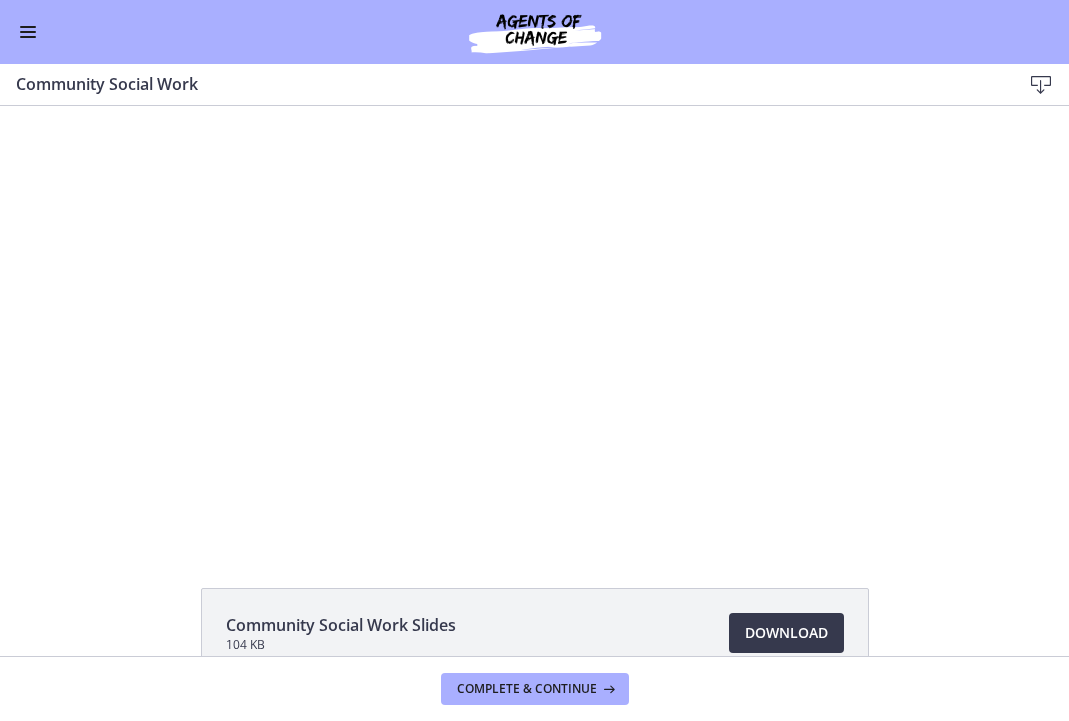 scroll, scrollTop: 0, scrollLeft: 0, axis: both 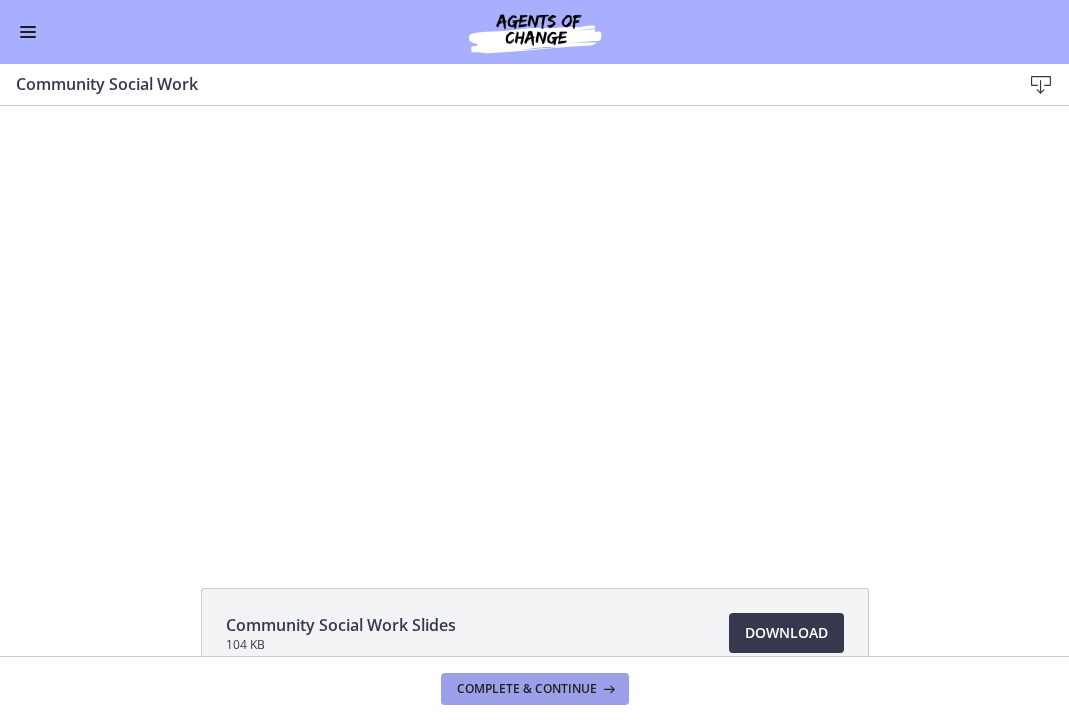 click at bounding box center (607, 689) 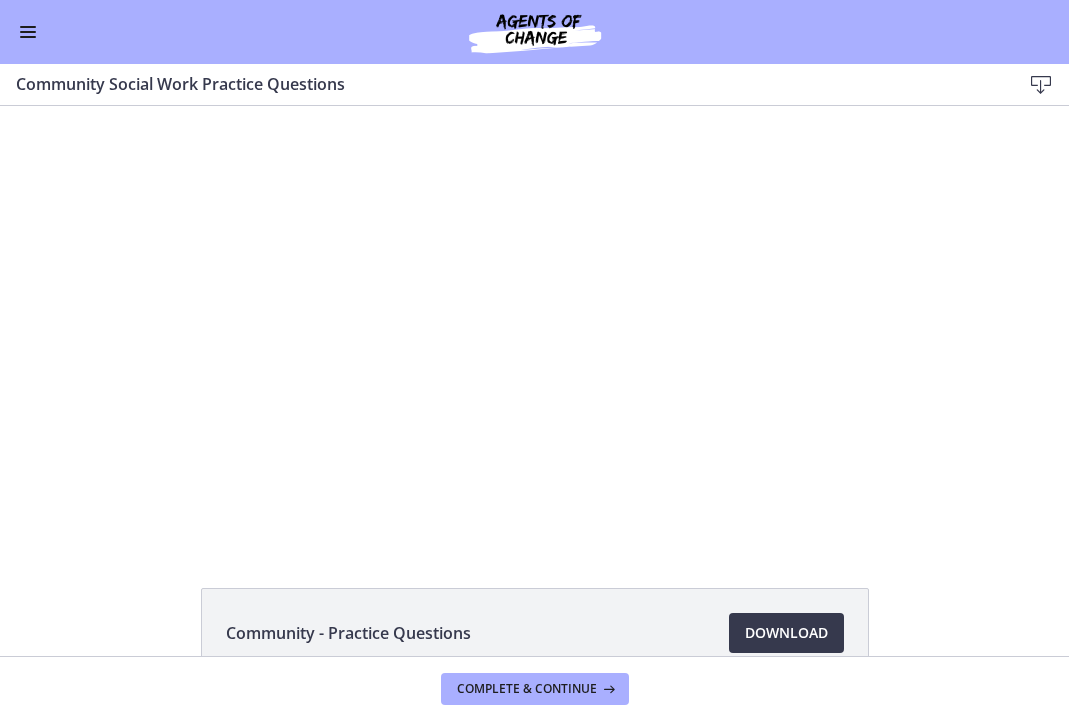 scroll, scrollTop: 0, scrollLeft: 0, axis: both 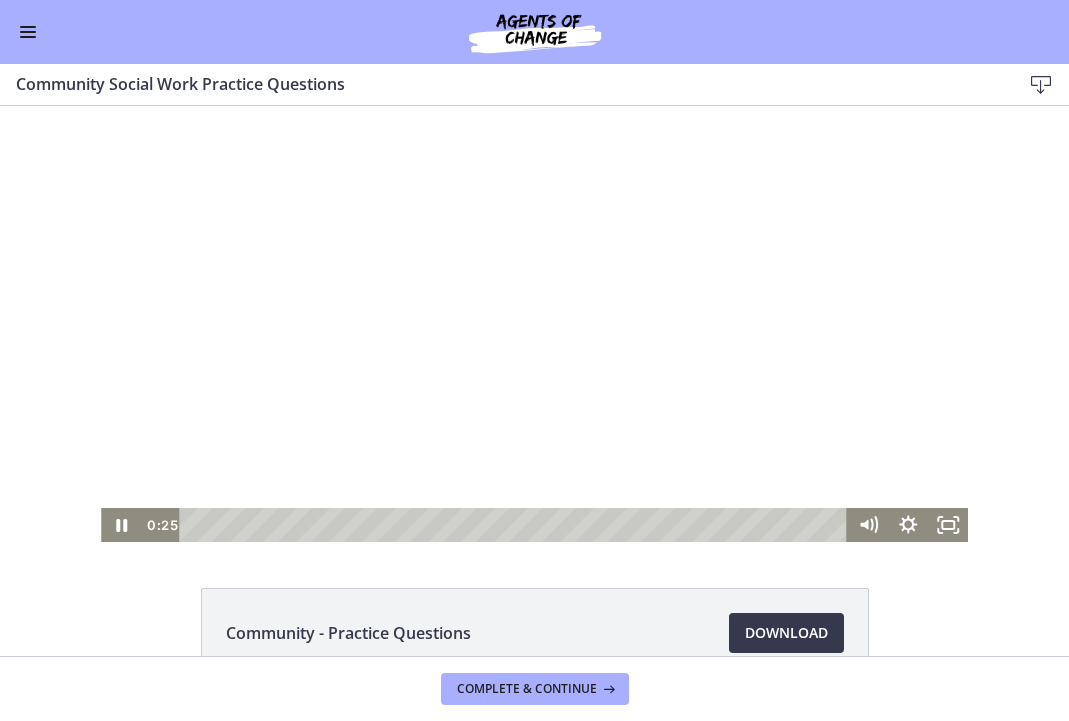 click at bounding box center (515, 525) 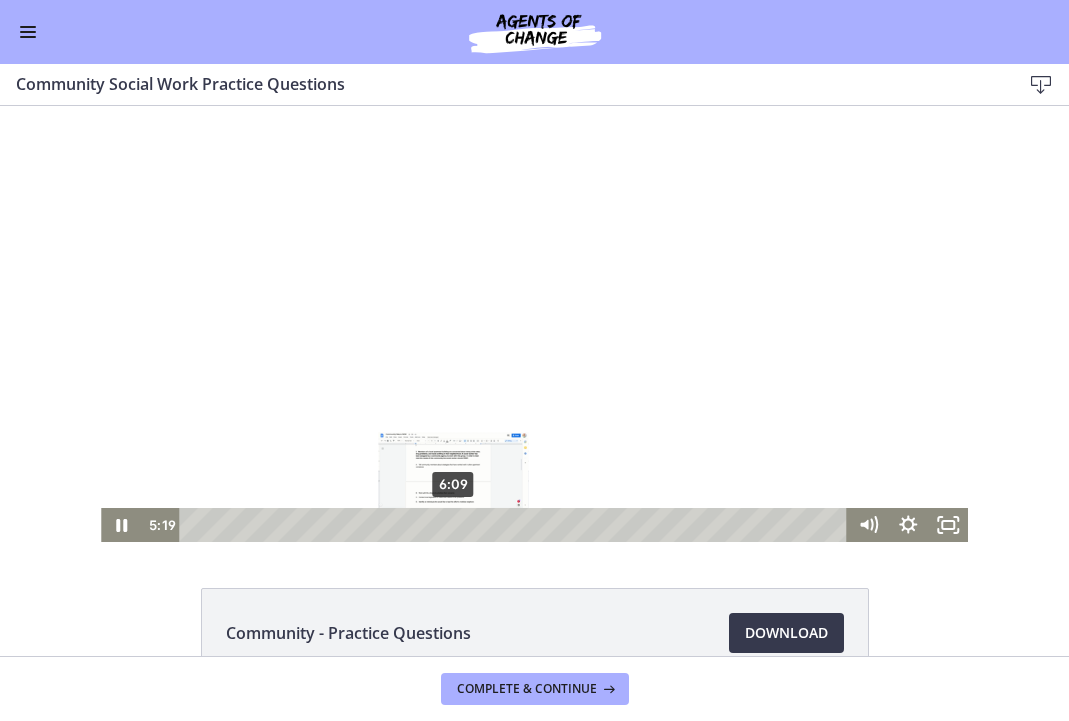 click on "6:09" at bounding box center [515, 525] 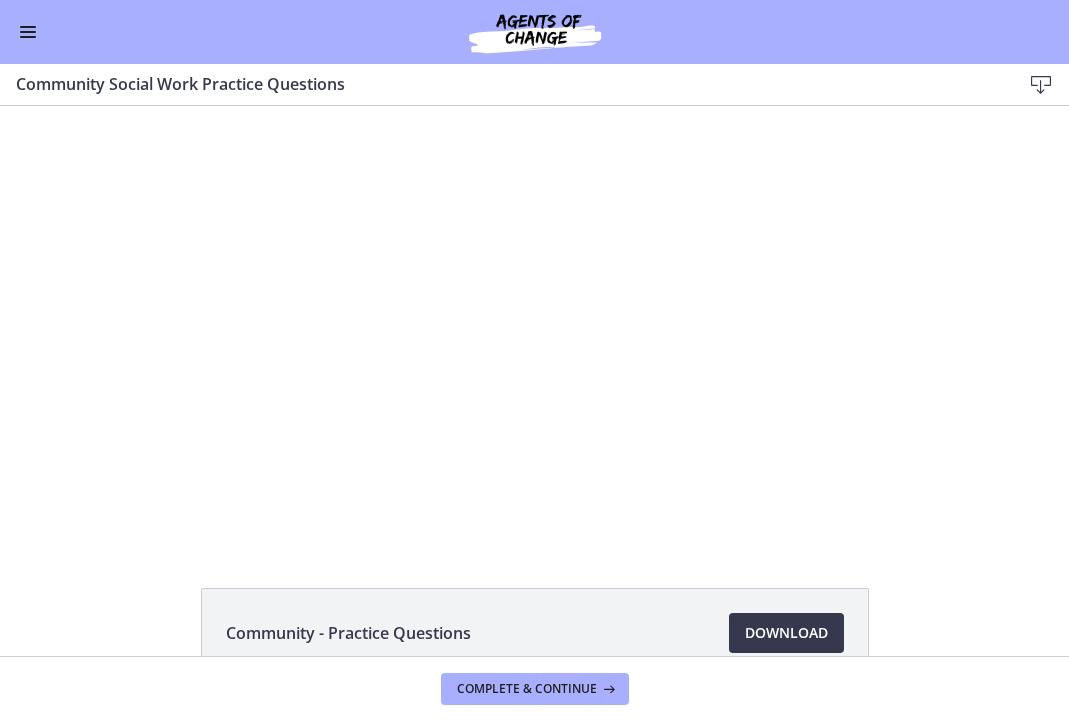 click at bounding box center (28, 32) 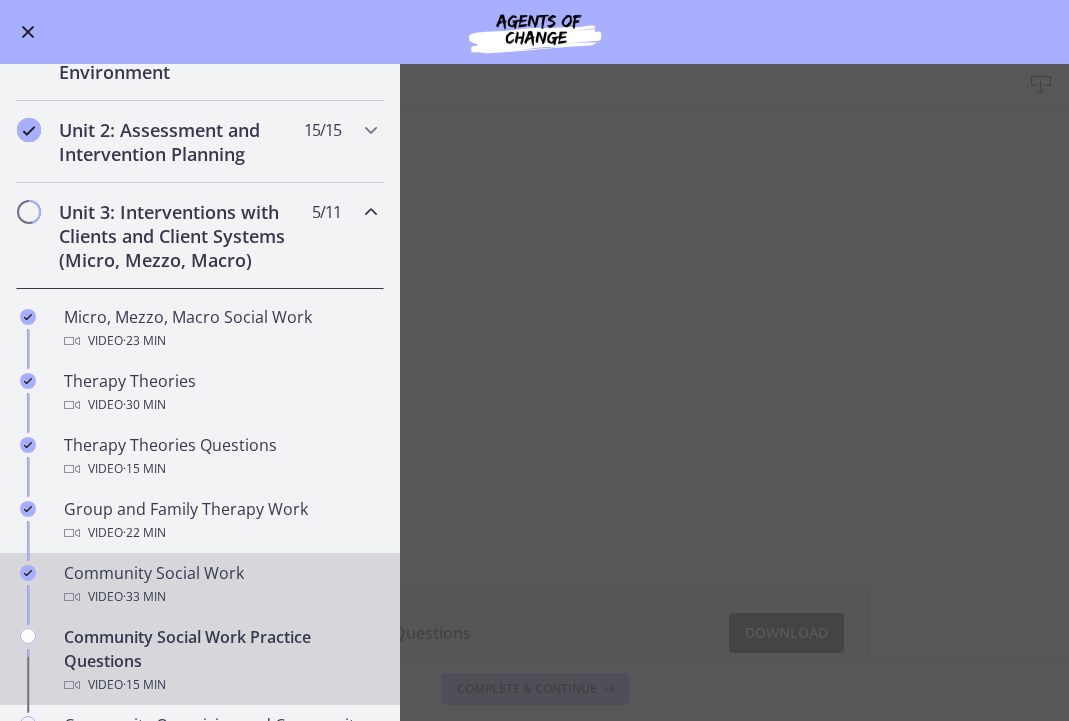 click on "Community Social Work
Video
·  33 min" at bounding box center (220, 585) 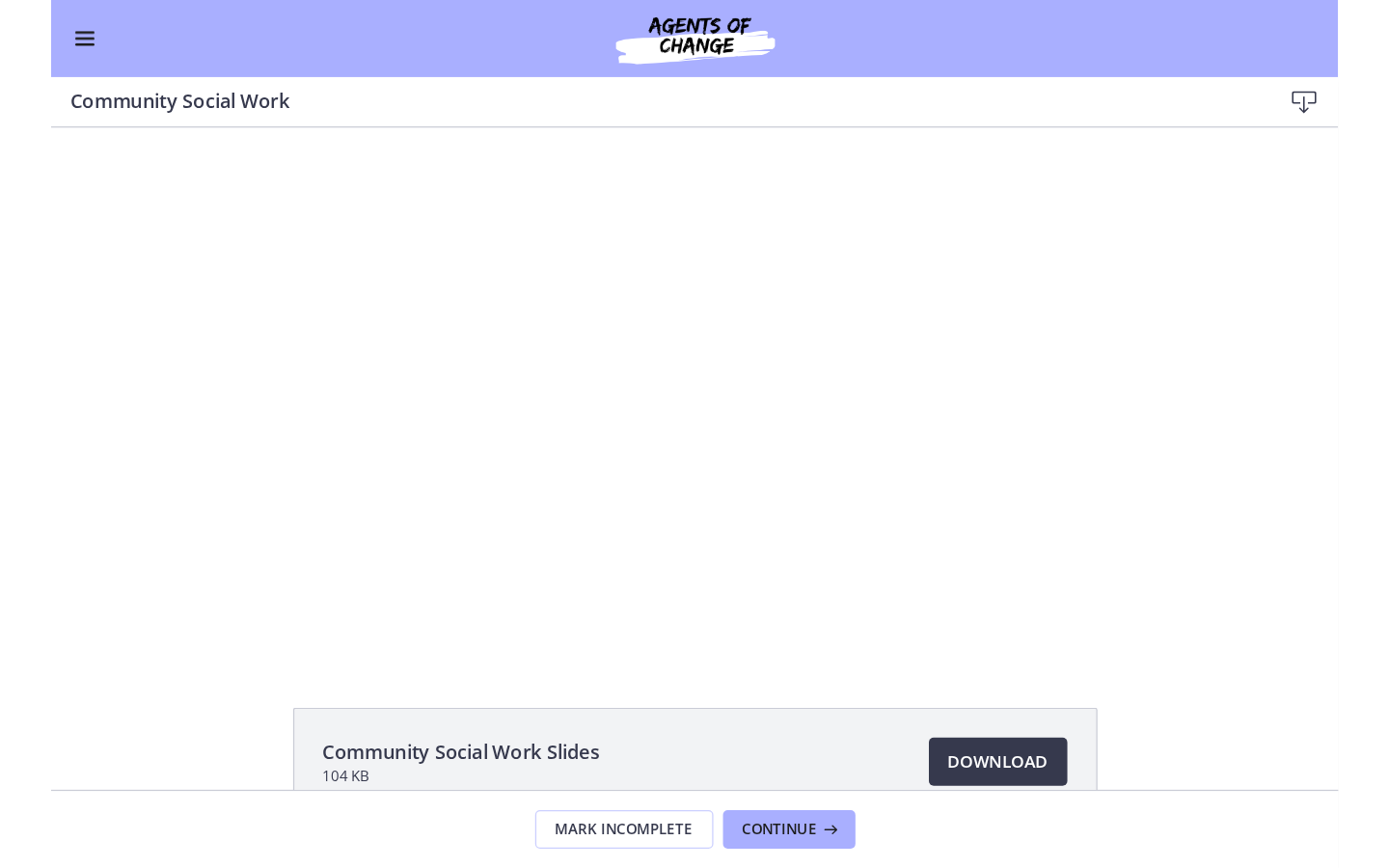 scroll, scrollTop: 0, scrollLeft: 0, axis: both 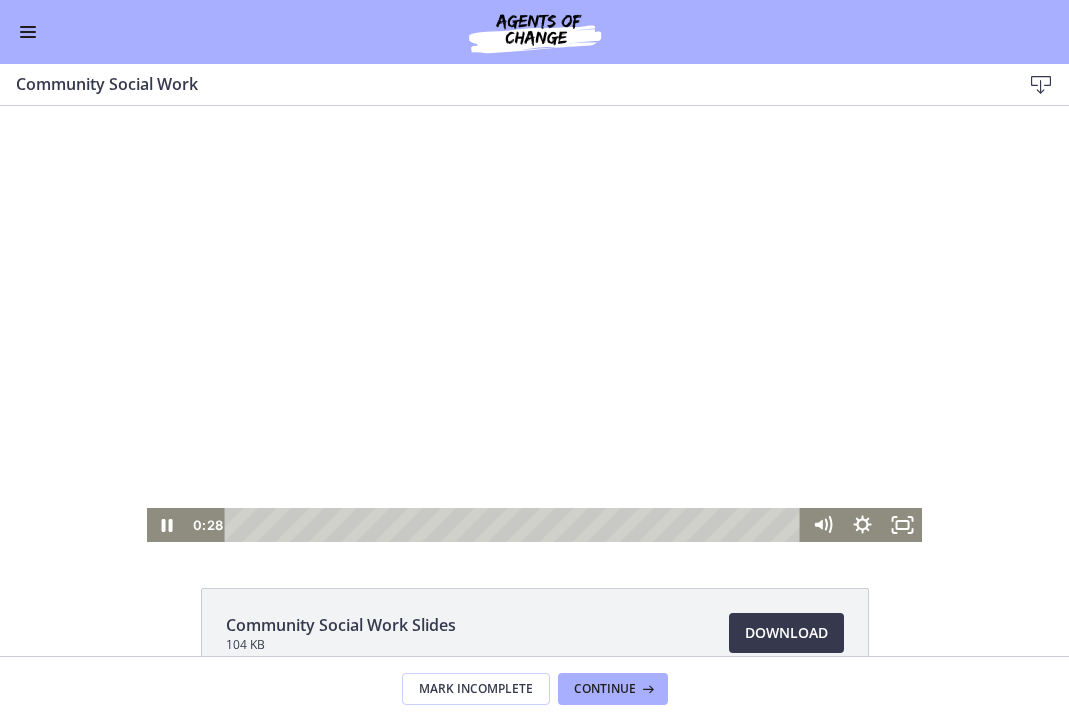 click at bounding box center (516, 525) 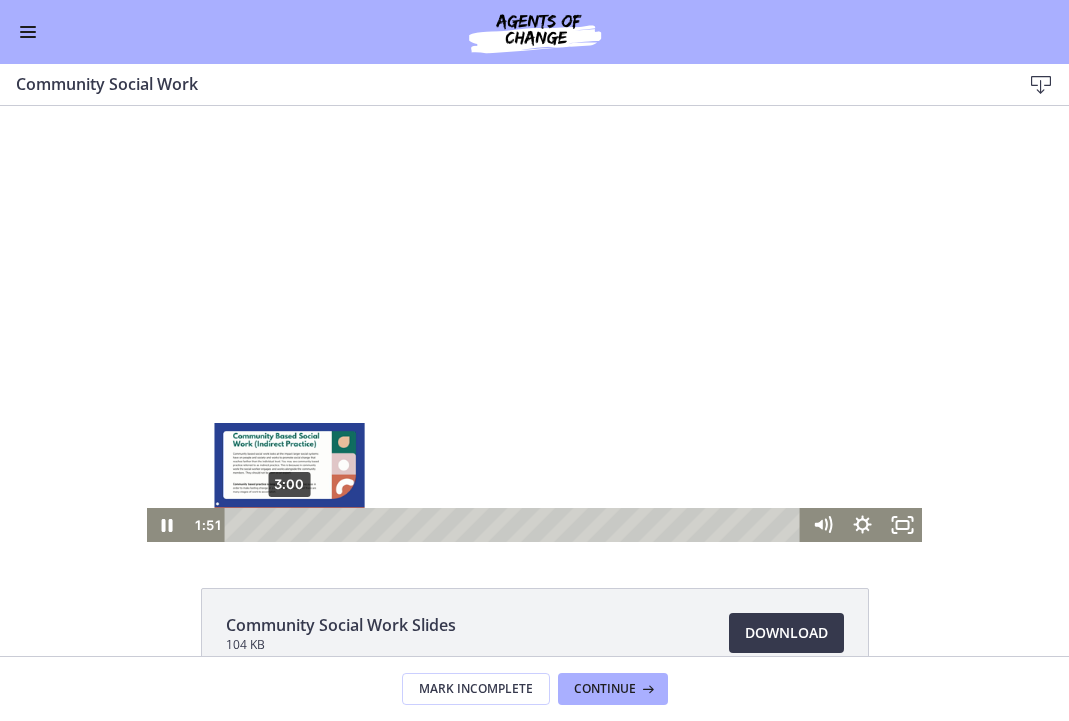 click on "3:00" at bounding box center (516, 525) 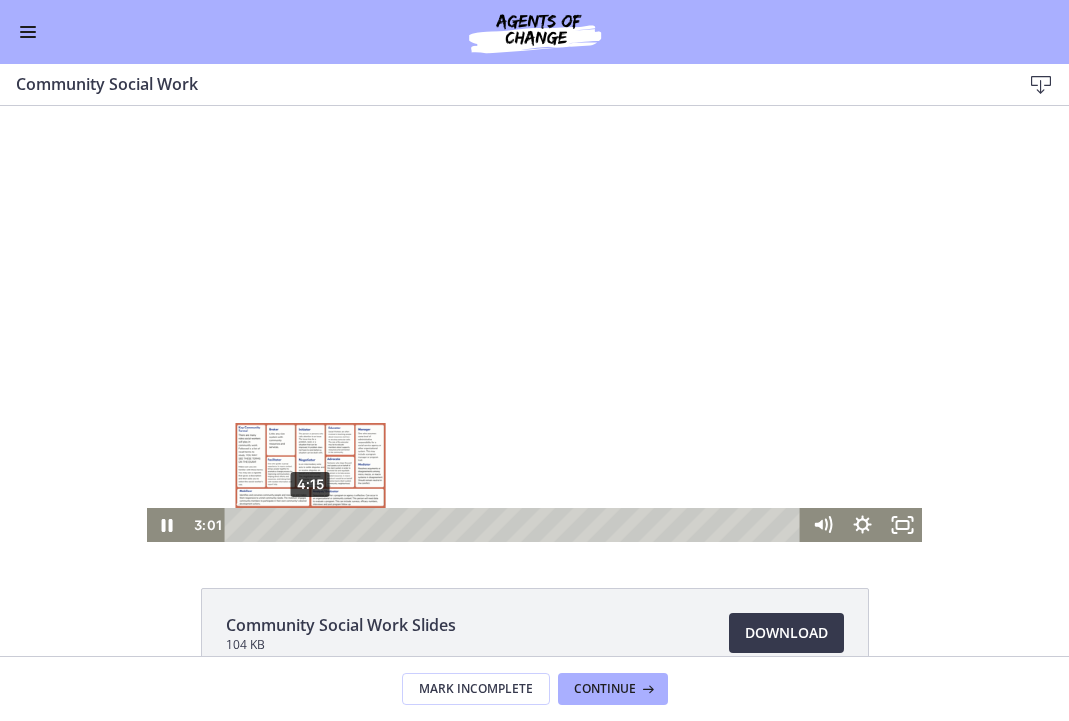 click on "4:15" at bounding box center (516, 525) 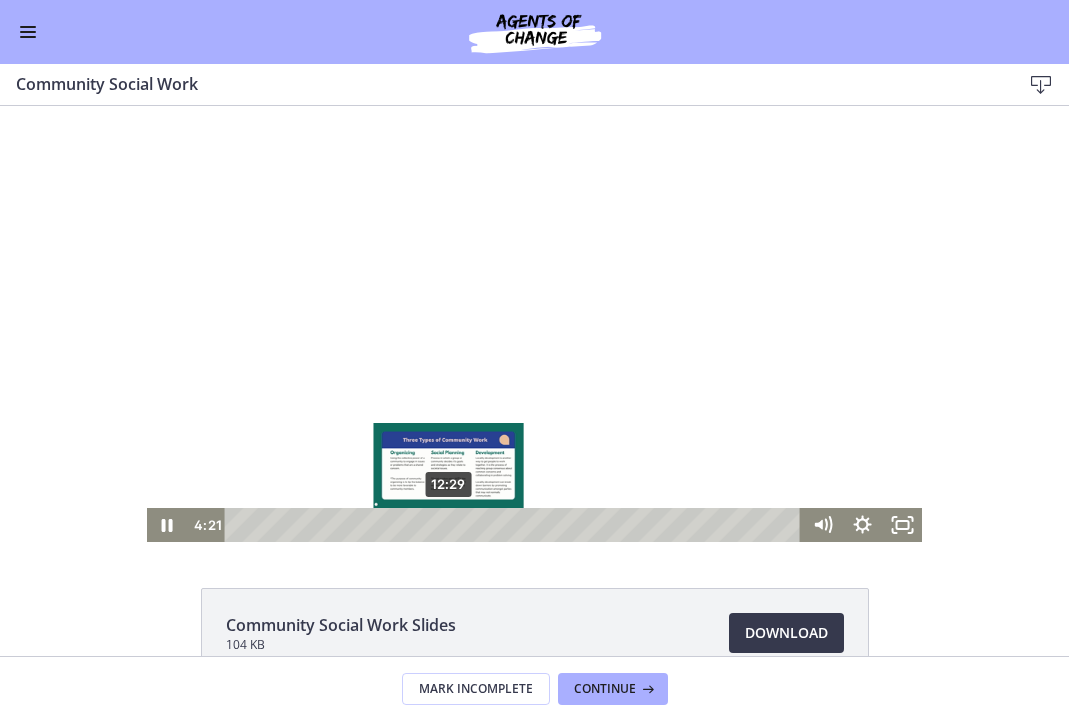 click on "12:29" at bounding box center (516, 525) 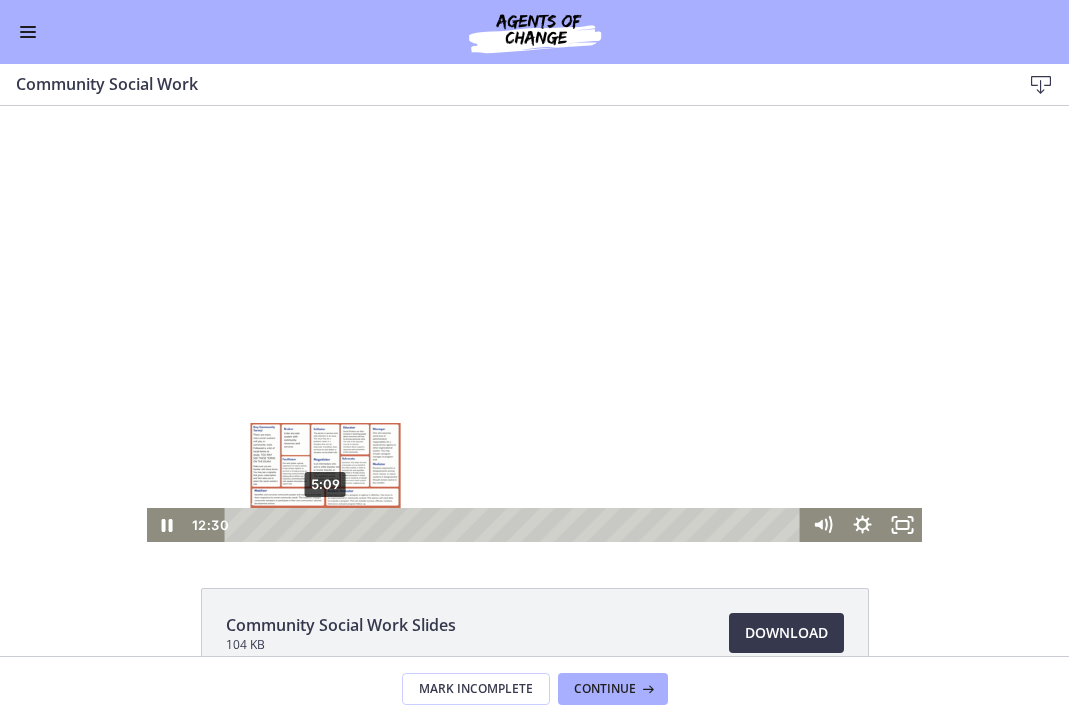 click on "5:09" at bounding box center [516, 525] 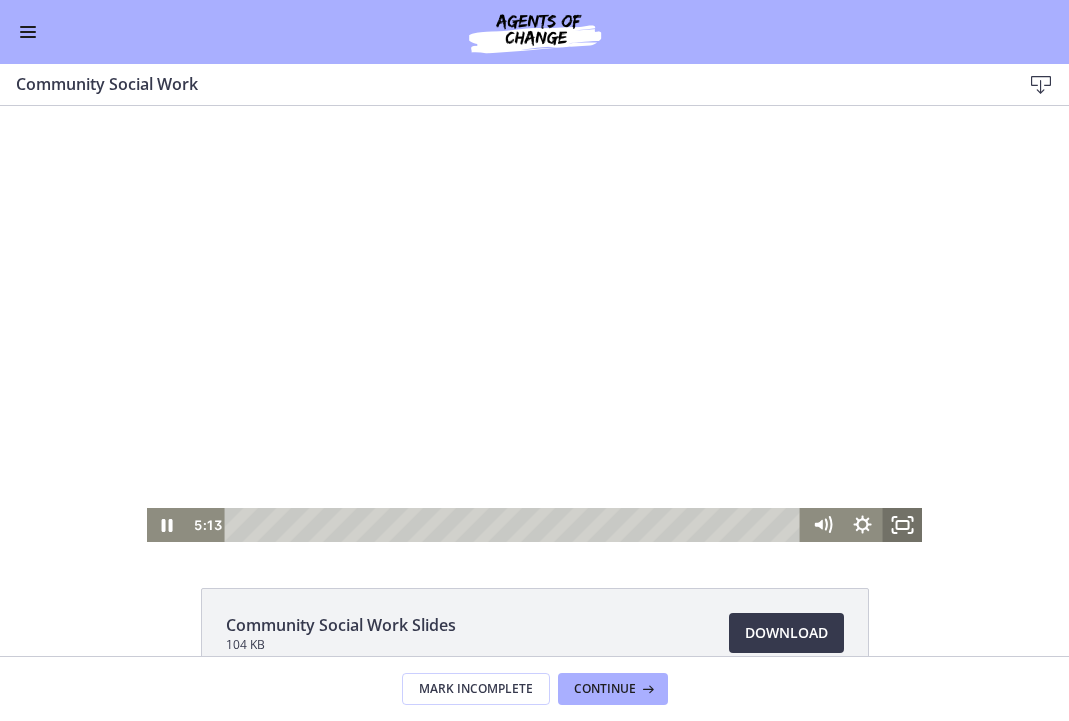 click 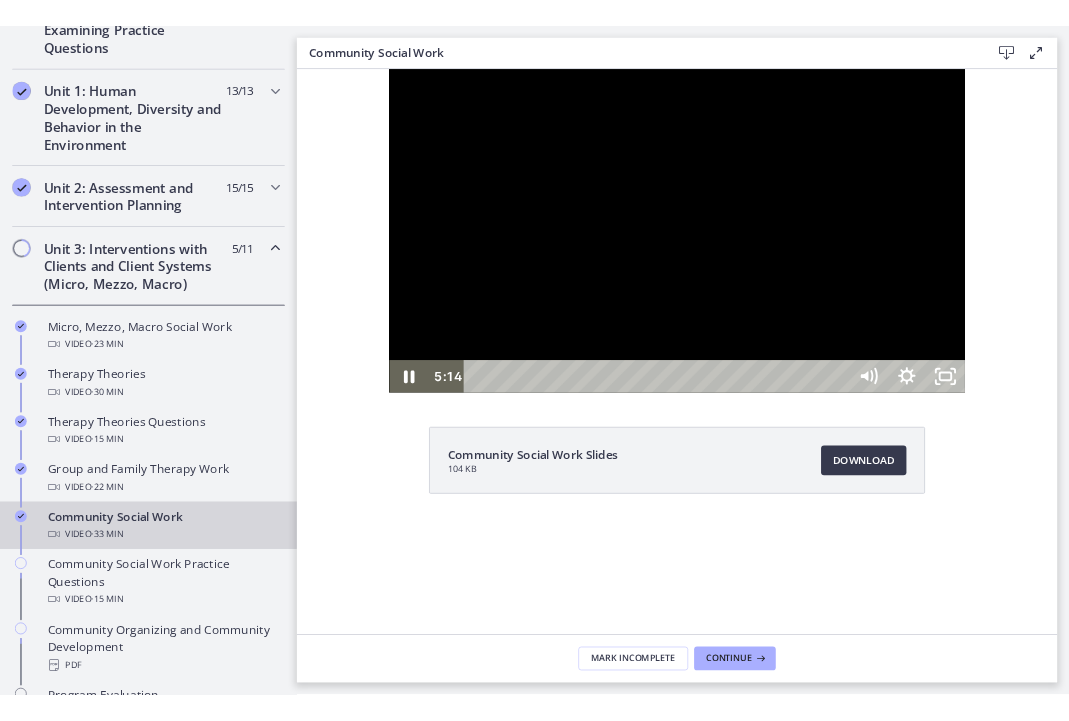 scroll, scrollTop: 513, scrollLeft: 0, axis: vertical 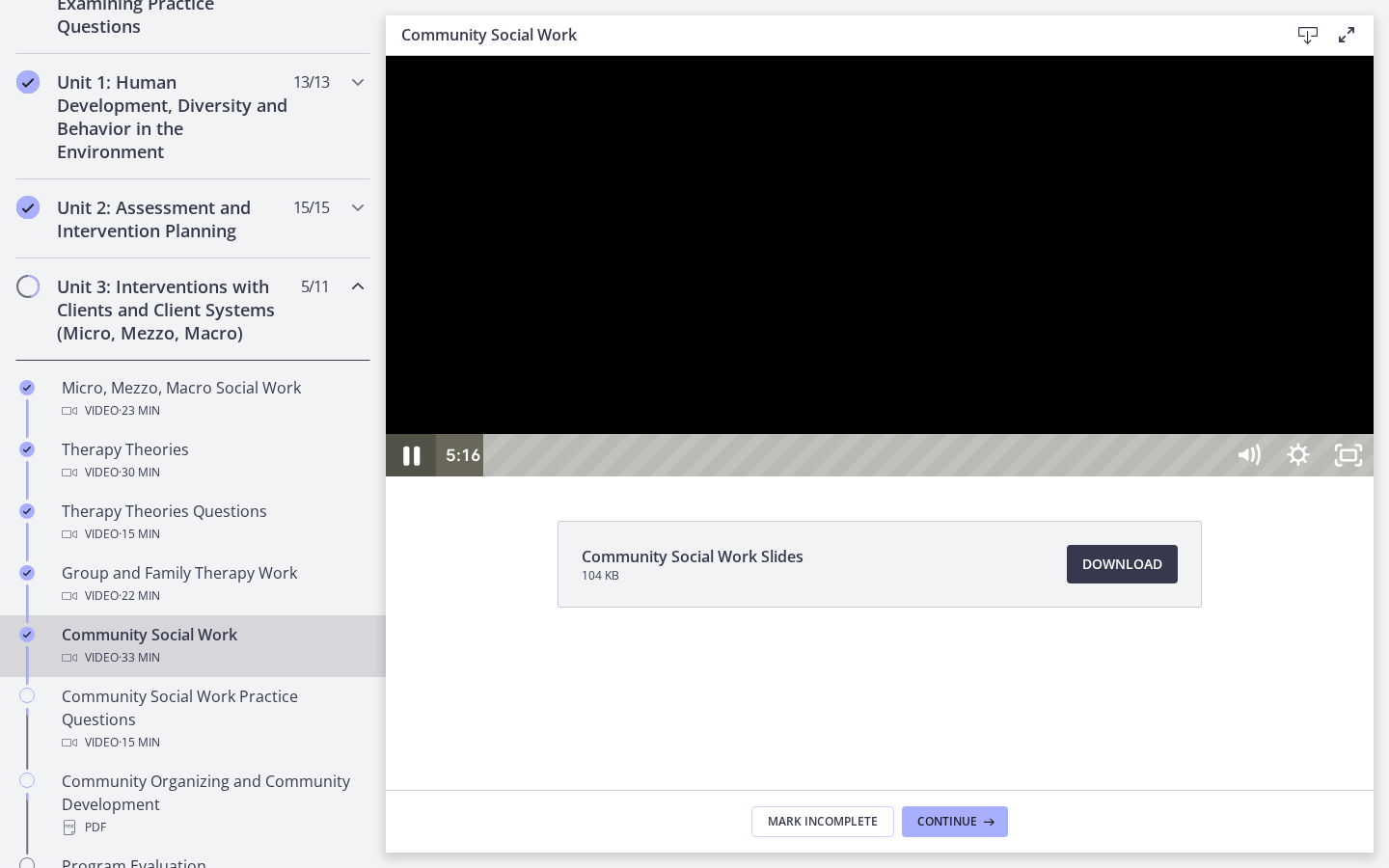 click 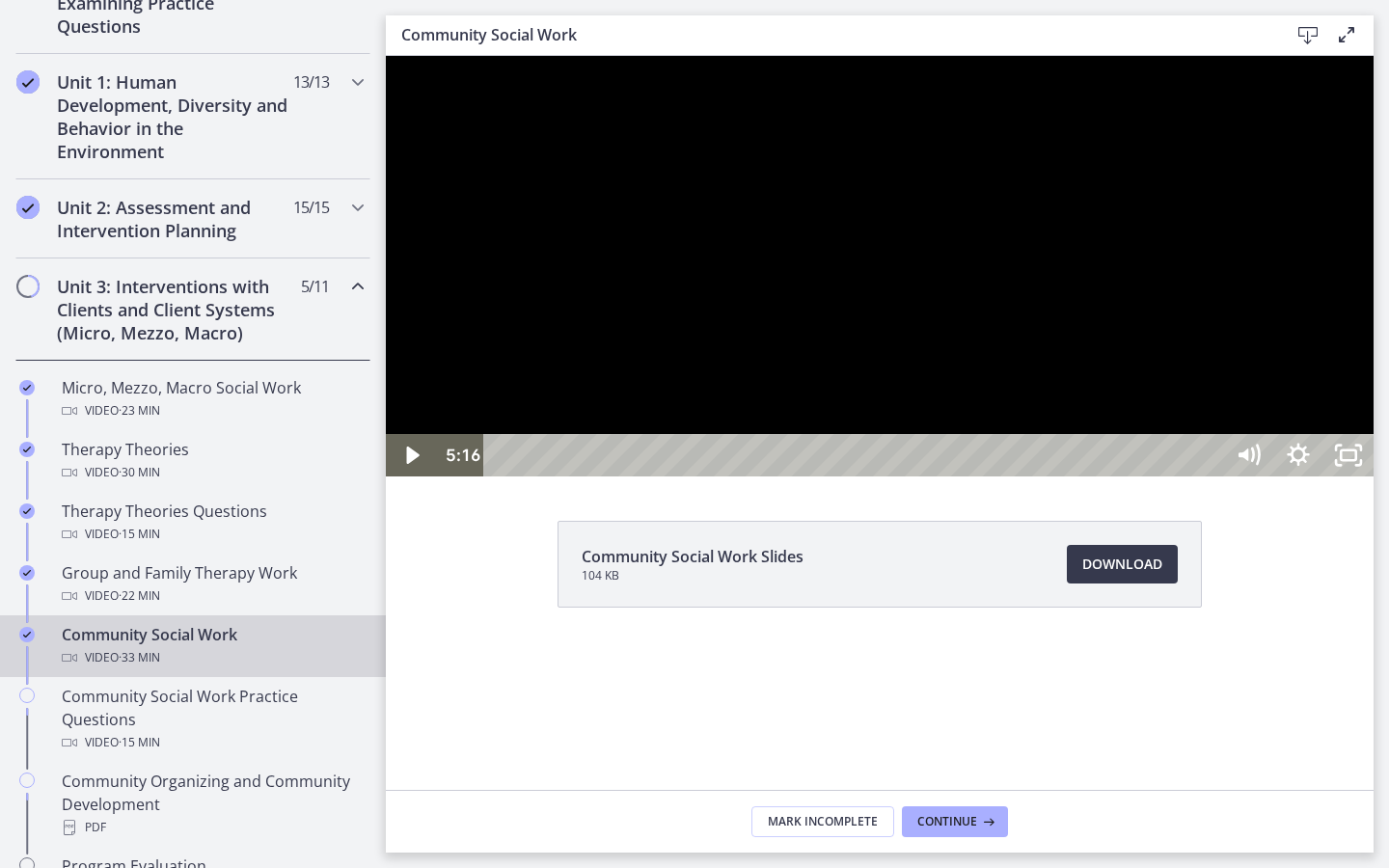 type 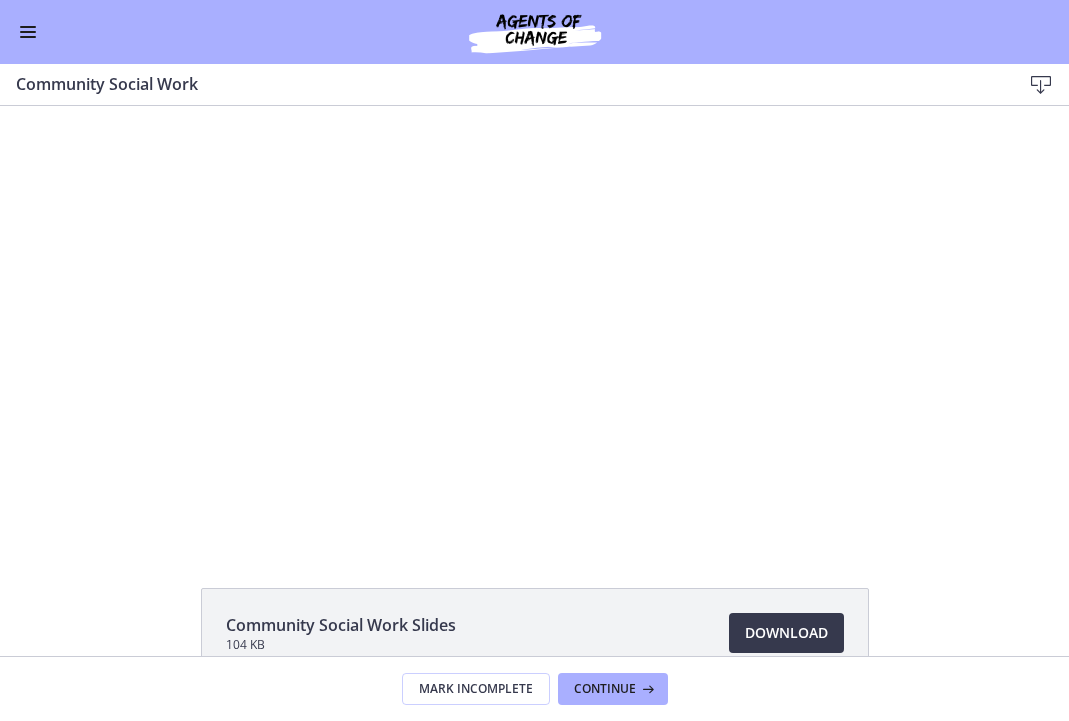 scroll, scrollTop: 510, scrollLeft: 0, axis: vertical 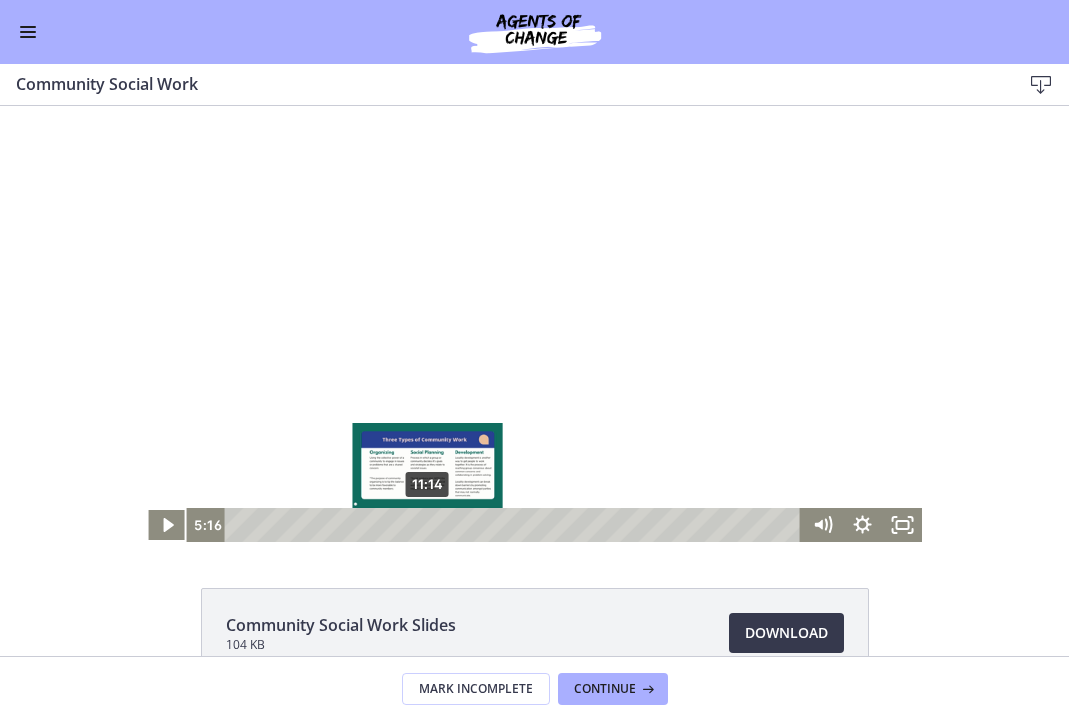 click on "11:14" at bounding box center (516, 525) 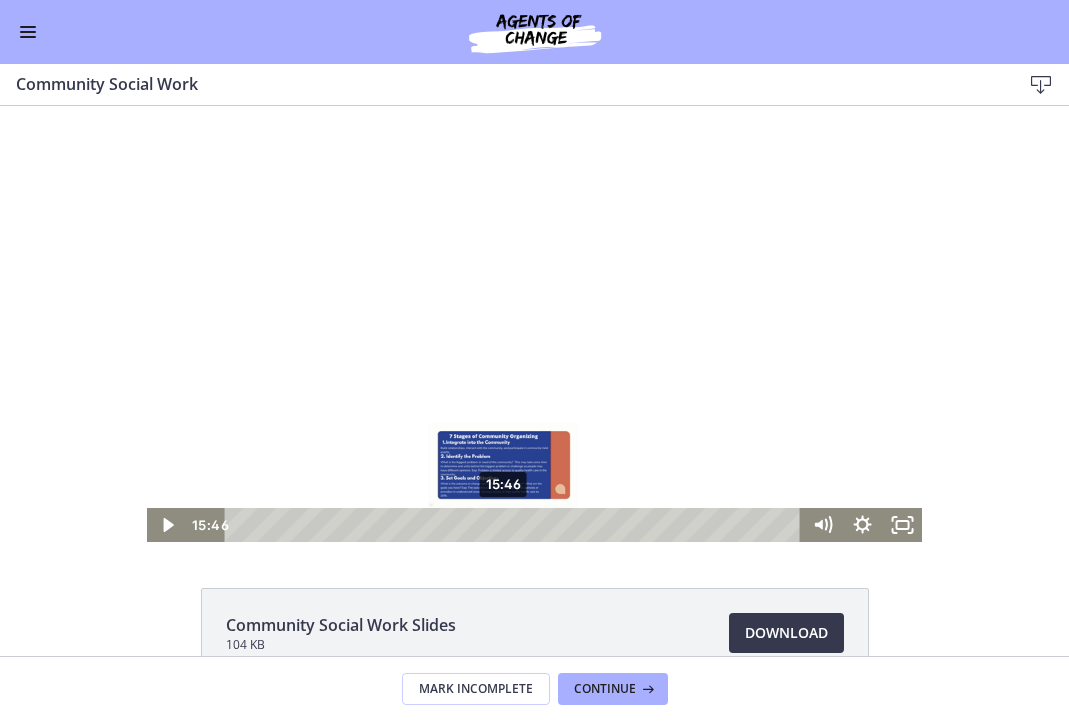 click on "15:46" at bounding box center (516, 525) 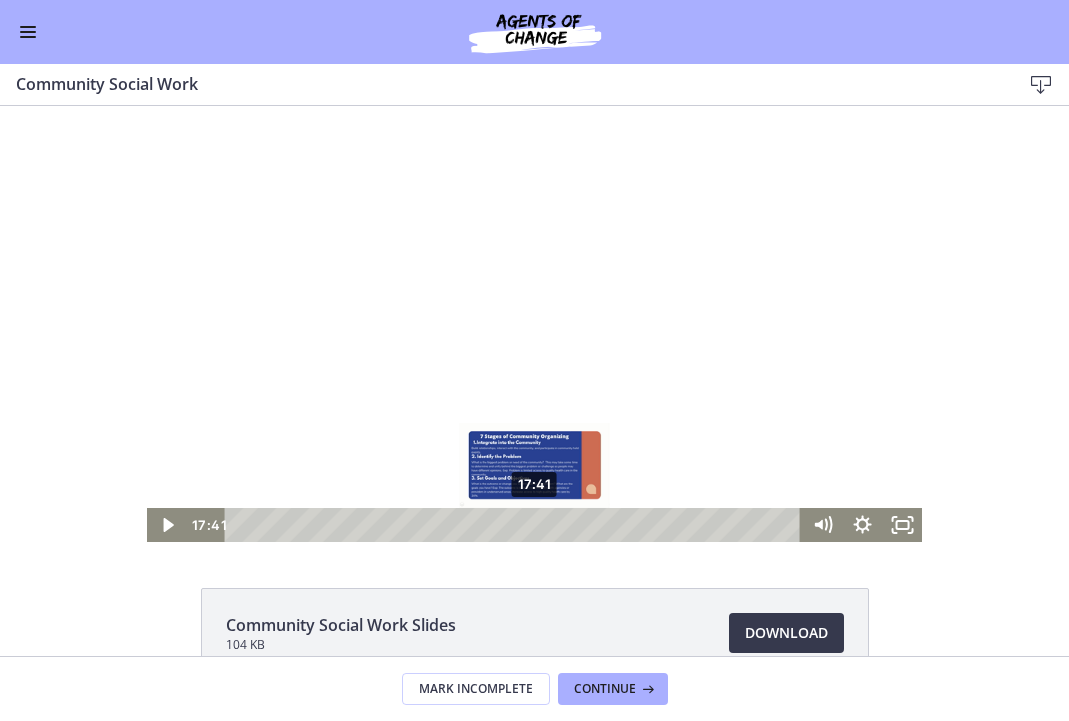 click on "17:41" at bounding box center [516, 525] 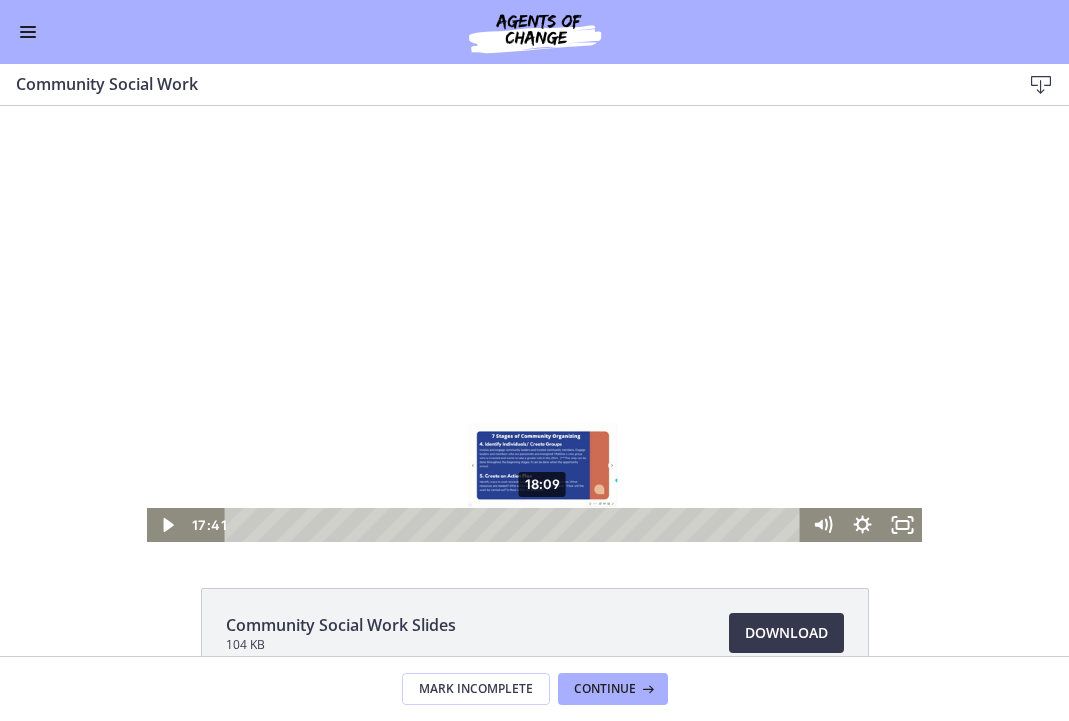 click on "18:09" at bounding box center [516, 525] 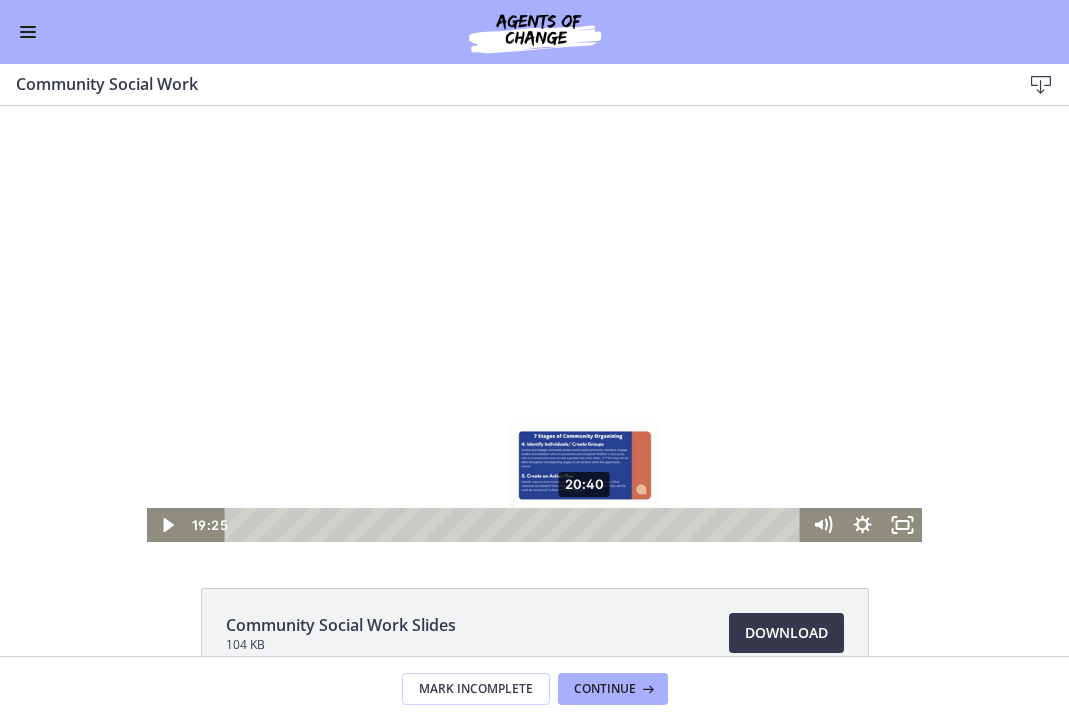 click on "20:40" at bounding box center (516, 525) 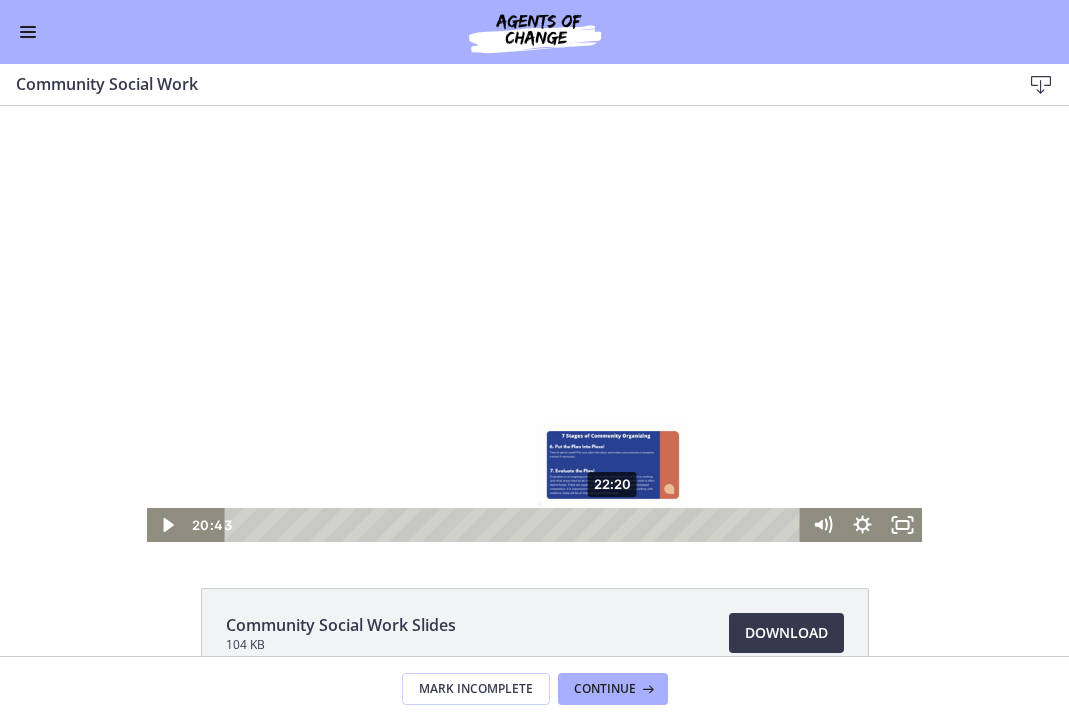 click on "22:20" at bounding box center (516, 525) 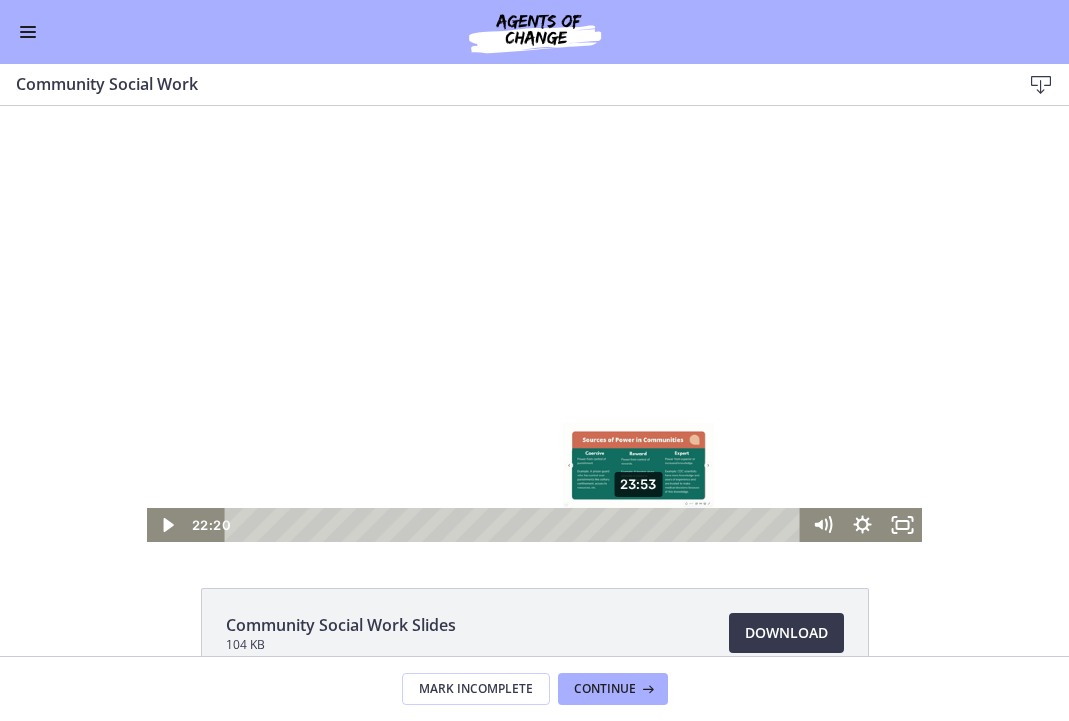 click on "23:53" at bounding box center (516, 525) 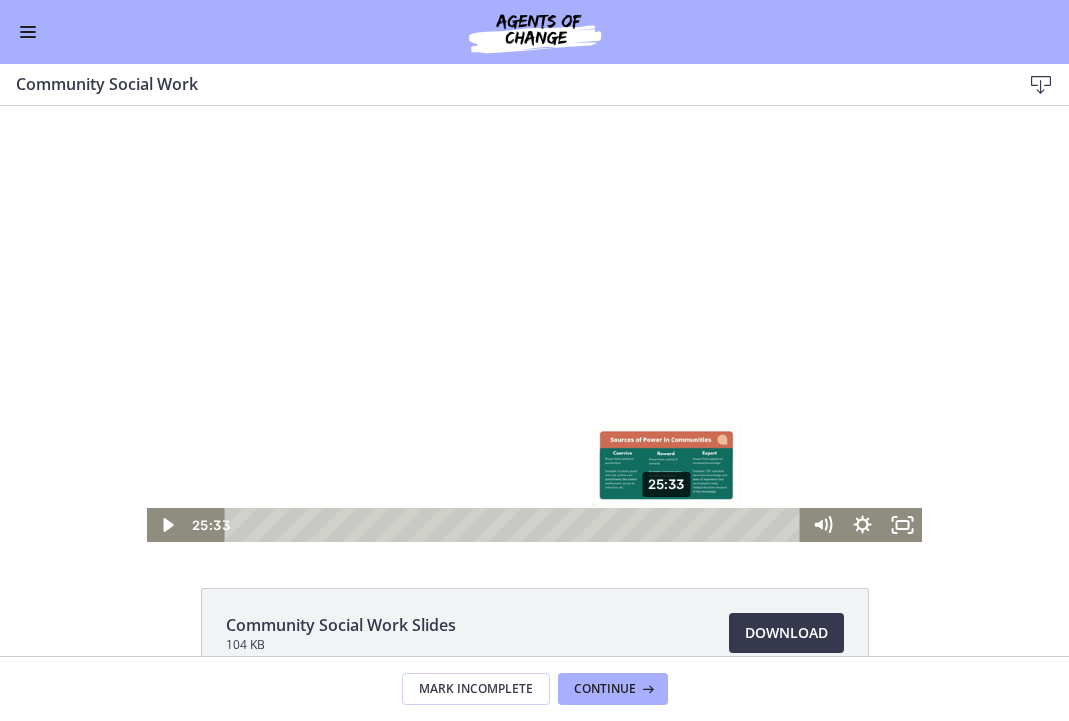 click on "25:33" at bounding box center [516, 525] 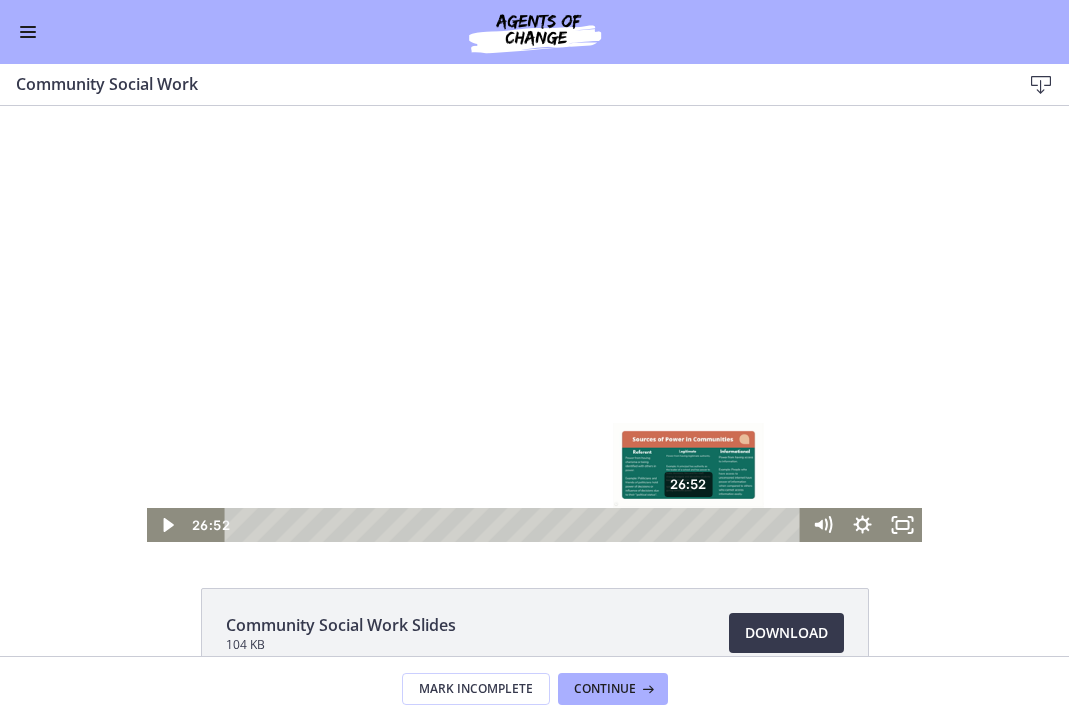 click on "26:52" at bounding box center [516, 525] 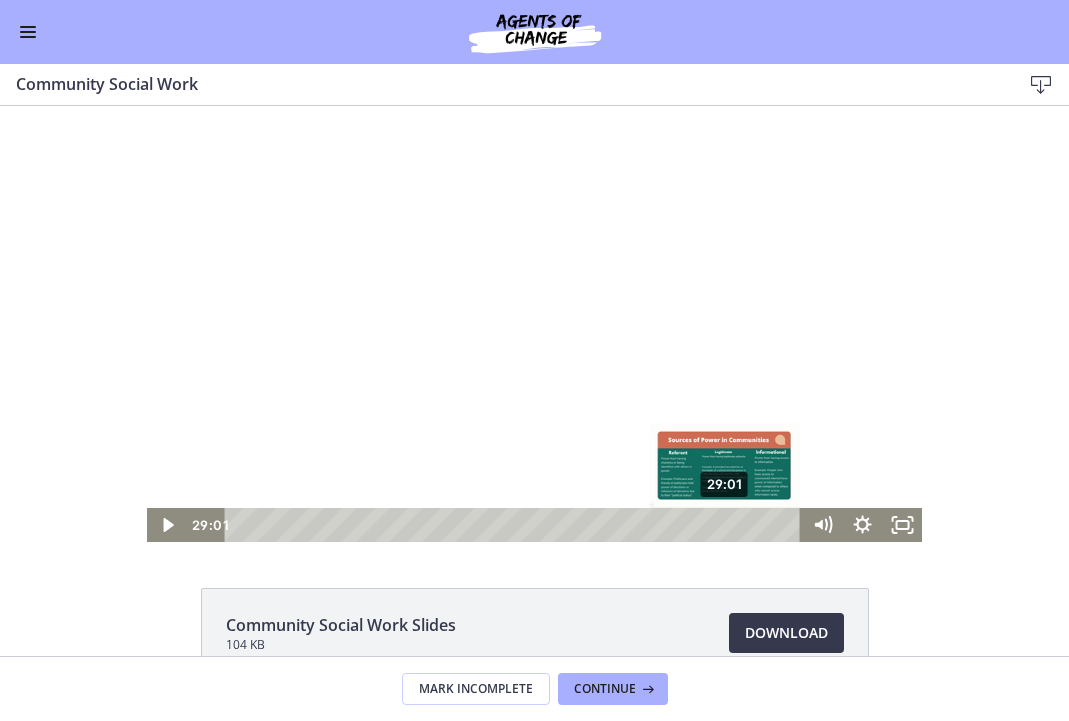 click on "29:01" at bounding box center [516, 525] 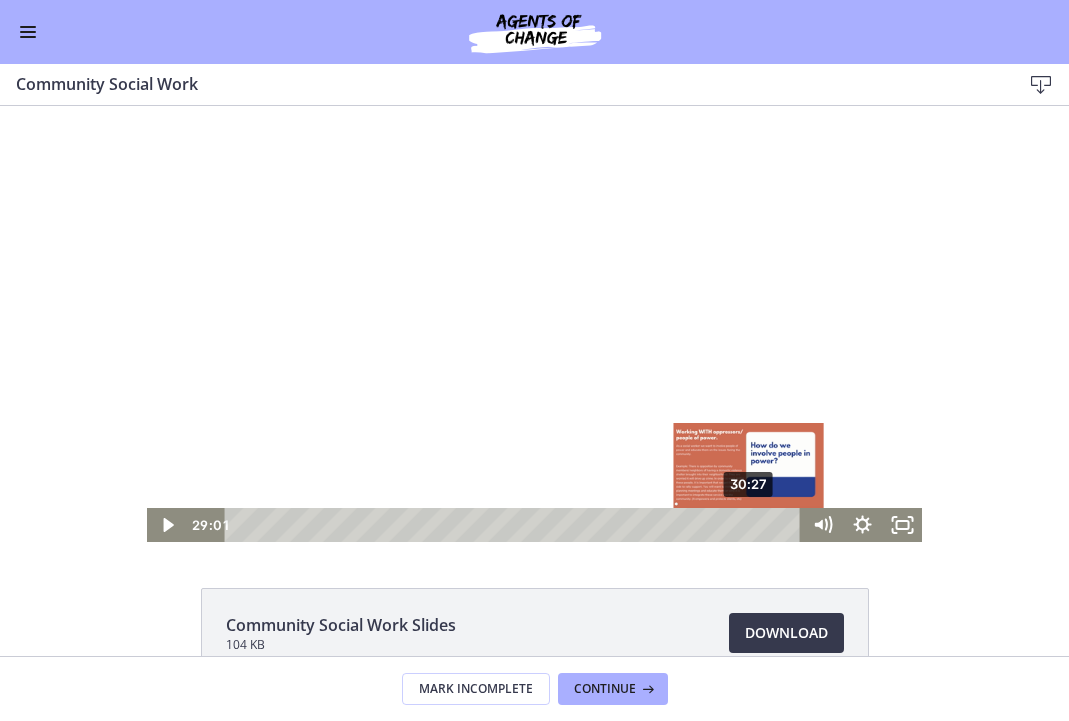 click on "30:27" at bounding box center (516, 525) 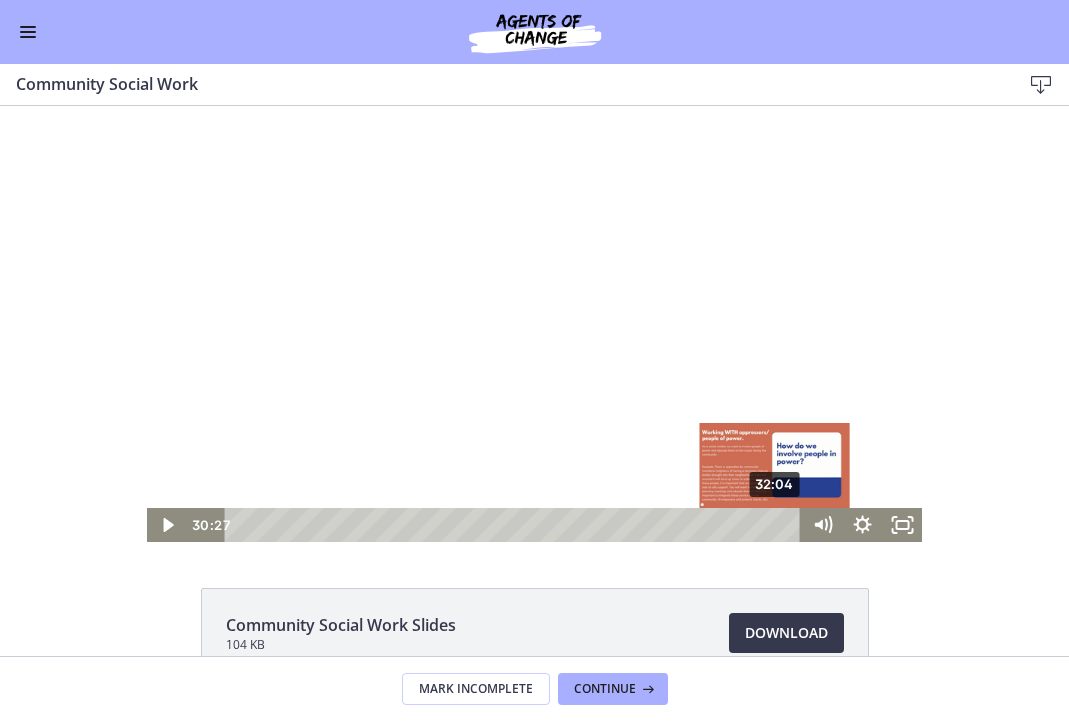 click on "32:04" at bounding box center [516, 525] 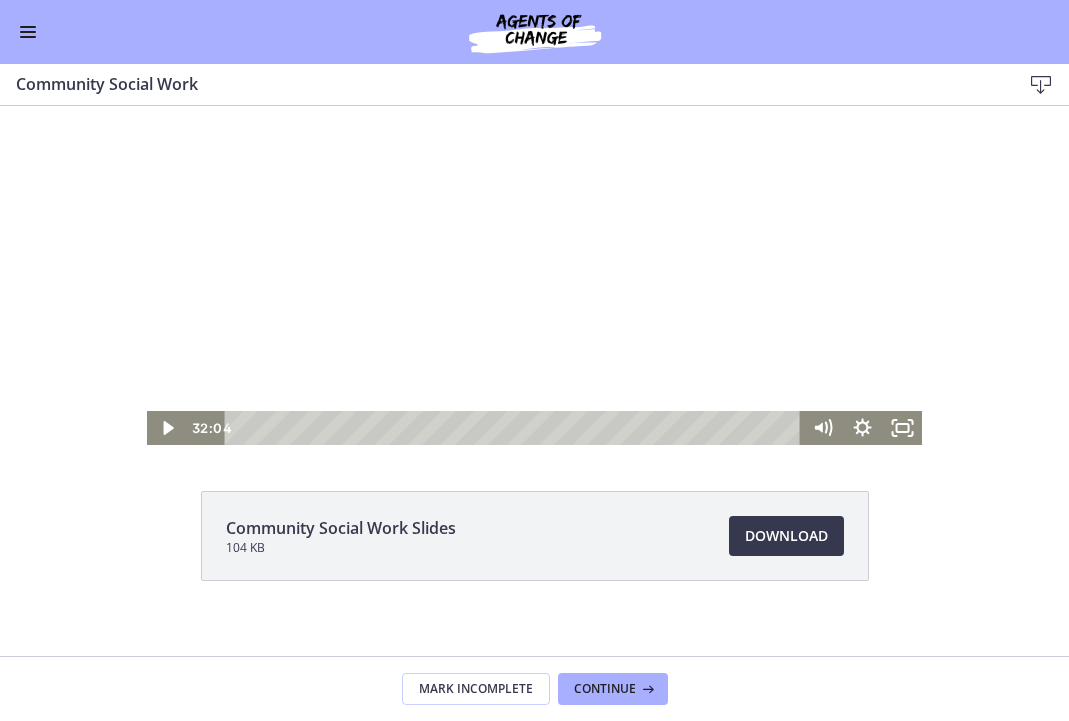 scroll, scrollTop: 118, scrollLeft: 0, axis: vertical 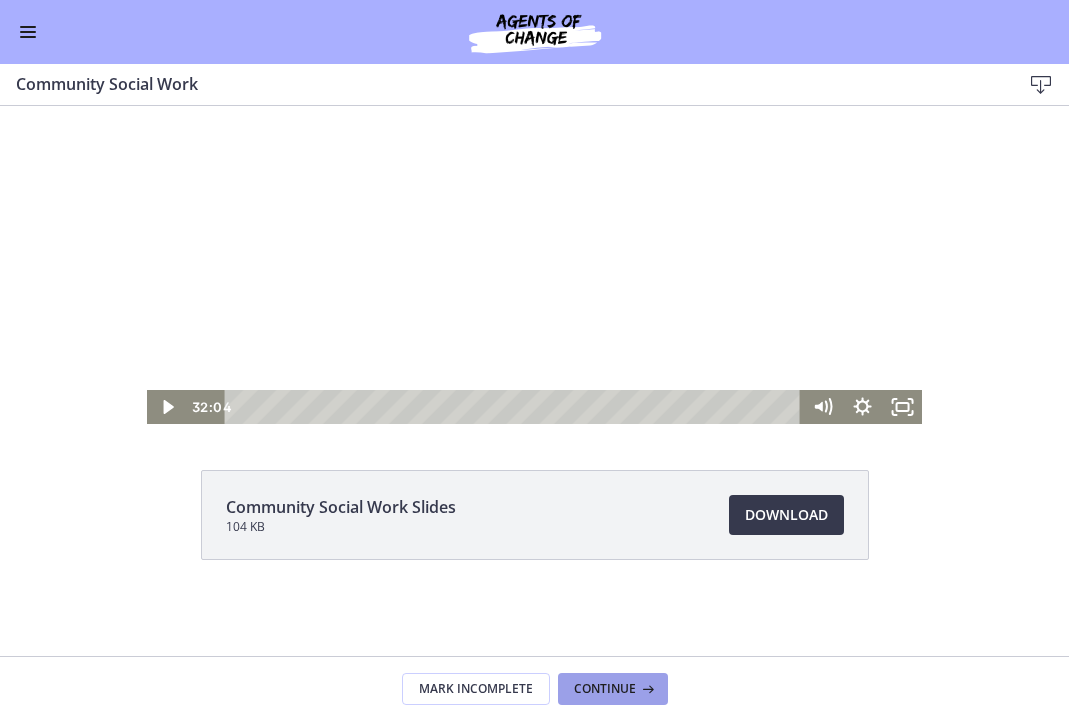 click at bounding box center (646, 689) 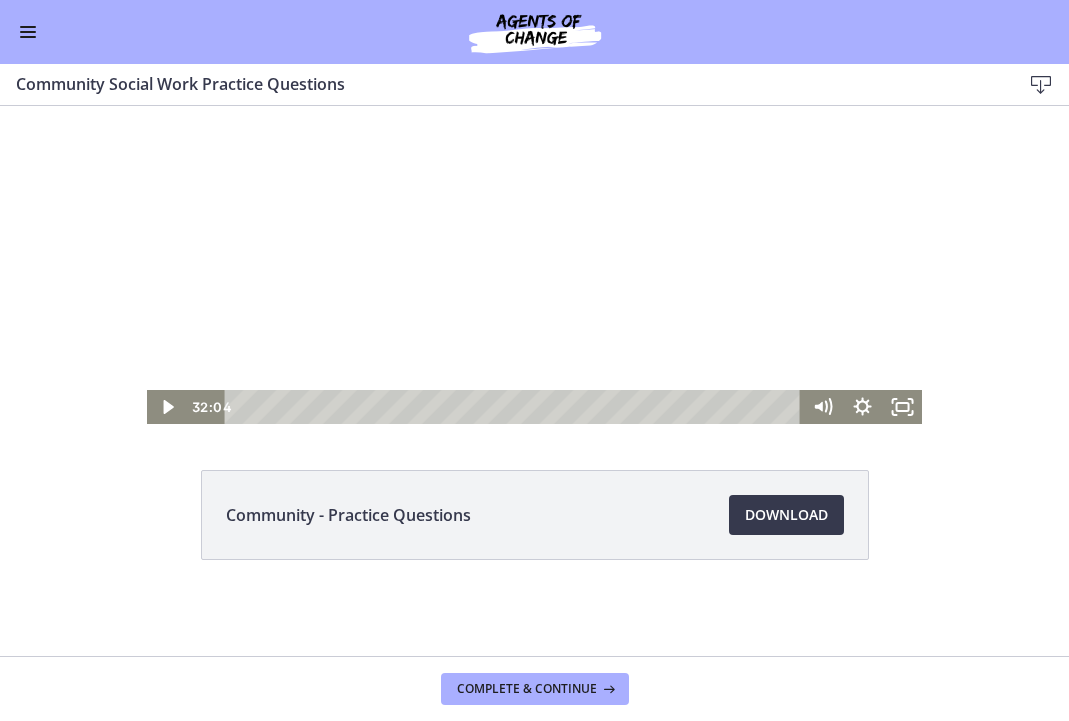 scroll, scrollTop: 0, scrollLeft: 0, axis: both 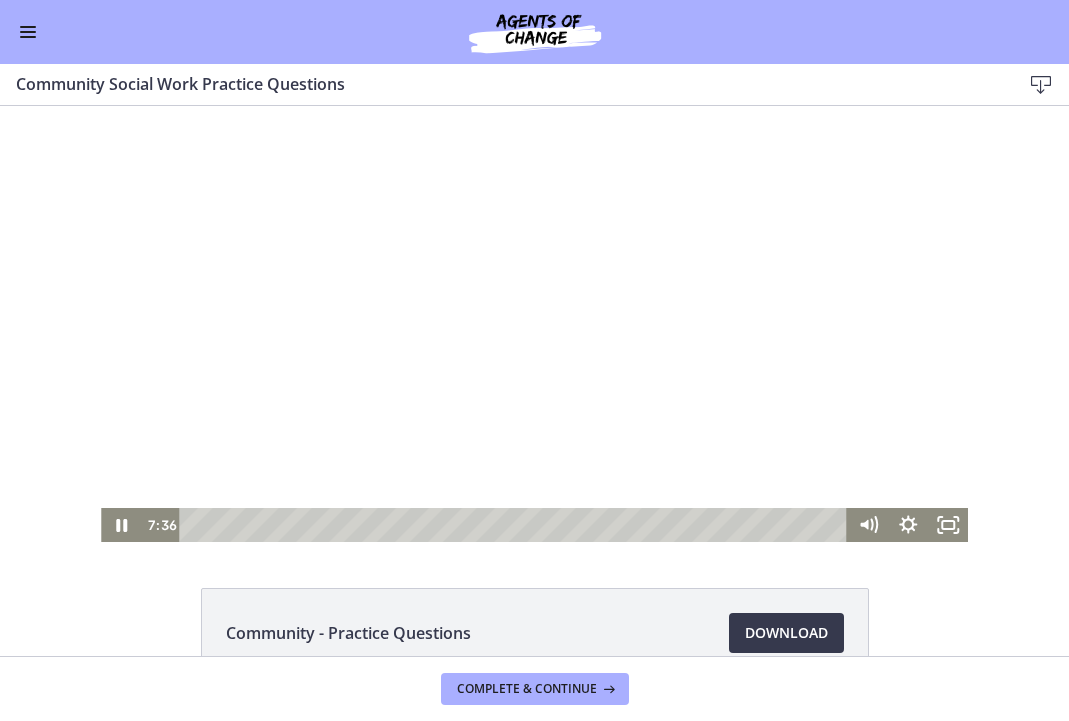 click at bounding box center [515, 525] 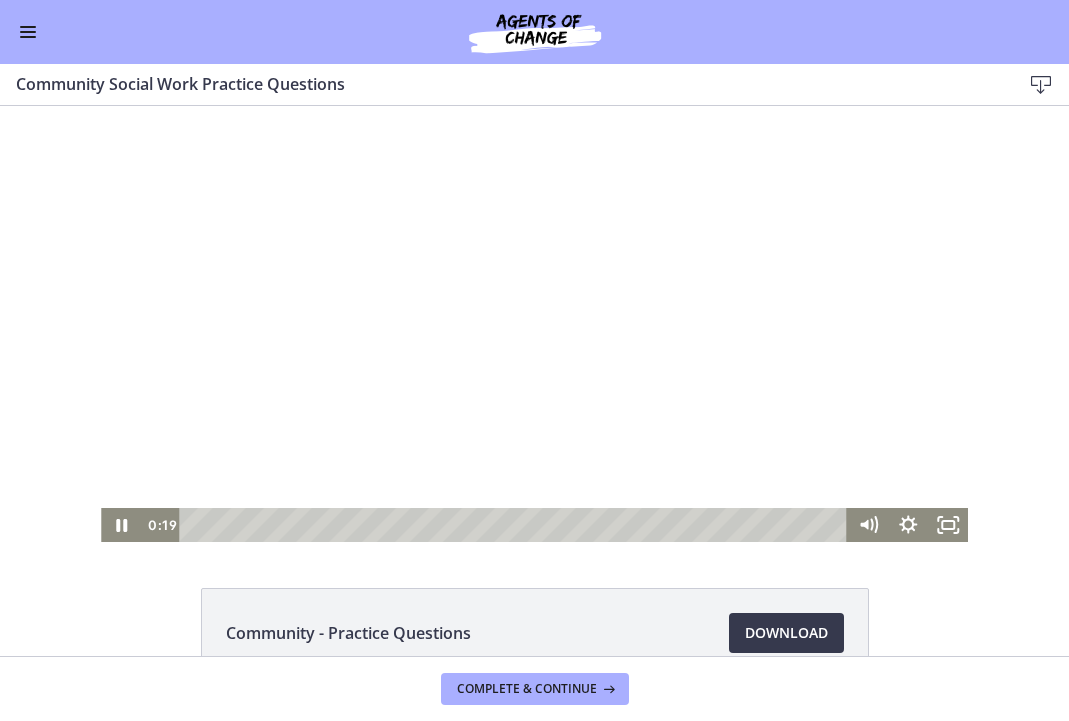 click at bounding box center [534, 324] 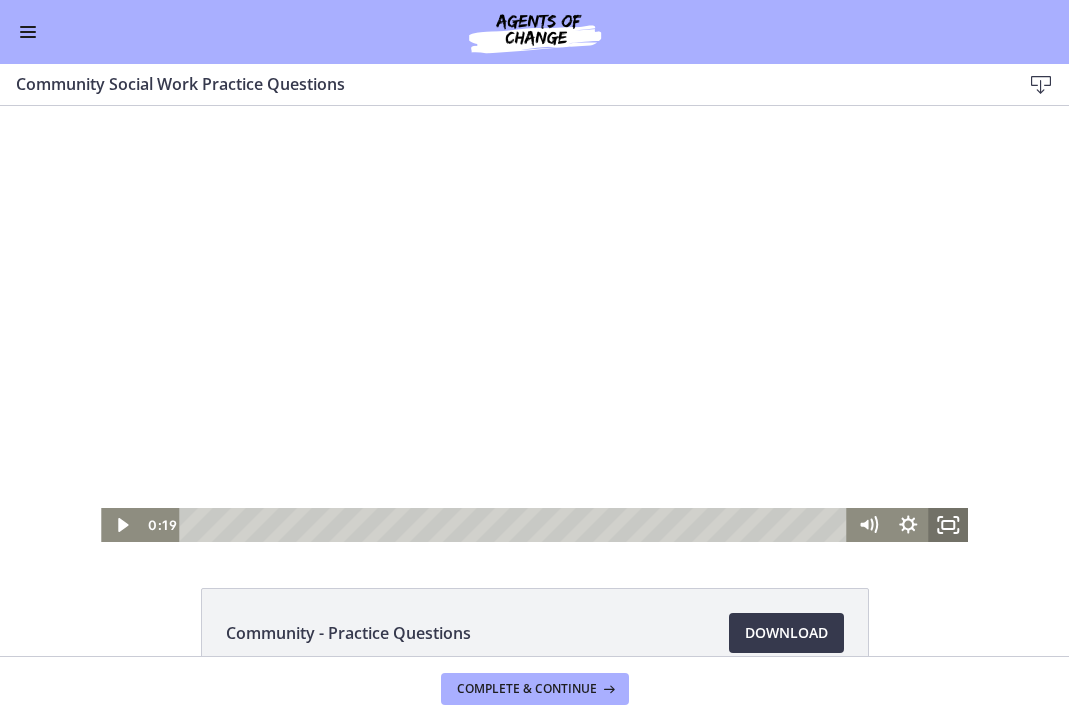 click 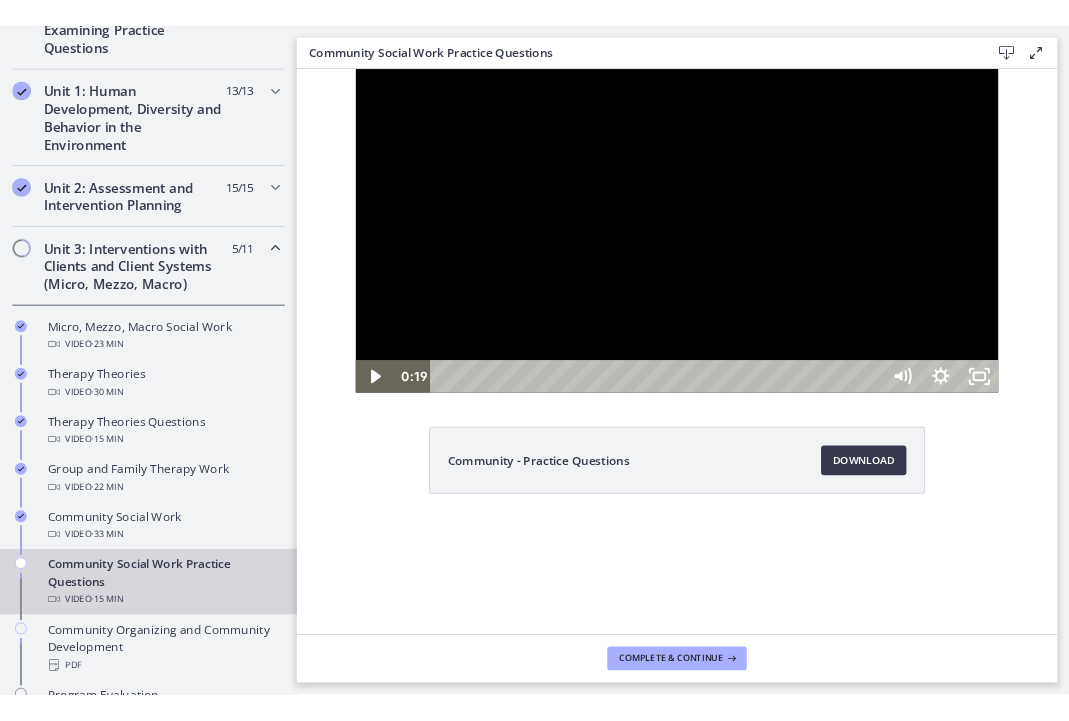 scroll, scrollTop: 515, scrollLeft: 0, axis: vertical 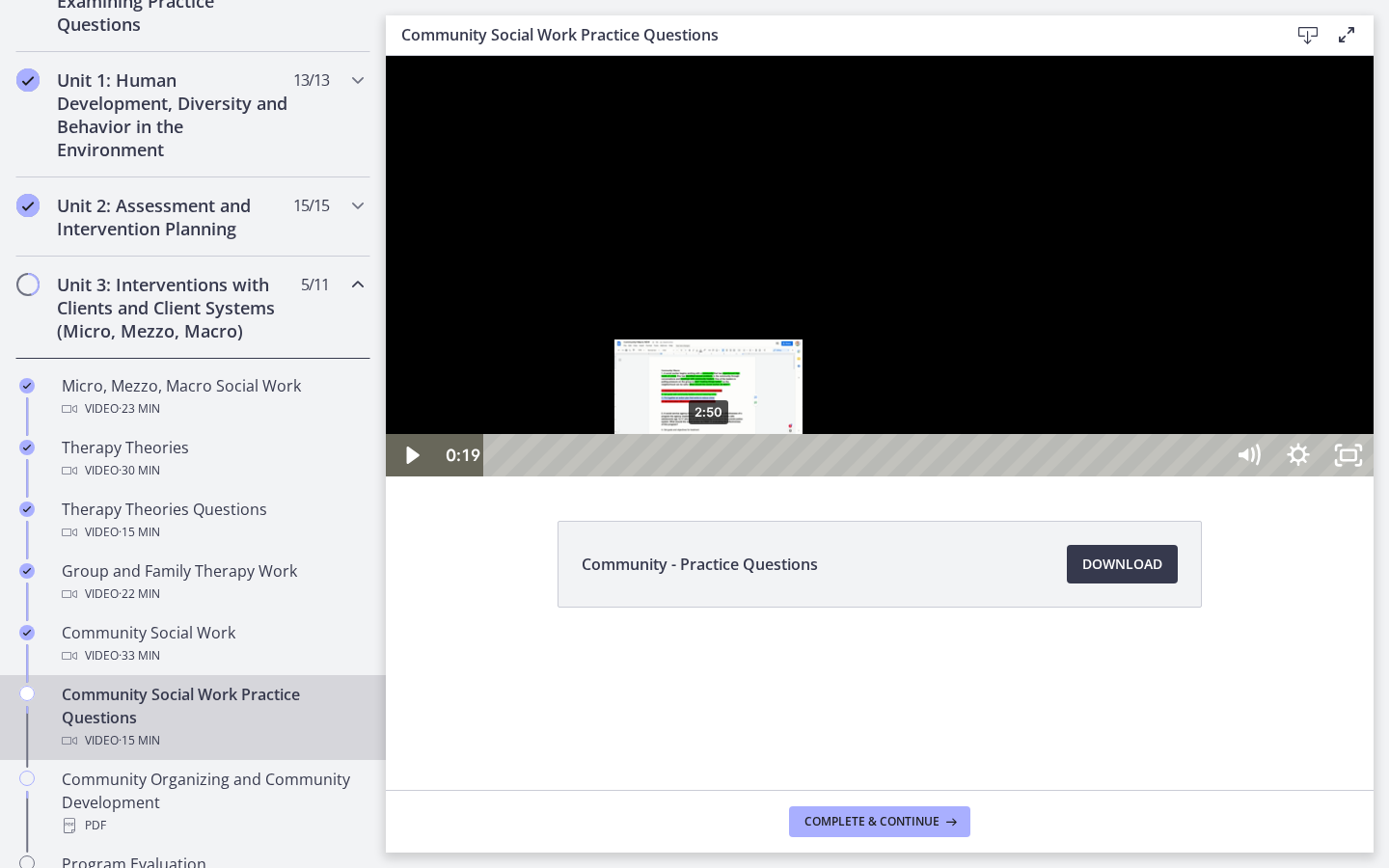 click on "2:50" at bounding box center (857, 455) 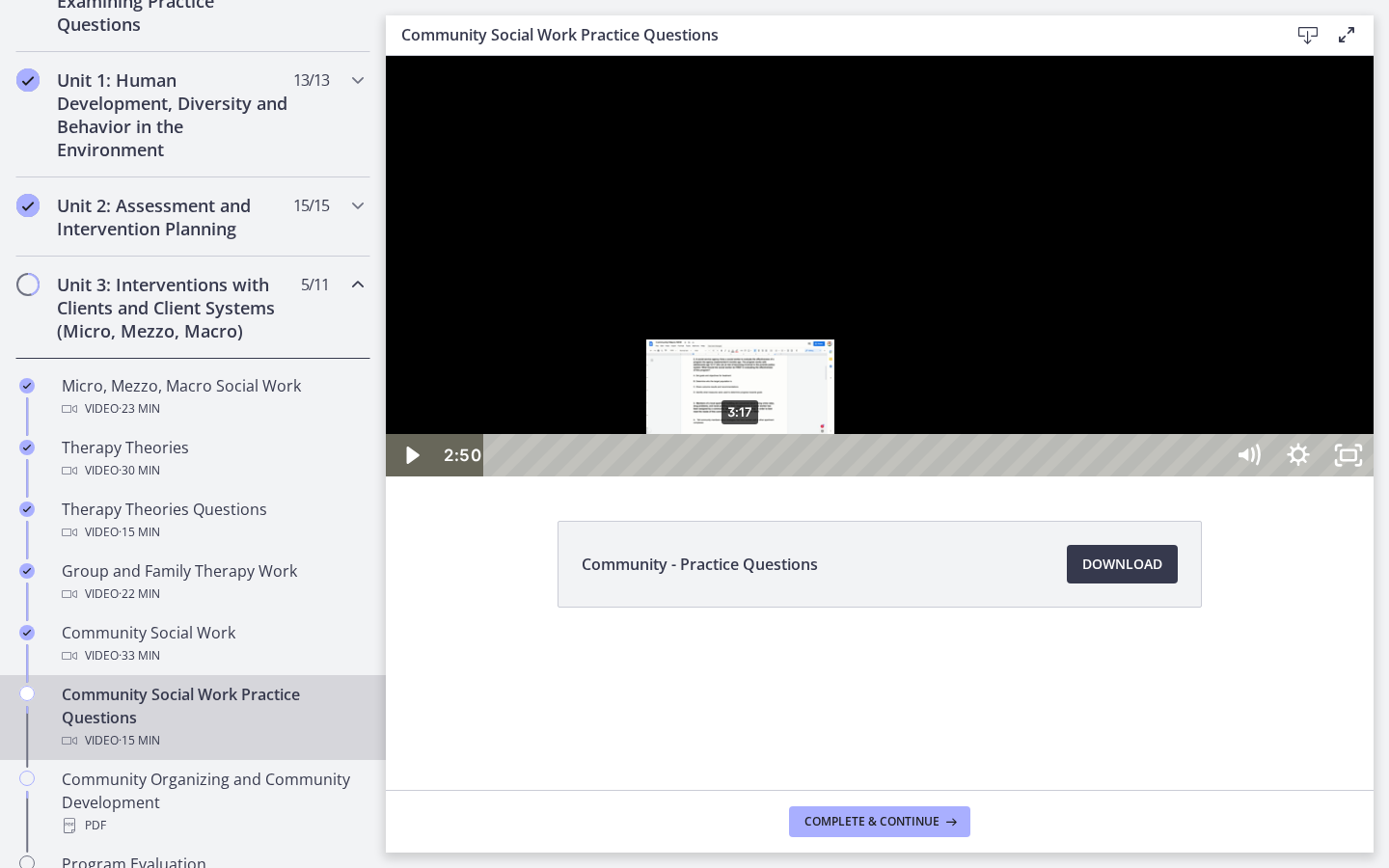 click on "3:17" at bounding box center (857, 455) 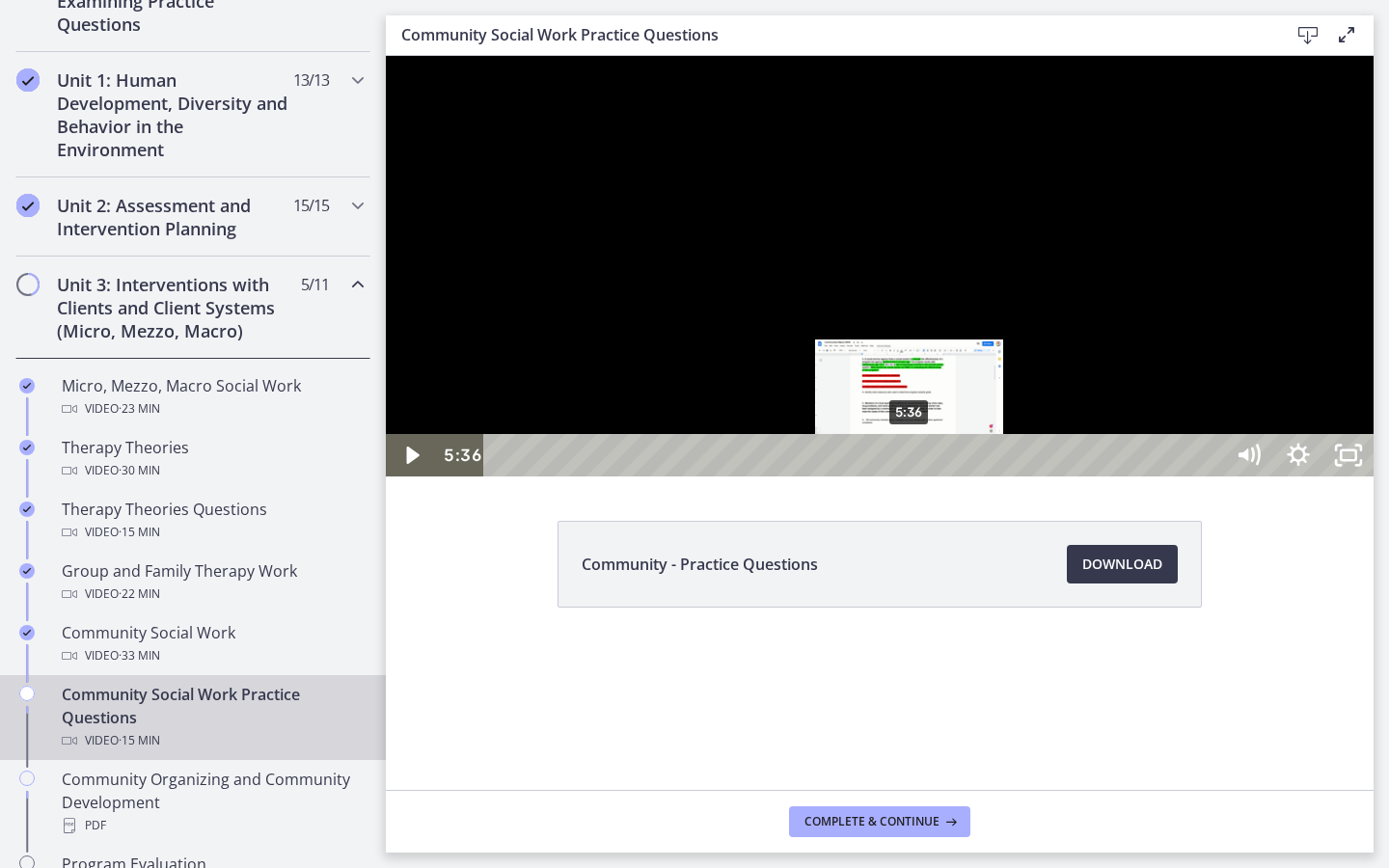 click on "5:36" at bounding box center [857, 455] 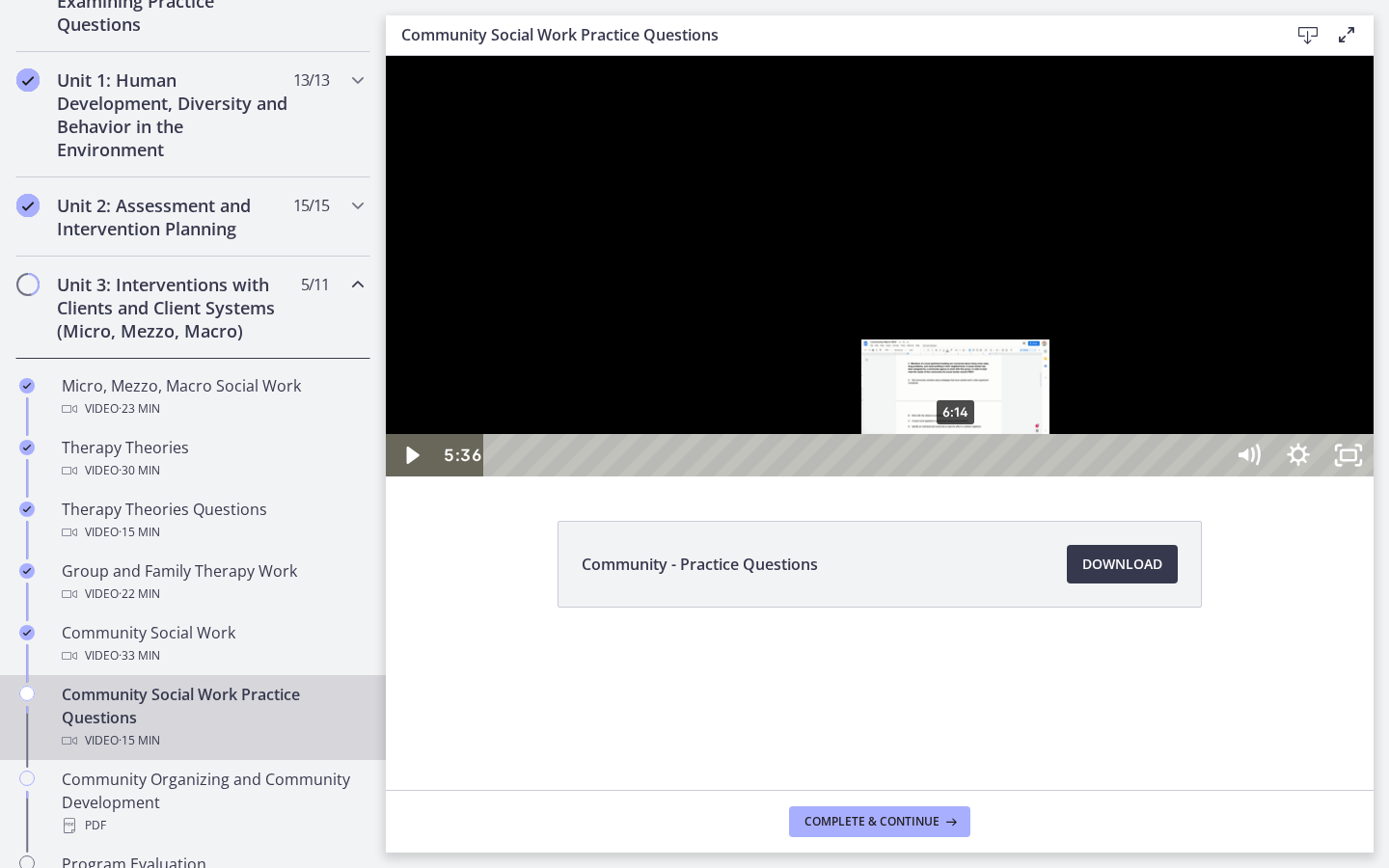 click on "6:14" at bounding box center [857, 455] 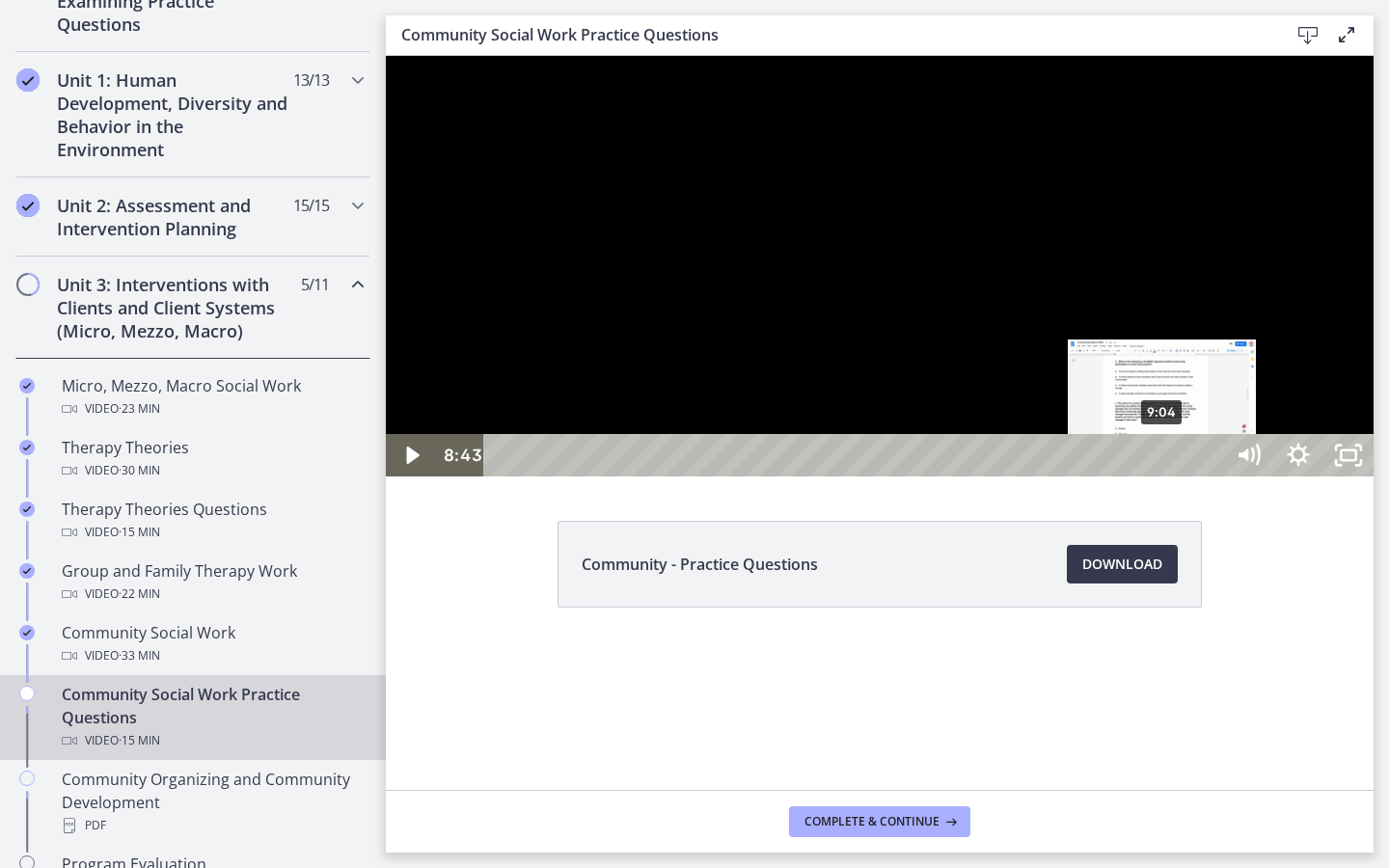 click on "9:04" at bounding box center (857, 455) 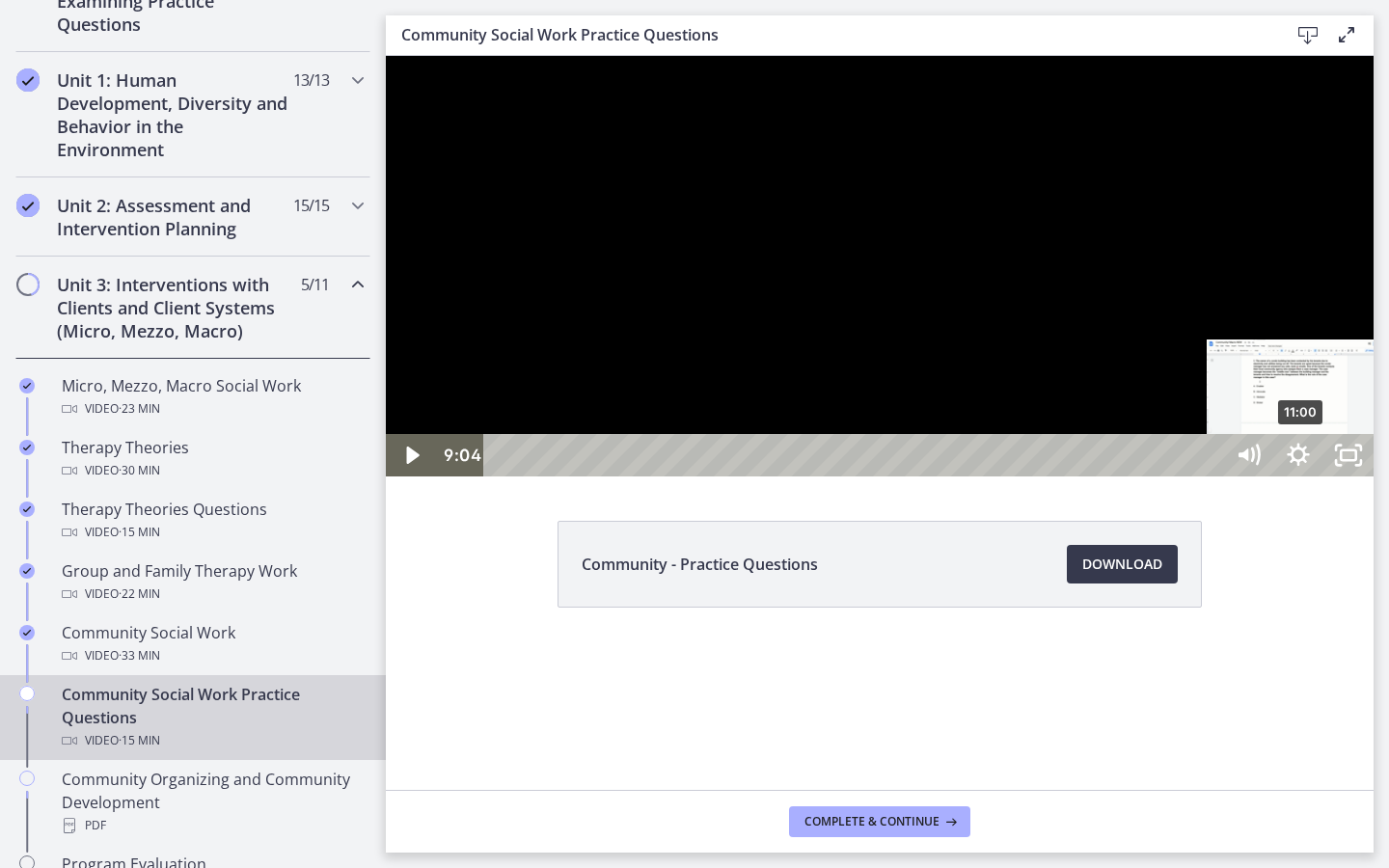 click on "11:00" at bounding box center [857, 455] 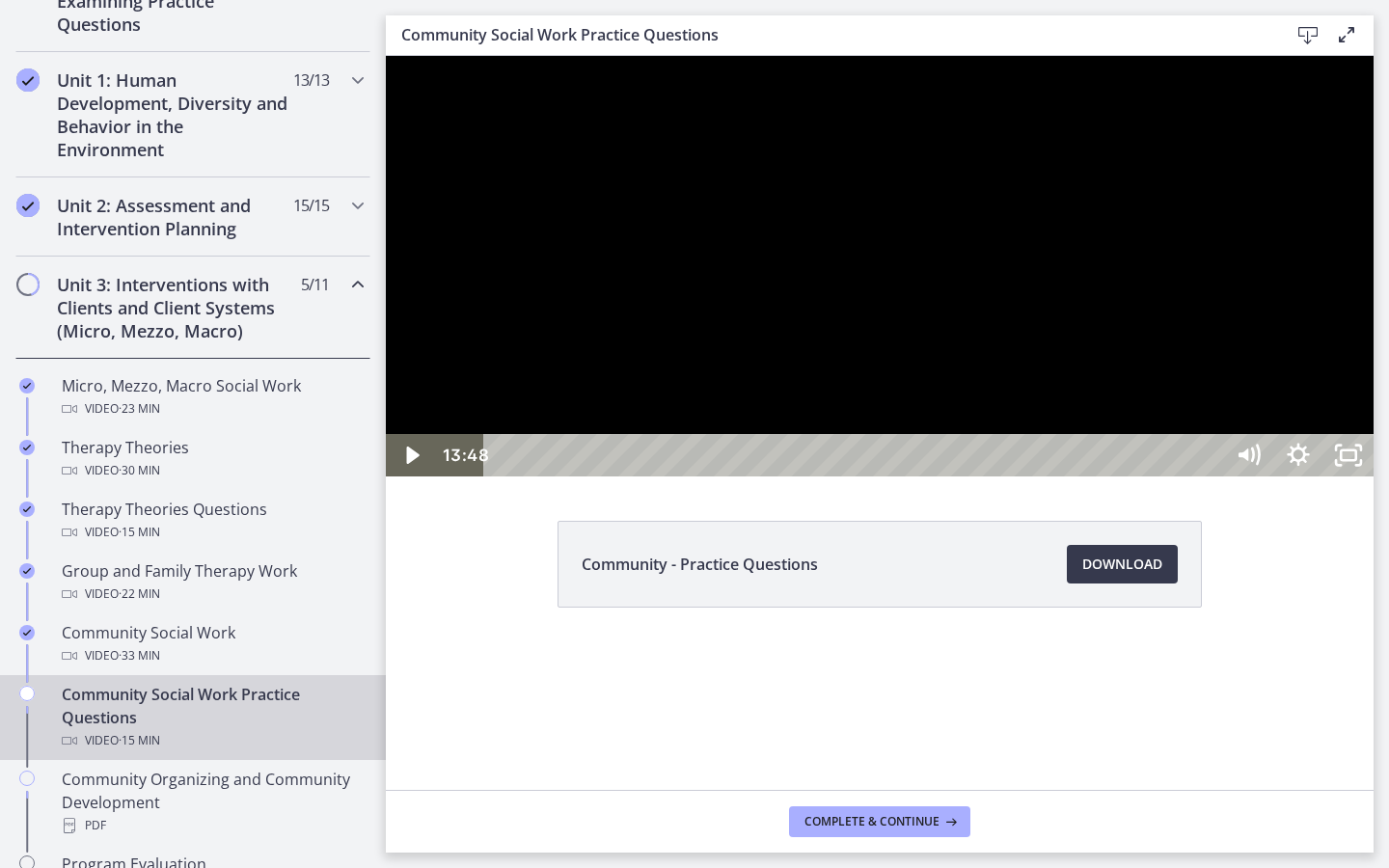 click on "13:48" at bounding box center (857, 455) 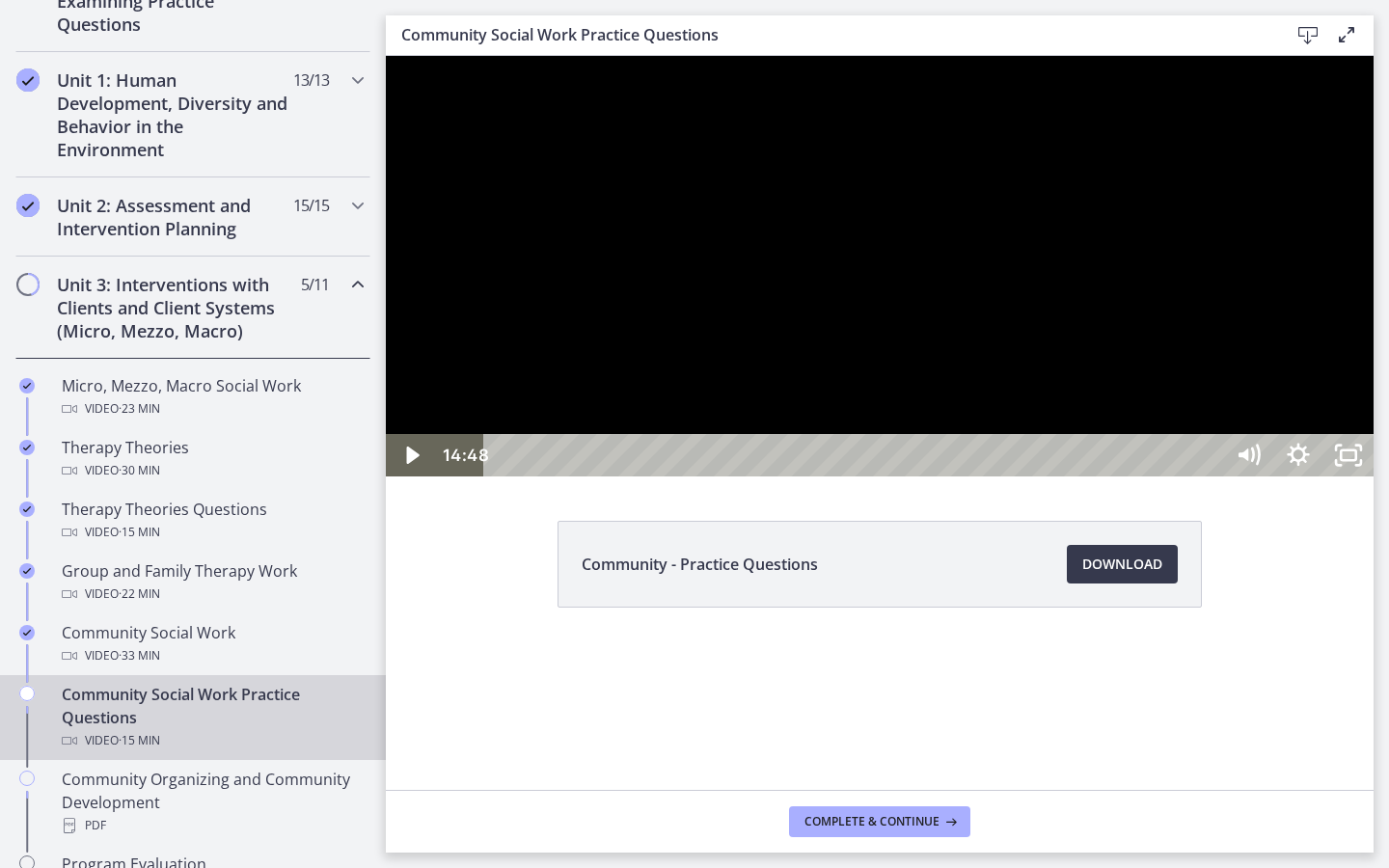 click on "15:03" at bounding box center (857, 455) 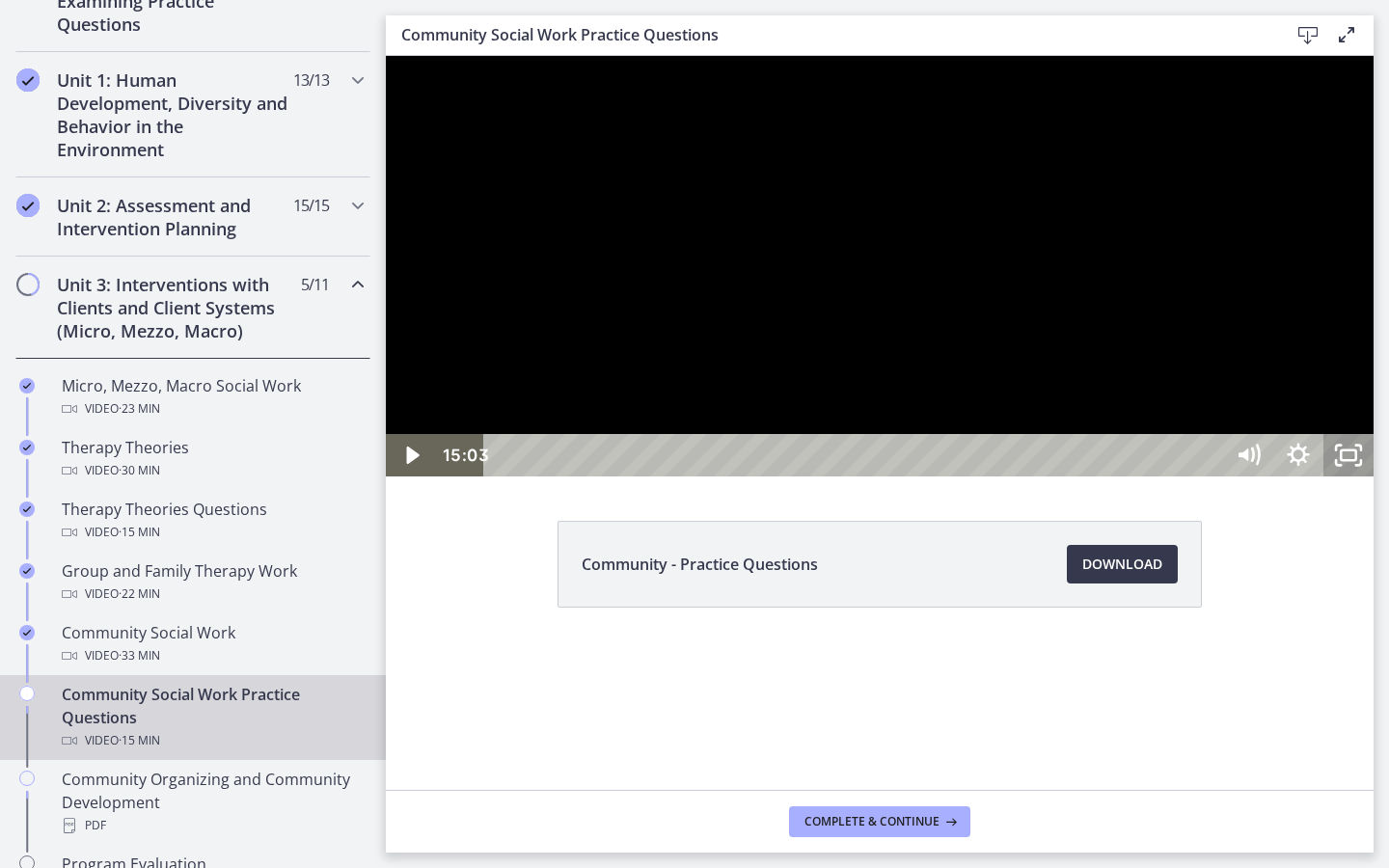 click 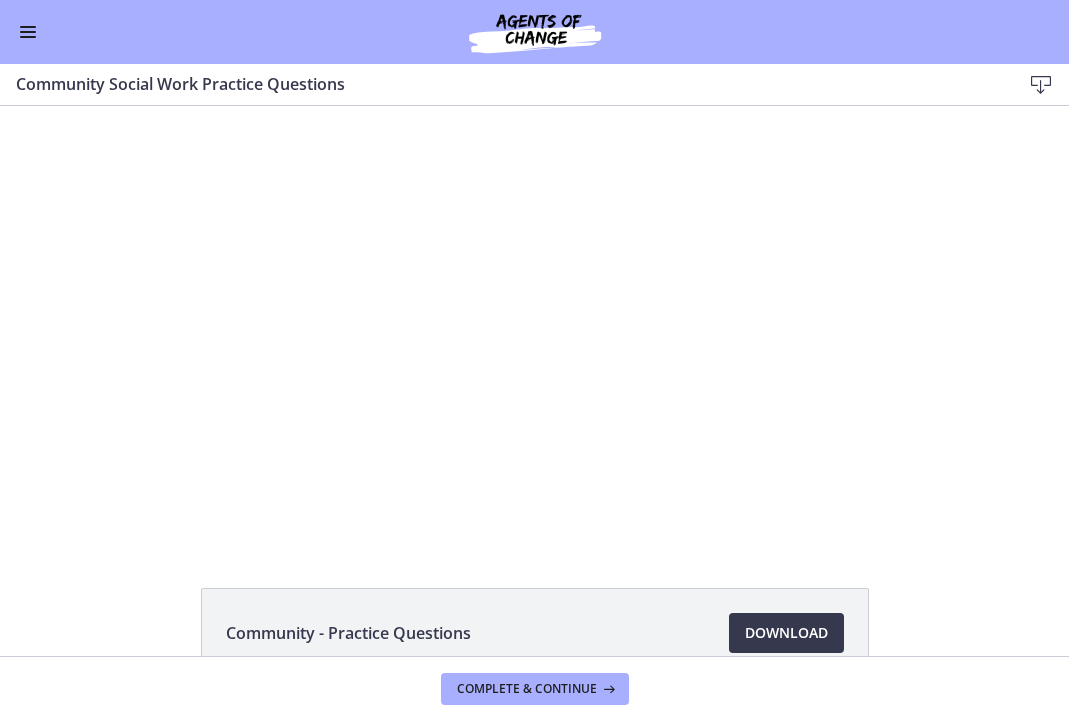 scroll, scrollTop: 513, scrollLeft: 0, axis: vertical 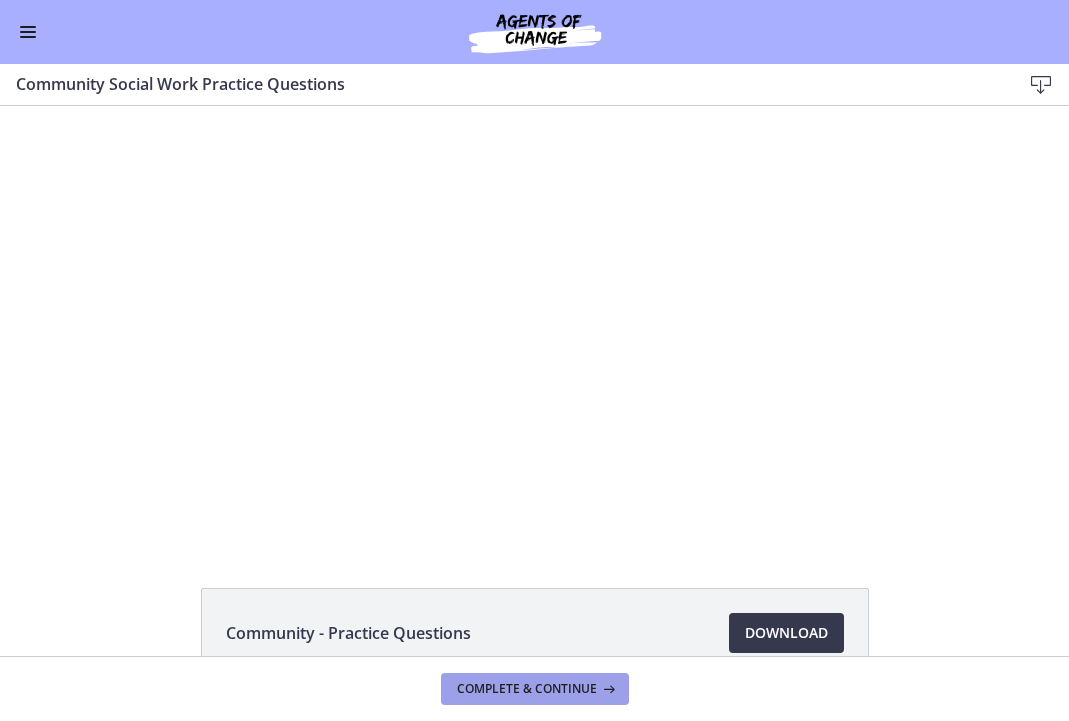 click on "Complete & continue" at bounding box center (527, 689) 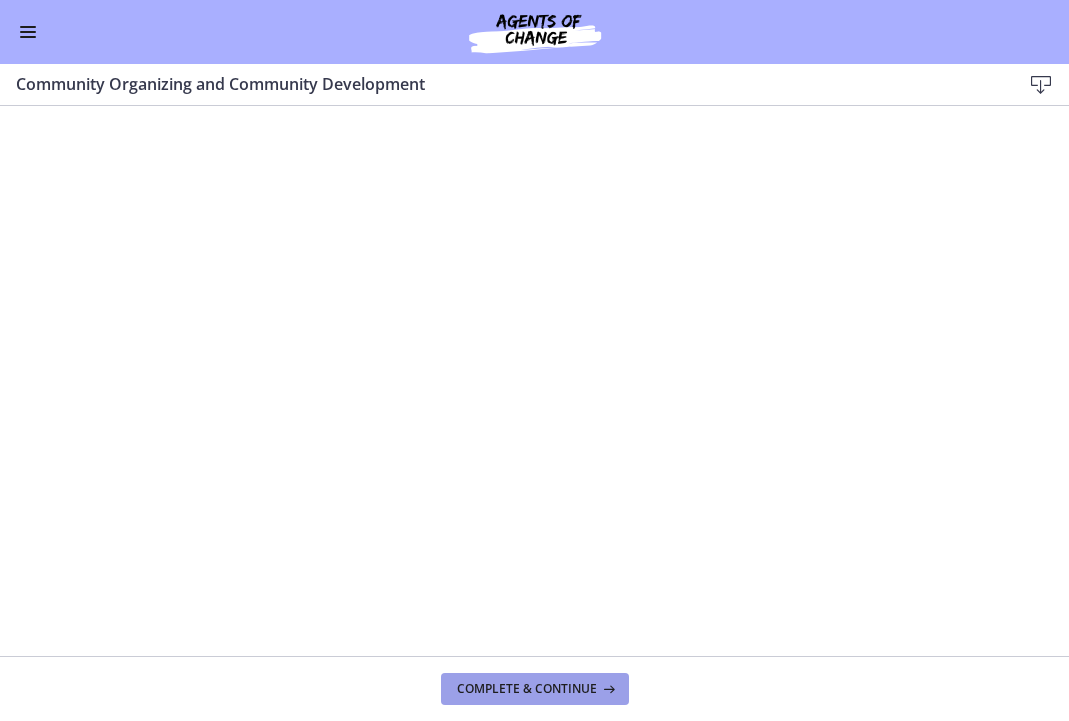 click on "Complete & continue" at bounding box center [527, 689] 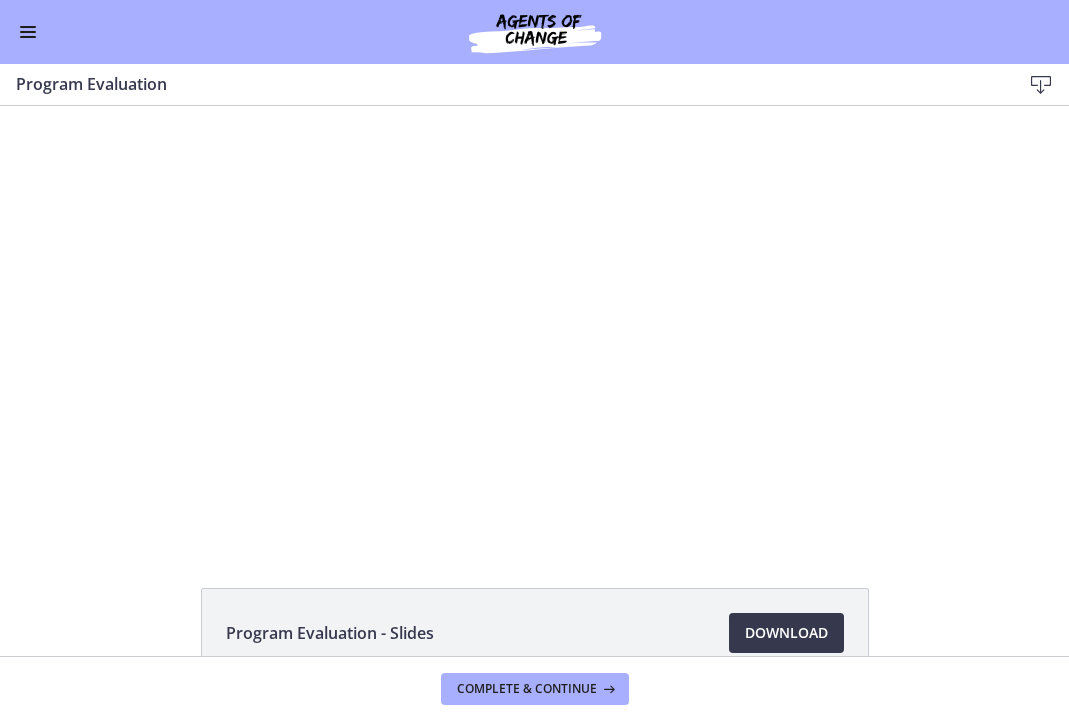 scroll, scrollTop: 0, scrollLeft: 0, axis: both 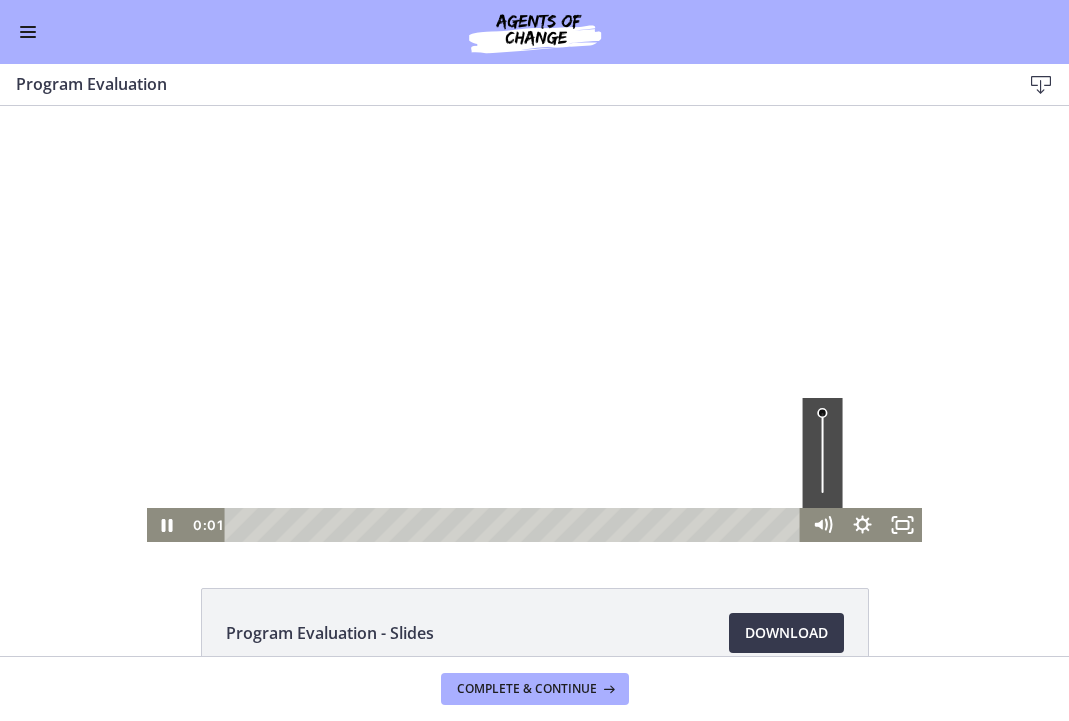 click at bounding box center (516, 525) 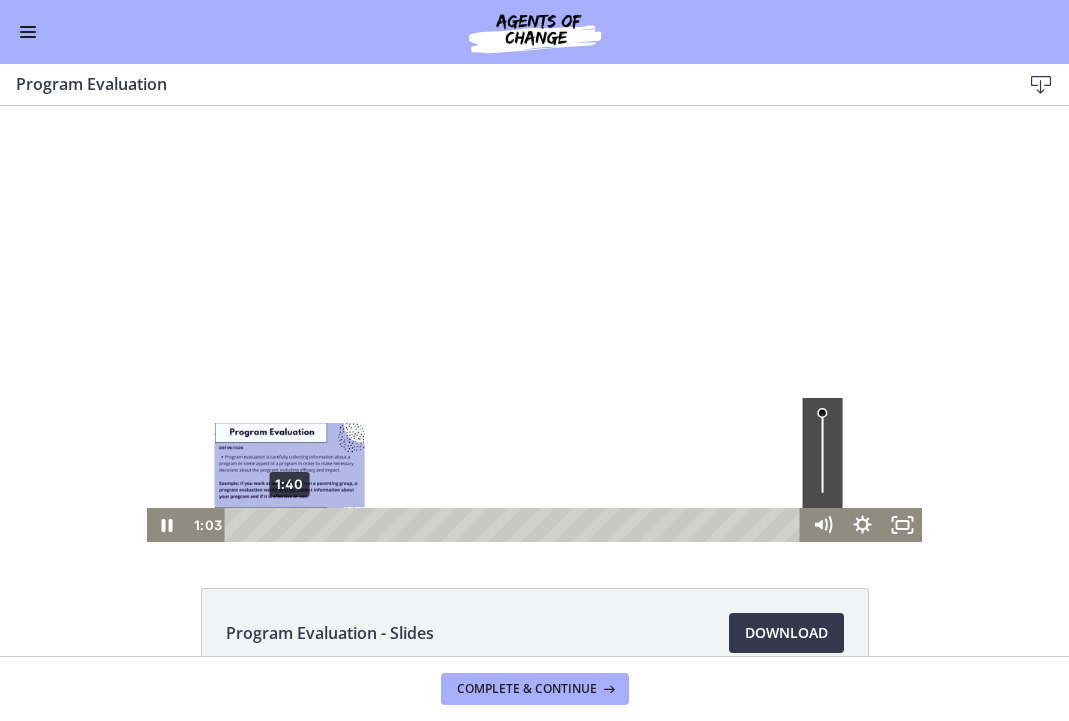 click on "1:40" at bounding box center [516, 525] 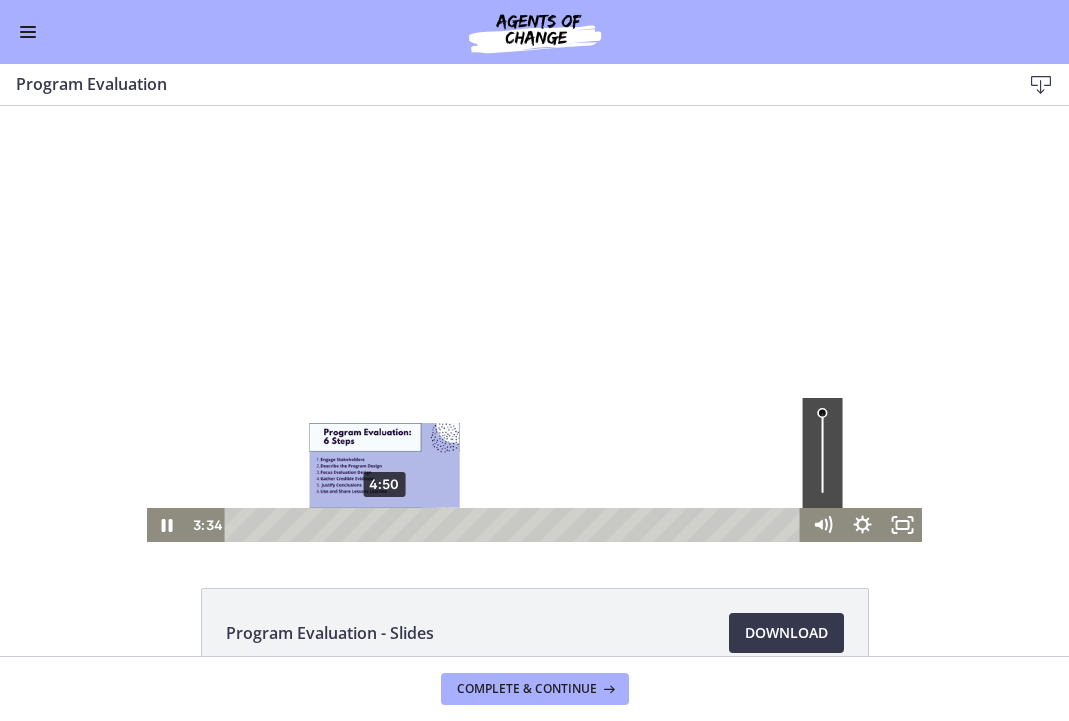 click on "4:50" at bounding box center (516, 525) 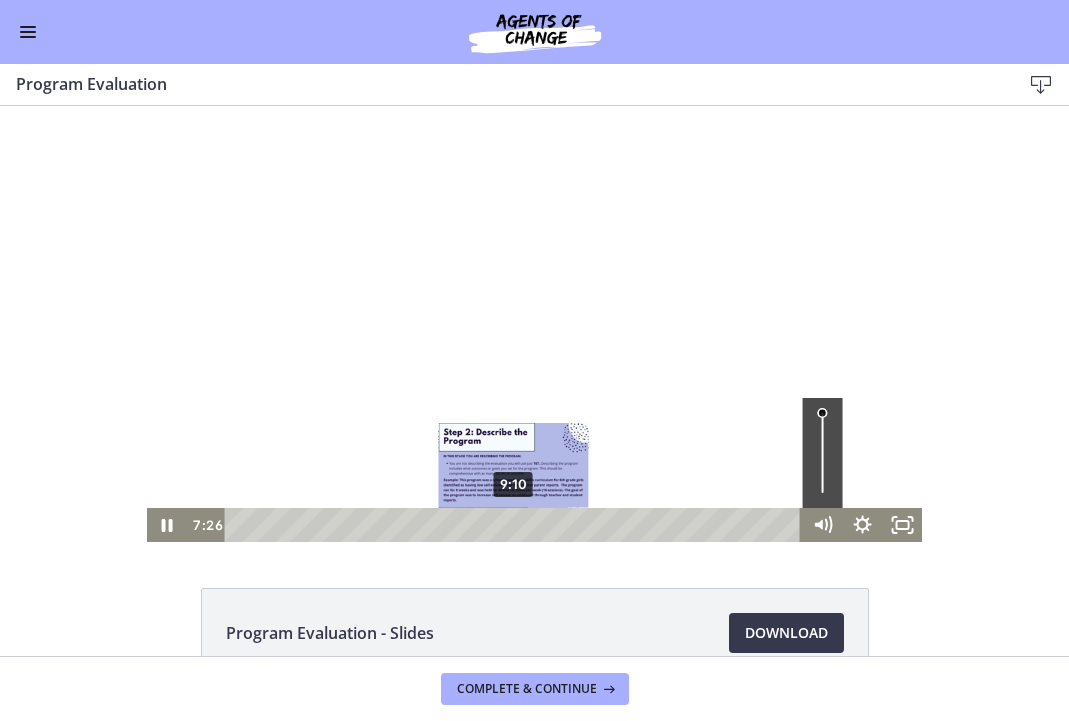 click on "9:10" at bounding box center [516, 525] 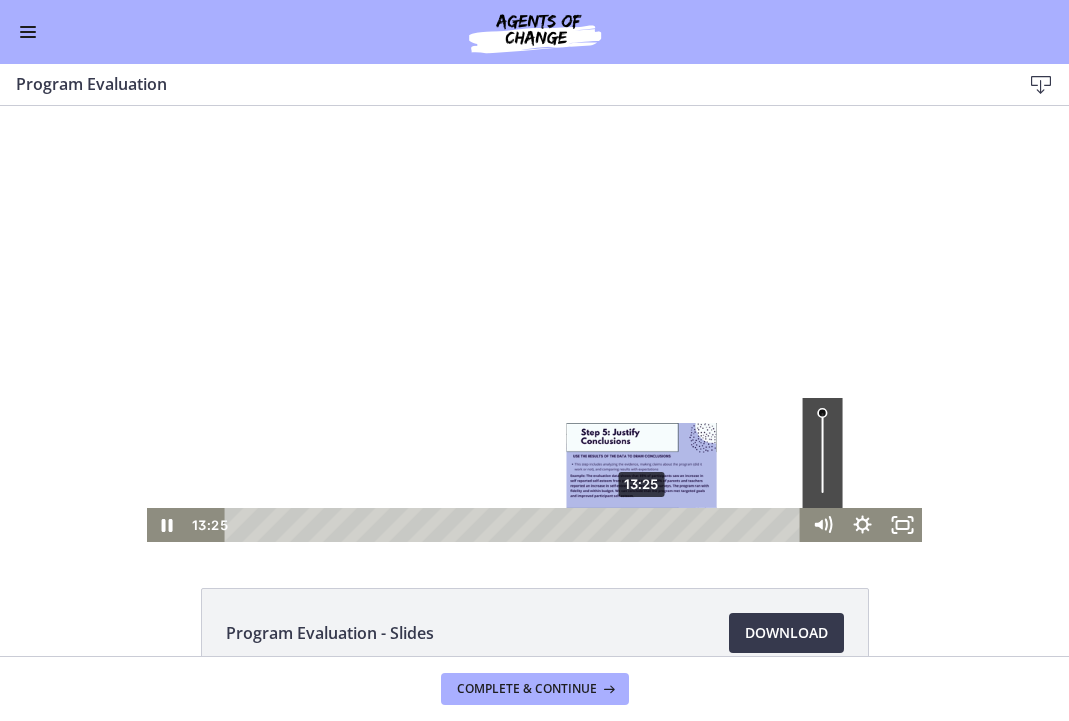 click on "13:25" at bounding box center (516, 525) 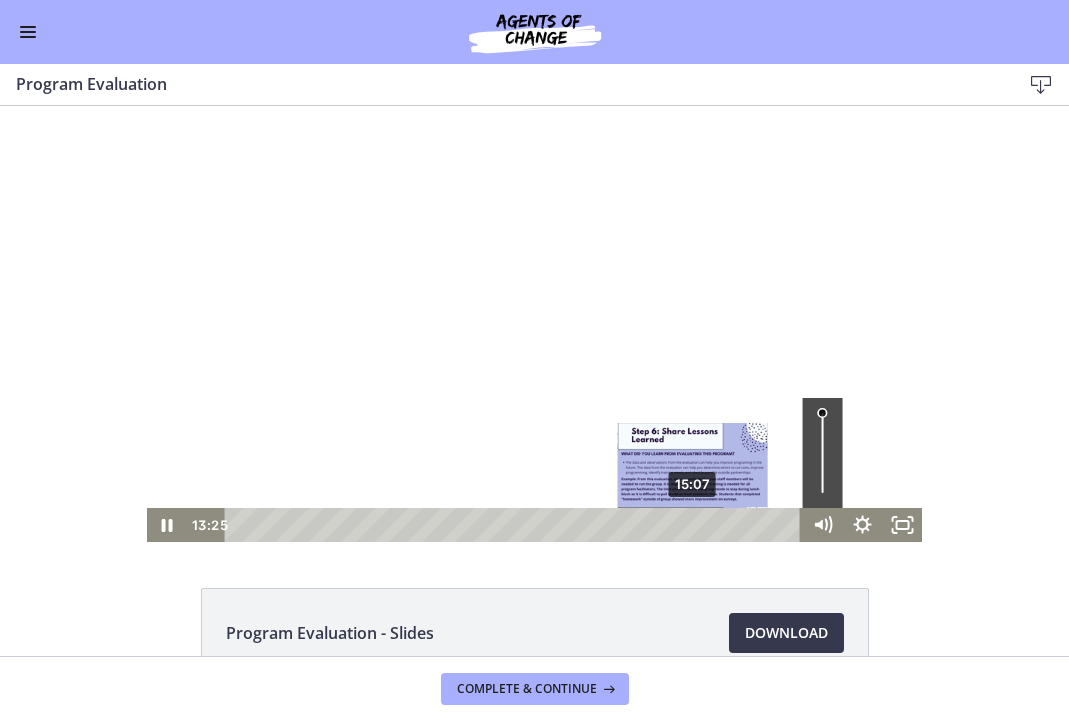 click on "15:07" at bounding box center (516, 525) 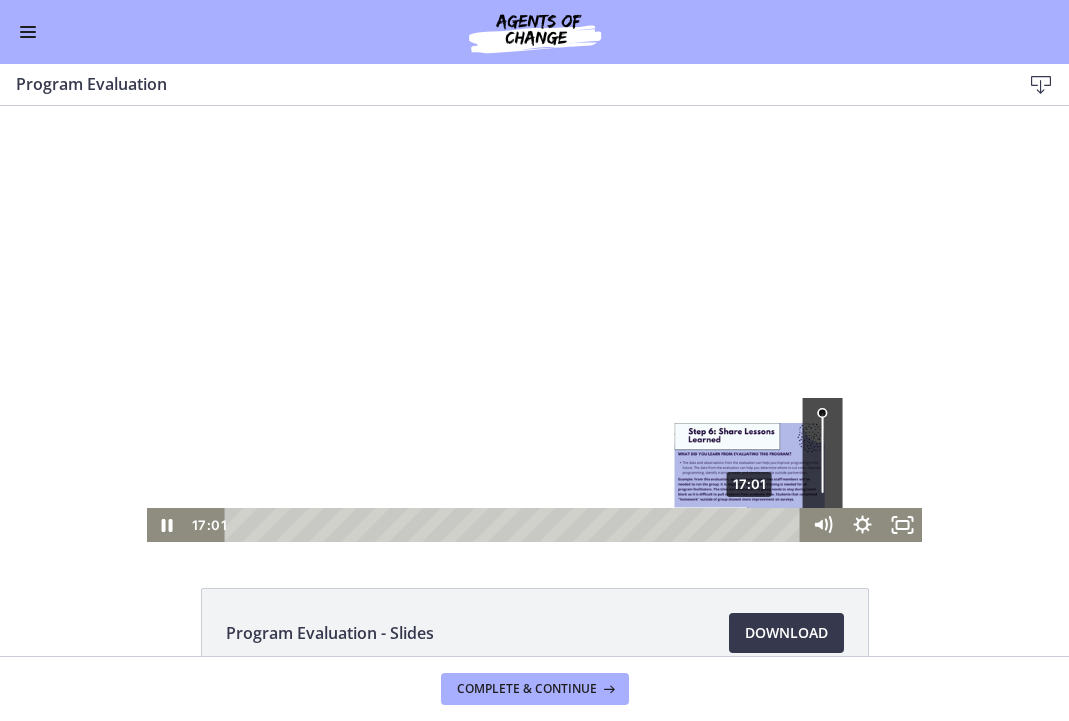 click on "17:01" at bounding box center (516, 525) 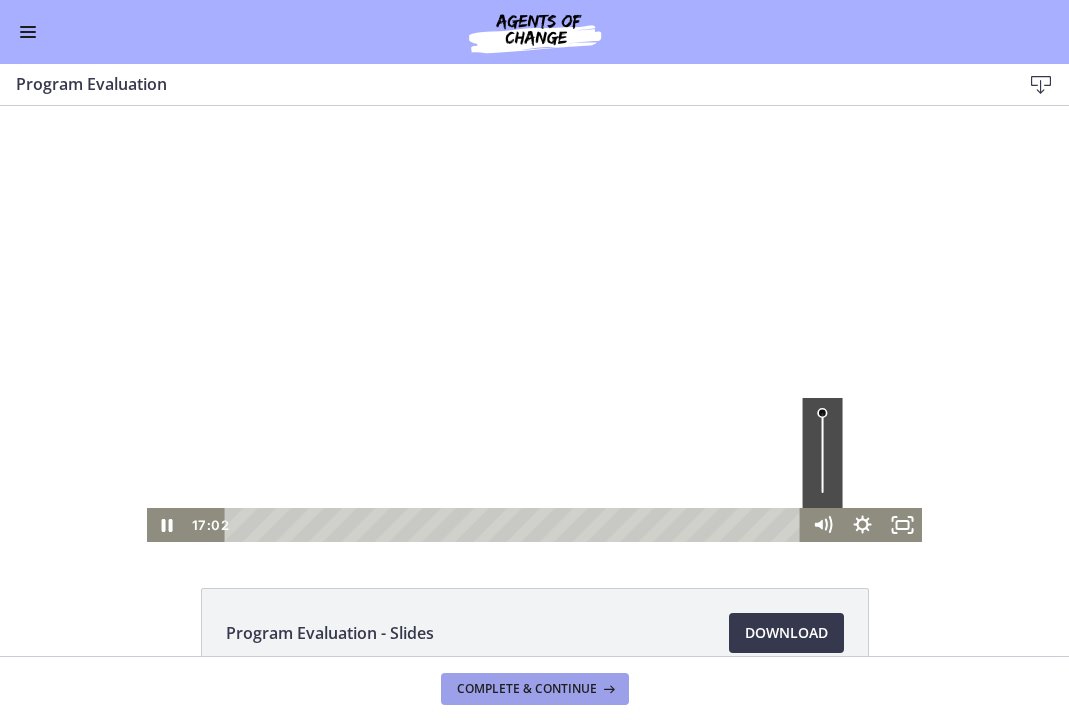 click on "Complete & continue" at bounding box center (535, 689) 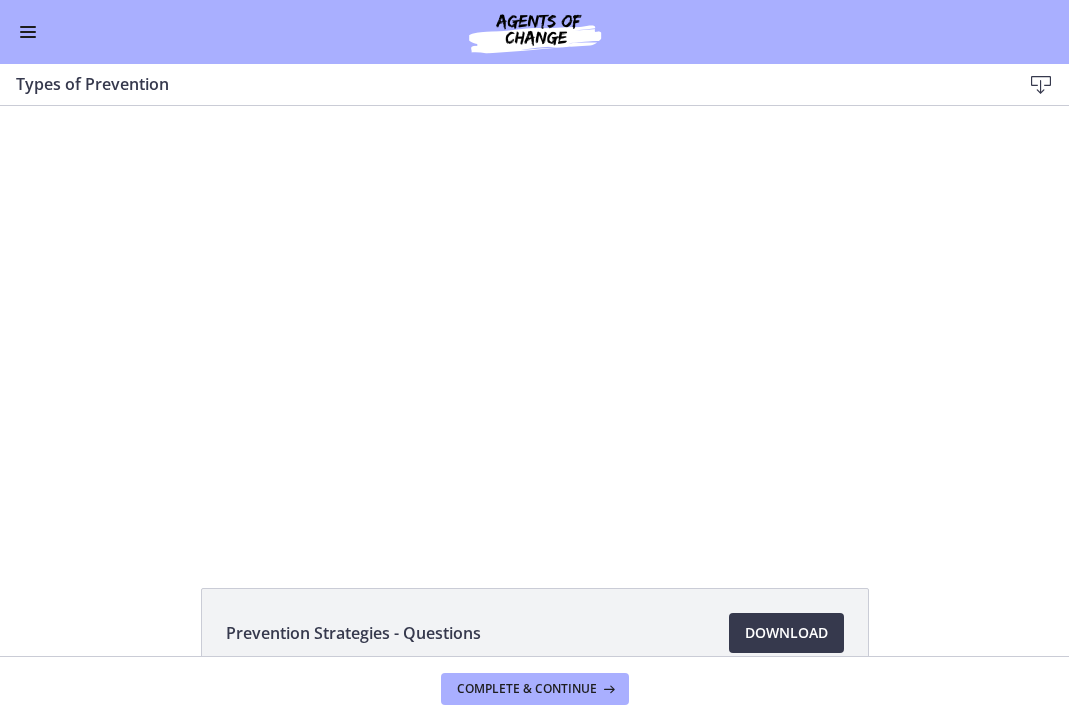 scroll, scrollTop: 0, scrollLeft: 0, axis: both 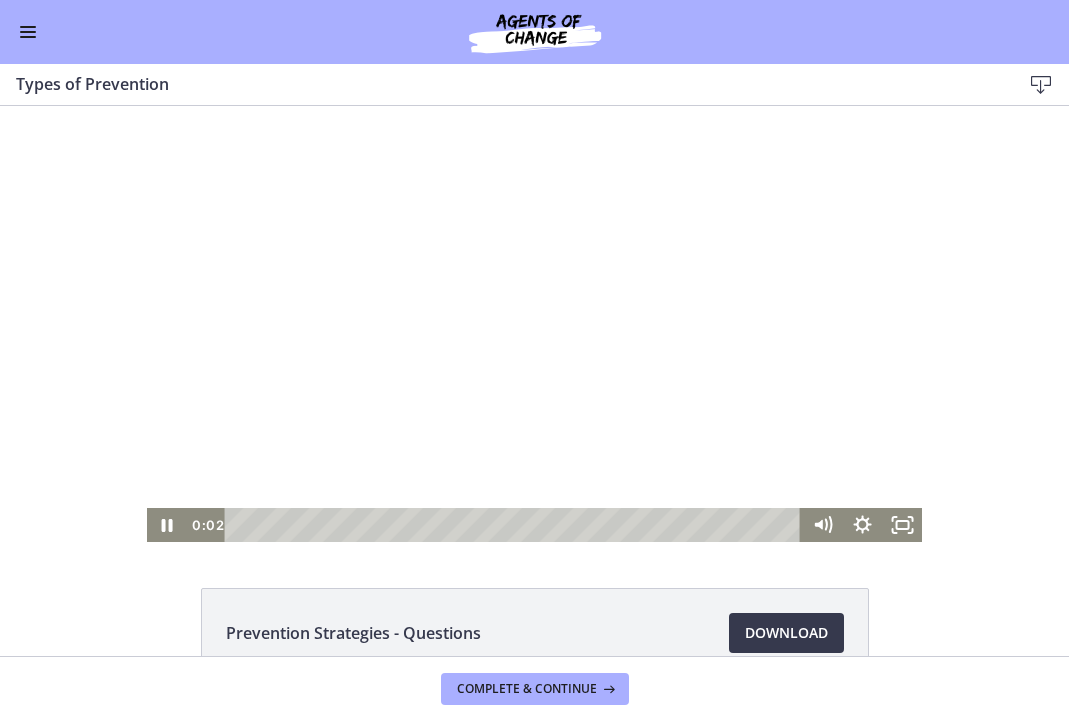click at bounding box center [516, 525] 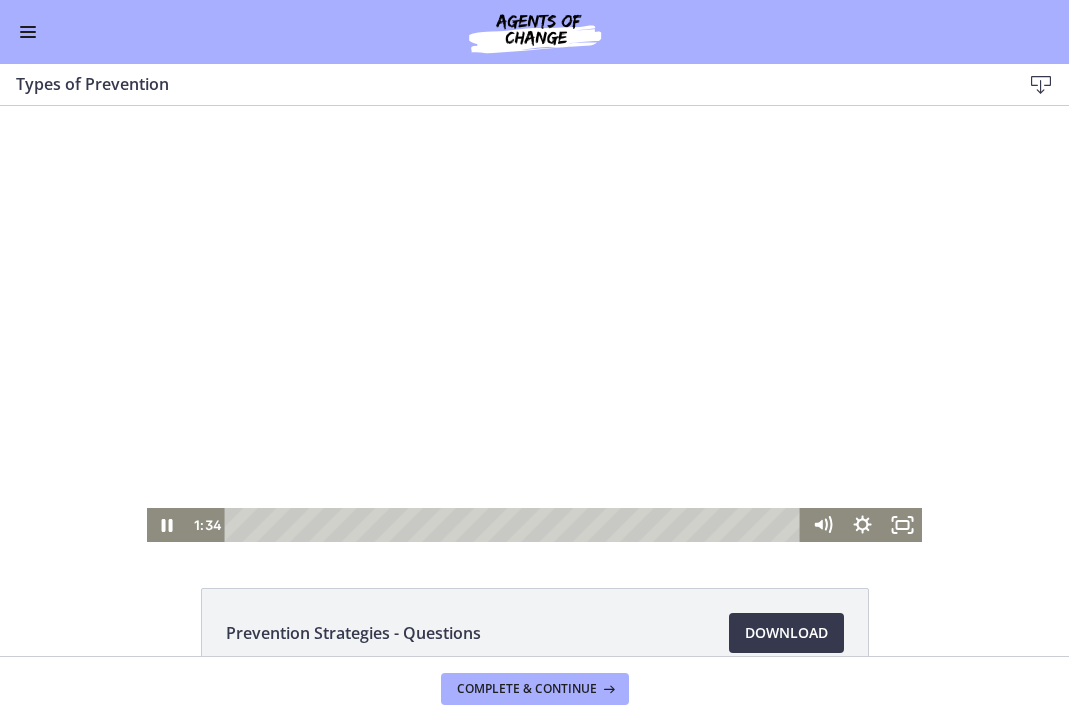 click at bounding box center [534, 324] 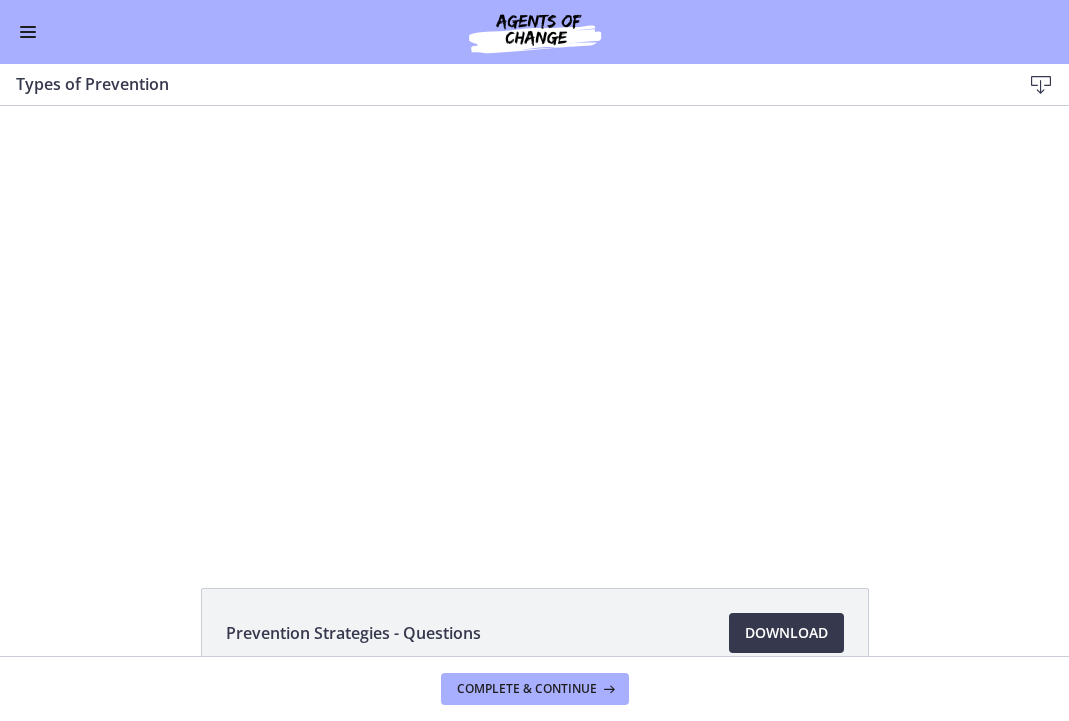 click at bounding box center (28, 27) 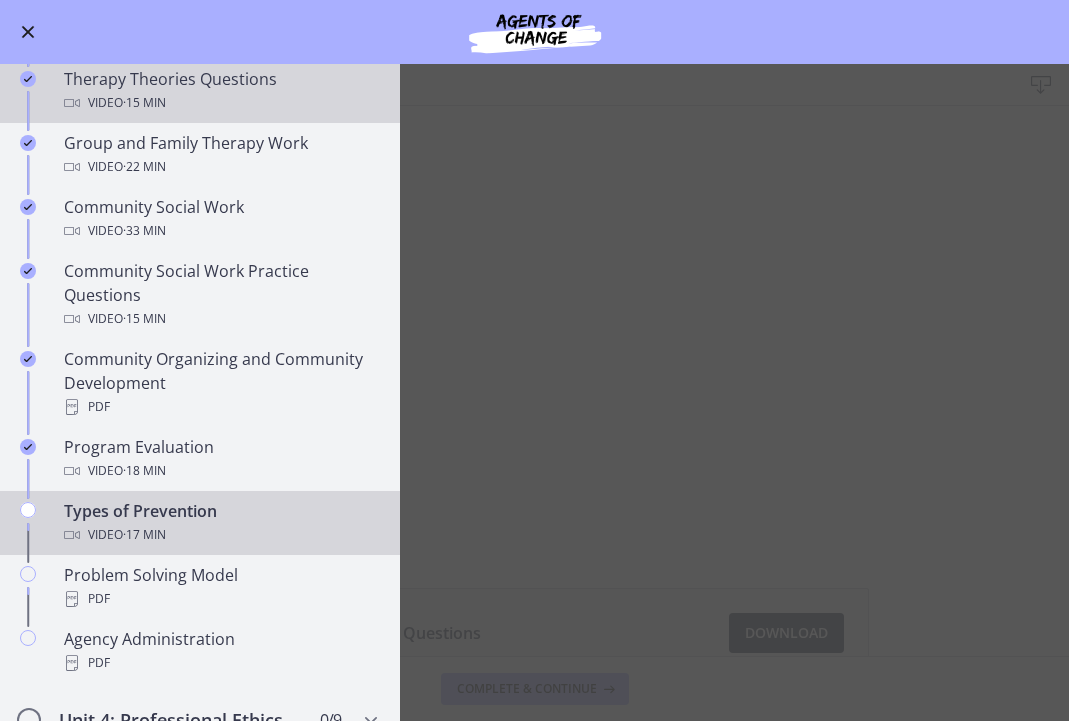 scroll, scrollTop: 1234, scrollLeft: 0, axis: vertical 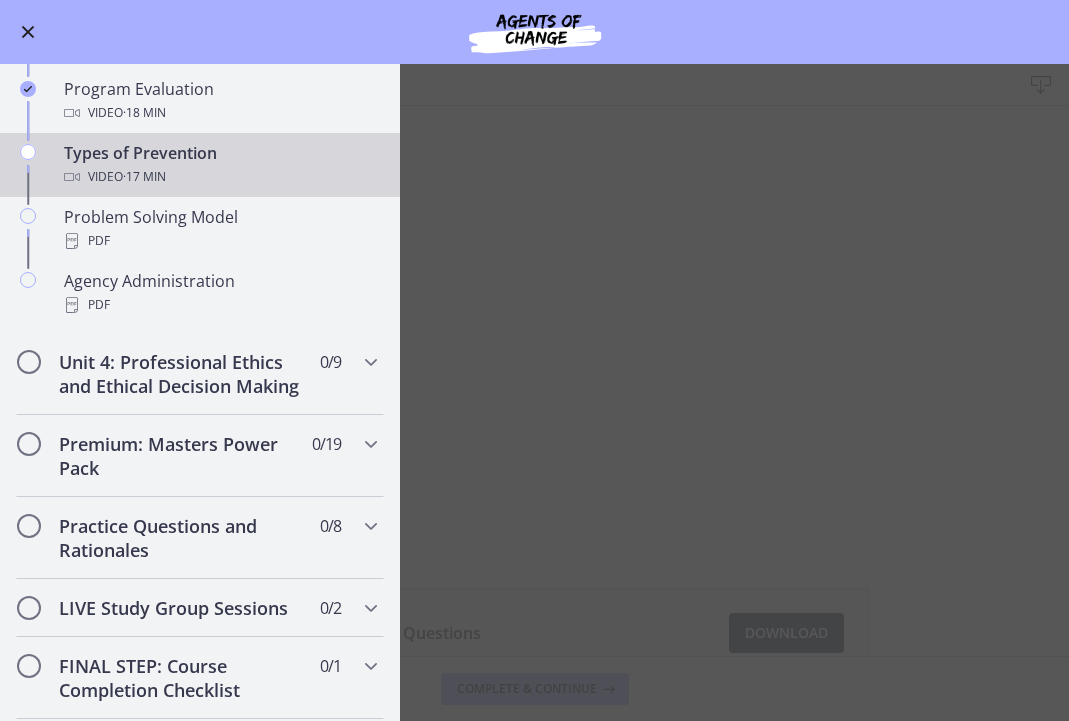 click on "Types of Prevention
Download
Enable fullscreen
Prevention Strategies - Questions
Download
Opens in a new window
Types of Prevention - Slides
873 KB
Download
Opens in a new window" at bounding box center (534, 392) 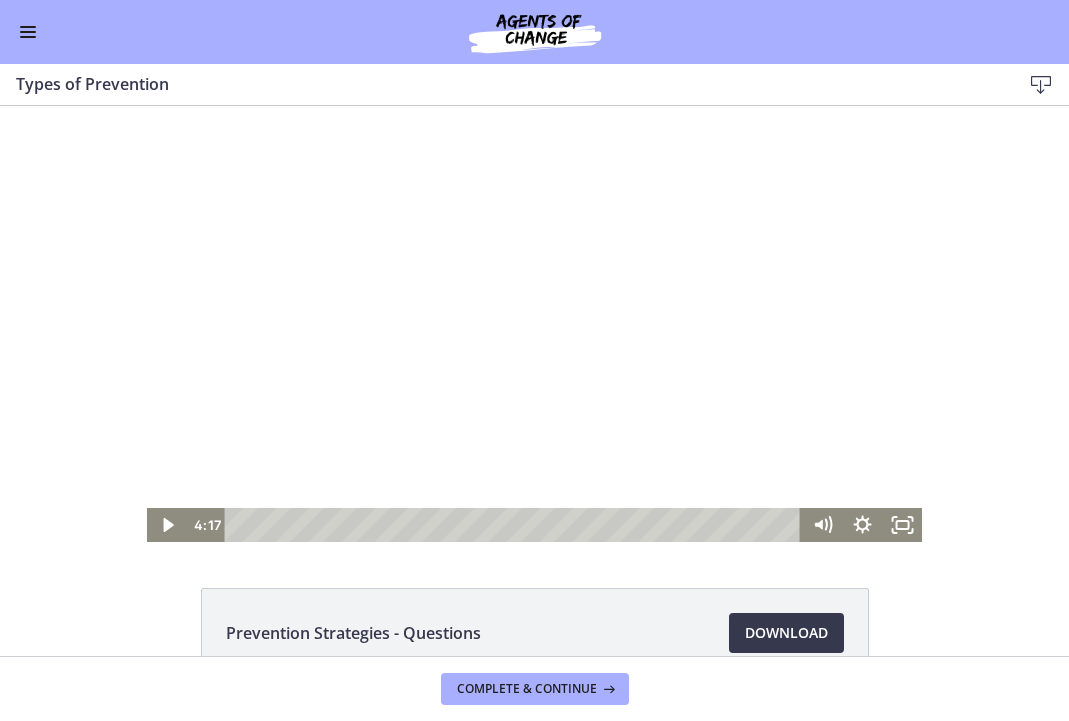 click on "Click for sound
@keyframes VOLUME_SMALL_WAVE_FLASH {
0% { opacity: 0; }
33% { opacity: 1; }
66% { opacity: 1; }
100% { opacity: 0; }
}
@keyframes VOLUME_LARGE_WAVE_FLASH {
0% { opacity: 0; }
33% { opacity: 1; }
66% { opacity: 1; }
100% { opacity: 0; }
}
.volume__small-wave {
animation: VOLUME_SMALL_WAVE_FLASH 2s infinite;
opacity: 0;
}
.volume__large-wave {
animation: VOLUME_LARGE_WAVE_FLASH 2s infinite .3s;
opacity: 0;
}
4:17 5:30" at bounding box center (534, 324) 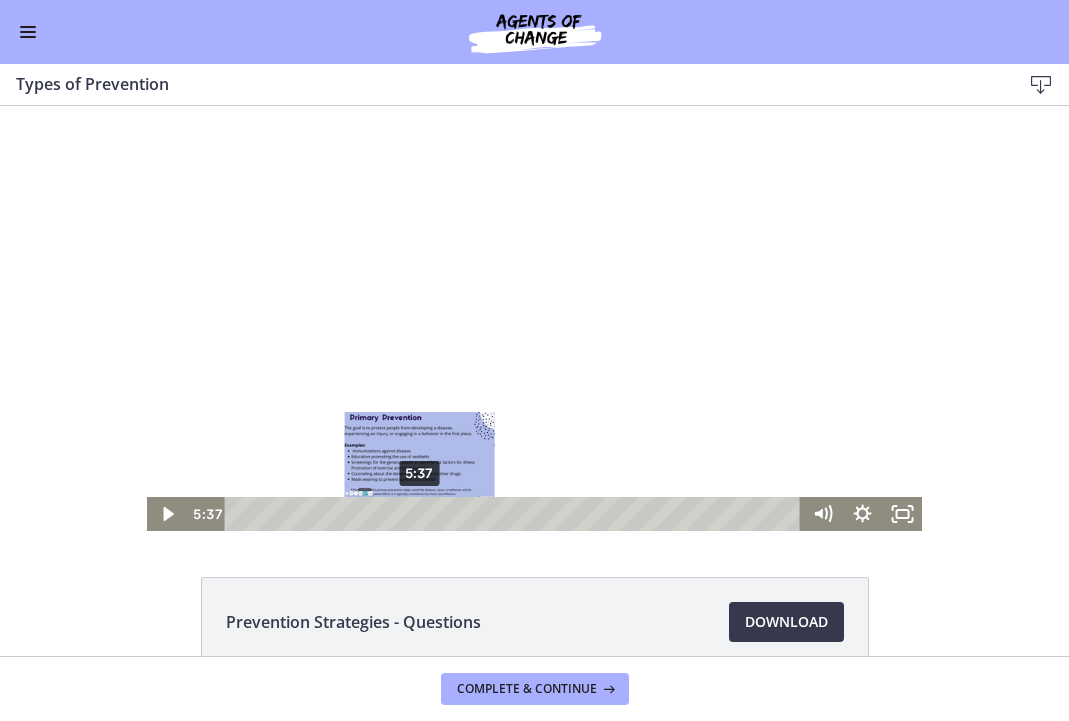 click on "5:37" at bounding box center (516, 514) 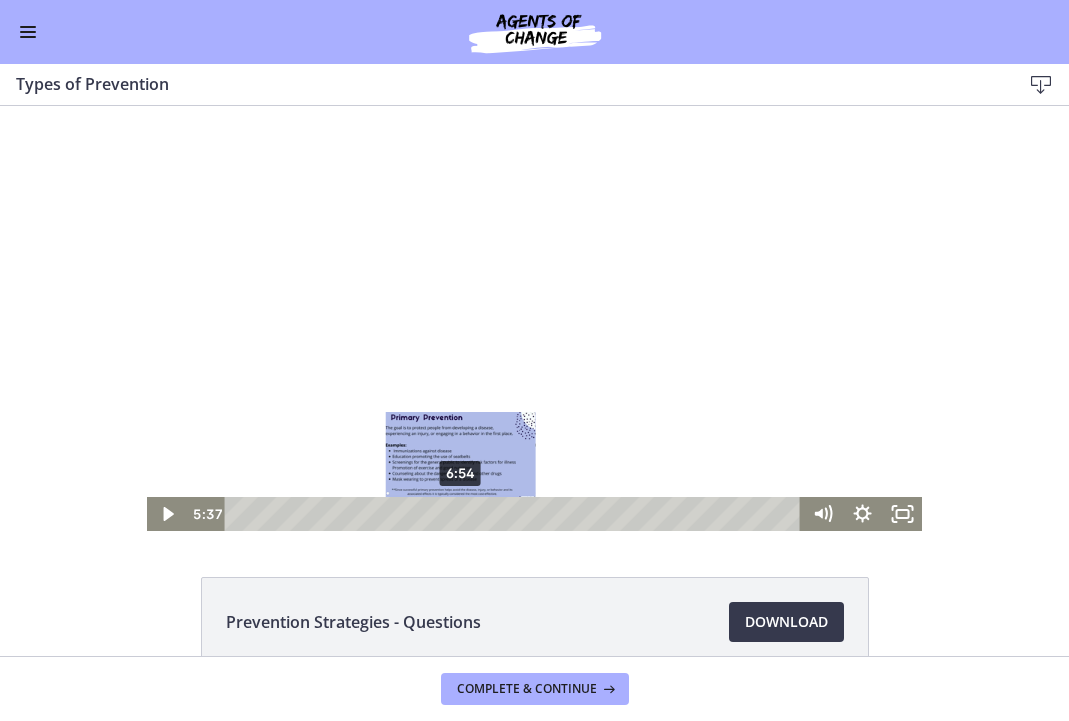 click on "6:54" at bounding box center (516, 514) 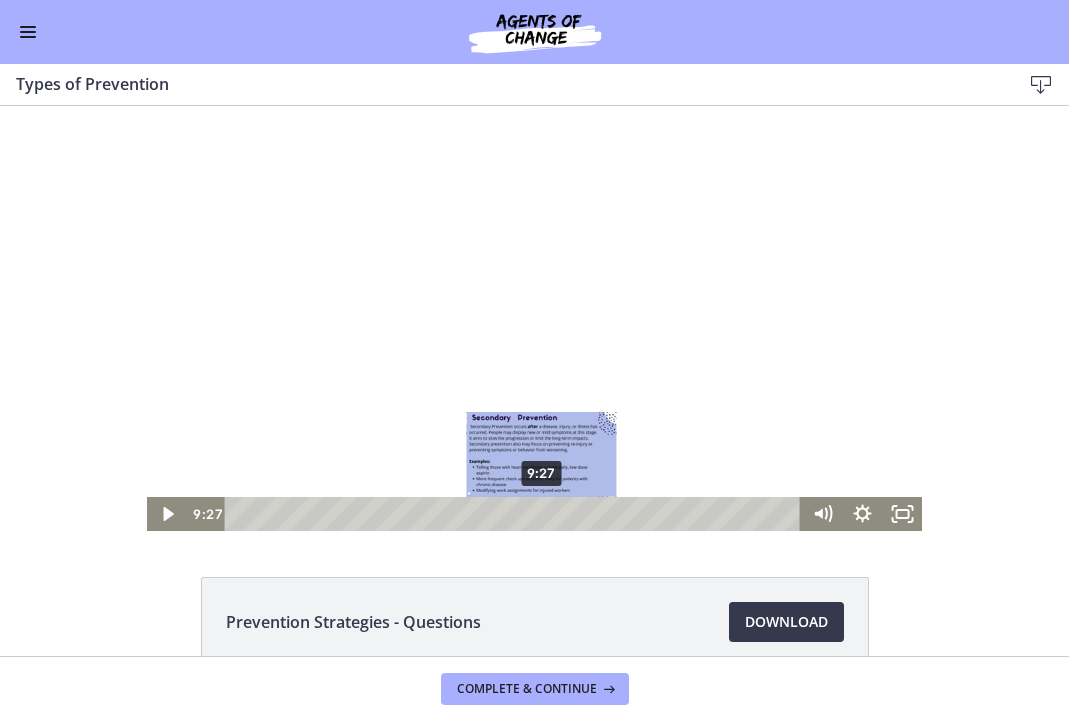 click on "9:27" at bounding box center (516, 514) 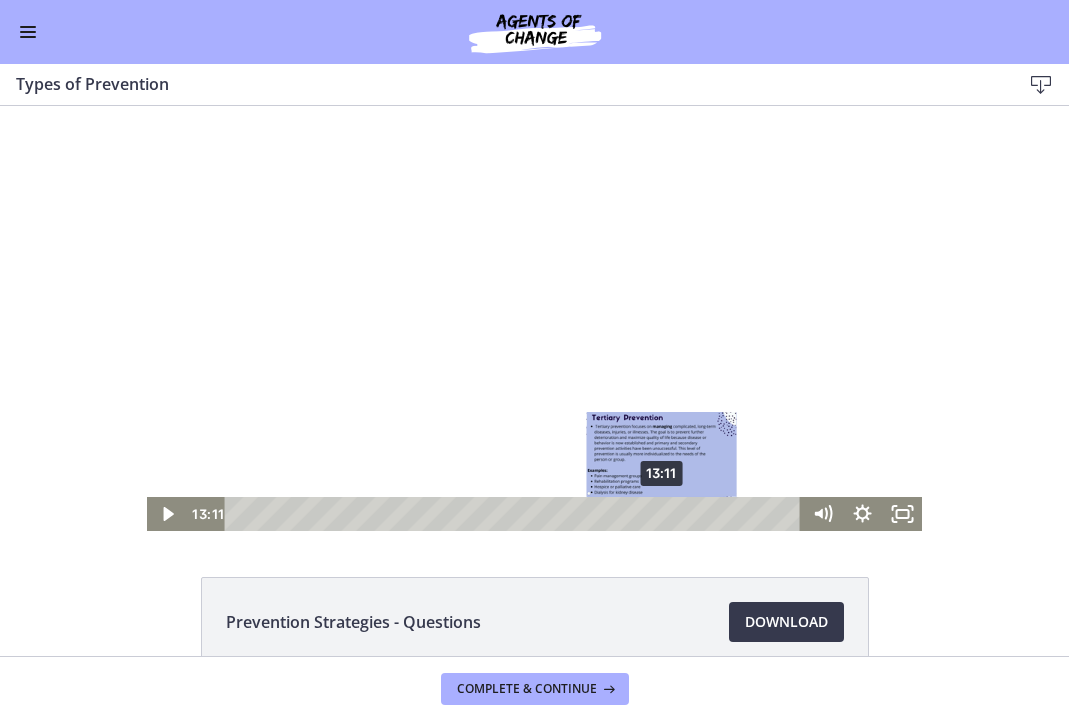 click on "13:11" at bounding box center [516, 514] 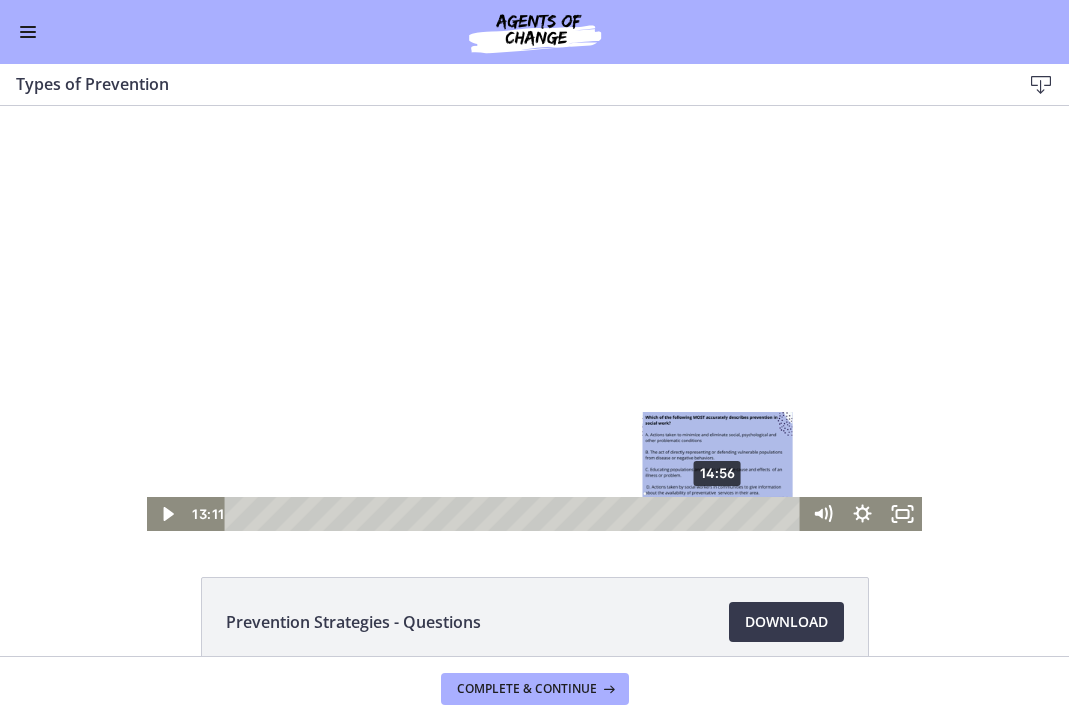 click on "14:56" at bounding box center [516, 514] 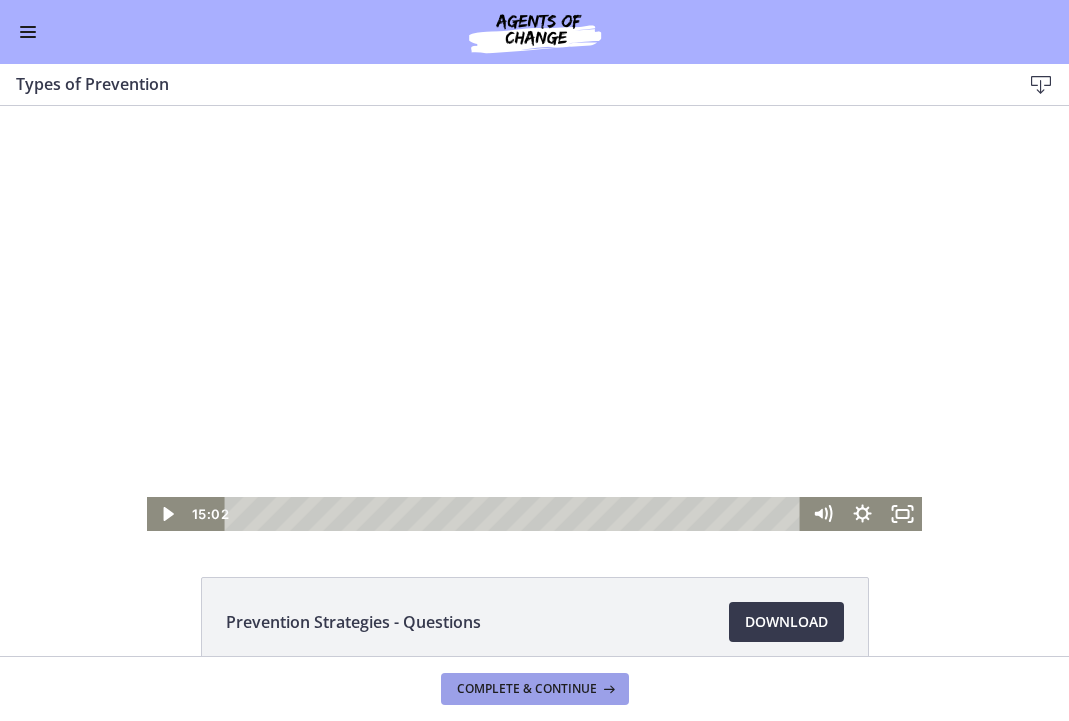 click on "Complete & continue" at bounding box center (527, 689) 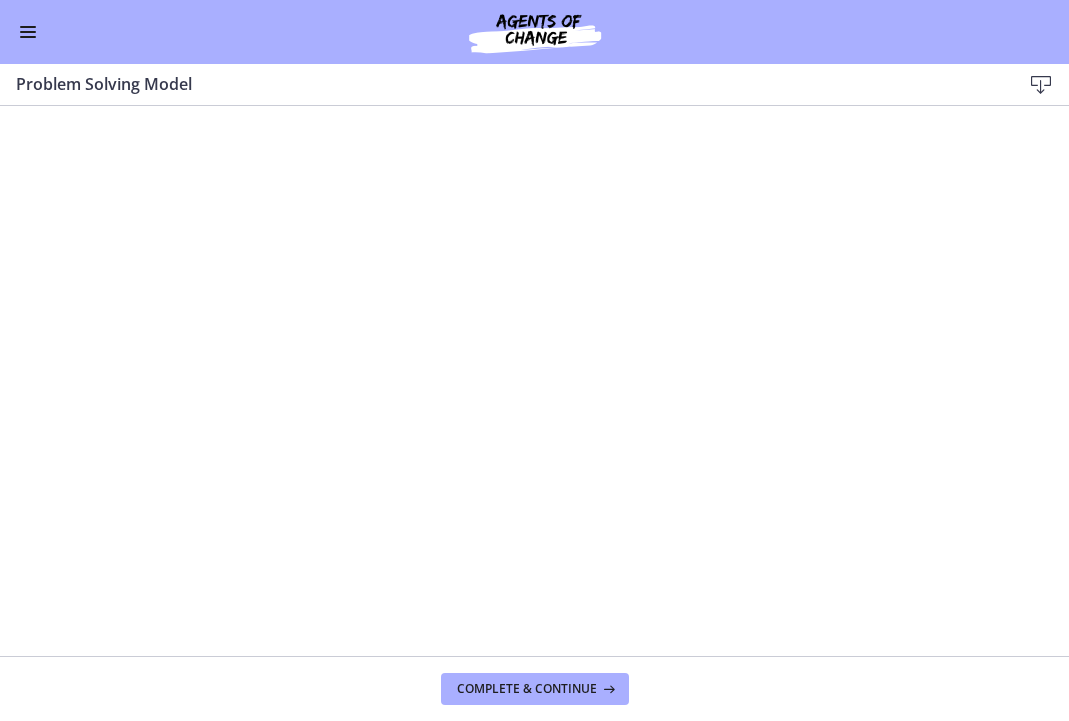 scroll, scrollTop: 0, scrollLeft: 0, axis: both 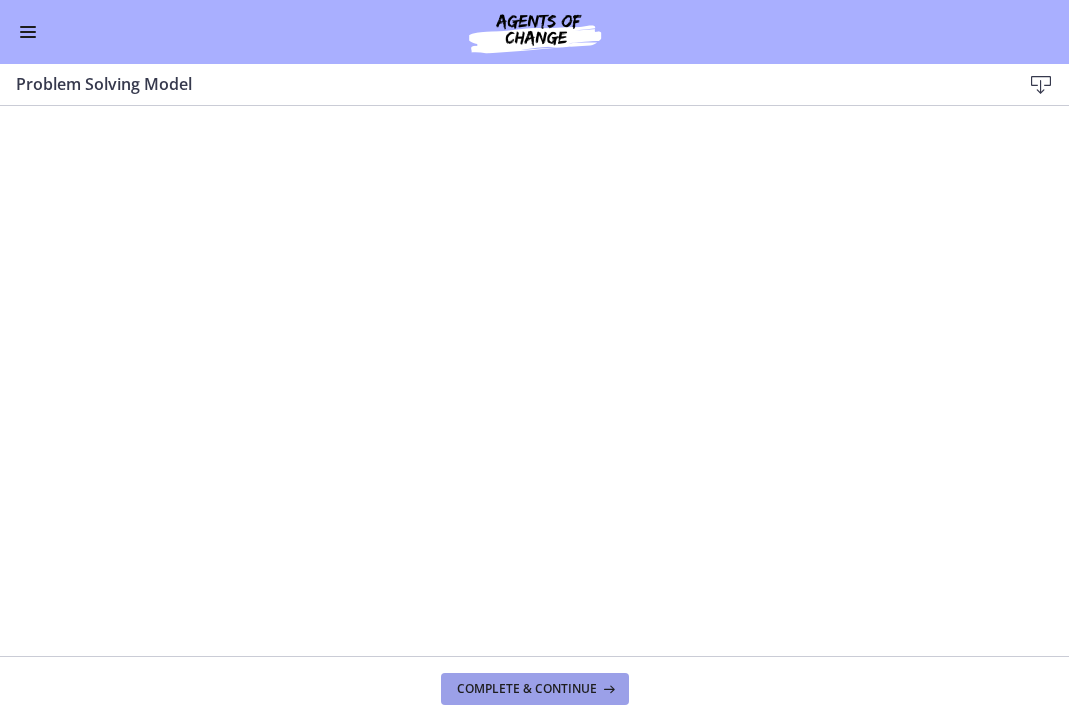 click on "Complete & continue" at bounding box center (527, 689) 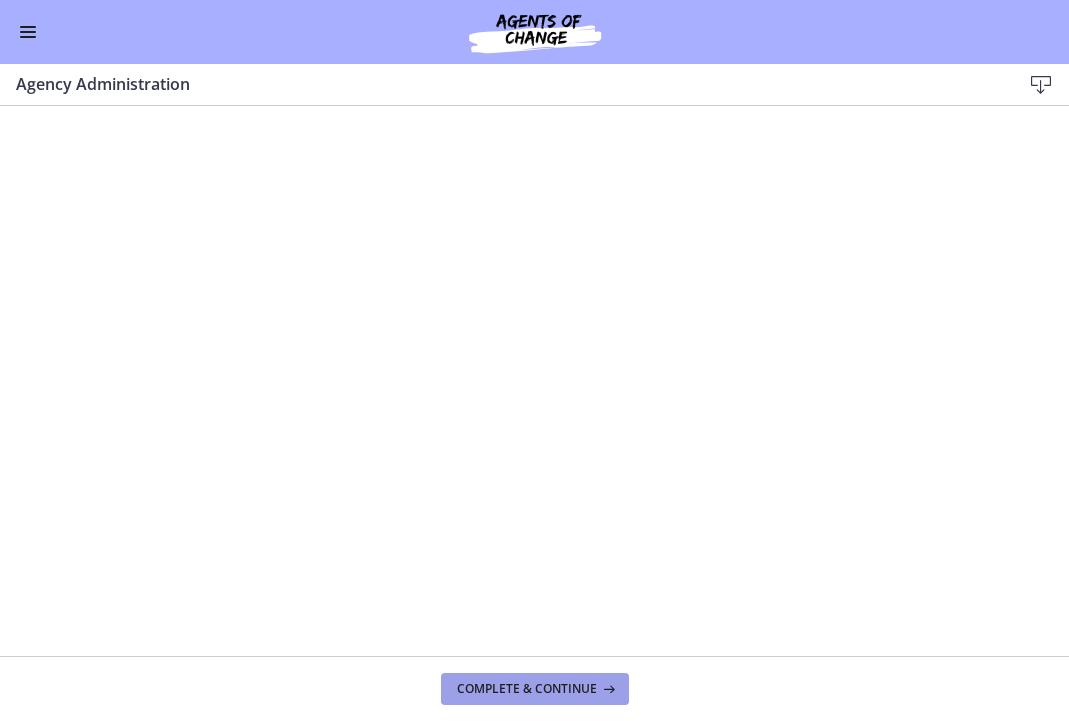 click on "Complete & continue" at bounding box center (527, 689) 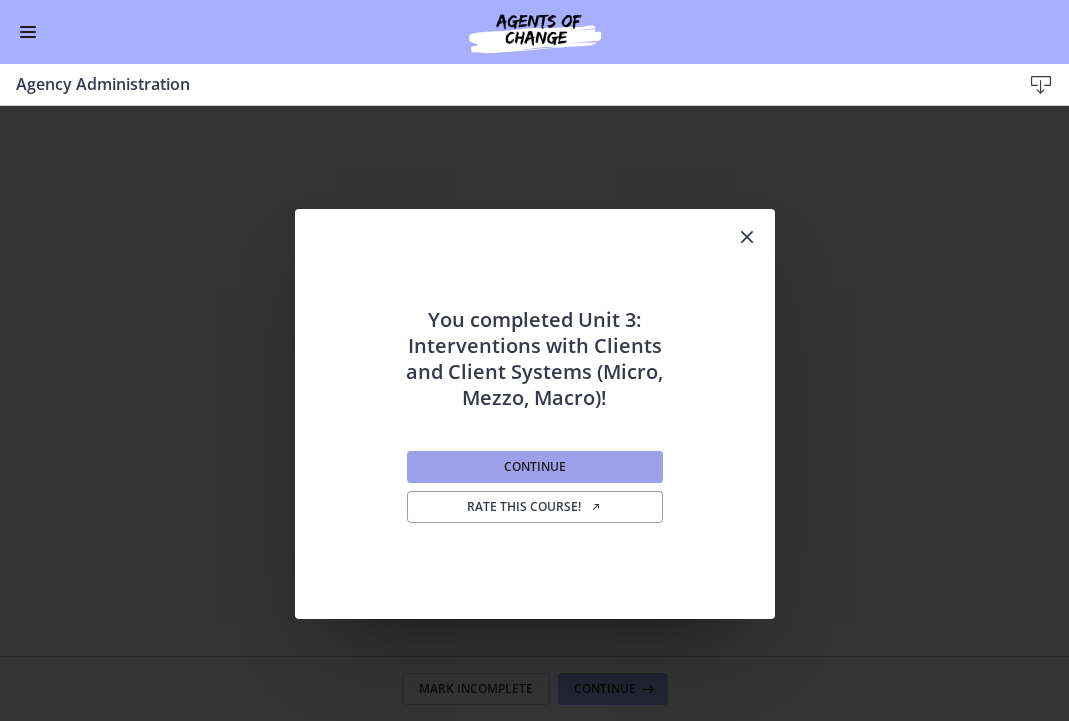 click on "Continue" at bounding box center (535, 467) 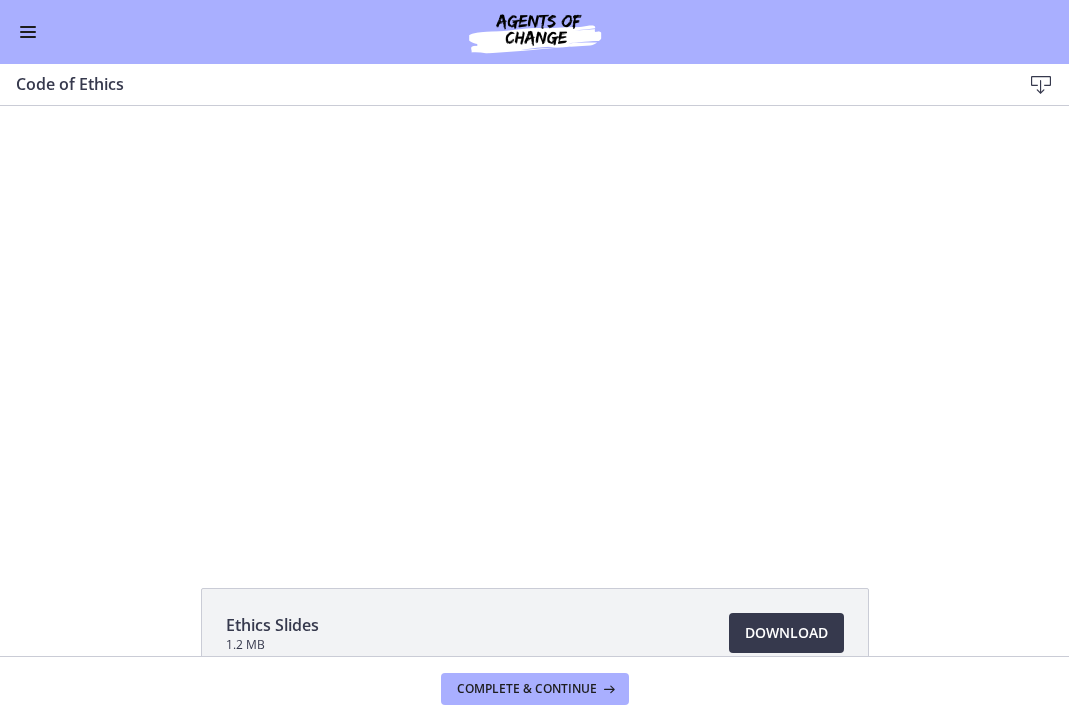 scroll, scrollTop: 0, scrollLeft: 0, axis: both 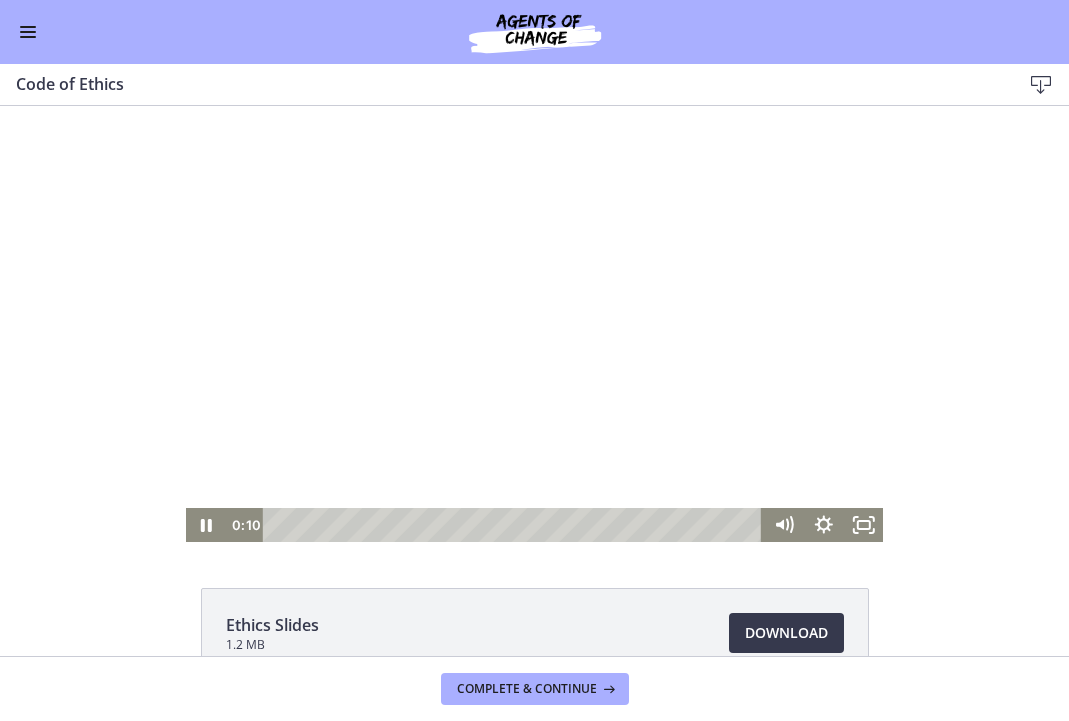 click at bounding box center [535, 324] 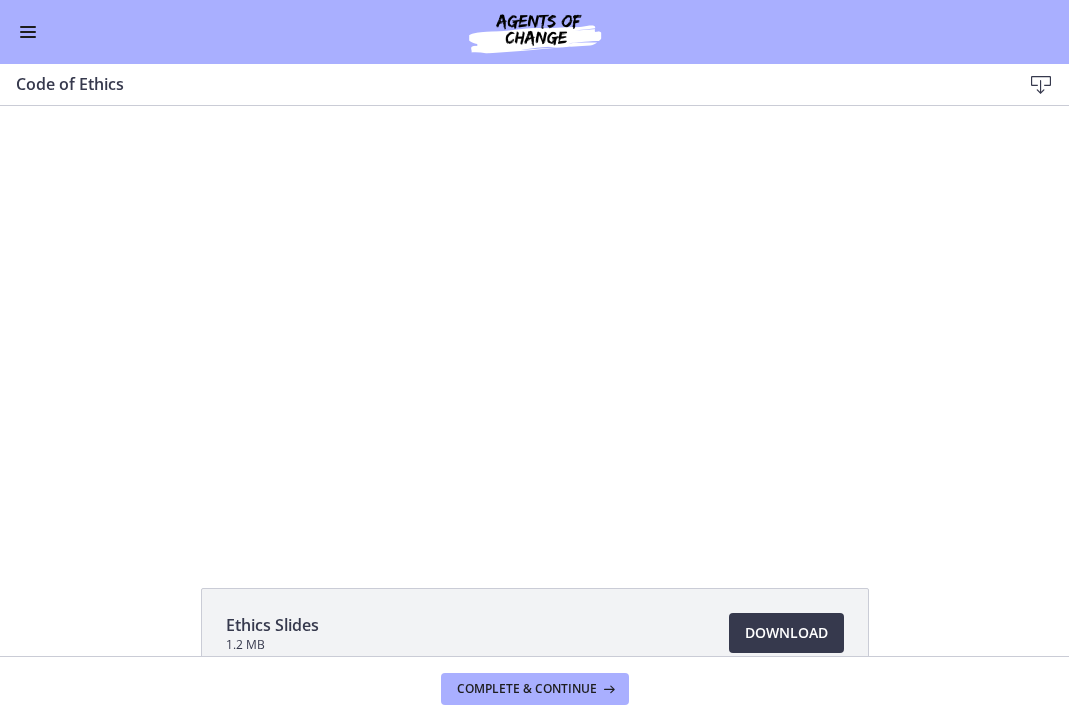 click on "Go to Dashboard" at bounding box center (534, 32) 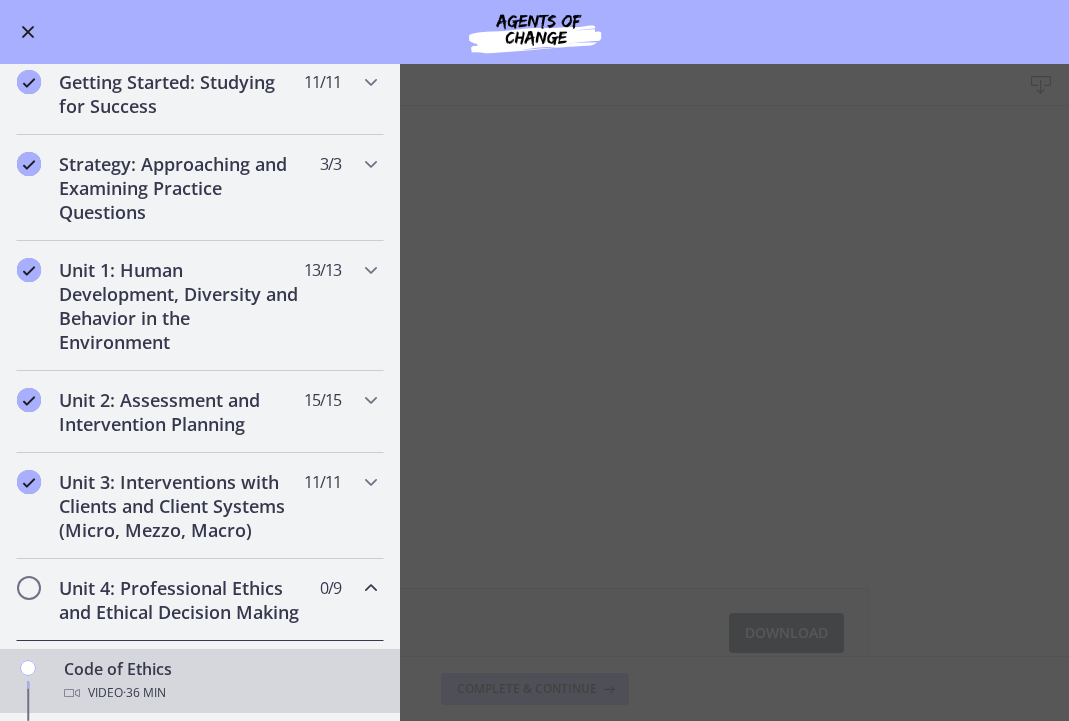 scroll, scrollTop: 0, scrollLeft: 0, axis: both 